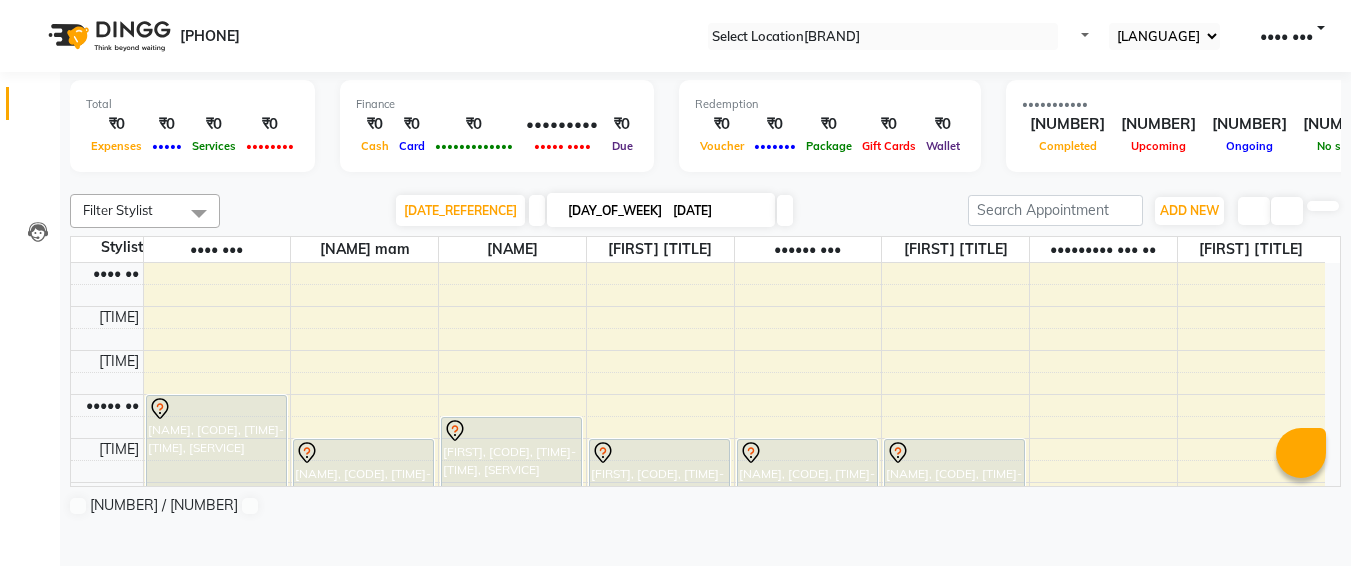 scroll, scrollTop: 1, scrollLeft: 0, axis: vertical 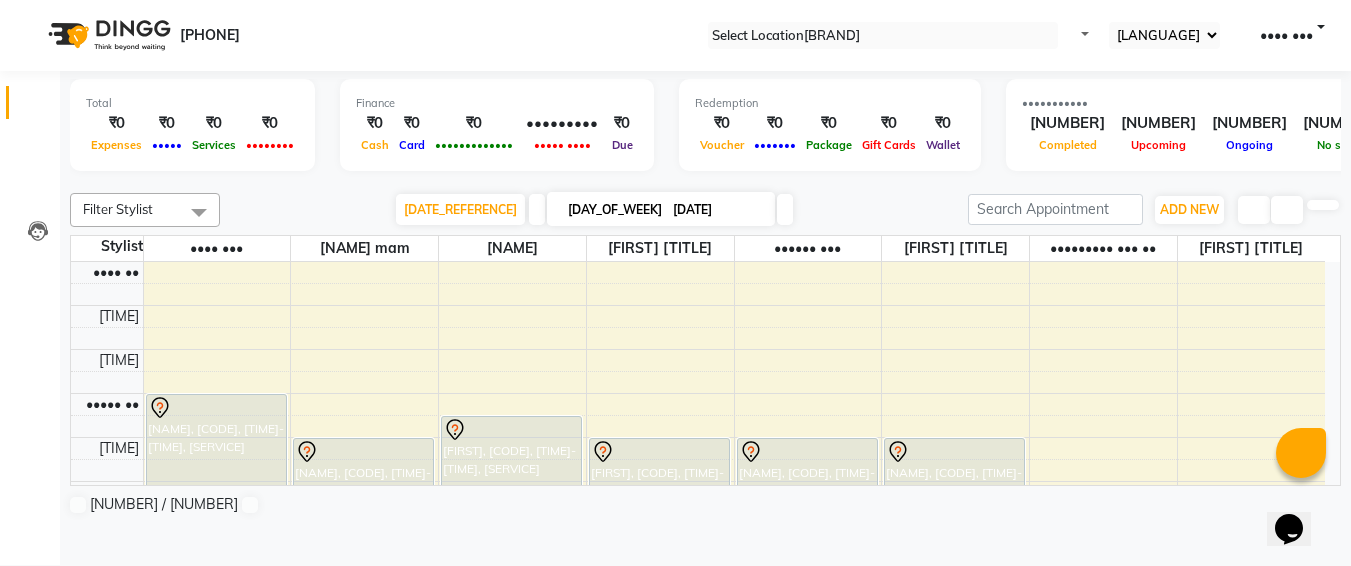 click on "[DATE]" at bounding box center (717, 210) 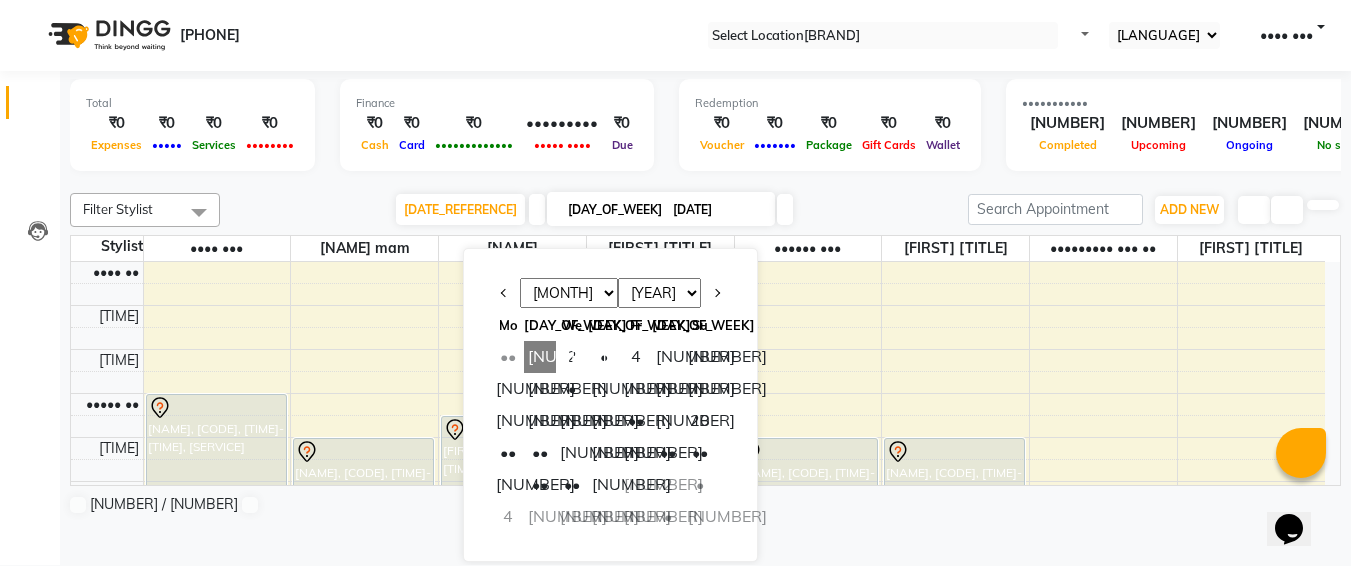 click on "[MONTH] [MONTH] [MONTH] [MONTH] [MONTH] [MONTH] [MONTH] [MONTH] [MONTH] [MONTH] [MONTH] [MONTH]" at bounding box center (569, 293) 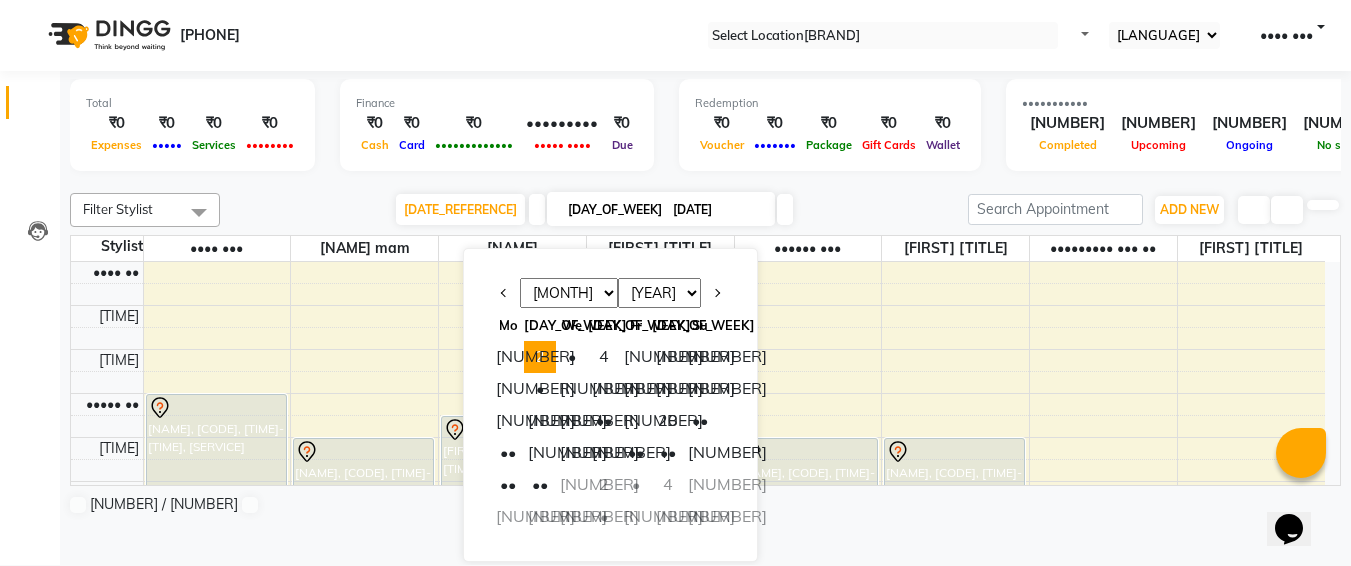 click on "2" at bounding box center (540, 357) 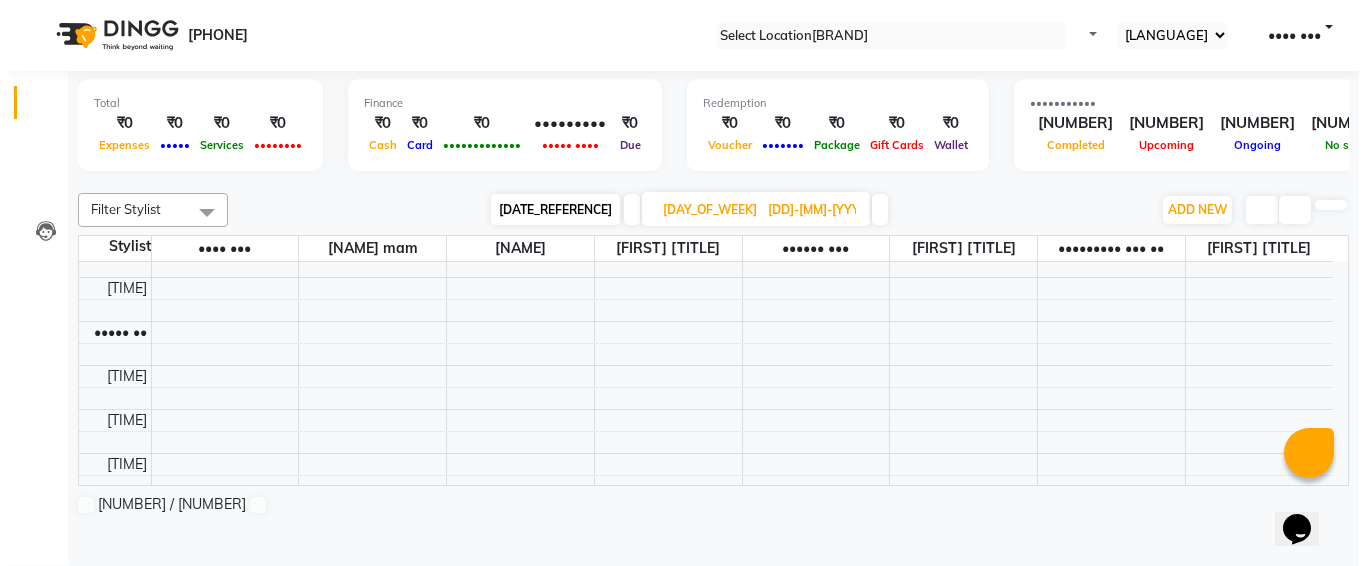 scroll, scrollTop: 70, scrollLeft: 0, axis: vertical 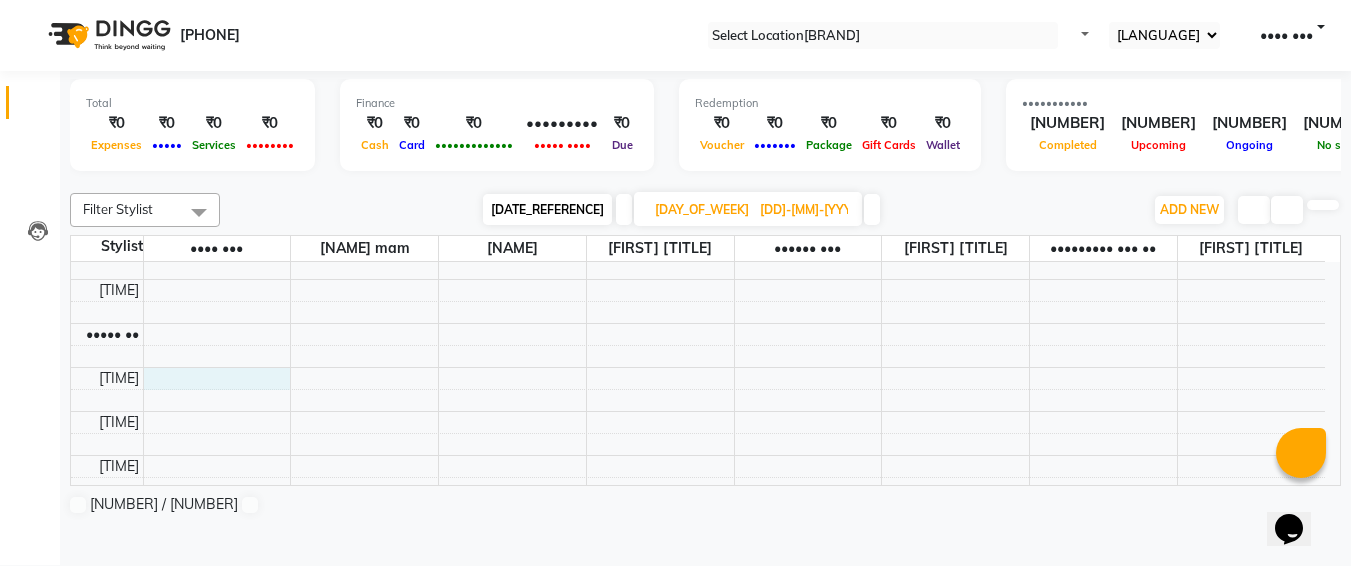 click on "[TIME] [TIME] [TIME] [TIME] [TIME] [TIME] [TIME] [TIME] [TIME] [TIME] [TIME] [TIME] [TIME] [TIME] [TIME] [TIME] [TIME] [TIME] [TIME] [TIME] [TIME] [TIME] [TIME] [TIME] [TIME] [TIME] [NAME], [TIME]-[TIME], [SERVICE] [NAME], [TIME]-[TIME], [SERVICE] [NAME], [TIME]-[TIME], [SERVICE] [NAME], [TIME]-[TIME], [SERVICE]" at bounding box center (698, 763) 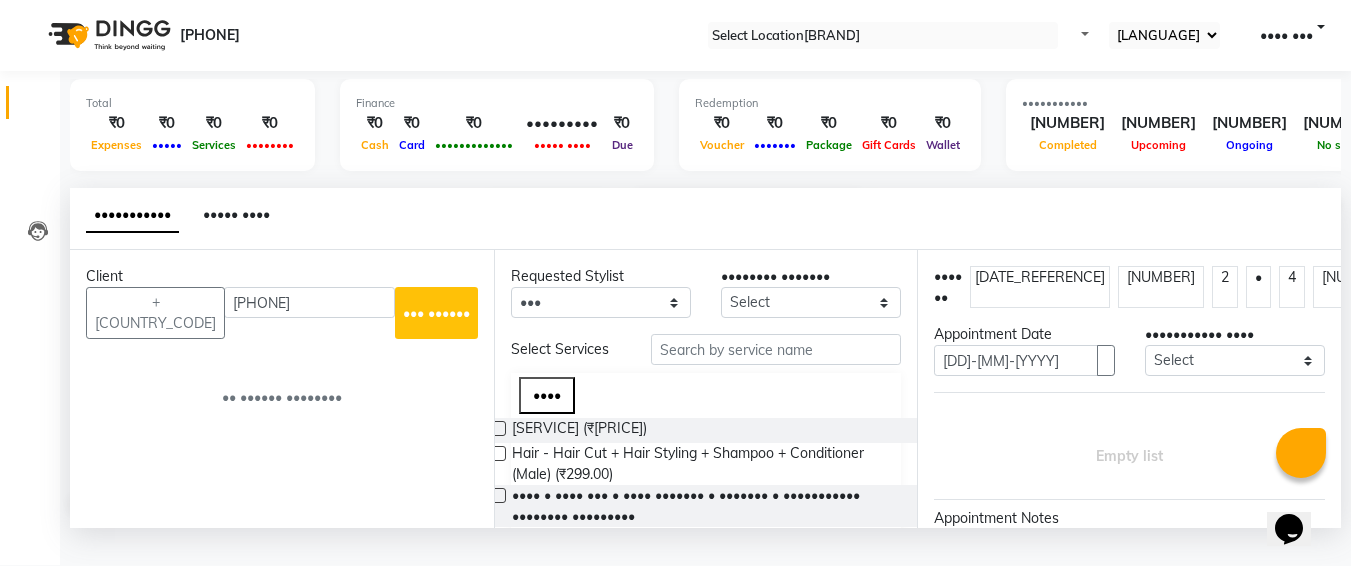 type on "[PHONE]" 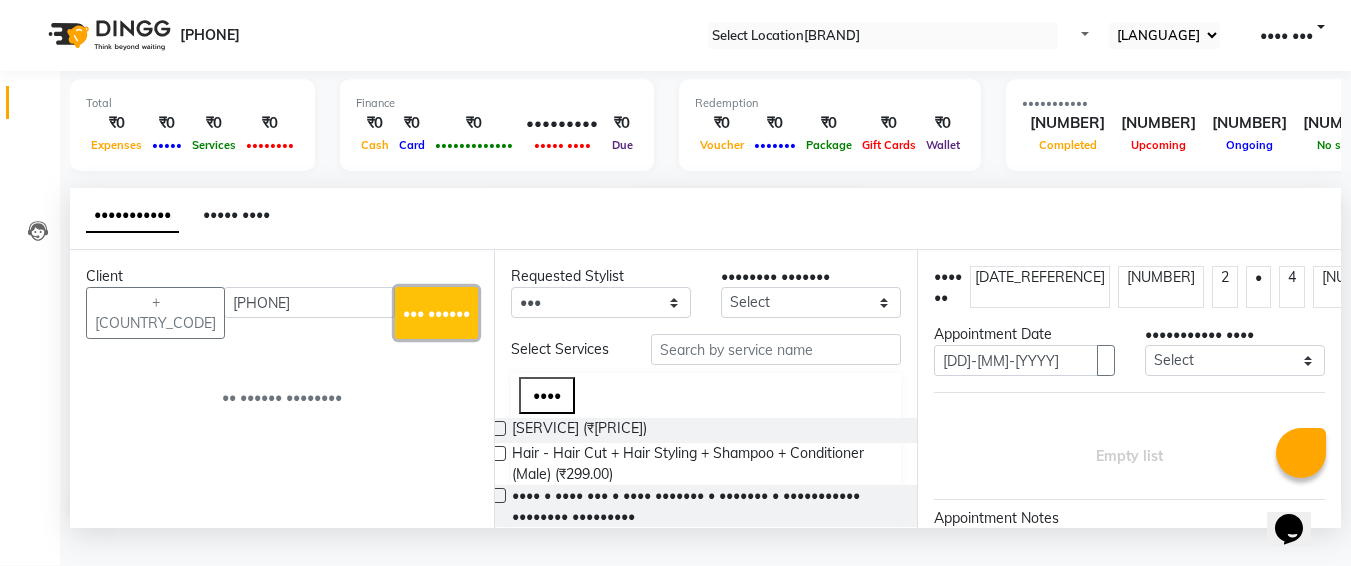 click on "••• ••••••" at bounding box center [436, 313] 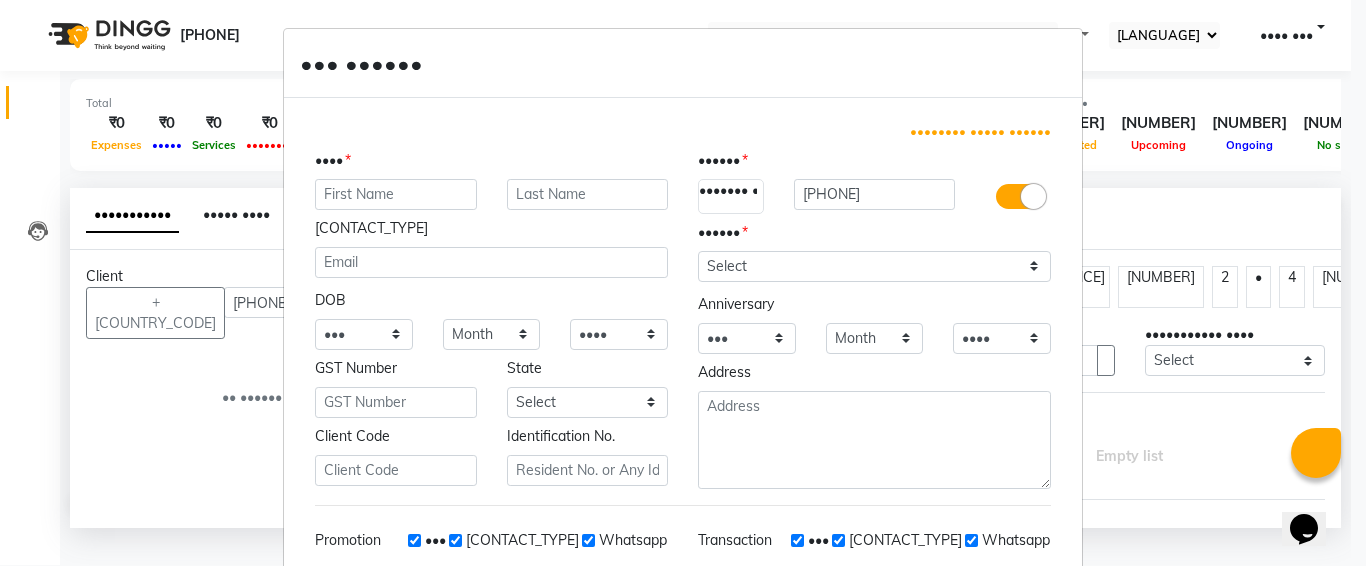 click at bounding box center (396, 194) 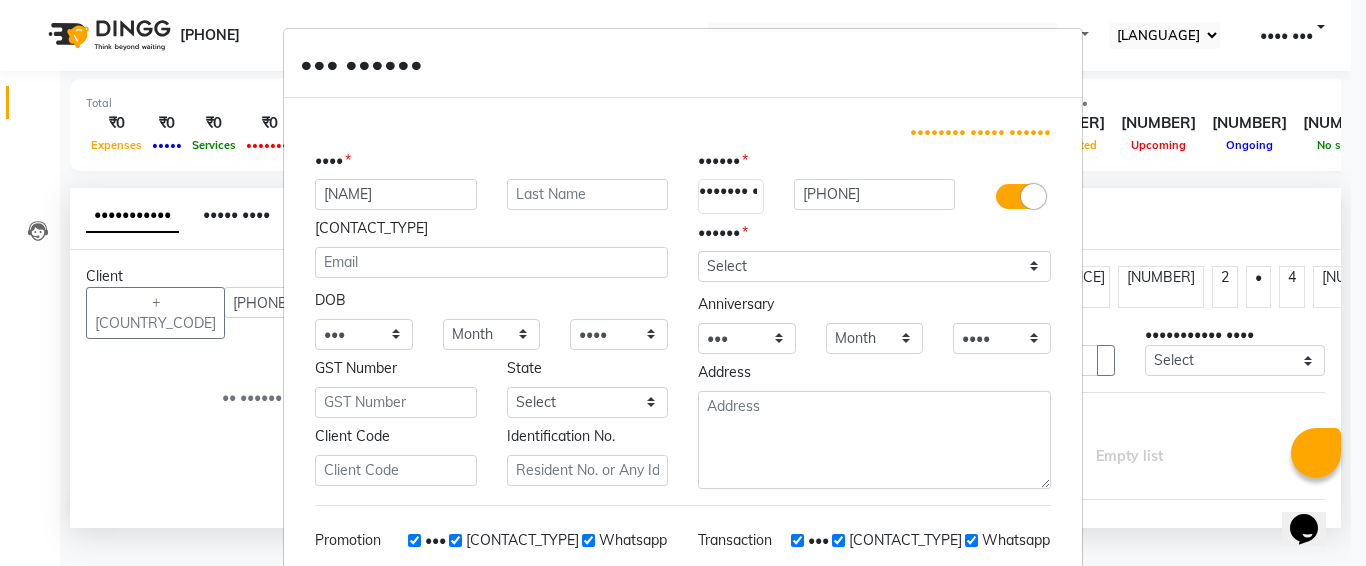 type on "[NAME]" 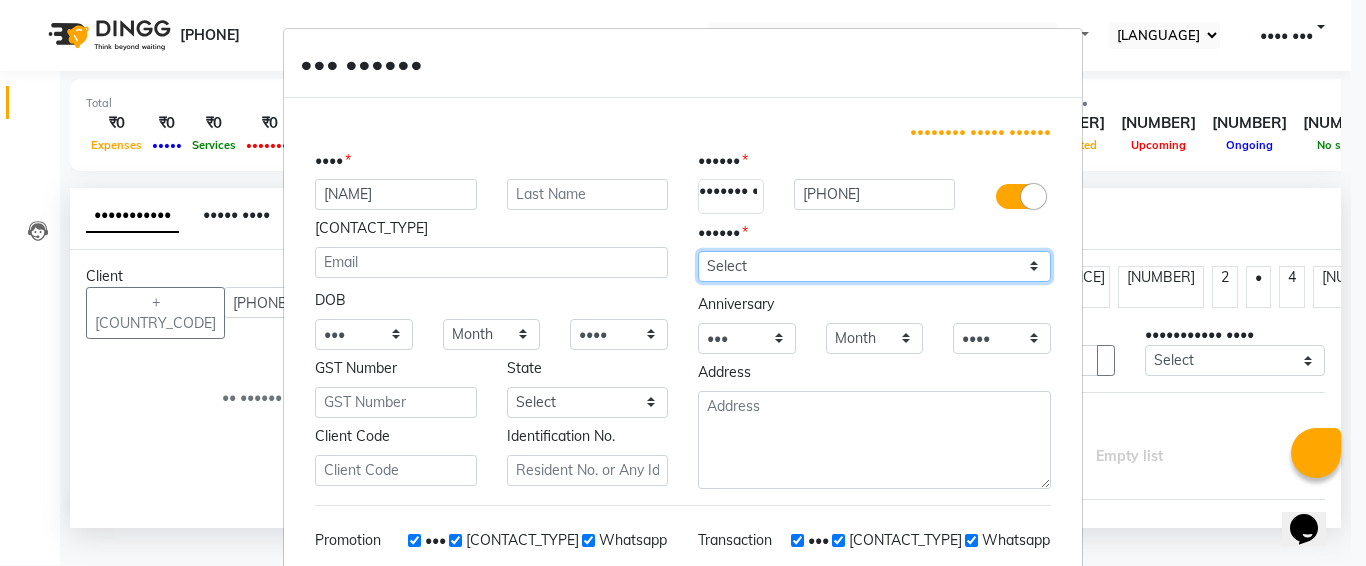 click on "Select [GENDER] [GENDER] [OTHER] [PREFER_NOT_TO_SAY]" at bounding box center (874, 266) 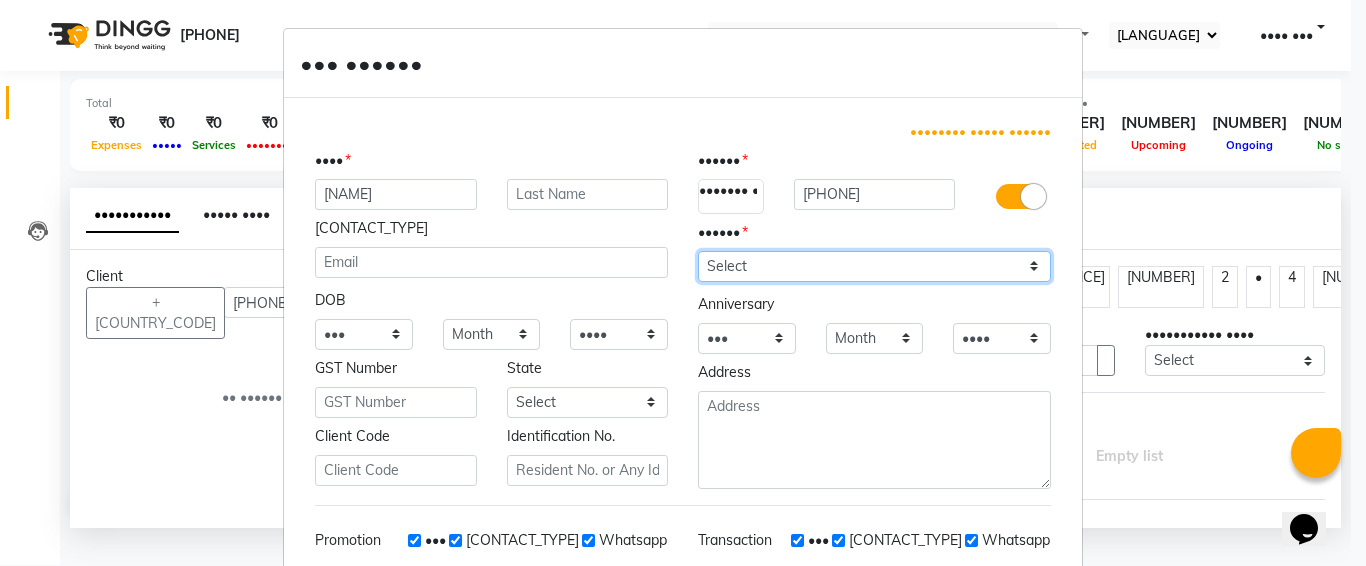 select on "female" 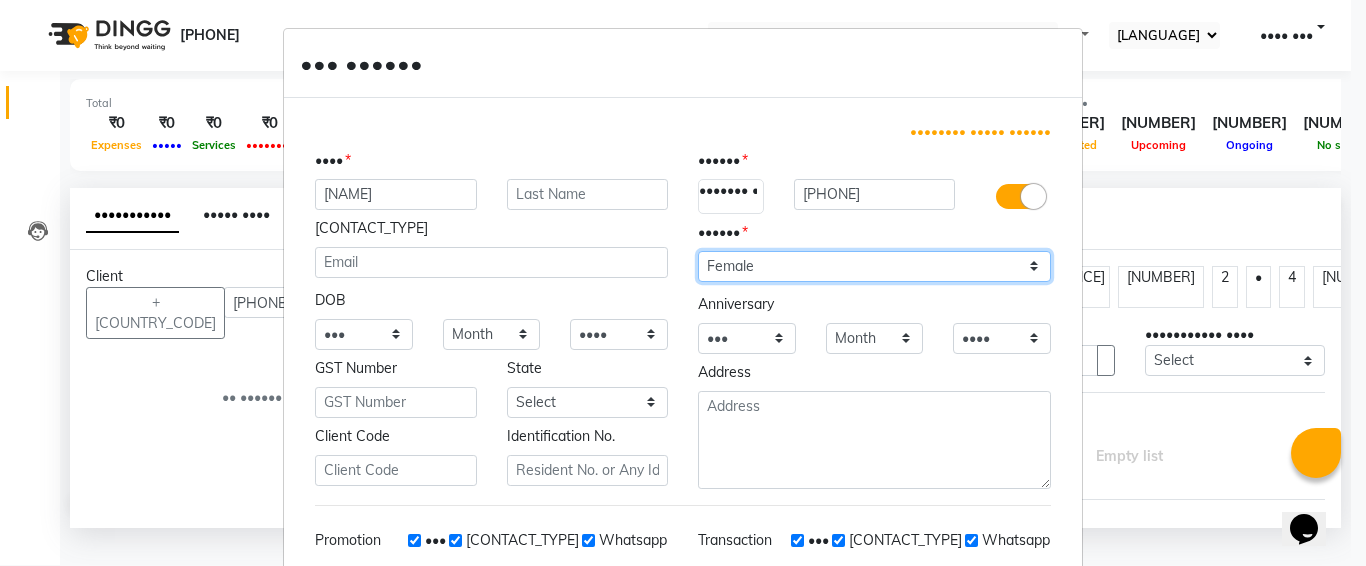 click on "Select [GENDER] [GENDER] [OTHER] [PREFER_NOT_TO_SAY]" at bounding box center (874, 266) 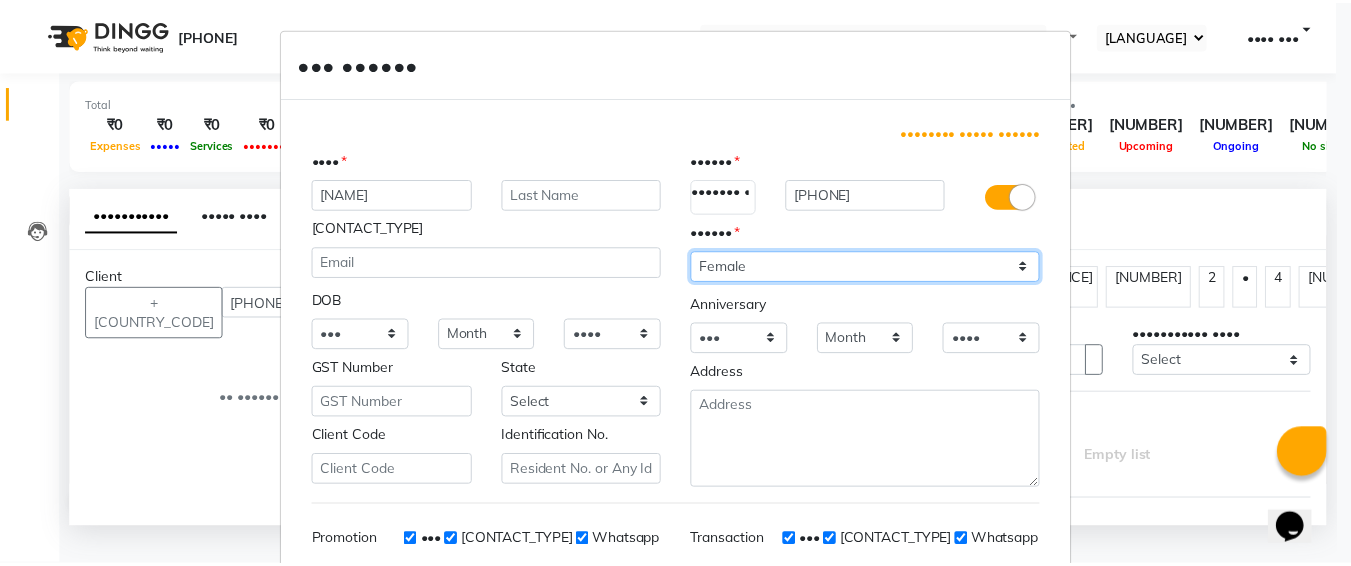 scroll, scrollTop: 283, scrollLeft: 0, axis: vertical 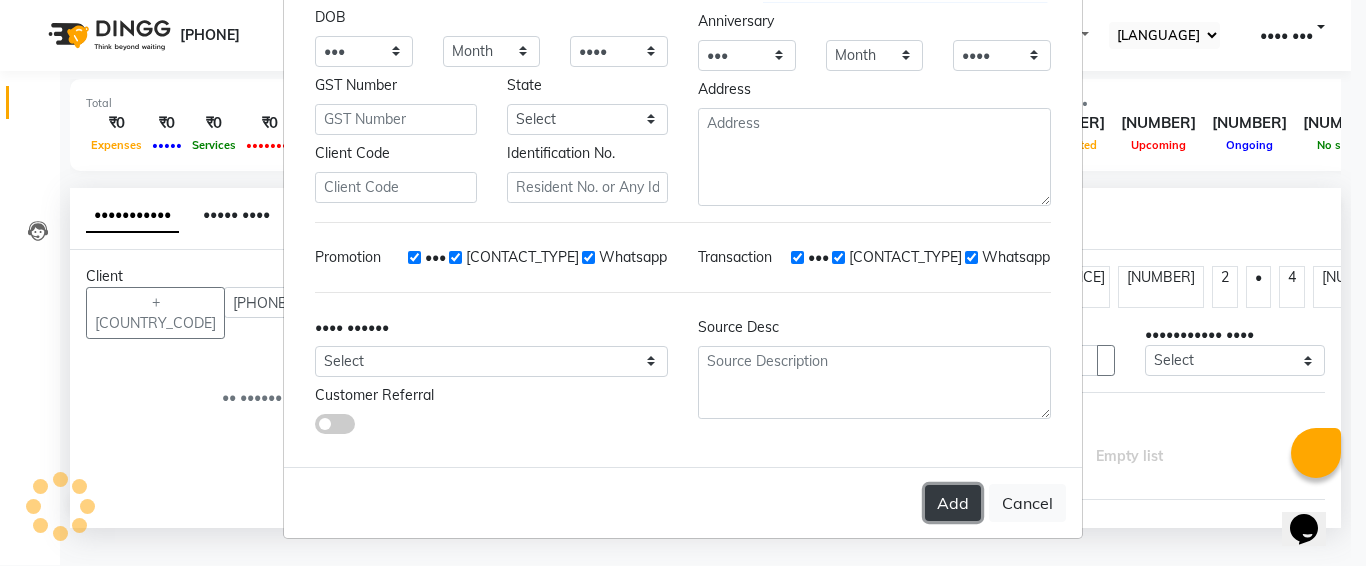 click on "Add" at bounding box center [953, 503] 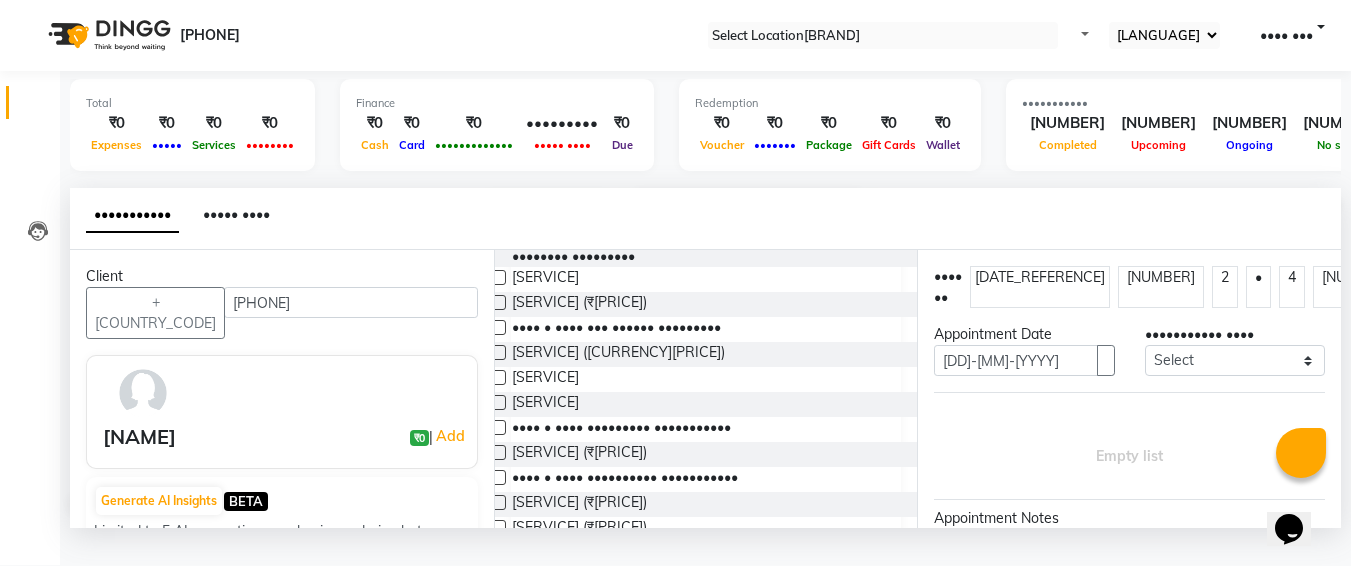 scroll, scrollTop: 261, scrollLeft: 0, axis: vertical 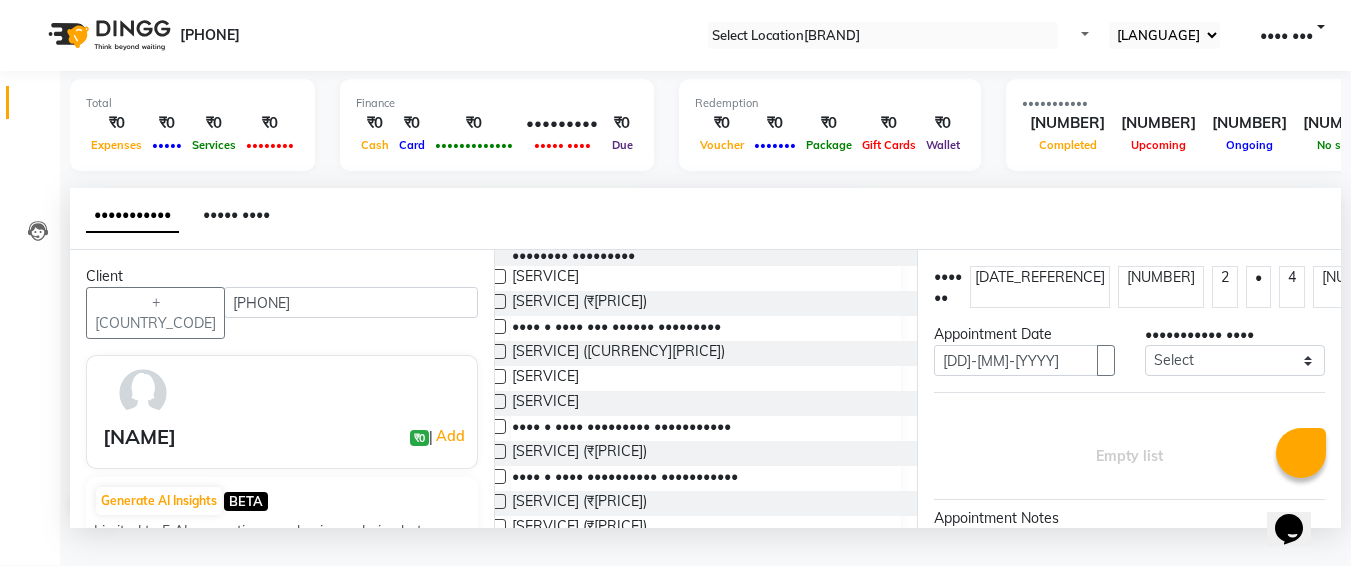 click at bounding box center [498, 401] 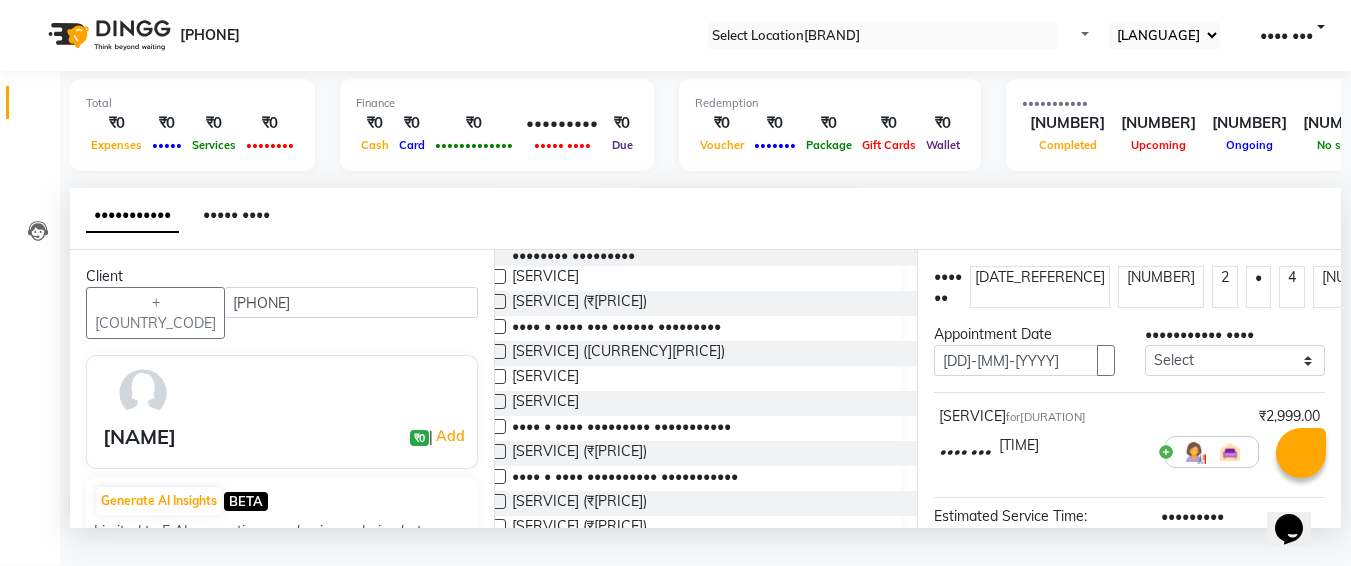 scroll, scrollTop: 284, scrollLeft: 24, axis: both 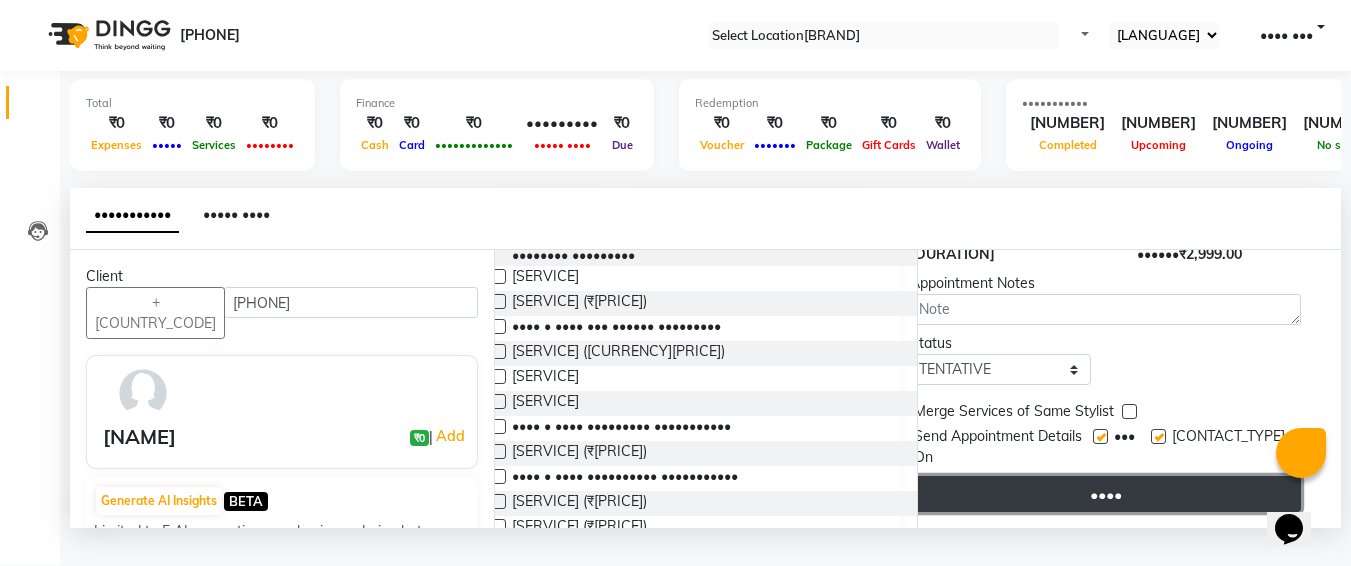 click on "••••" at bounding box center (1105, 494) 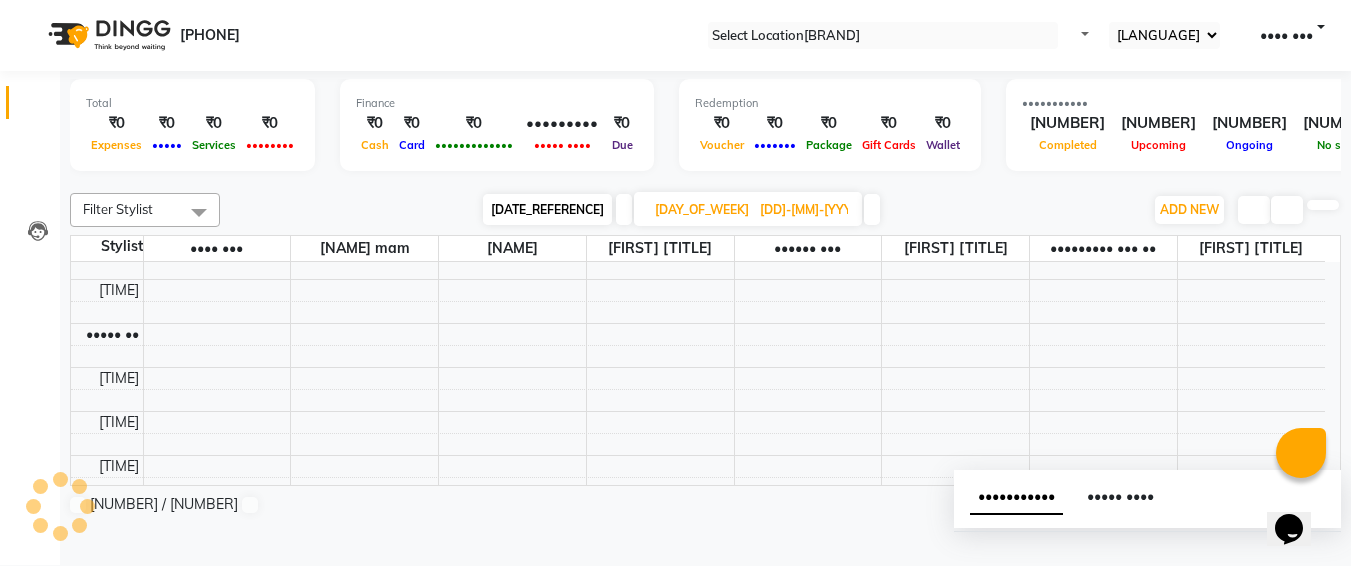 scroll, scrollTop: 0, scrollLeft: 0, axis: both 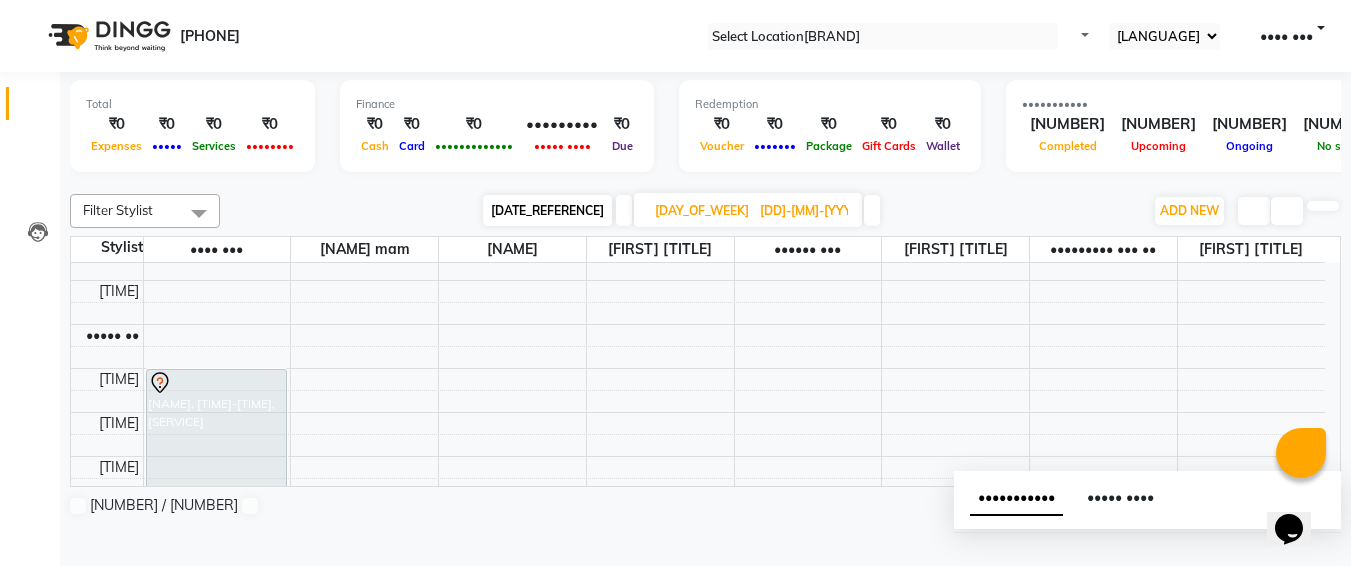 click on "[DD]-[MM]-[YYYY]" at bounding box center [804, 211] 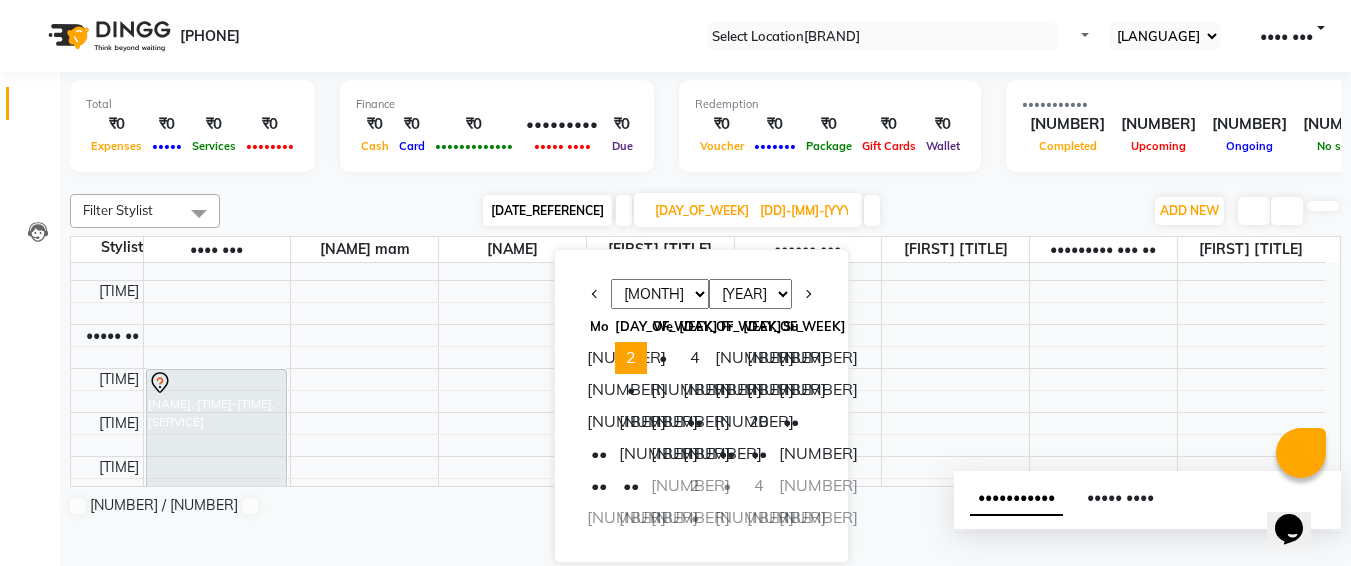 click on "[MONTH] [MONTH] [MONTH] [MONTH] [MONTH] [MONTH] [MONTH] [MONTH] [MONTH] [MONTH] [MONTH] [MONTH]" at bounding box center [660, 294] 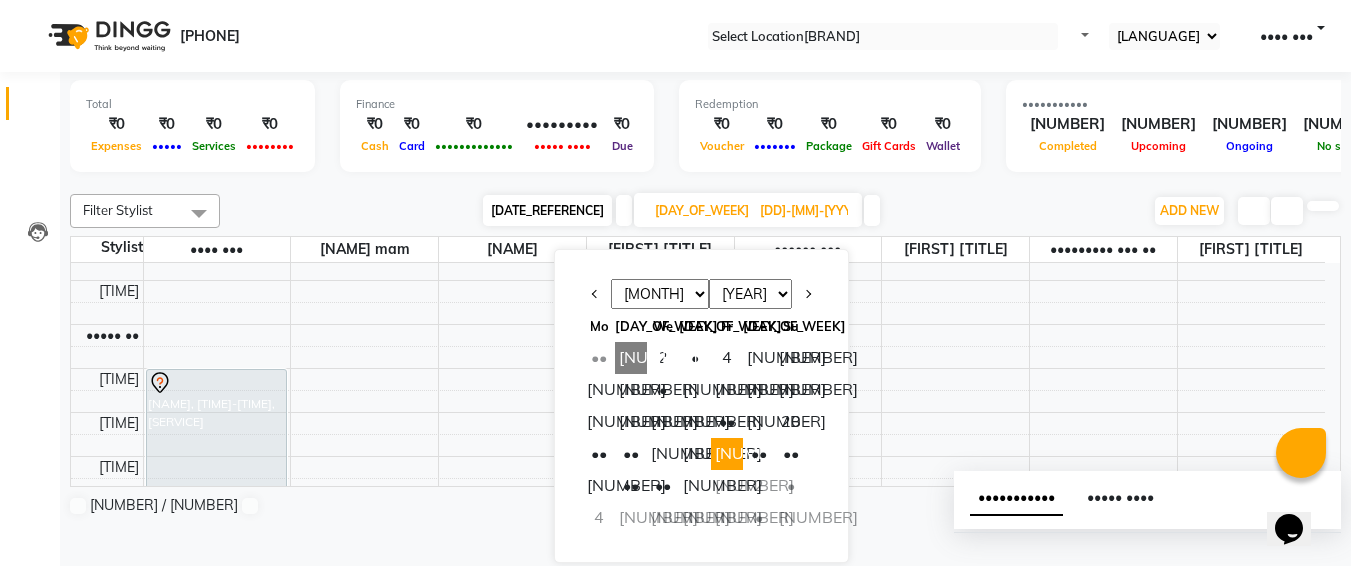 click on "[NUMBER]" at bounding box center [727, 454] 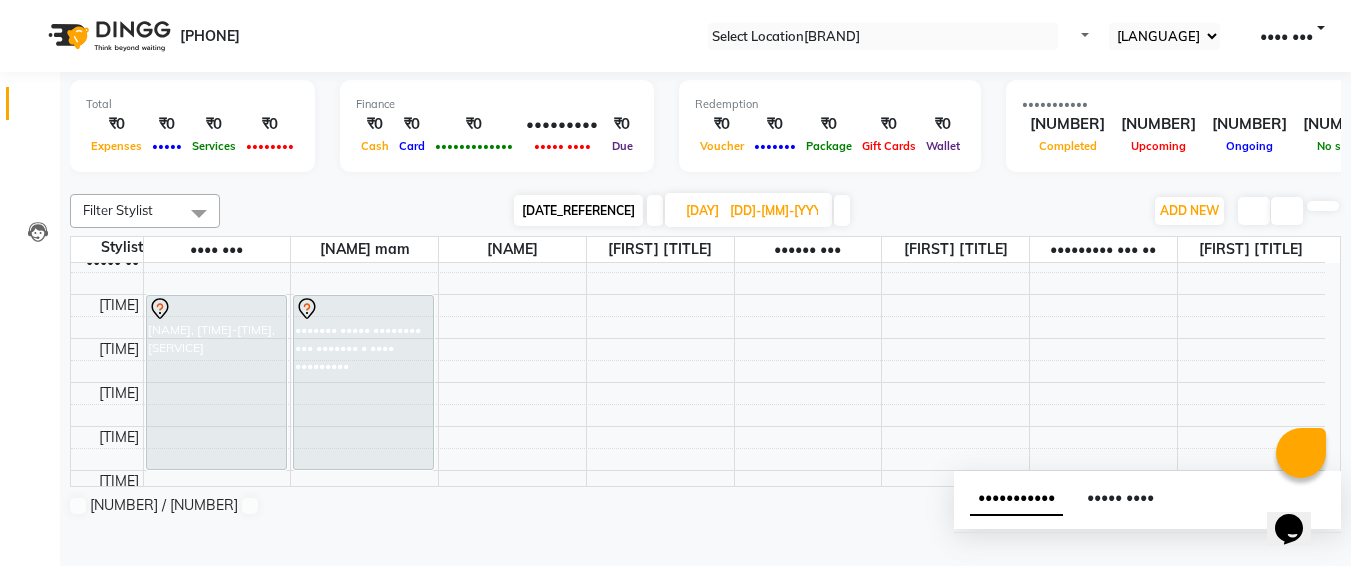 scroll, scrollTop: 142, scrollLeft: 0, axis: vertical 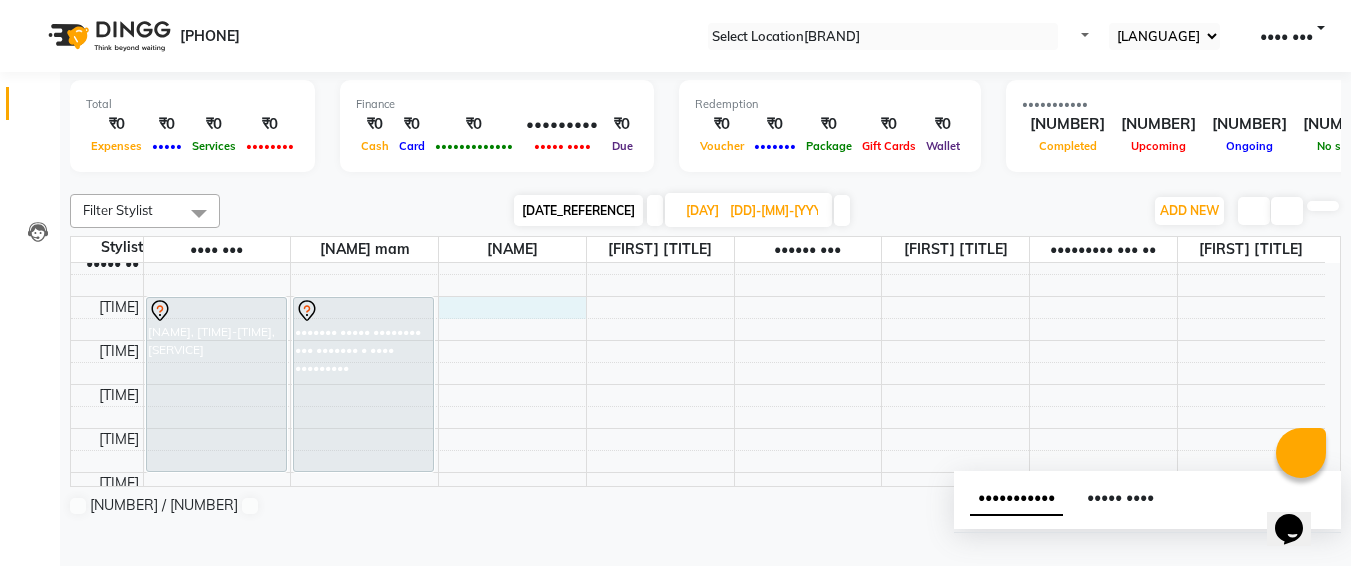 click on "•••• •• •••• •• ••••• •• ••••• •• ••••• •• ••••• •• ••••• •• ••••• •• •••• •• •••• •• •••• •• •••• •• •••• •• •••• •• •••• •• •••• •• •••• •• •••• •• •••• •• •••• •• •••• •• •••• •• •••• •• •••• •• •••• •• •••• ••             •••••• ••••• •••••••• ••• ••••••• • •••• •••••••••             ••••••• ••••• •••••••• ••• ••••••• • •••• •••••••••" at bounding box center (698, 692) 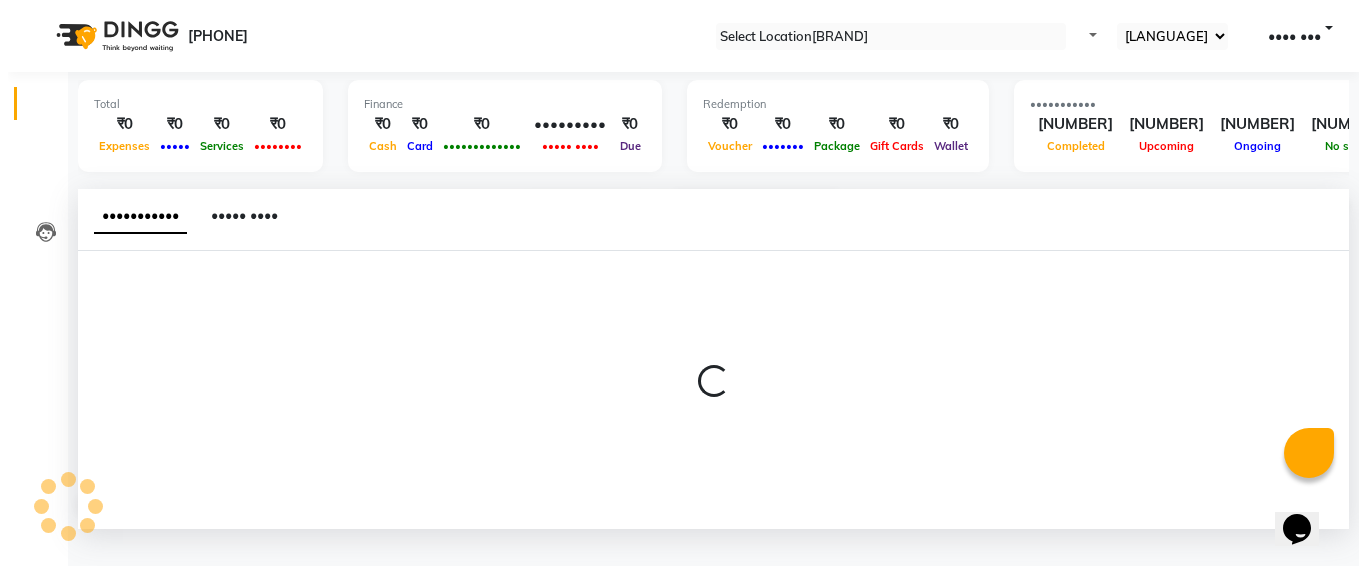 scroll, scrollTop: 1, scrollLeft: 0, axis: vertical 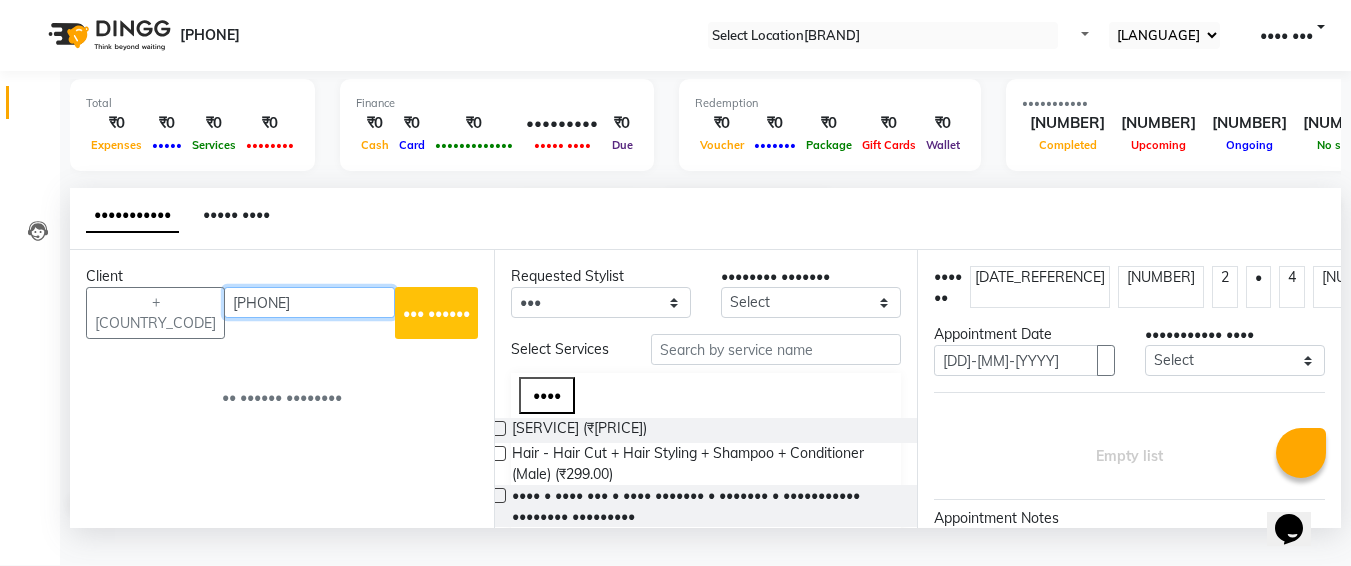 type on "[PHONE]" 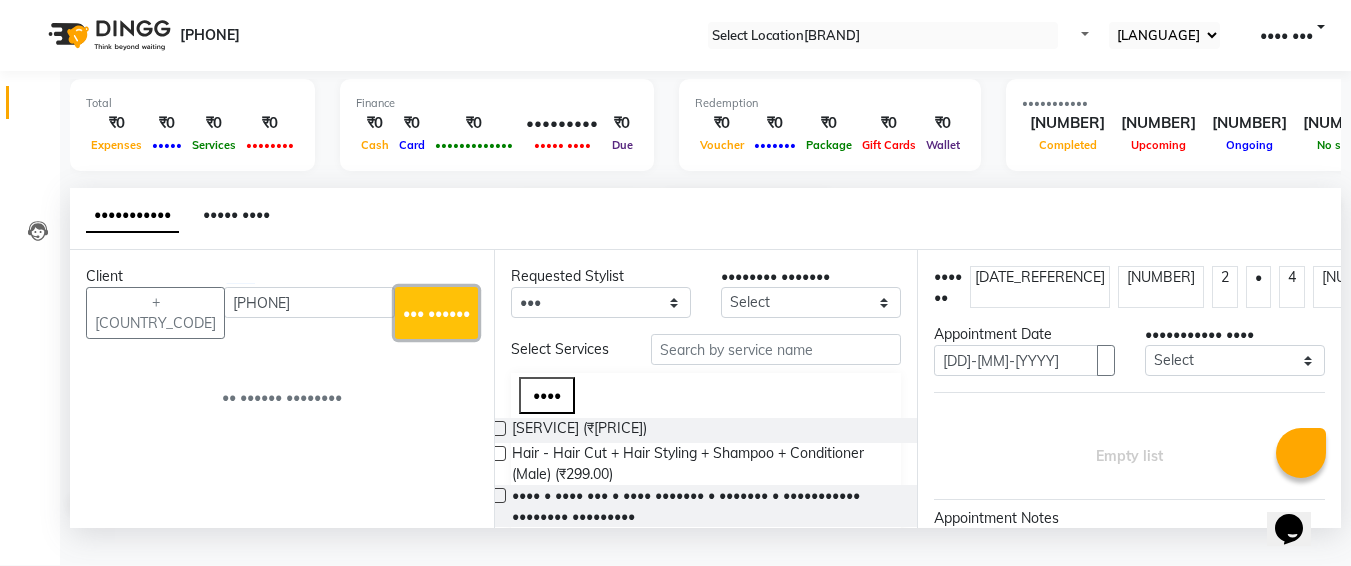 click on "••• ••••••" at bounding box center (436, 313) 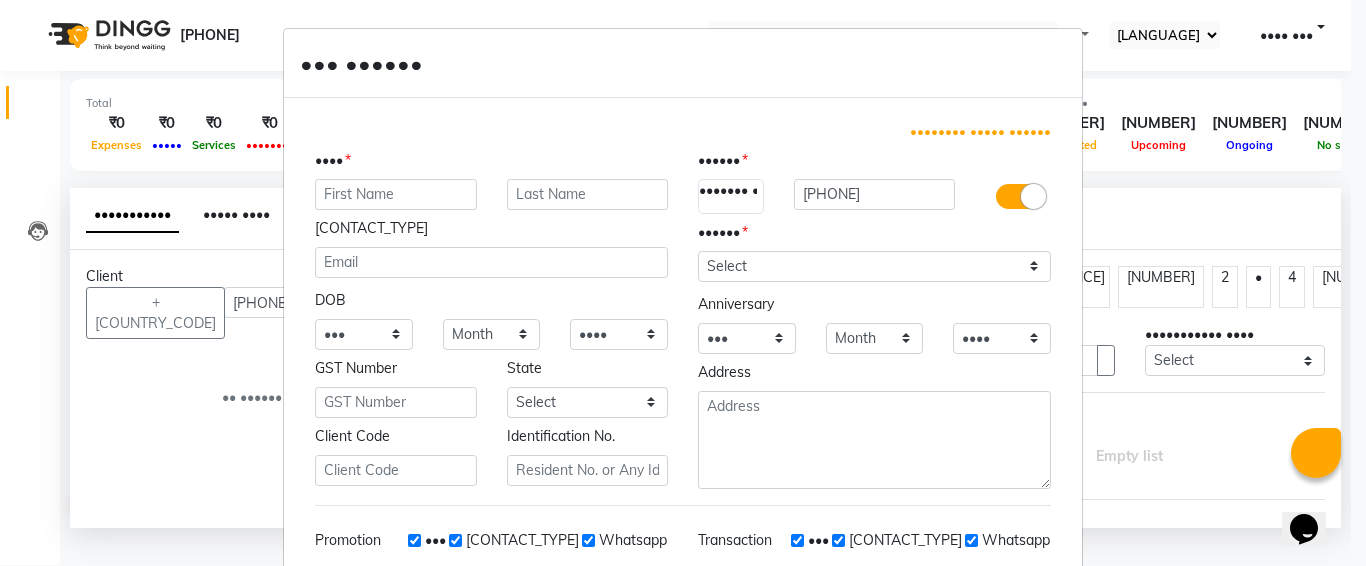 click at bounding box center (396, 194) 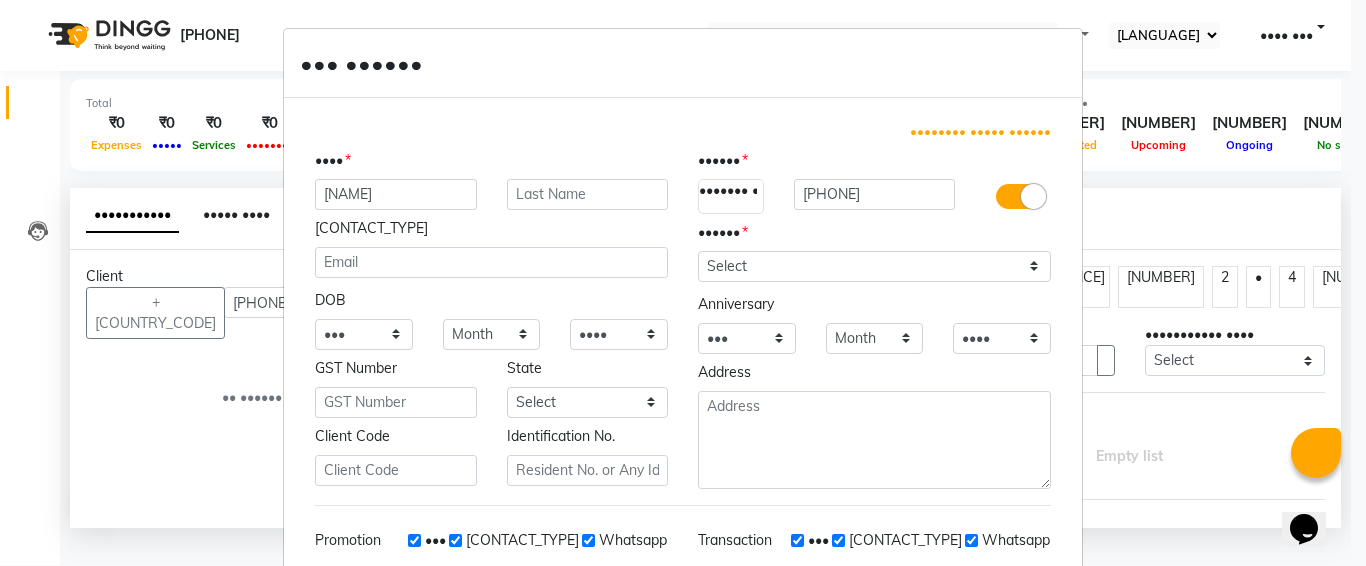 type on "[NAME]" 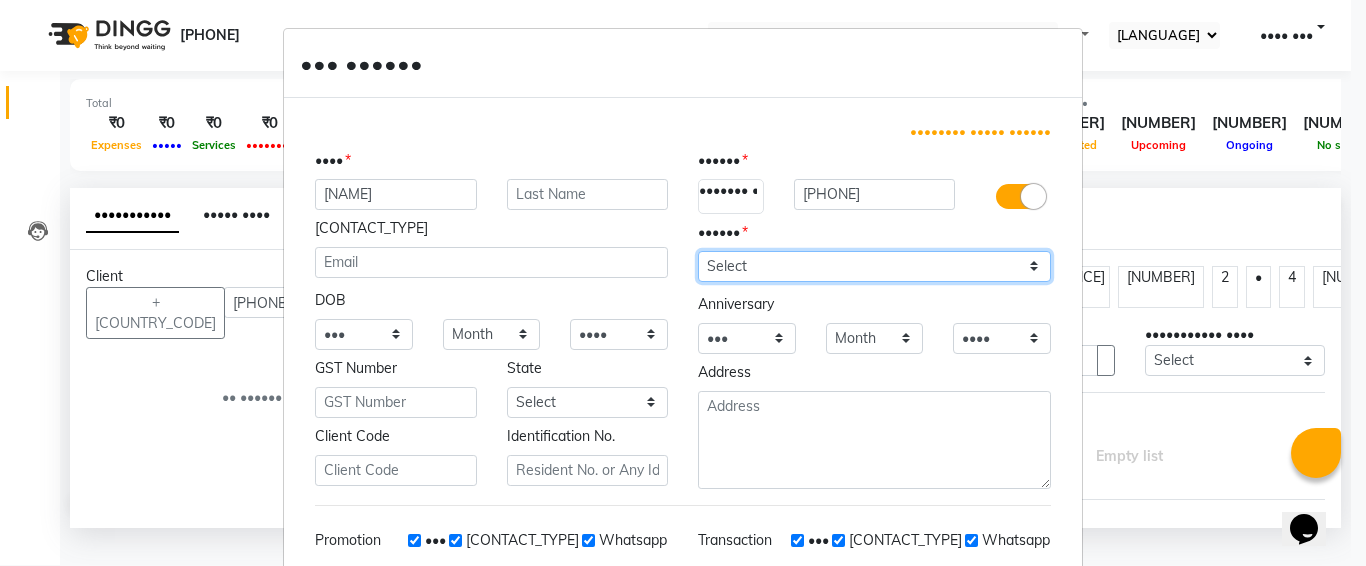 click on "Select [GENDER] [GENDER] [OTHER] [PREFER_NOT_TO_SAY]" at bounding box center (874, 266) 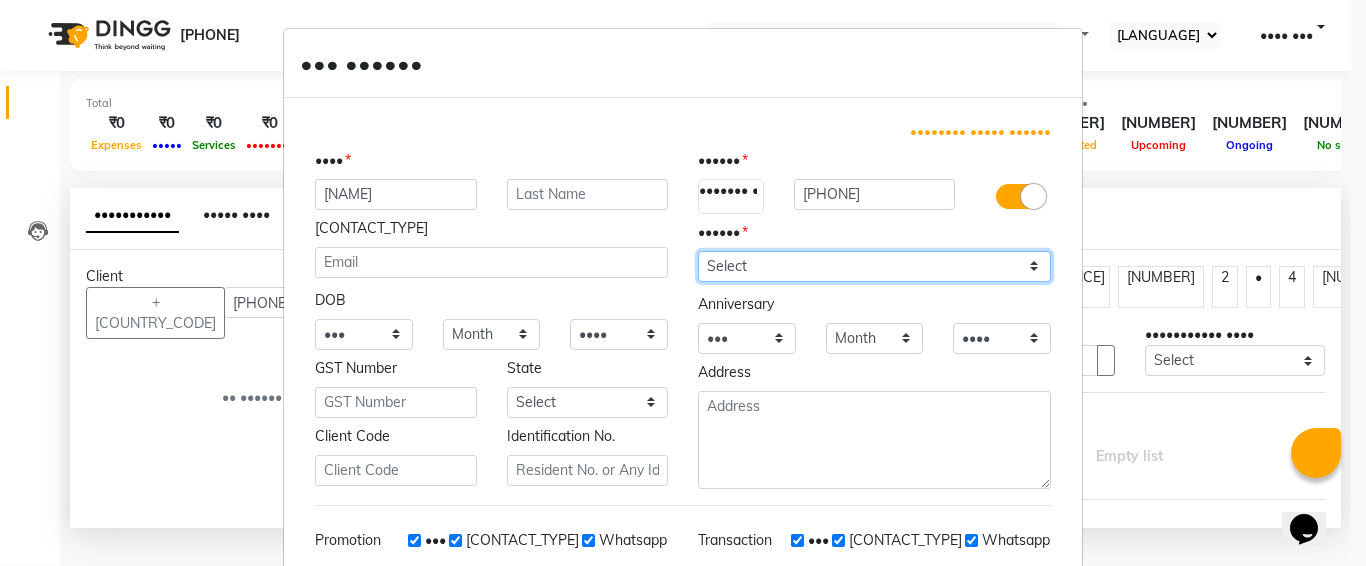 select on "female" 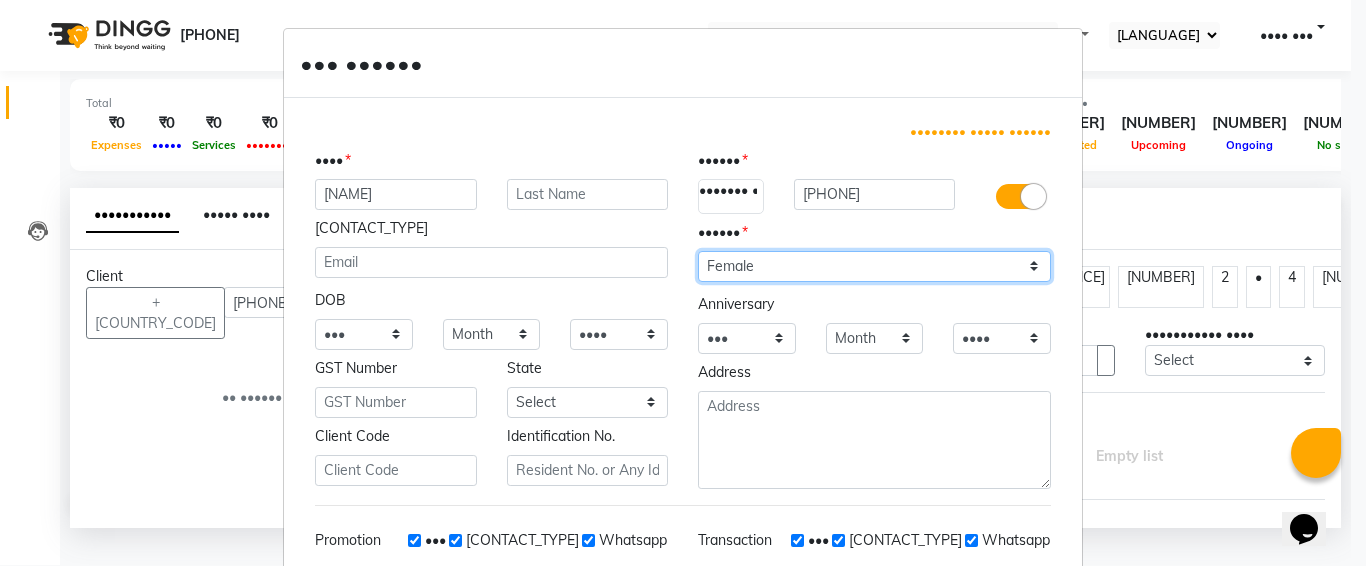 click on "Select [GENDER] [GENDER] [OTHER] [PREFER_NOT_TO_SAY]" at bounding box center [874, 266] 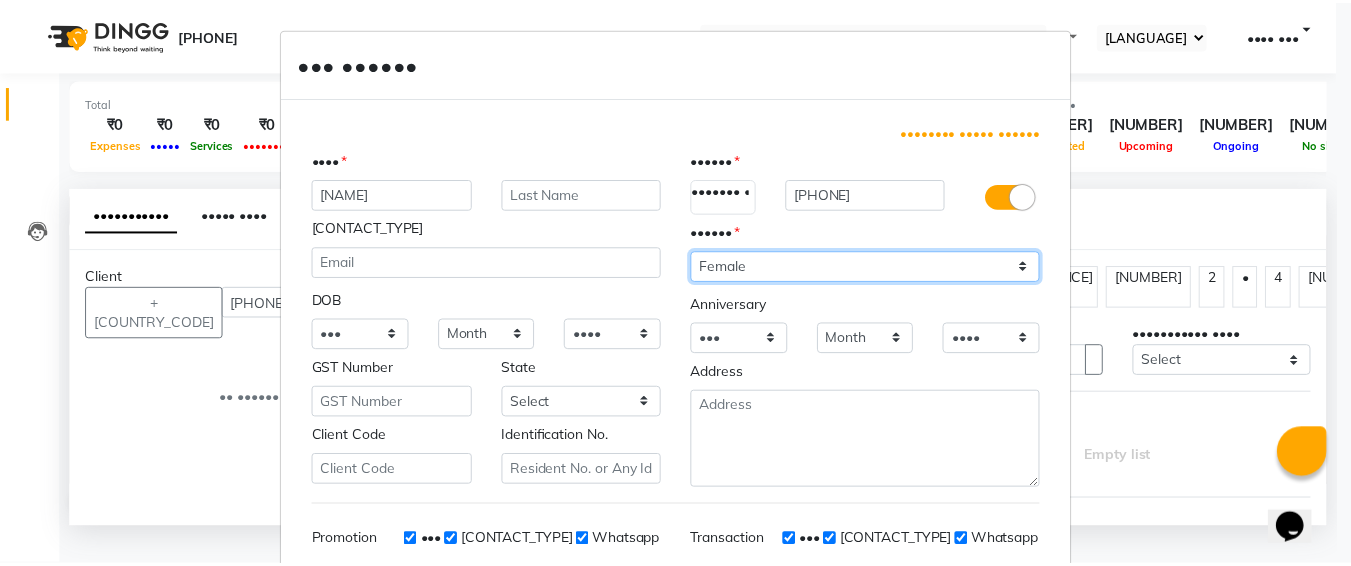 scroll, scrollTop: 283, scrollLeft: 0, axis: vertical 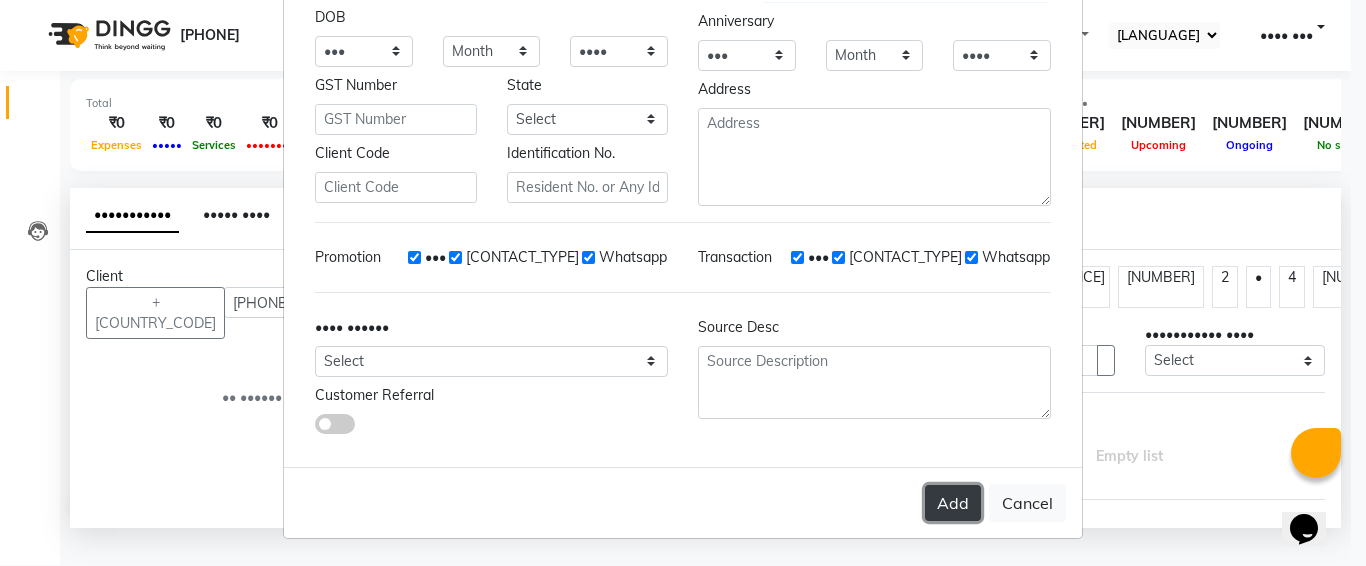 click on "Add" at bounding box center [953, 503] 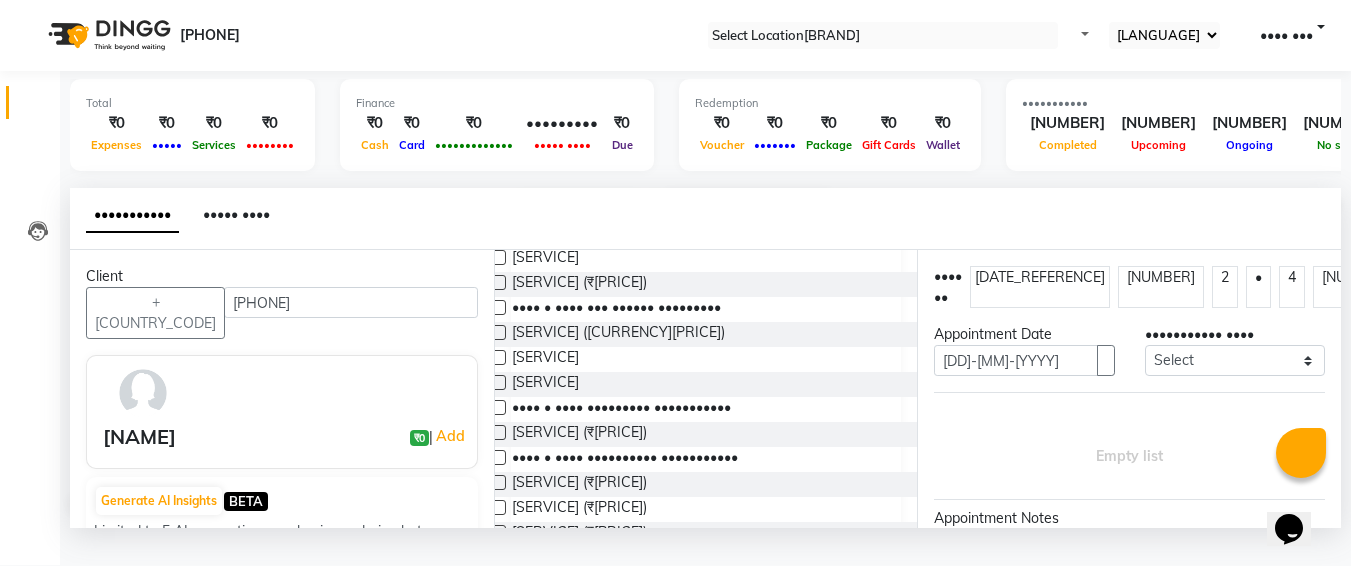 scroll, scrollTop: 268, scrollLeft: 0, axis: vertical 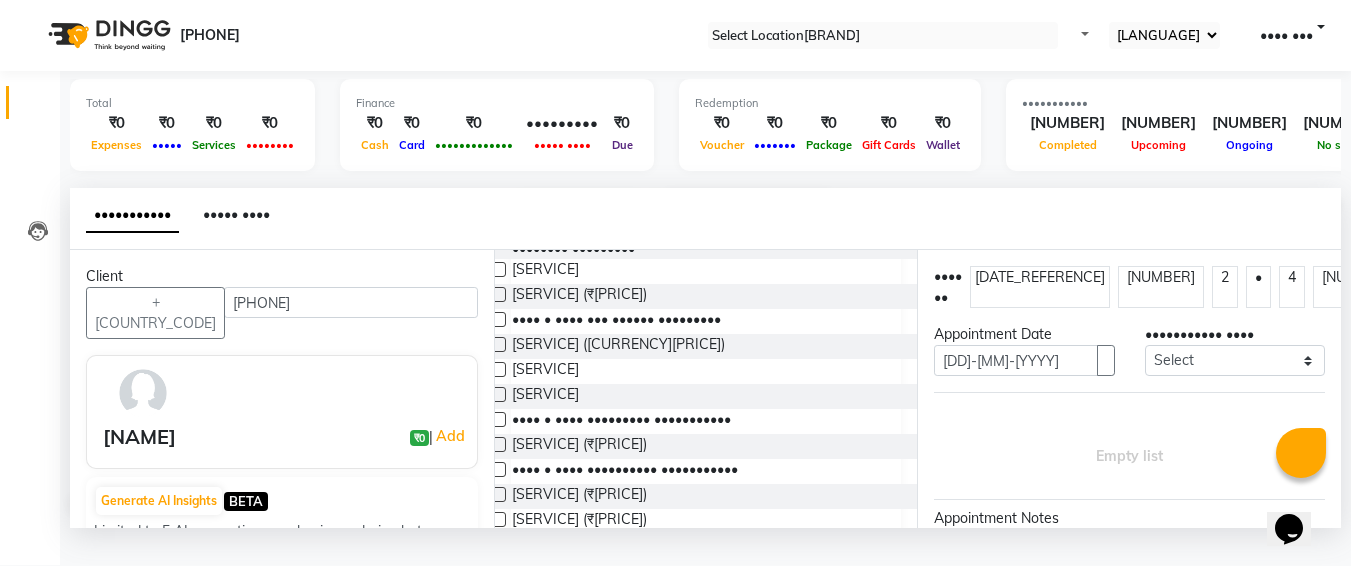 click at bounding box center (498, 394) 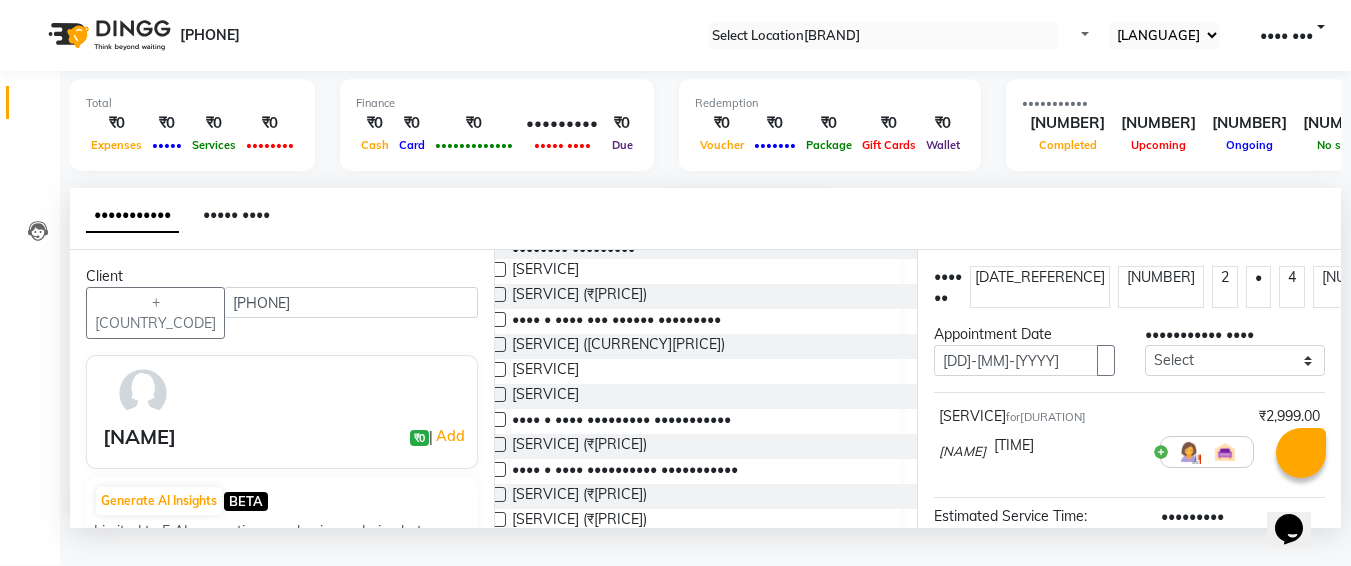 scroll, scrollTop: 287, scrollLeft: 0, axis: vertical 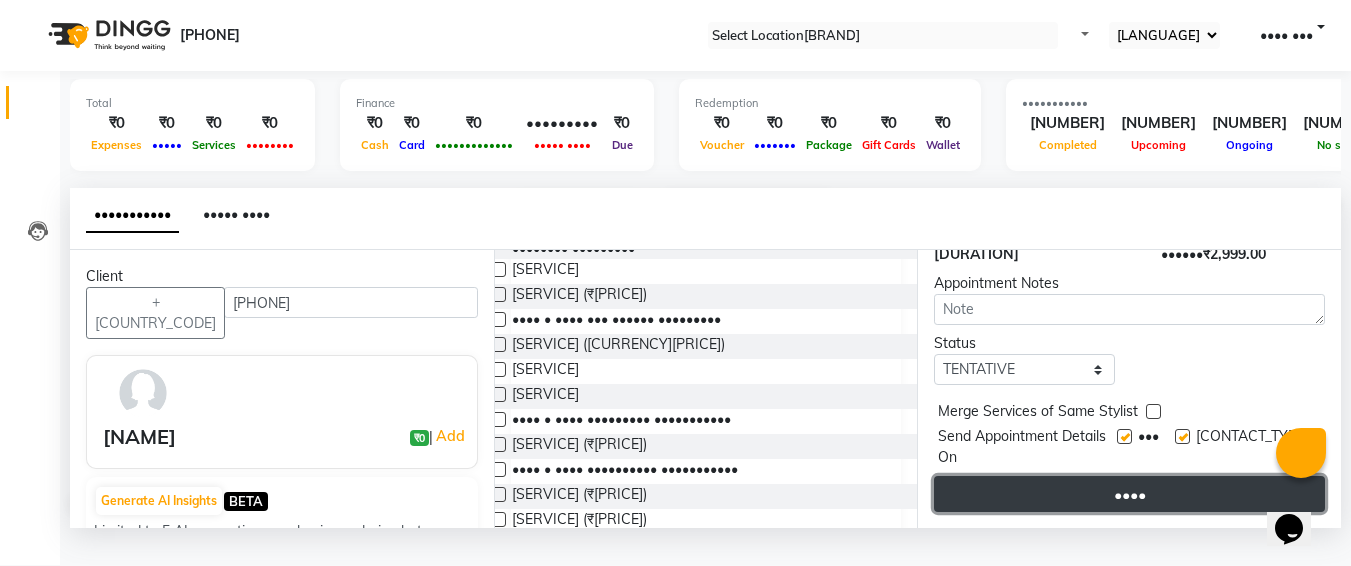 click on "••••" at bounding box center [1129, 494] 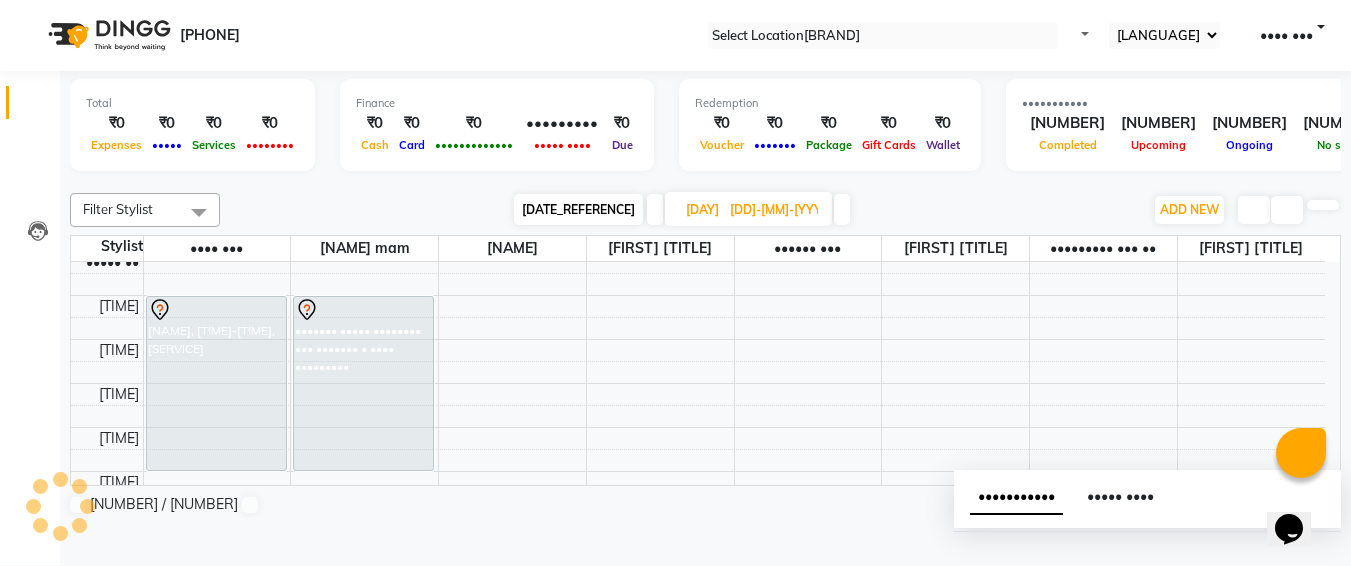 scroll, scrollTop: 0, scrollLeft: 0, axis: both 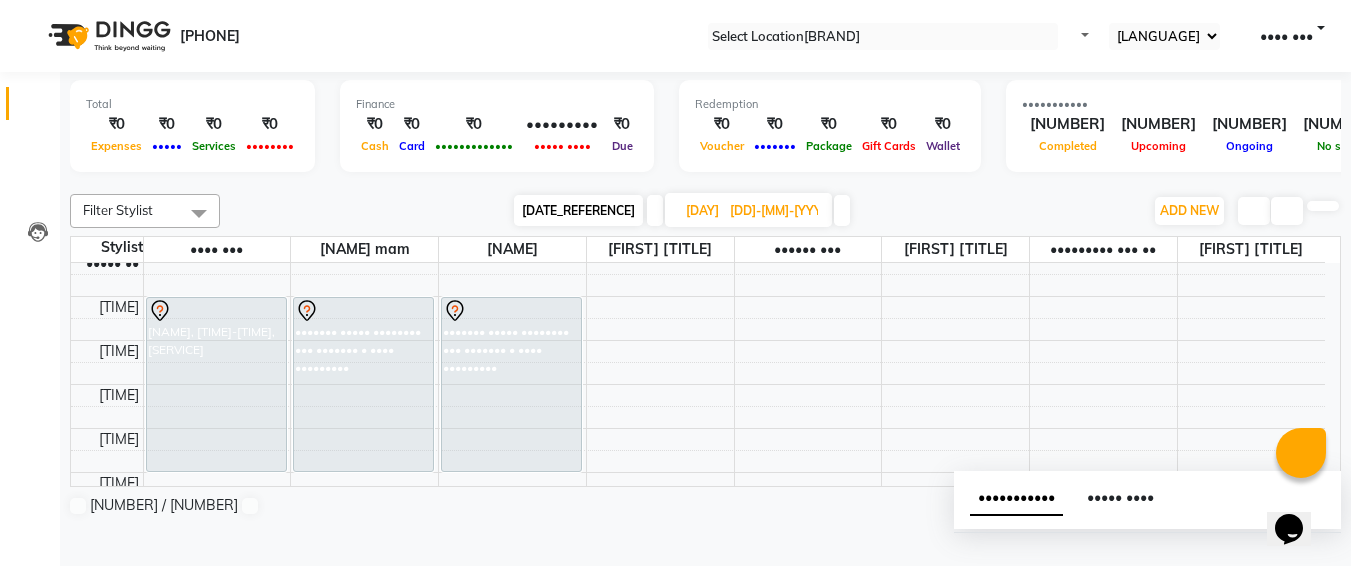 click on "[DD]-[MM]-[YYYY]" at bounding box center (774, 211) 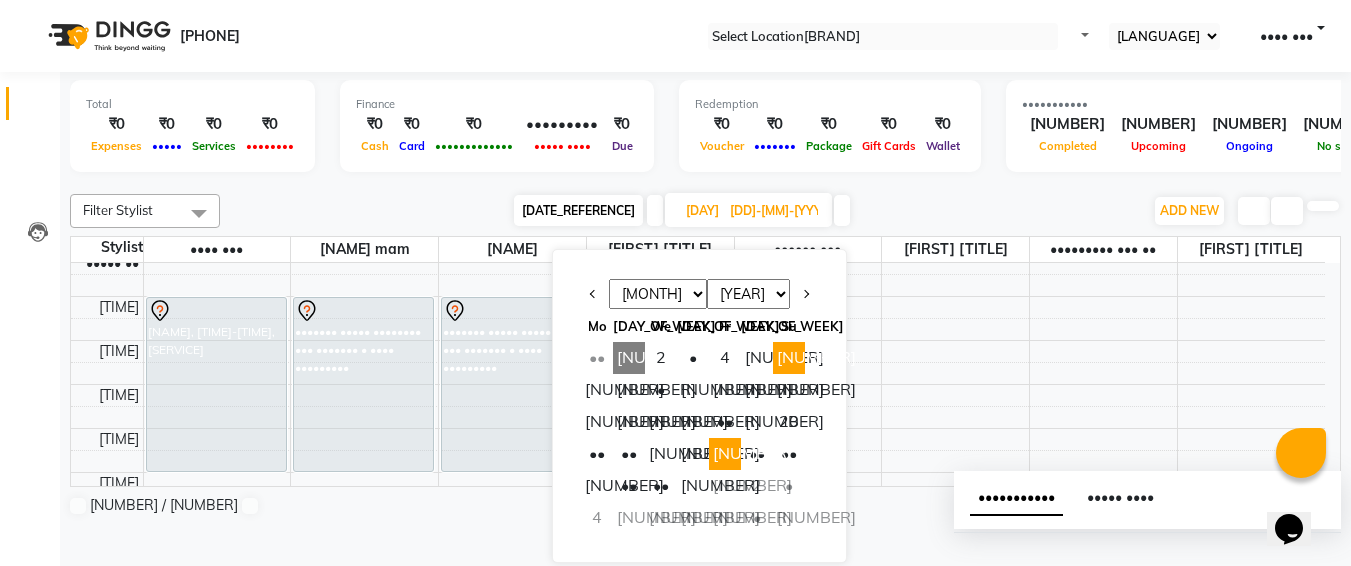 click on "[NUMBER]" at bounding box center (789, 358) 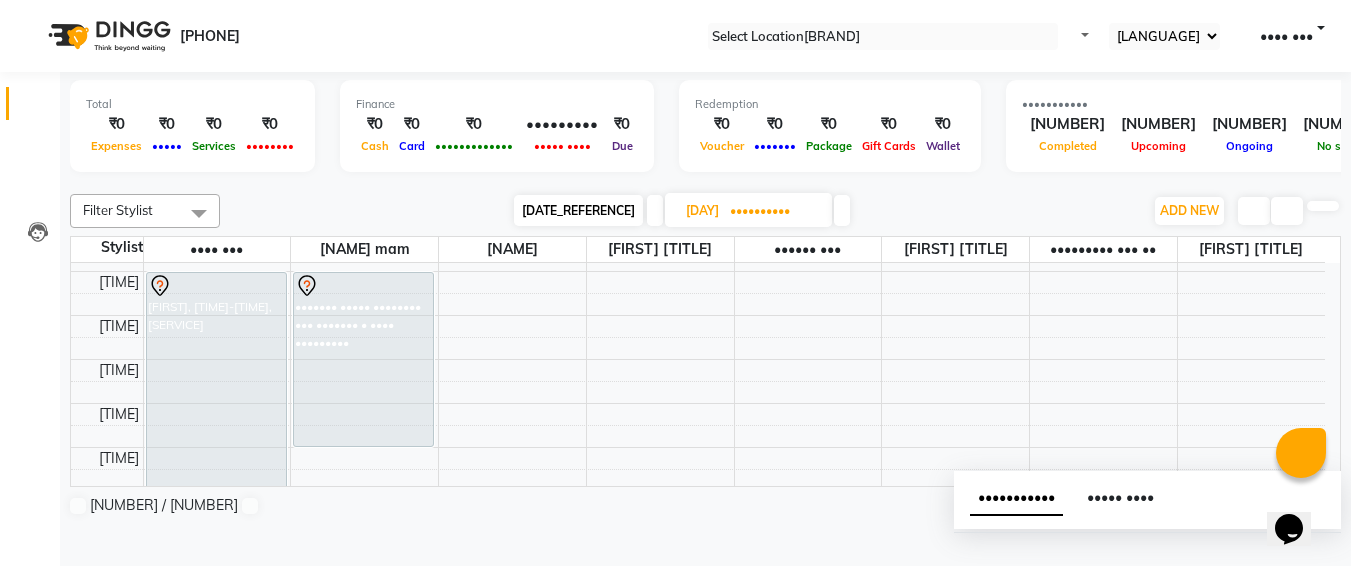 scroll, scrollTop: 166, scrollLeft: 0, axis: vertical 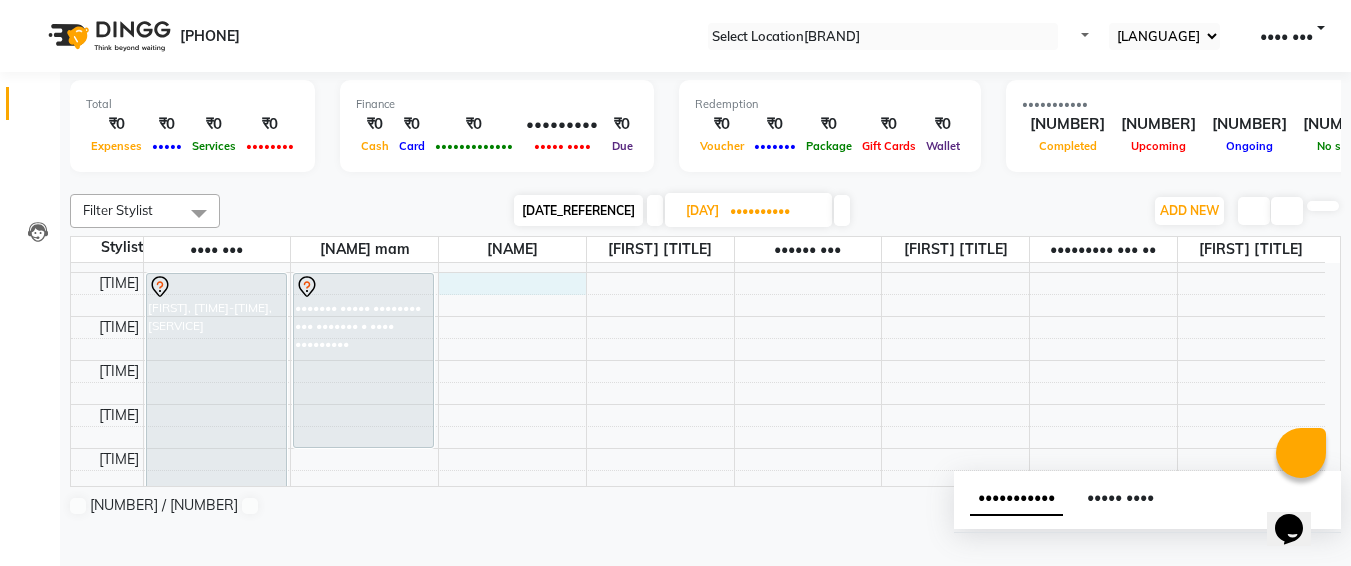 click on "[TIME] [TIME] [TIME] [TIME] [TIME] [TIME] [TIME] [TIME] [TIME] [TIME] [TIME] [TIME] [TIME] [TIME] [TIME] [TIME] [TIME] [TIME] [TIME] [TIME] [TIME] [TIME] [TIME] [TIME] [TIME] [TIME] [NAME], [TIME]-[TIME], [SERVICE] [NAME], [TIME]-[TIME], [SERVICE]" at bounding box center (698, 668) 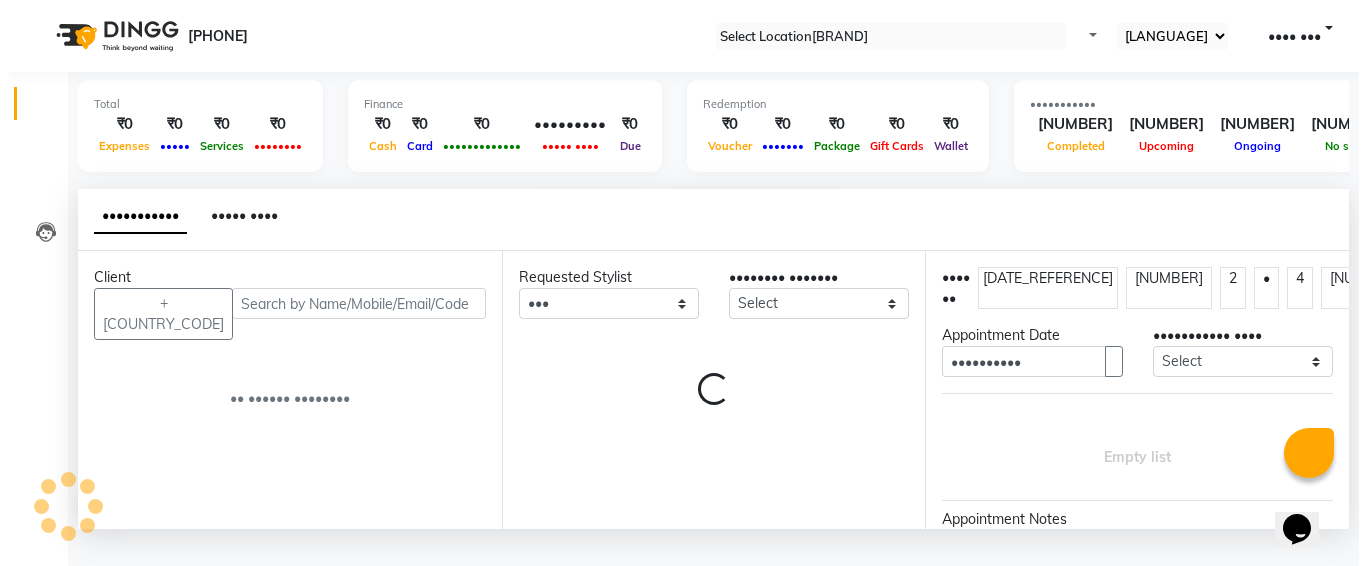 scroll, scrollTop: 1, scrollLeft: 0, axis: vertical 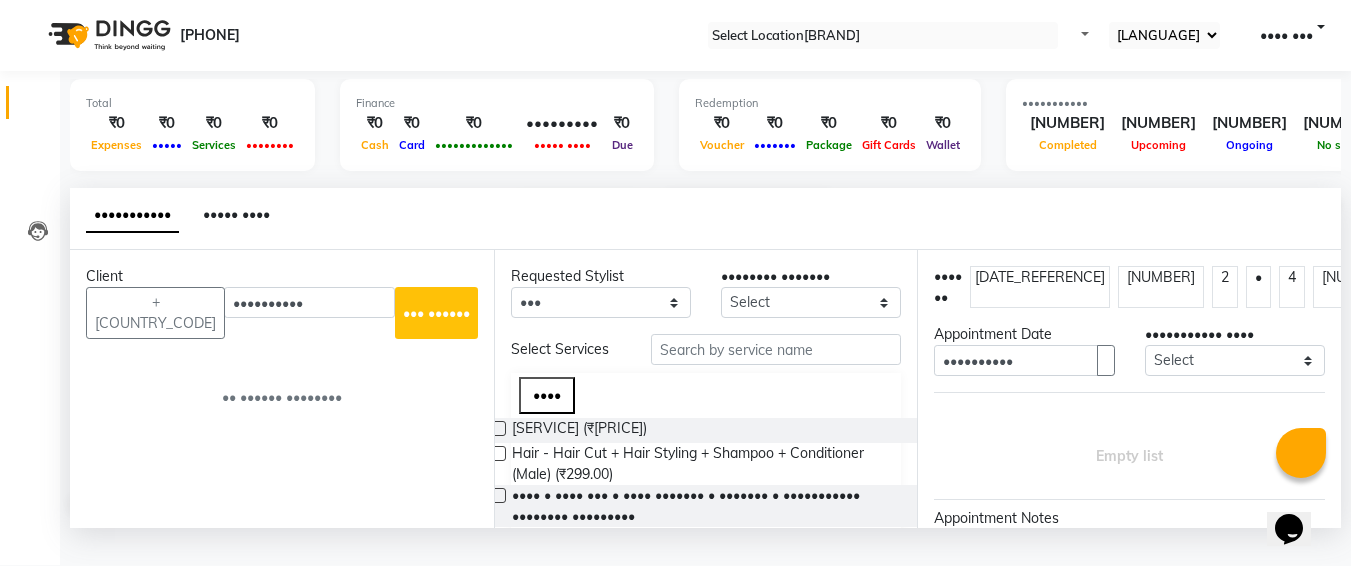 type on "••••••••••" 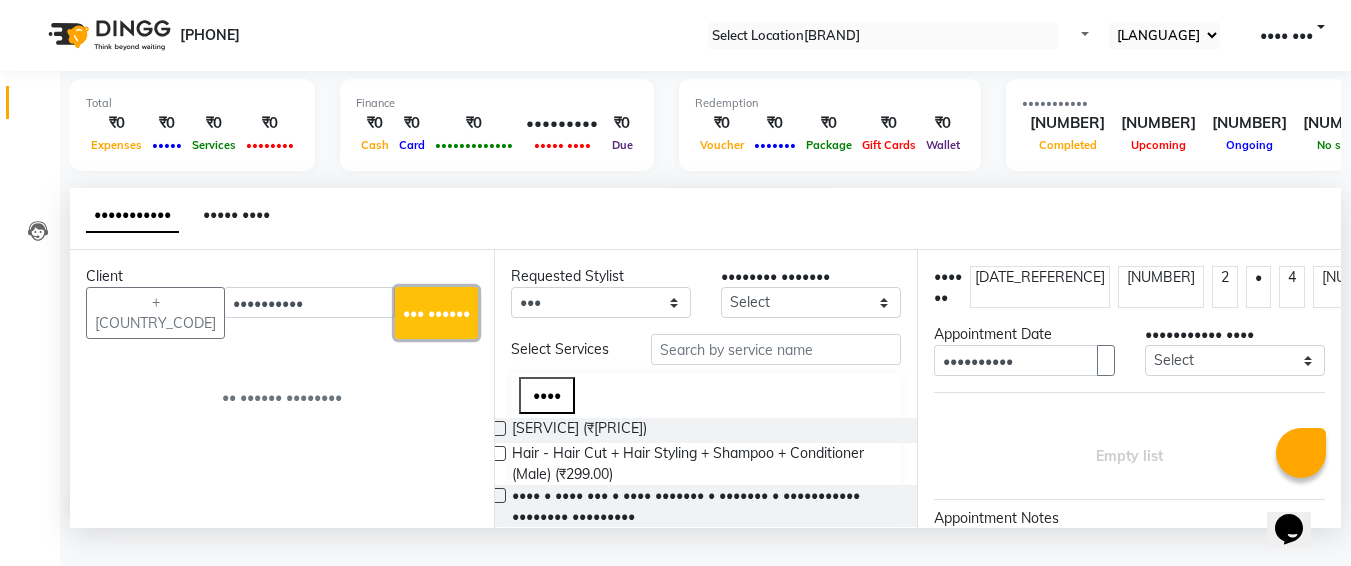 click on "••• ••••••" at bounding box center [436, 313] 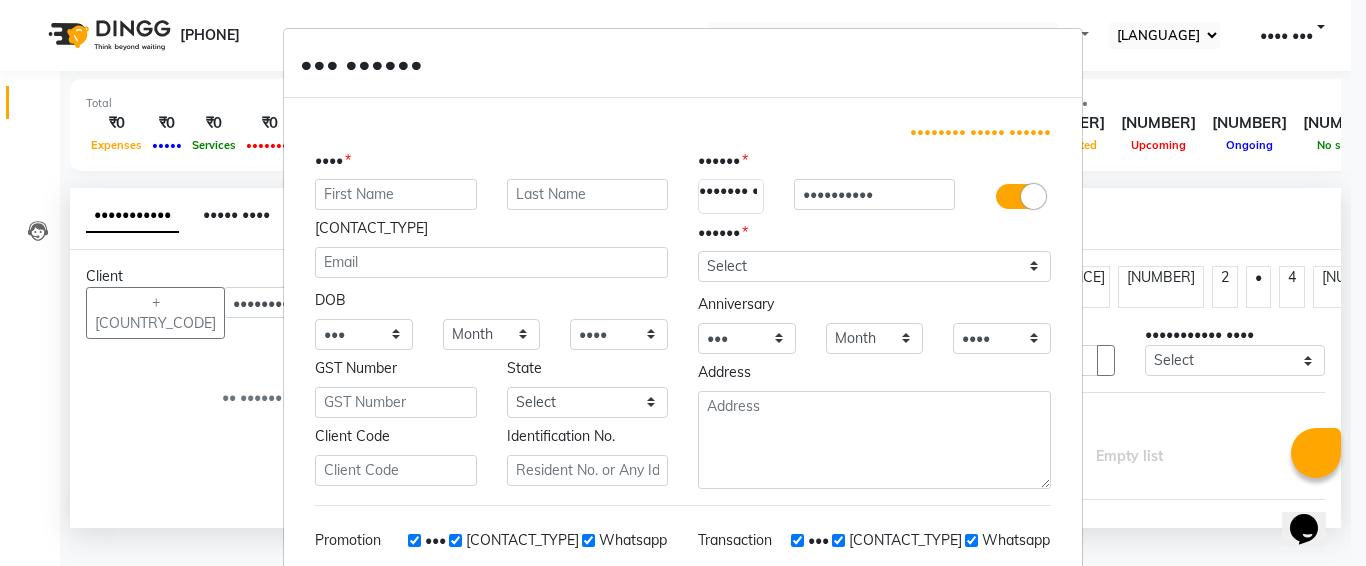 click at bounding box center (396, 194) 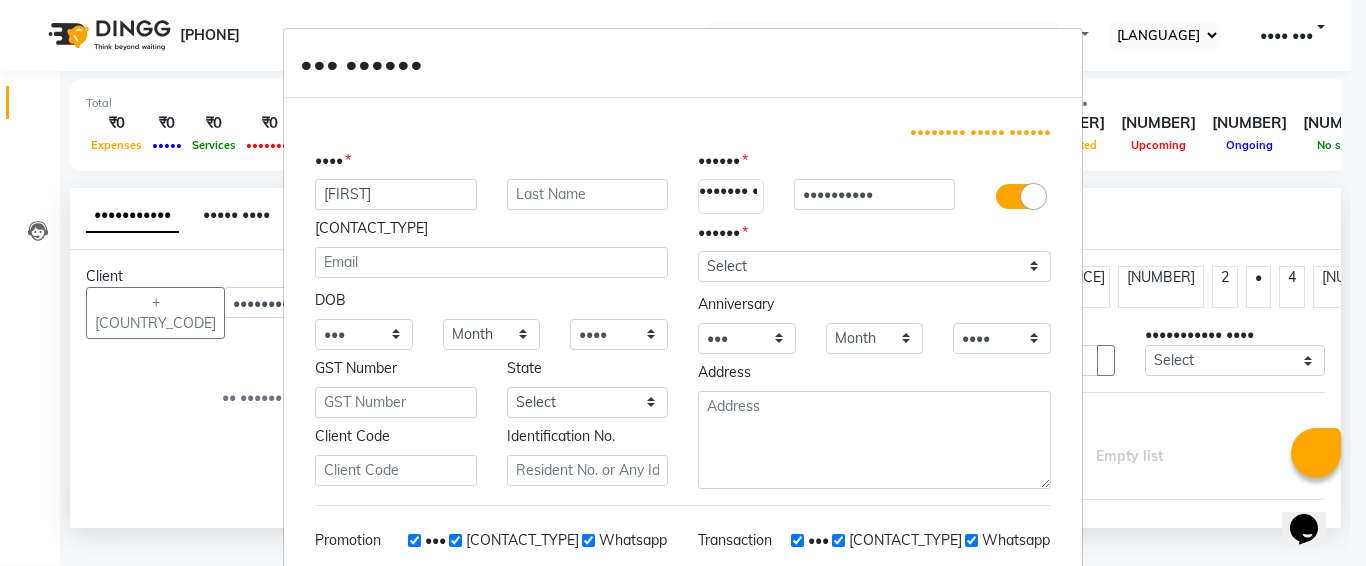 type on "[FIRST]" 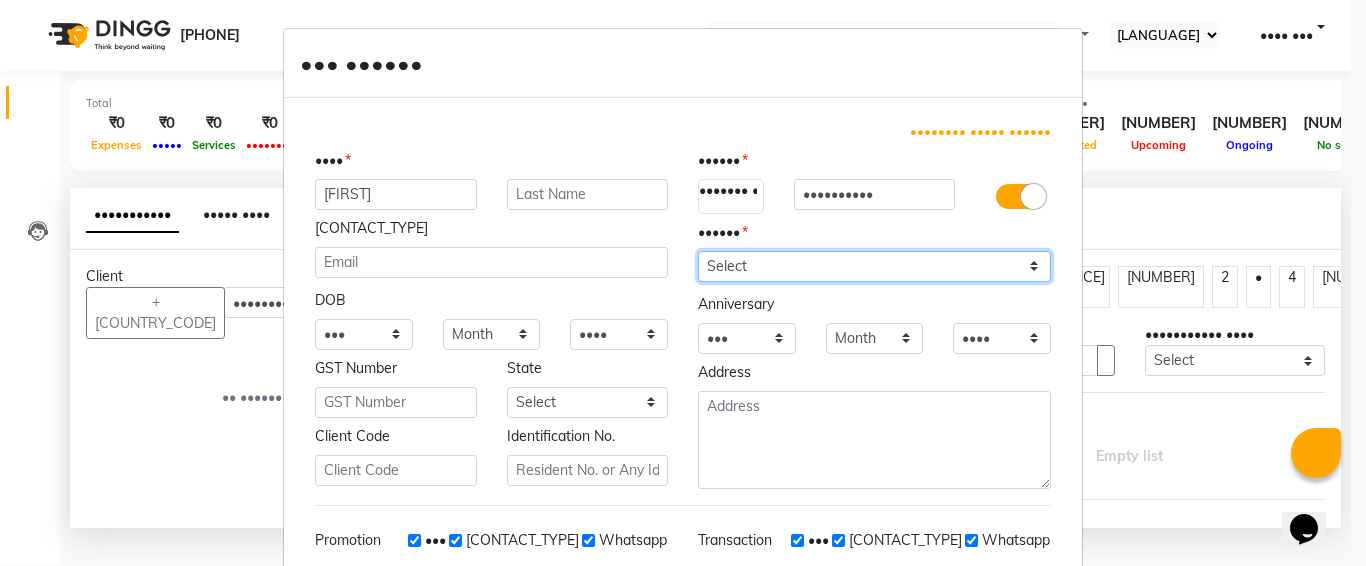click on "Select [GENDER] [GENDER] [OTHER] [PREFER_NOT_TO_SAY]" at bounding box center (874, 266) 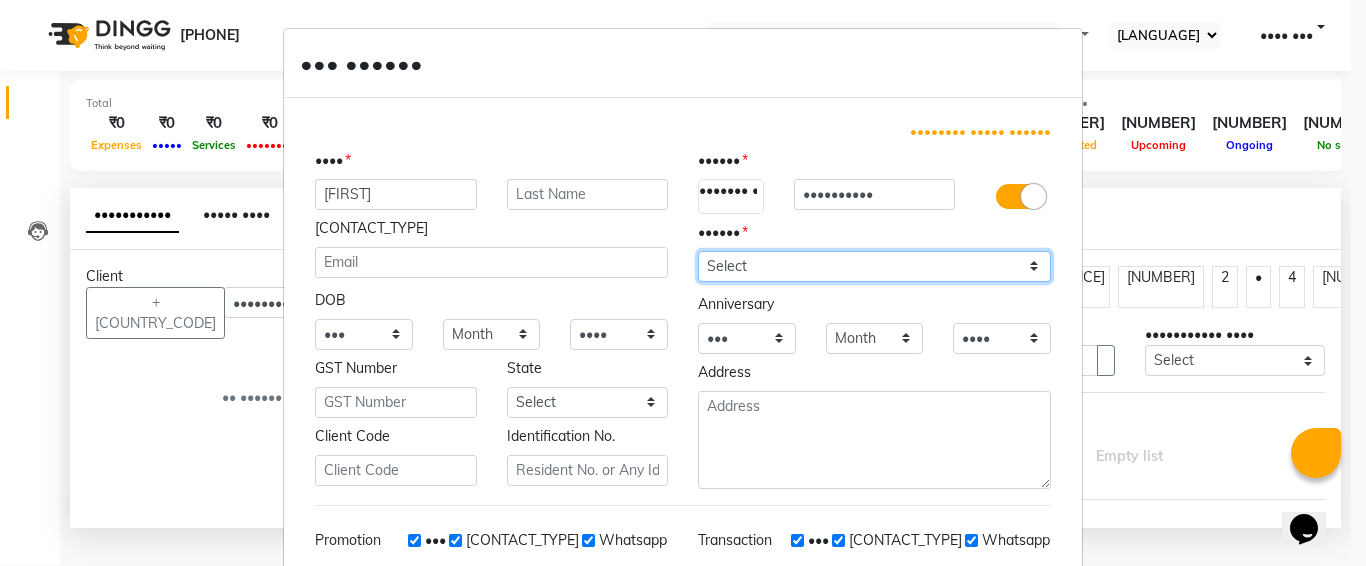 select on "female" 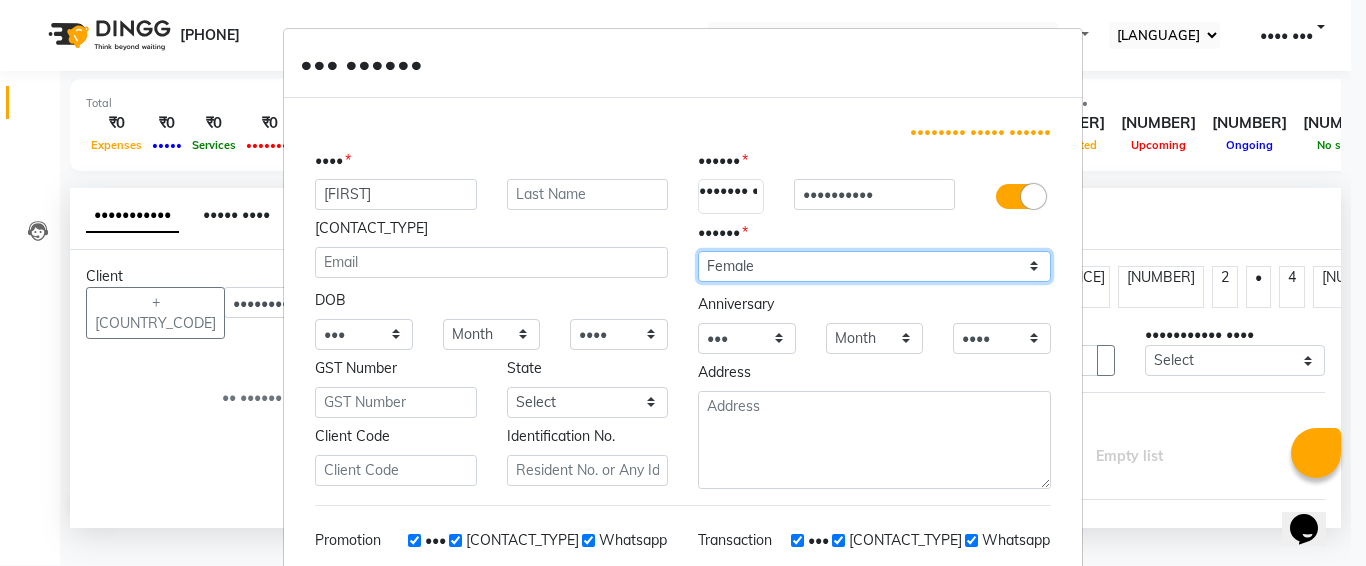 click on "Select [GENDER] [GENDER] [OTHER] [PREFER_NOT_TO_SAY]" at bounding box center (874, 266) 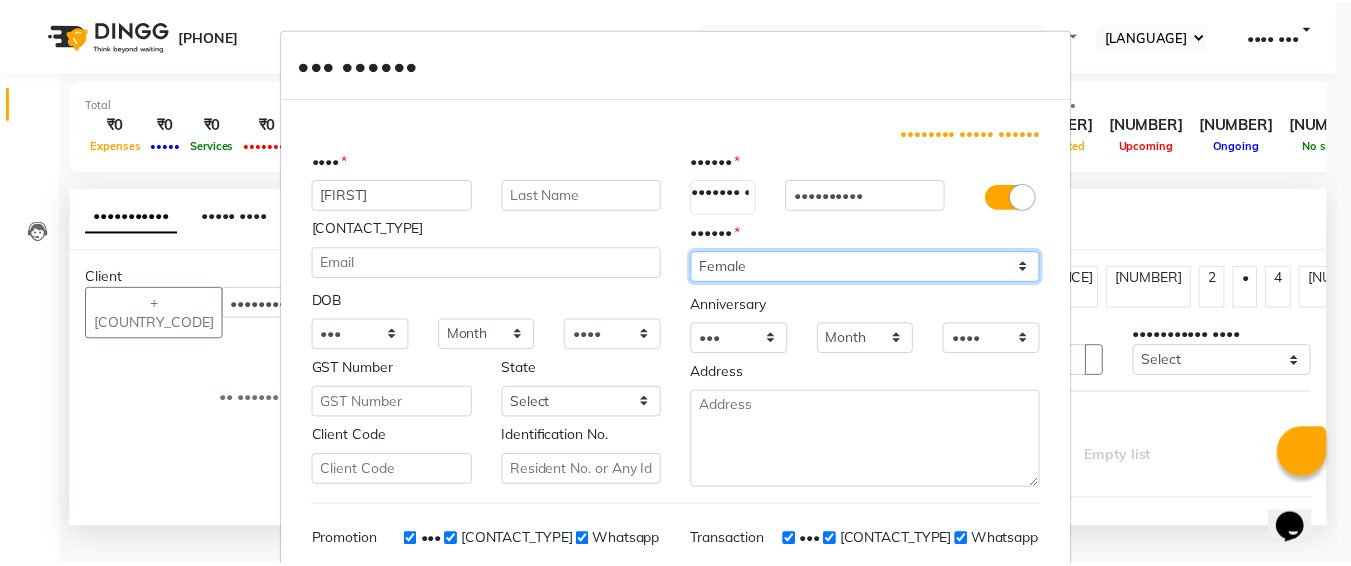 scroll, scrollTop: 283, scrollLeft: 0, axis: vertical 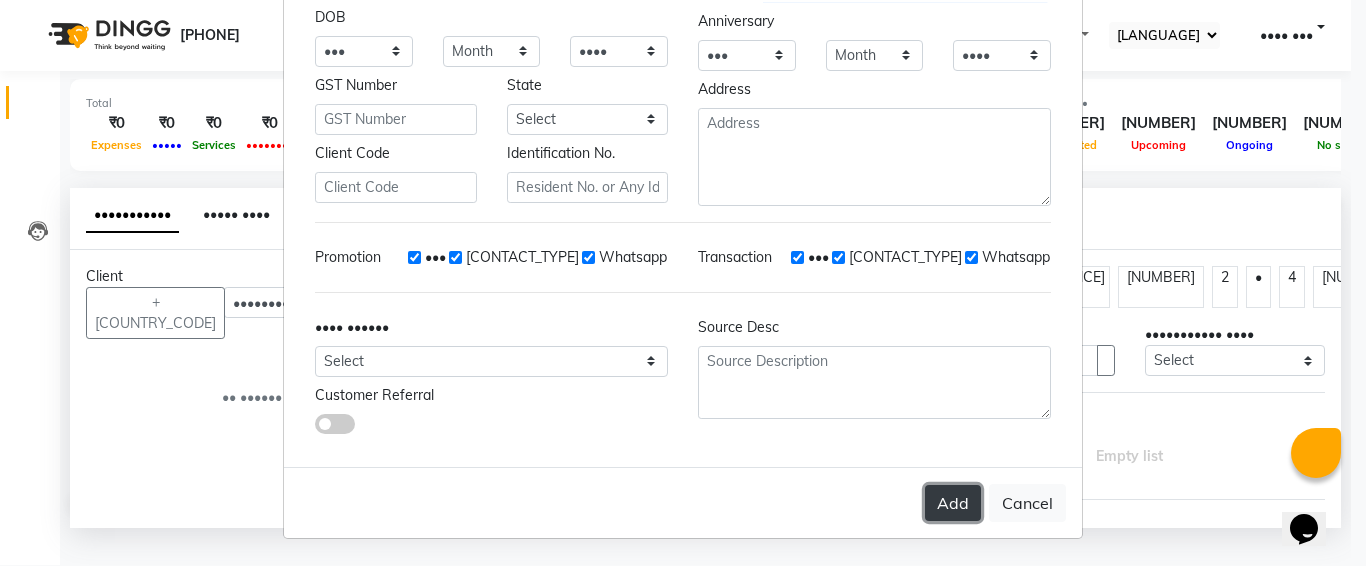 click on "Add" at bounding box center [953, 503] 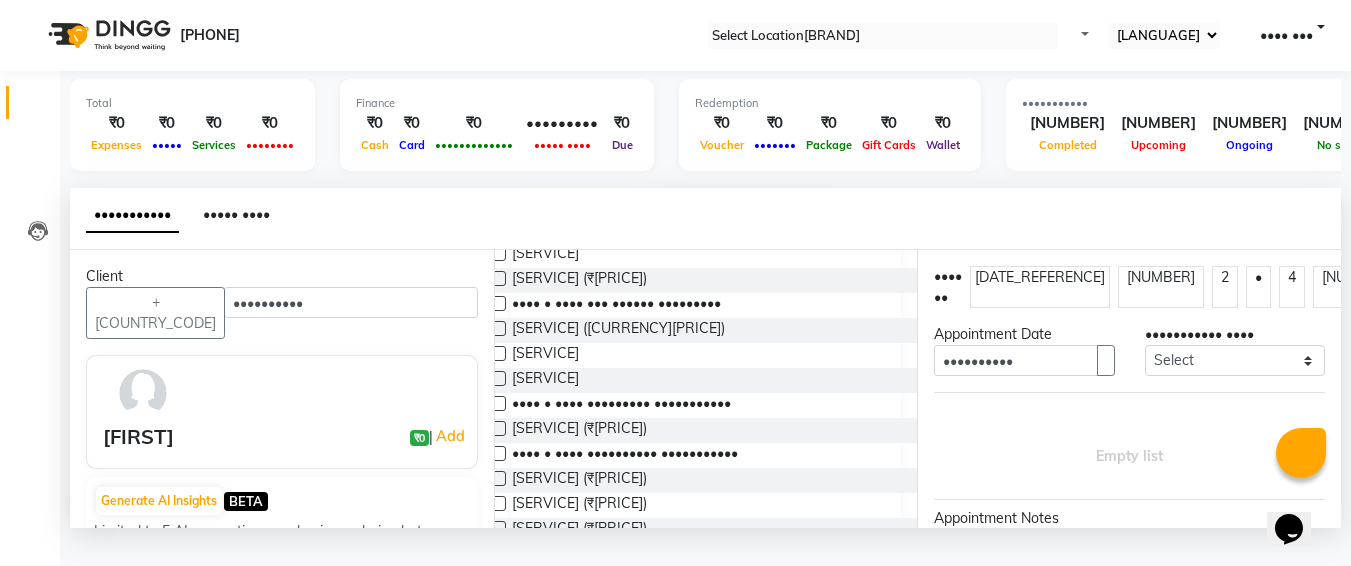 scroll, scrollTop: 273, scrollLeft: 0, axis: vertical 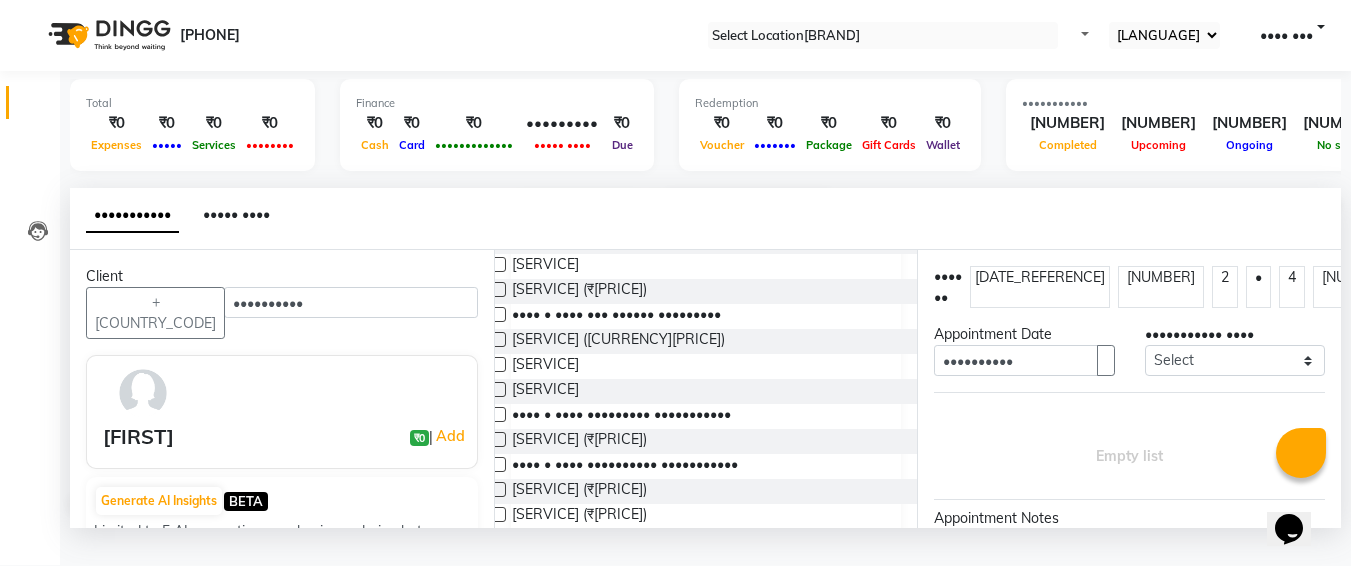 click at bounding box center (498, 414) 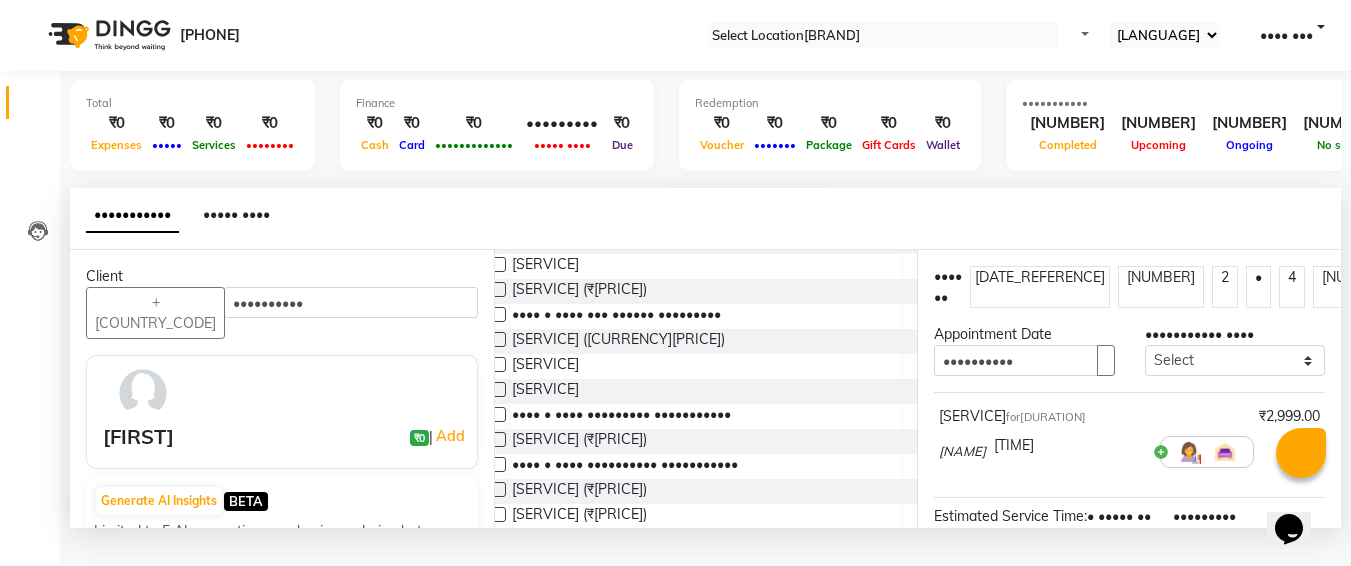 scroll, scrollTop: 287, scrollLeft: 0, axis: vertical 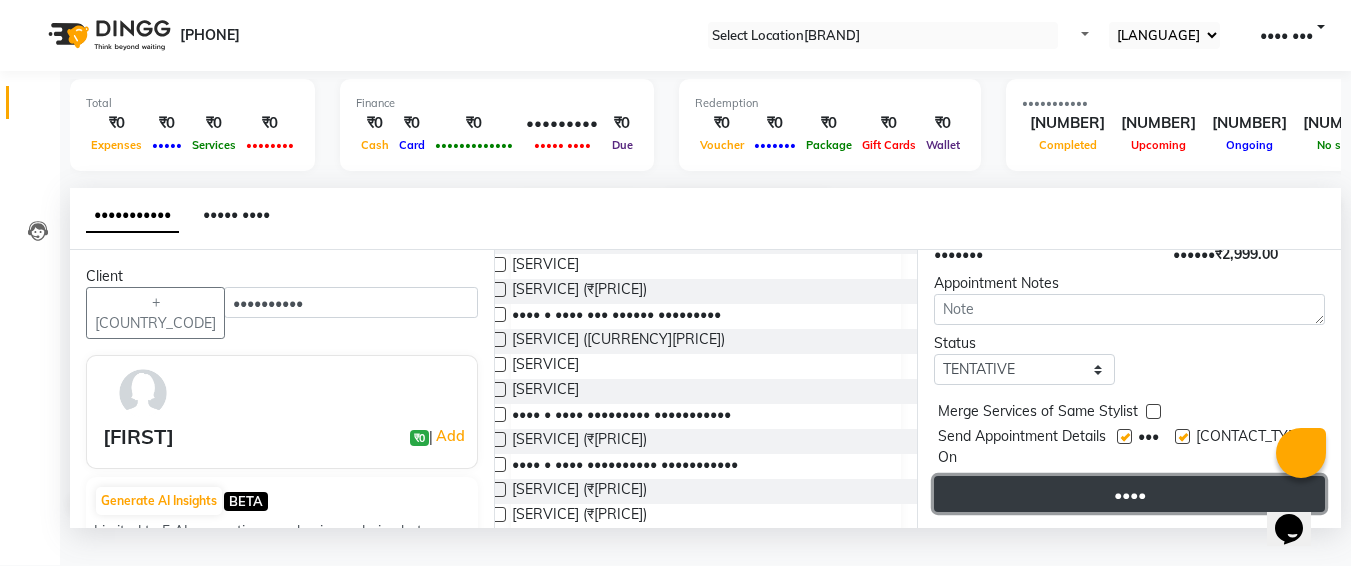 click on "••••" at bounding box center (1129, 494) 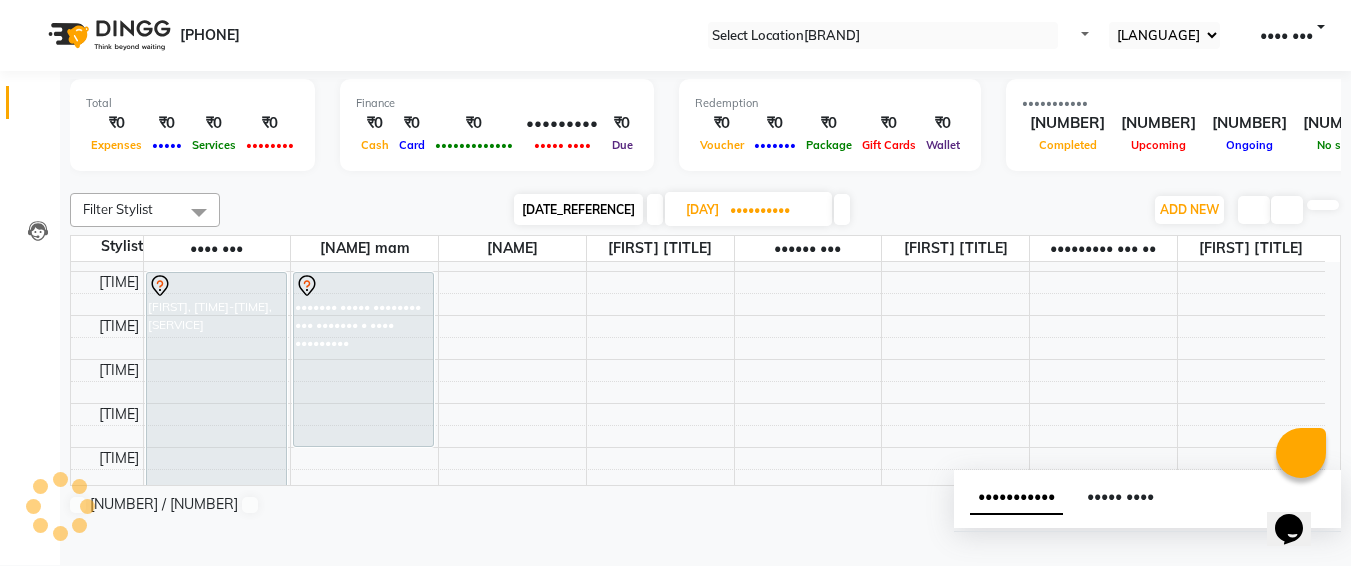 scroll, scrollTop: 0, scrollLeft: 0, axis: both 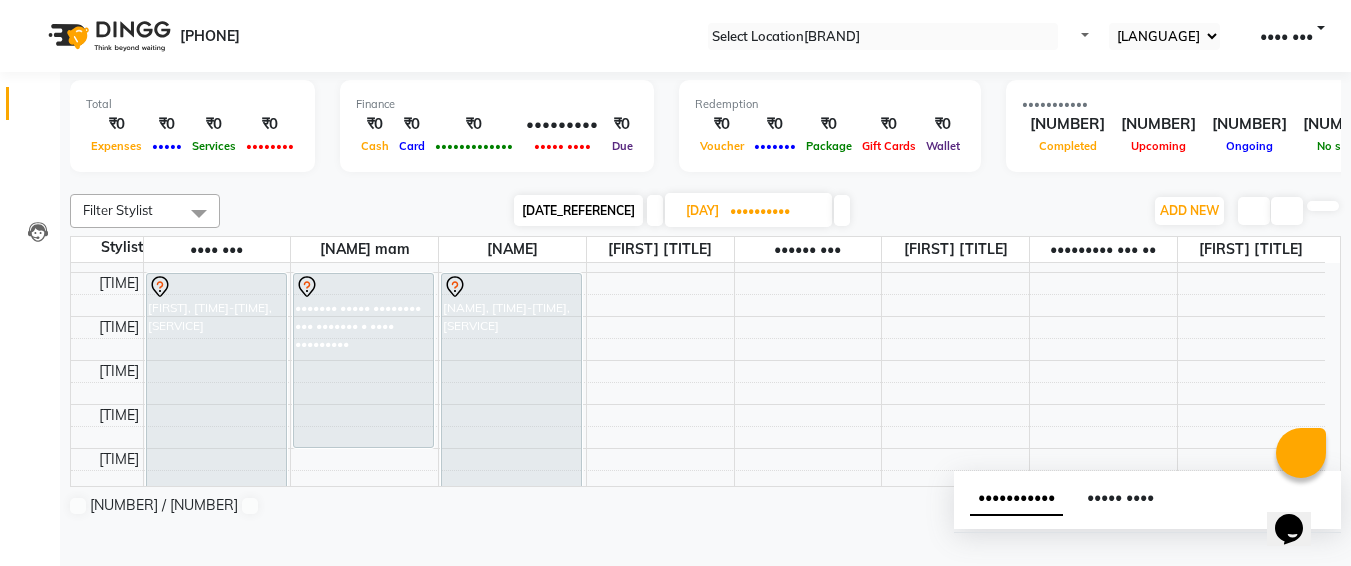 click on "••••••••••" at bounding box center (774, 211) 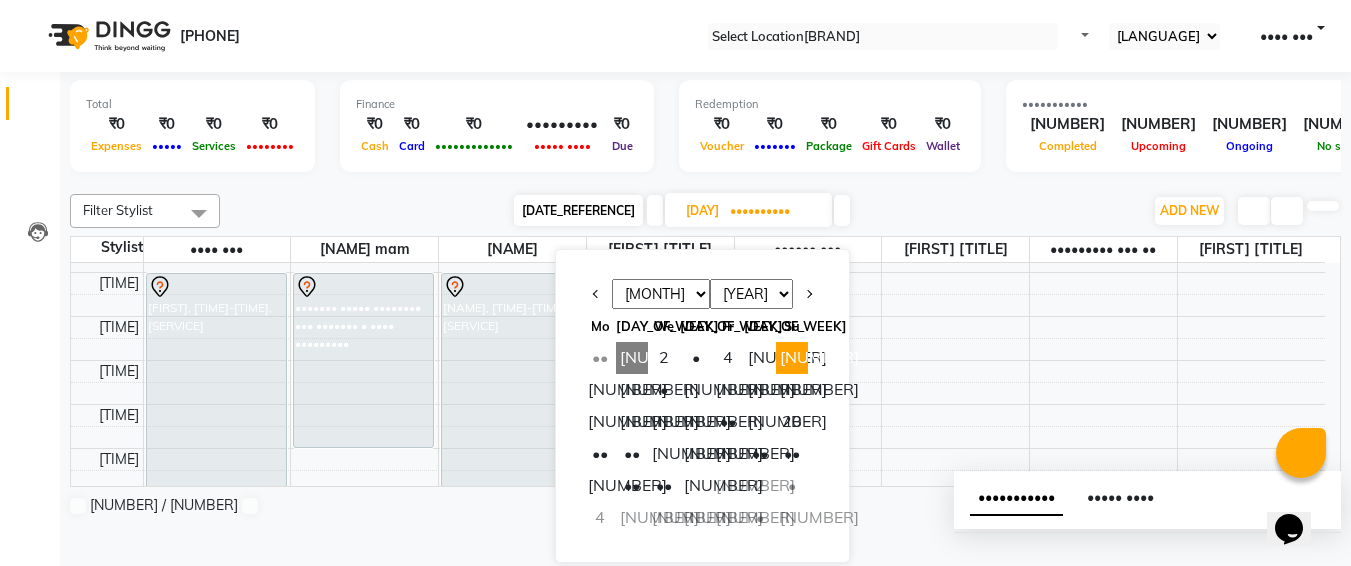 click on "[MONTH] [MONTH] [MONTH] [MONTH] [MONTH] [MONTH] [MONTH] [MONTH] [MONTH] [MONTH] [MONTH] [MONTH]" at bounding box center [661, 294] 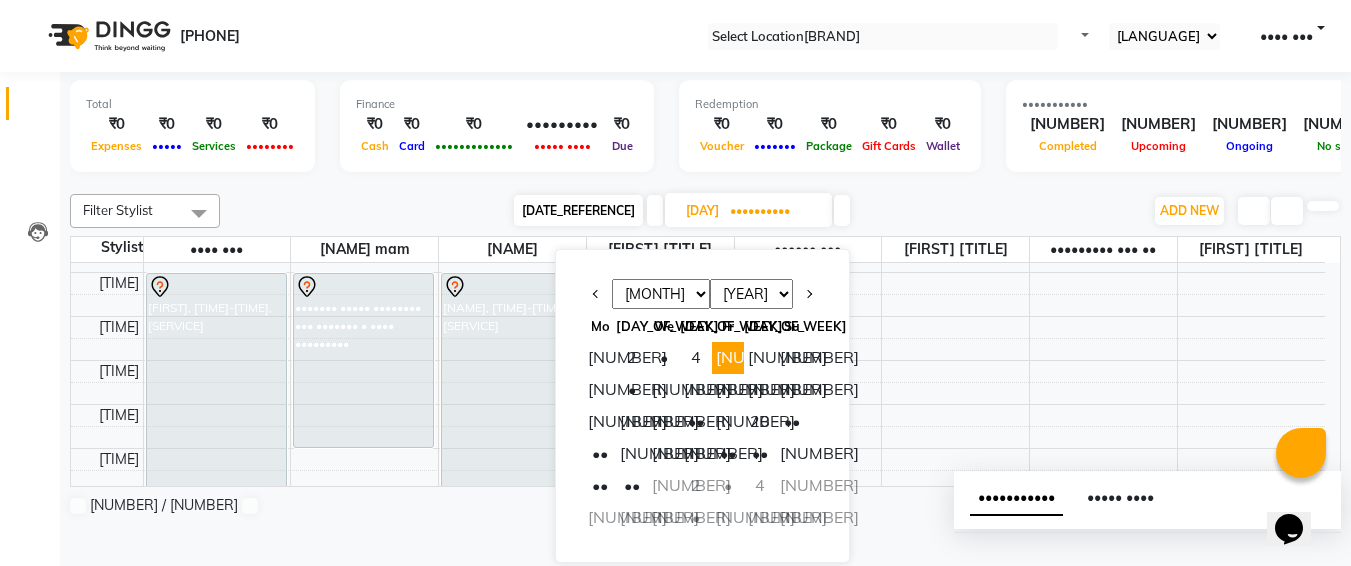 click on "[NUMBER]" at bounding box center (728, 358) 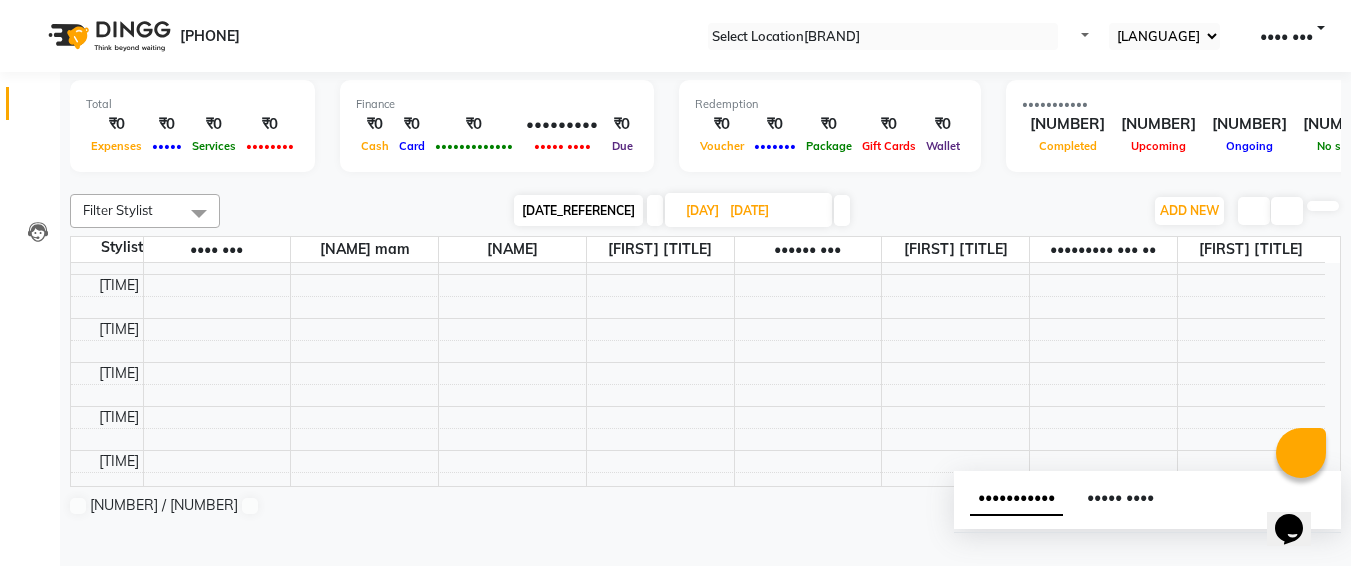 scroll, scrollTop: 162, scrollLeft: 0, axis: vertical 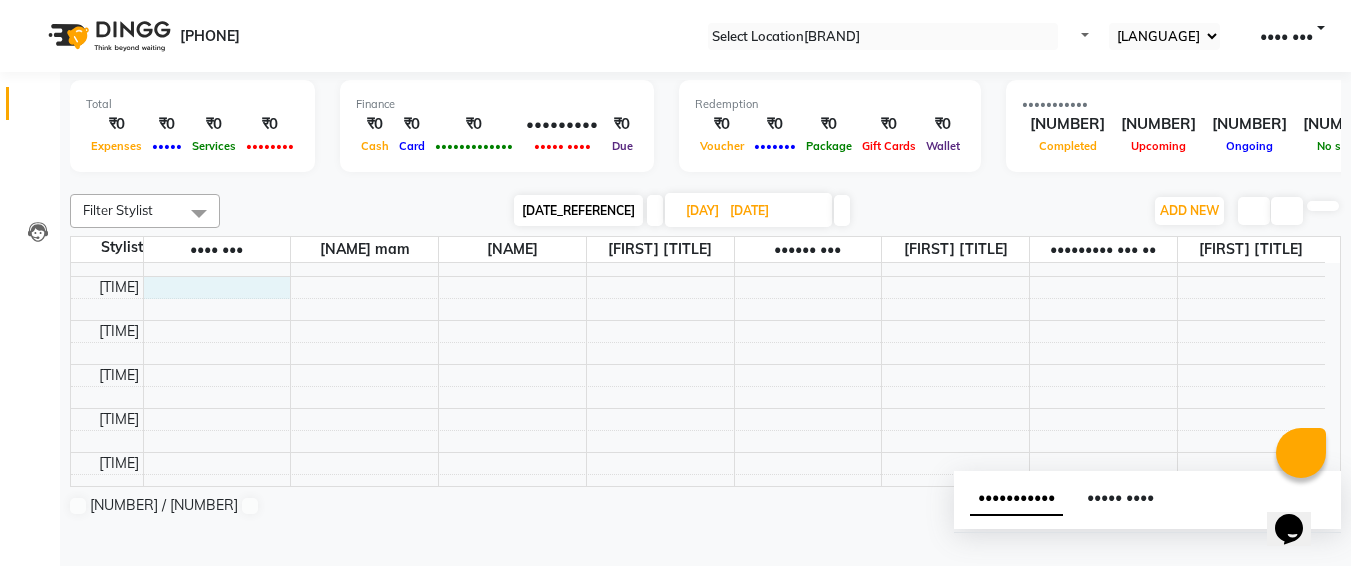 click on "[TIME] [TIME] [TIME] [TIME] [TIME] [TIME] [TIME] [TIME] [TIME] [TIME] [TIME] [TIME] [TIME] [TIME] [TIME] [TIME] [TIME] [TIME] [TIME] [TIME] [TIME] [TIME] [TIME] [TIME] [TIME] [TIME] [NAME], [TIME]-[TIME], [SERVICE] [NAME], [TIME]-[TIME], [SERVICE] [NAME], [TIME]-[TIME], [SERVICE] [NAME], [TIME]-[TIME], [SERVICE]" at bounding box center [698, 672] 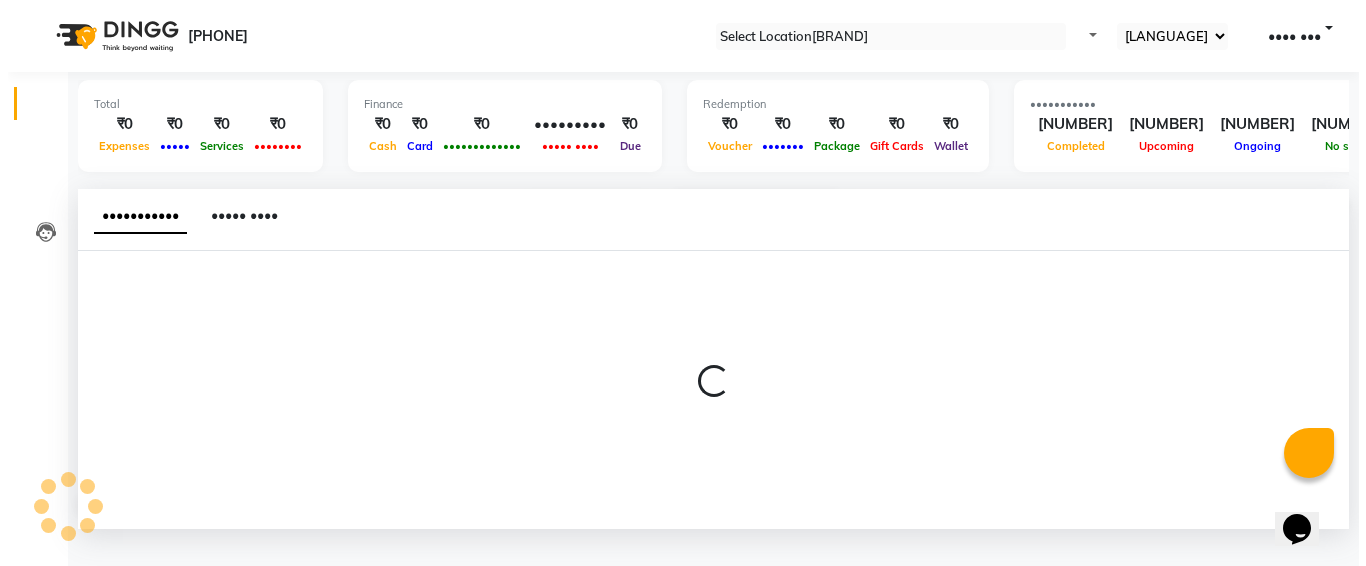 scroll, scrollTop: 1, scrollLeft: 0, axis: vertical 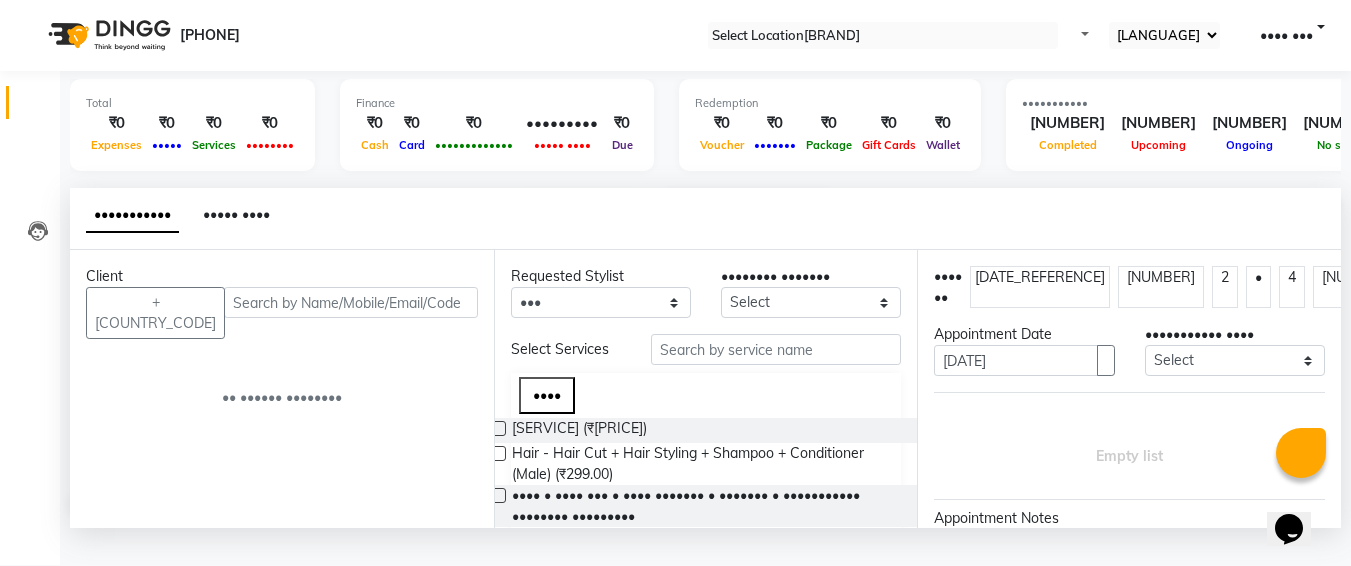 click at bounding box center [351, 302] 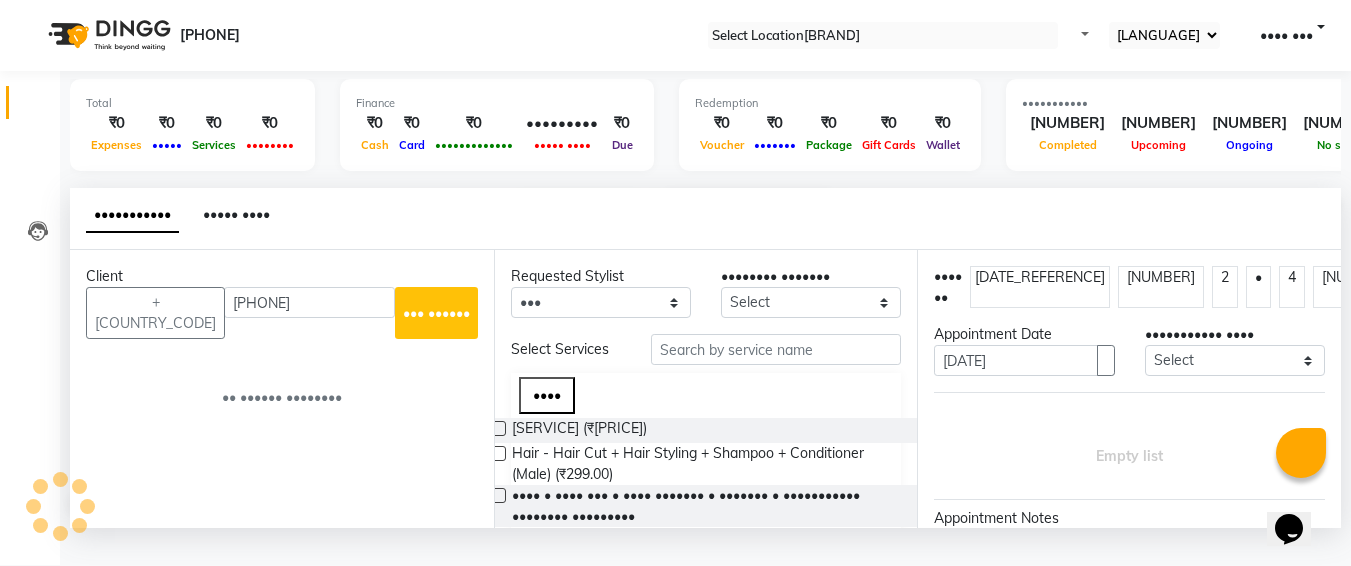 type on "[PHONE]" 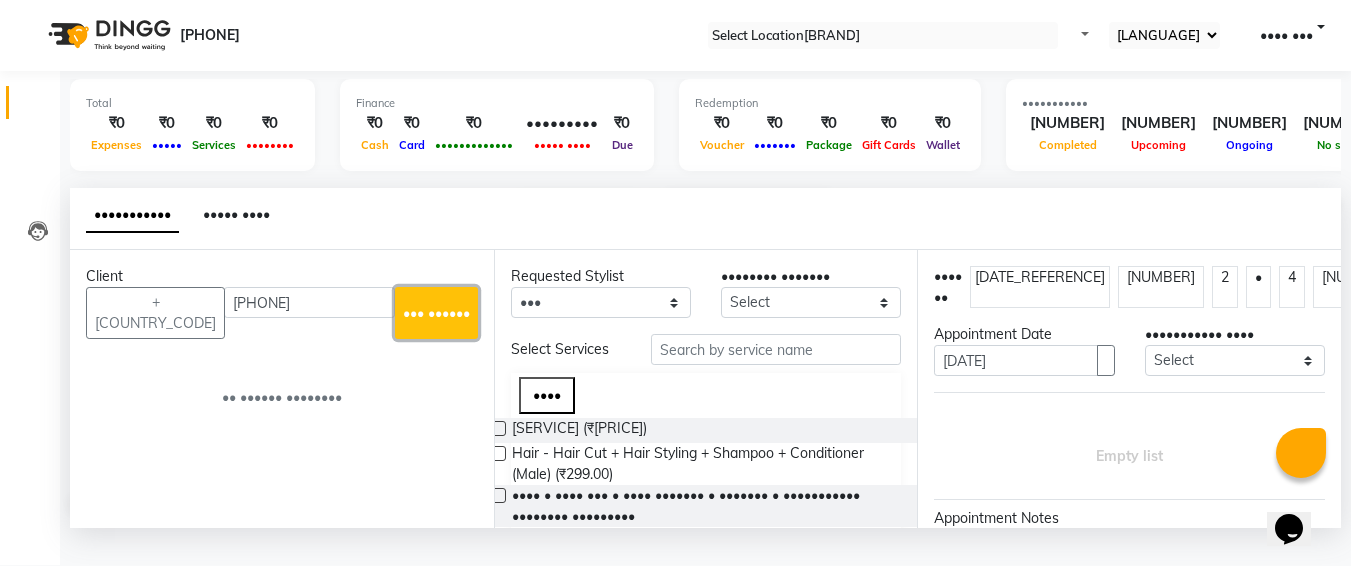 click on "••• ••••••" at bounding box center (436, 313) 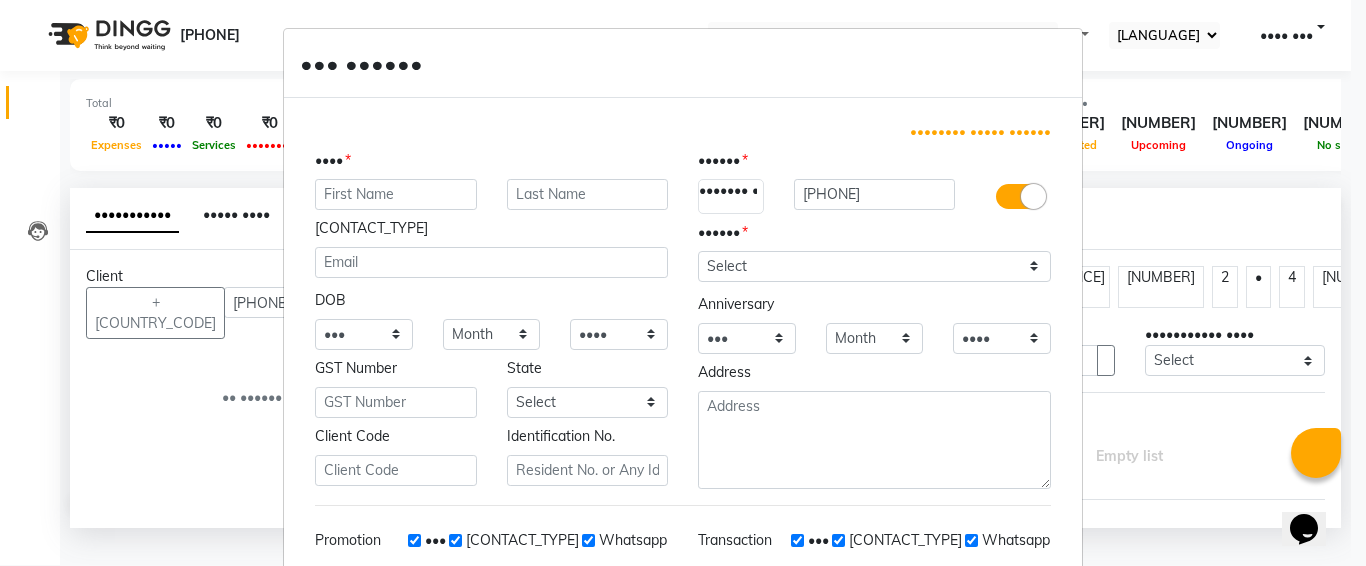 click at bounding box center (396, 194) 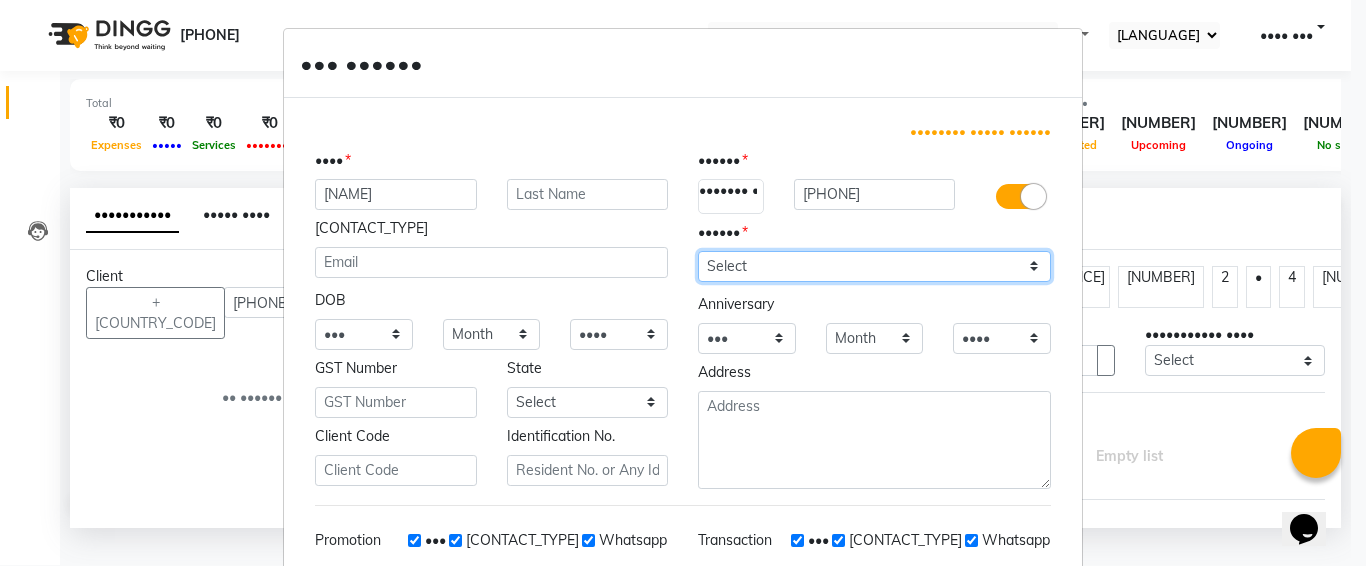 click on "Select [GENDER] [GENDER] [OTHER] [PREFER_NOT_TO_SAY]" at bounding box center (874, 266) 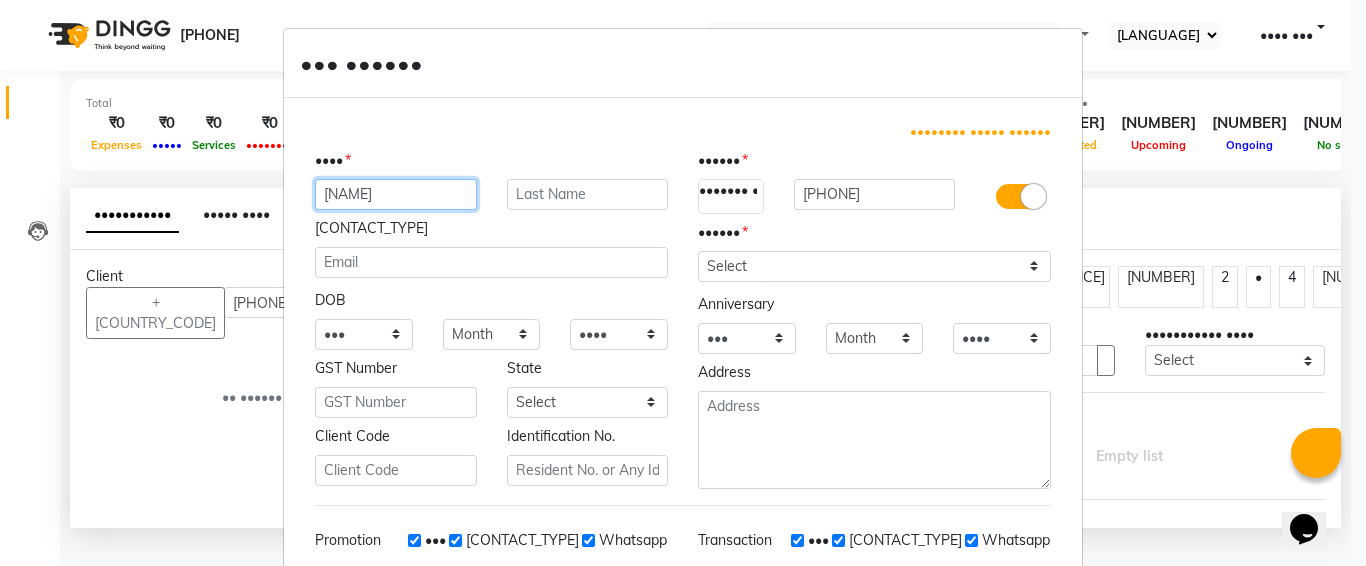 click on "[NAME]" at bounding box center (396, 194) 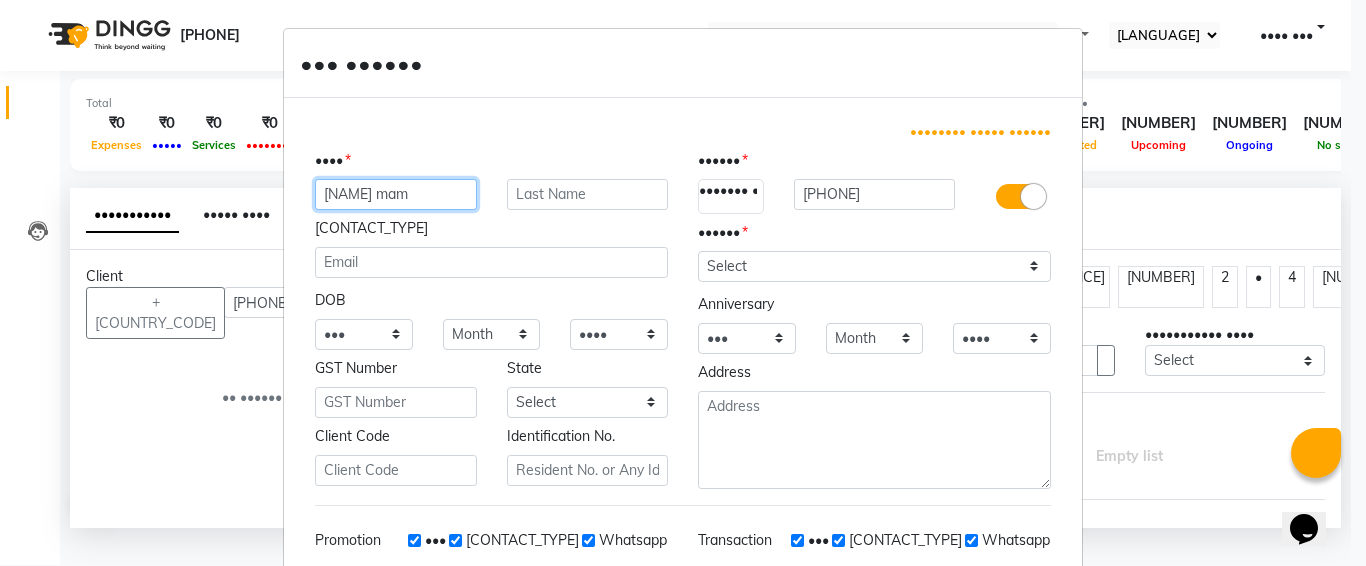 type on "[NAME] mam" 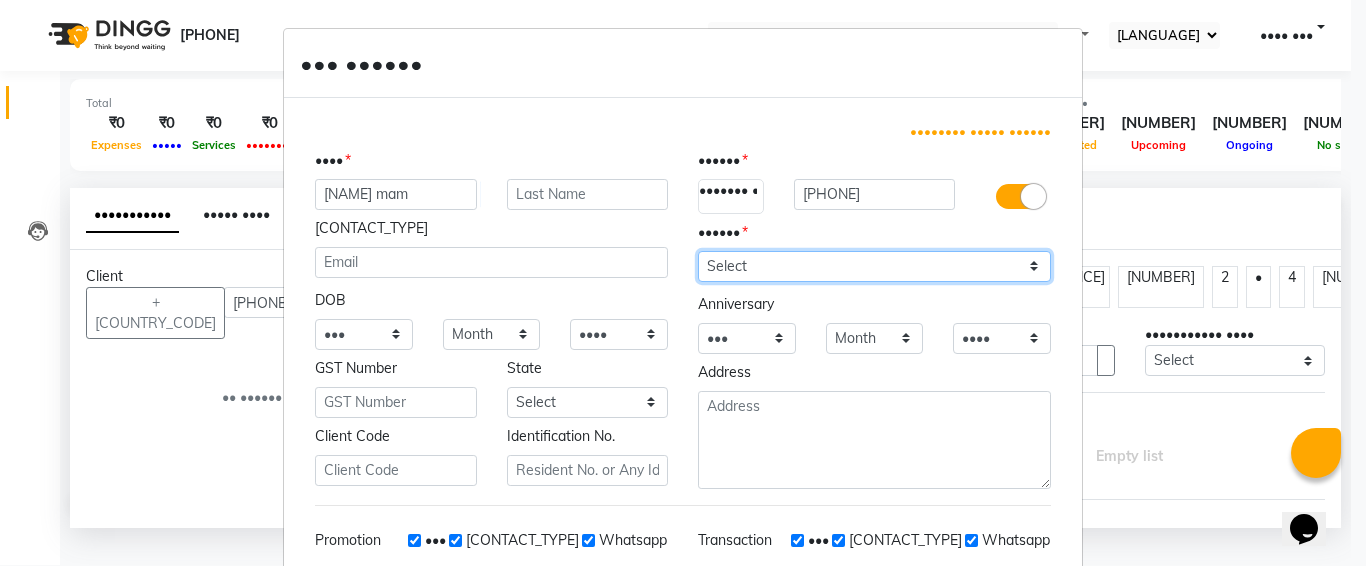 click on "Select [GENDER] [GENDER] [OTHER] [PREFER_NOT_TO_SAY]" at bounding box center (874, 266) 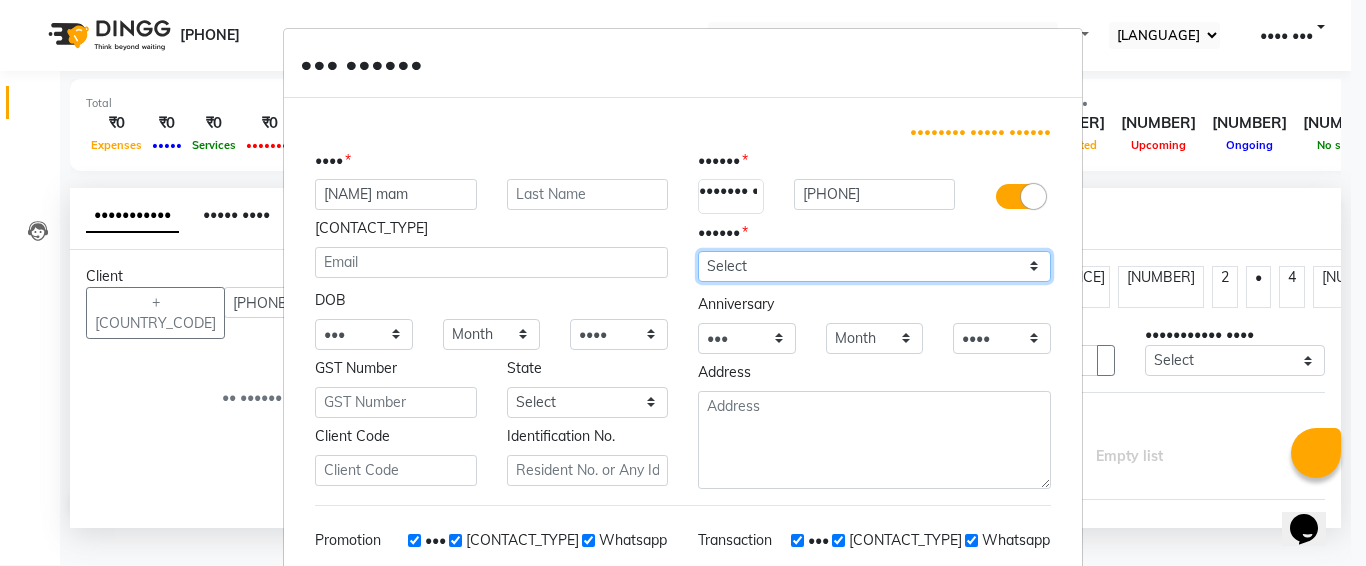 select on "female" 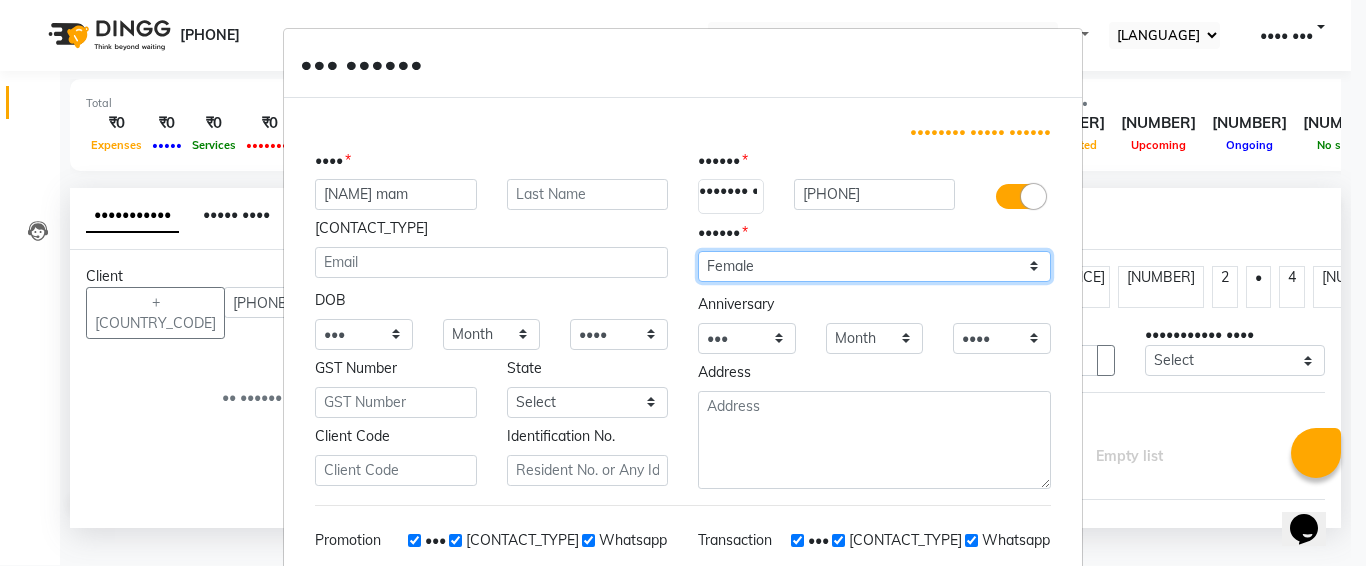 click on "Select [GENDER] [GENDER] [OTHER] [PREFER_NOT_TO_SAY]" at bounding box center (874, 266) 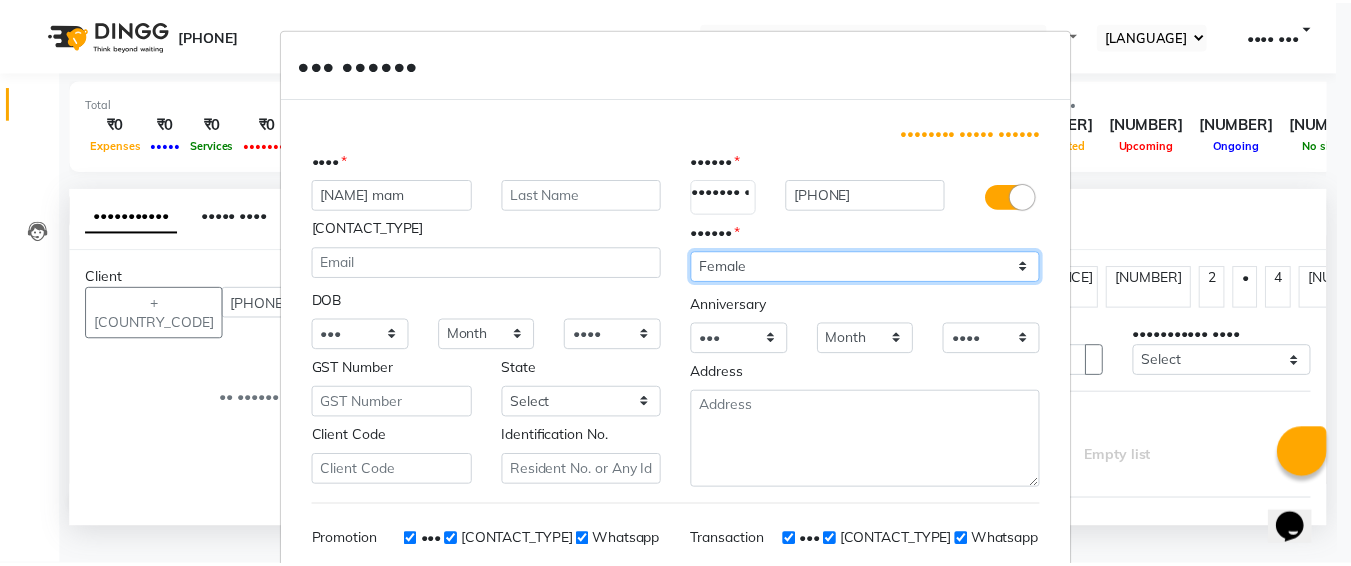 scroll, scrollTop: 283, scrollLeft: 0, axis: vertical 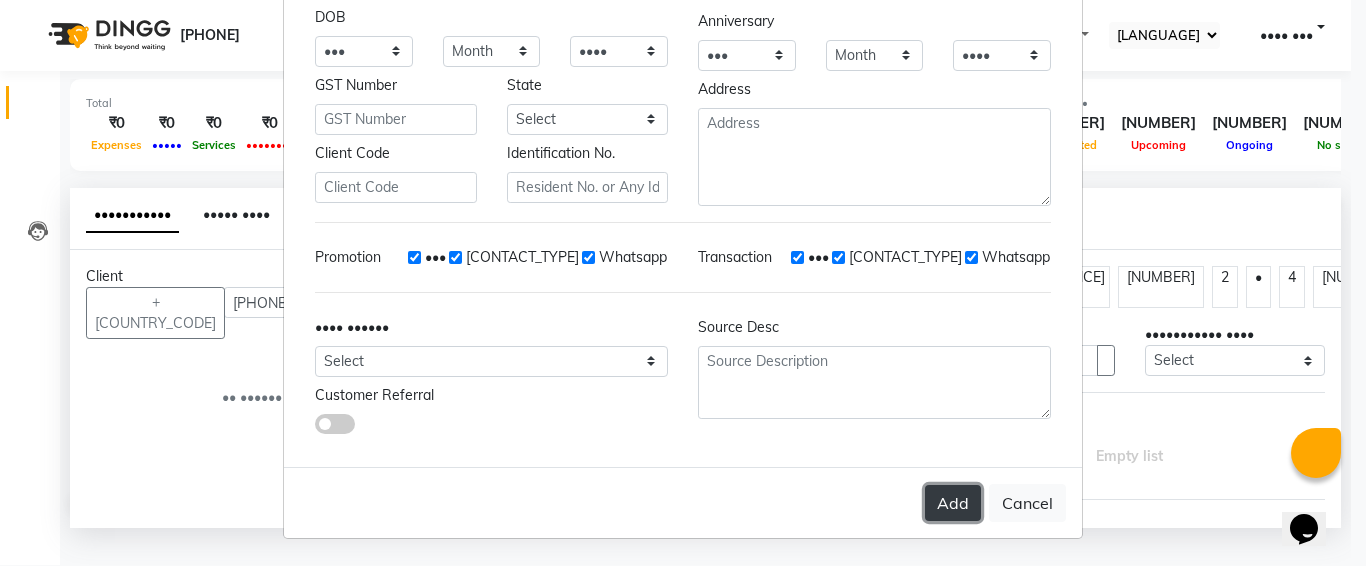 click on "Add" at bounding box center (953, 503) 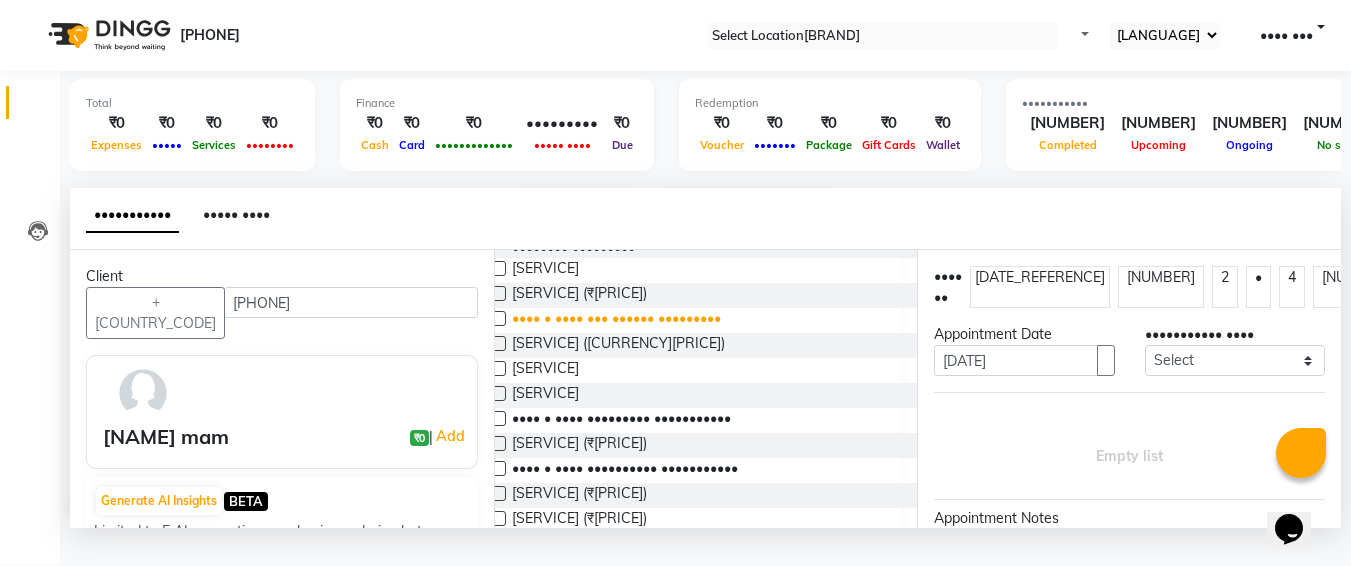 scroll, scrollTop: 277, scrollLeft: 0, axis: vertical 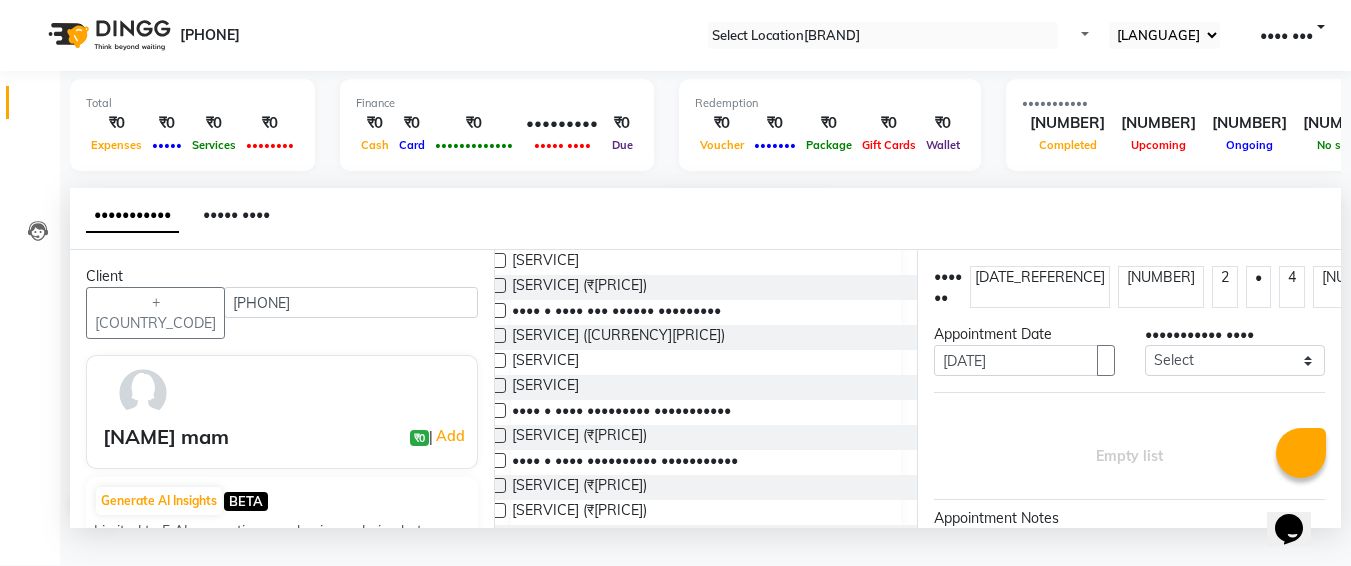 click at bounding box center [498, 385] 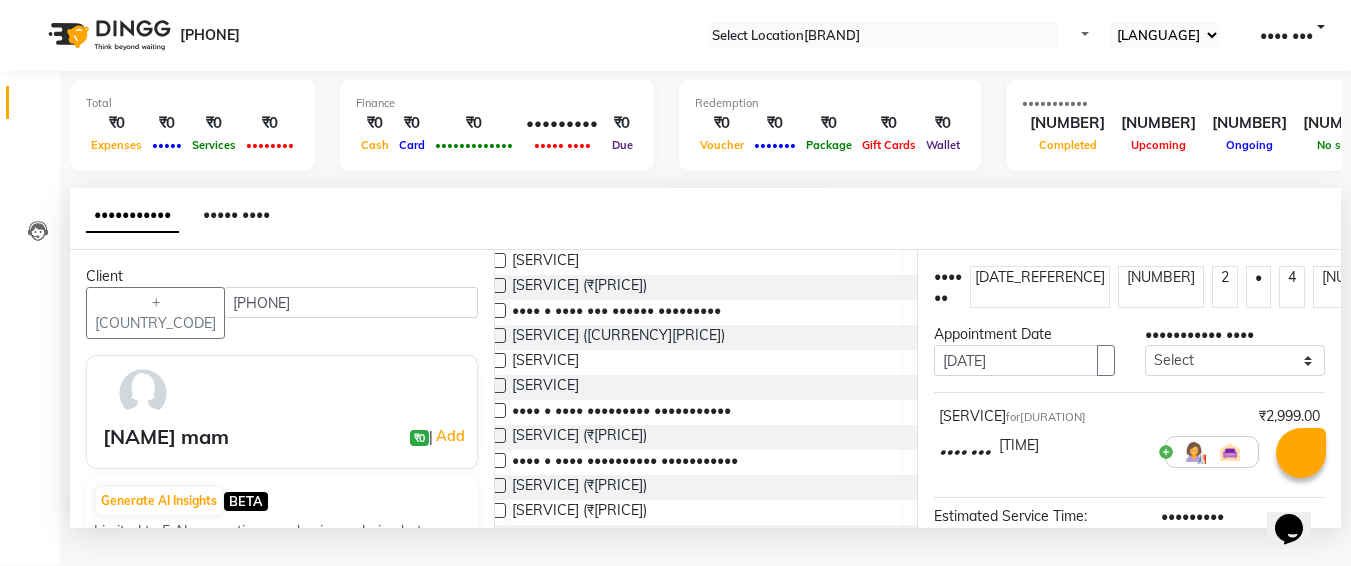 scroll, scrollTop: 284, scrollLeft: 0, axis: vertical 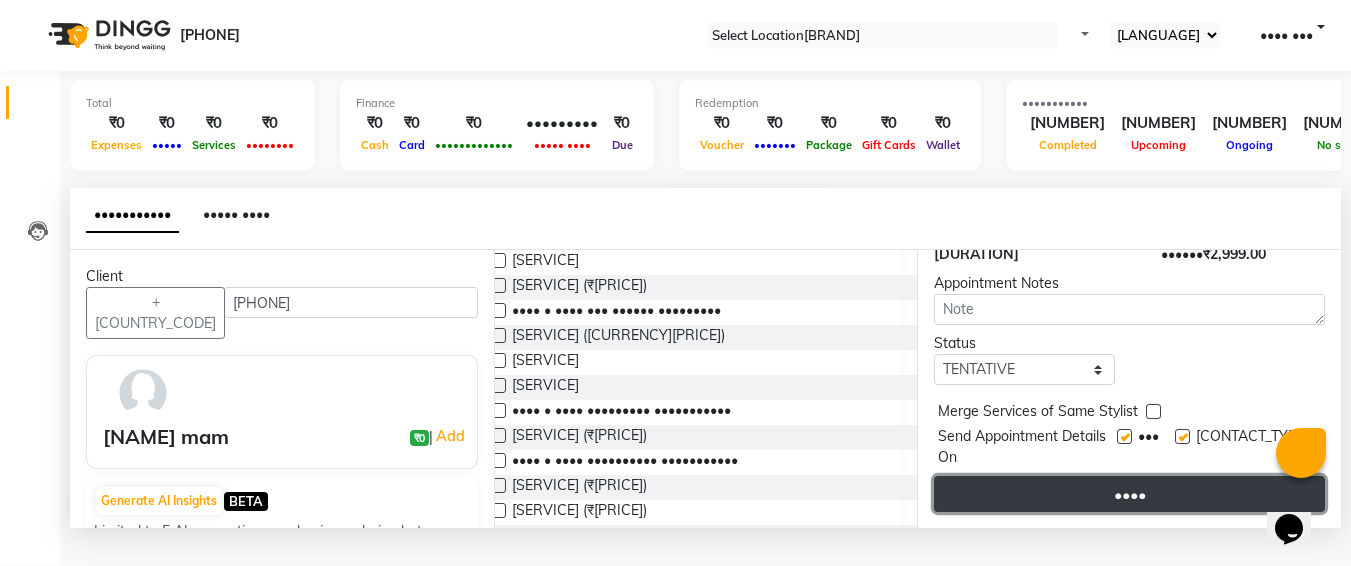 click on "••••" at bounding box center (1129, 494) 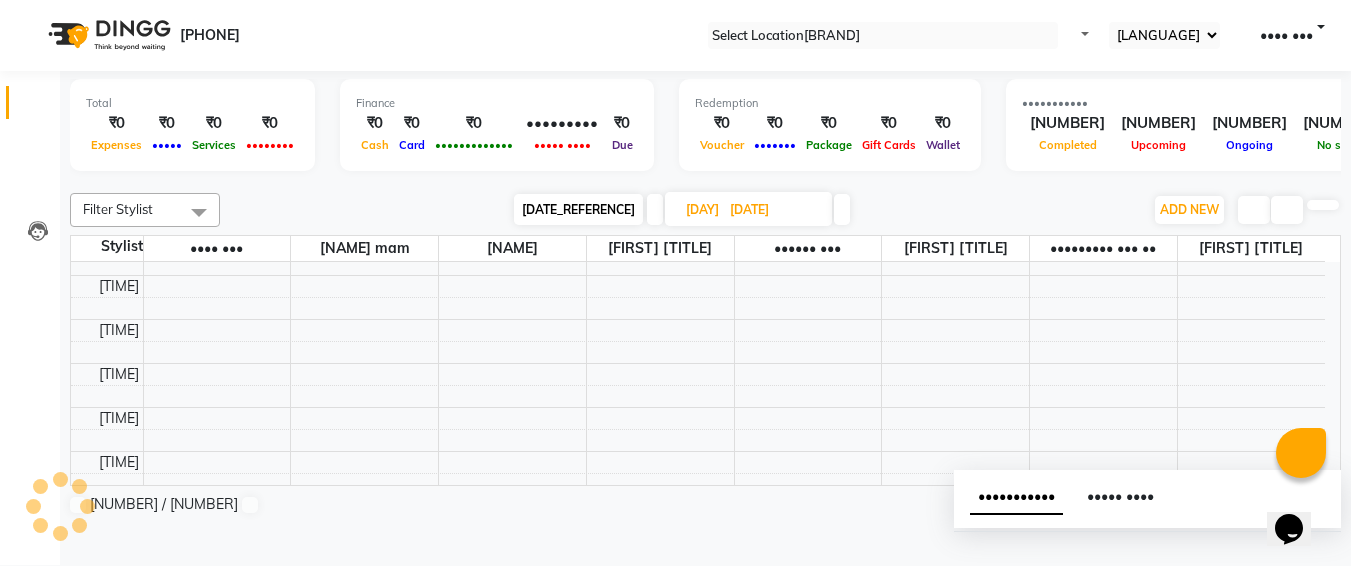 scroll, scrollTop: 0, scrollLeft: 0, axis: both 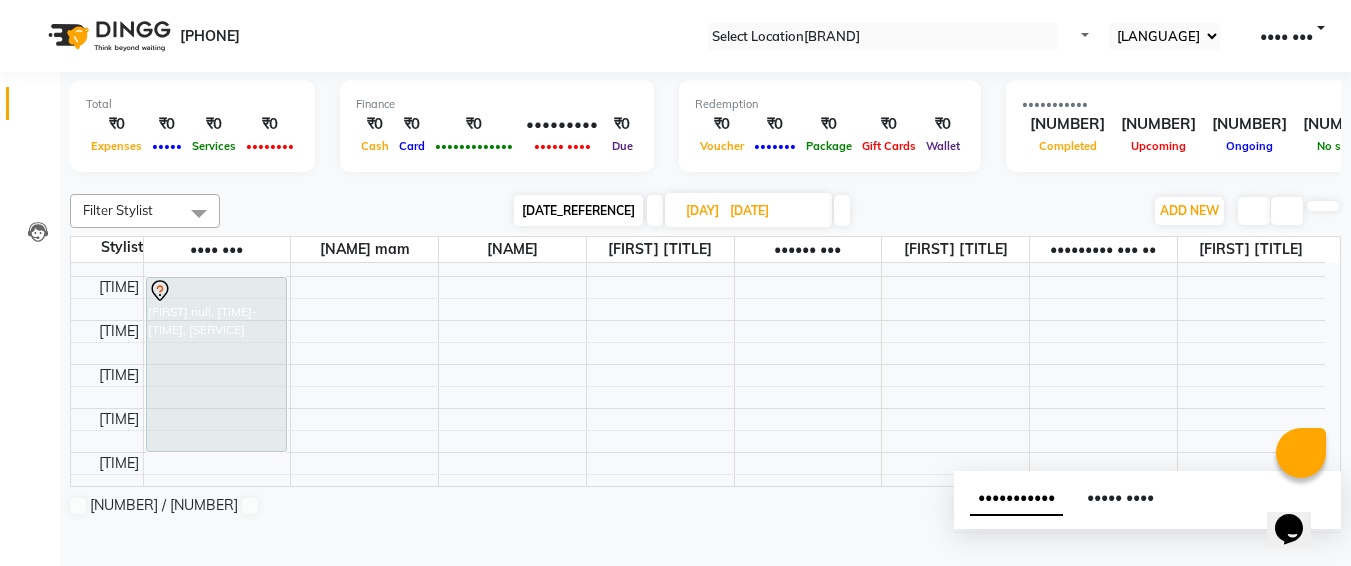 click on "[DATE]" at bounding box center (774, 211) 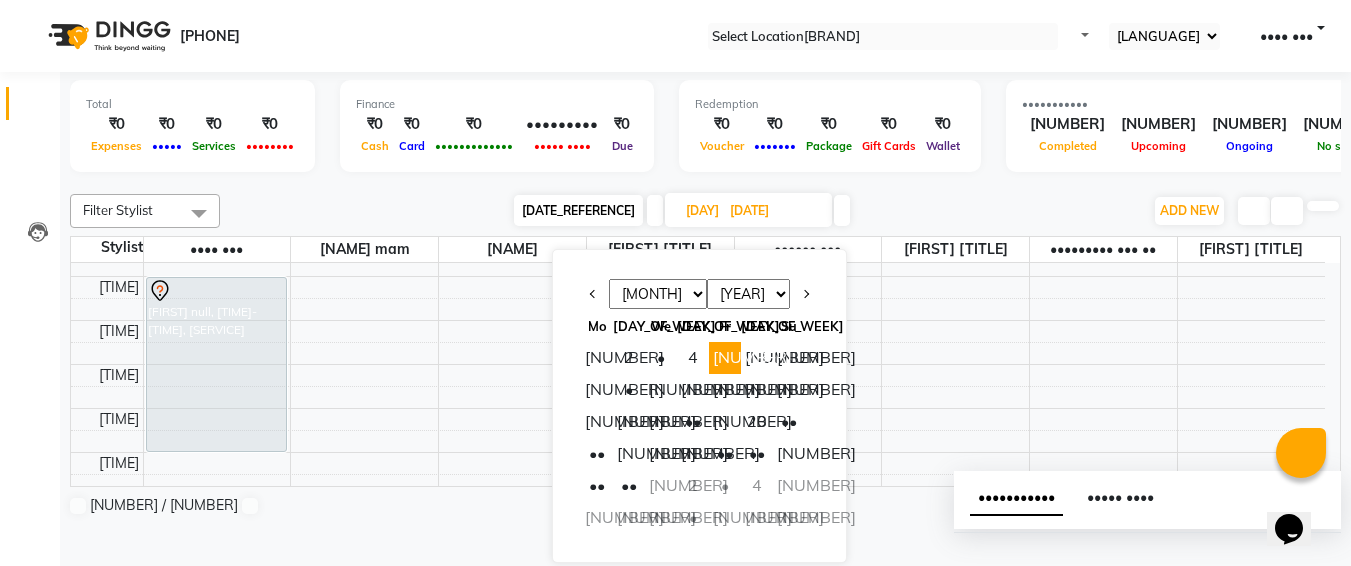 click on "[MONTH] [MONTH] [MONTH] [MONTH] [MONTH] [MONTH] [MONTH] [MONTH] [MONTH] [MONTH] [MONTH] [MONTH]" at bounding box center [658, 294] 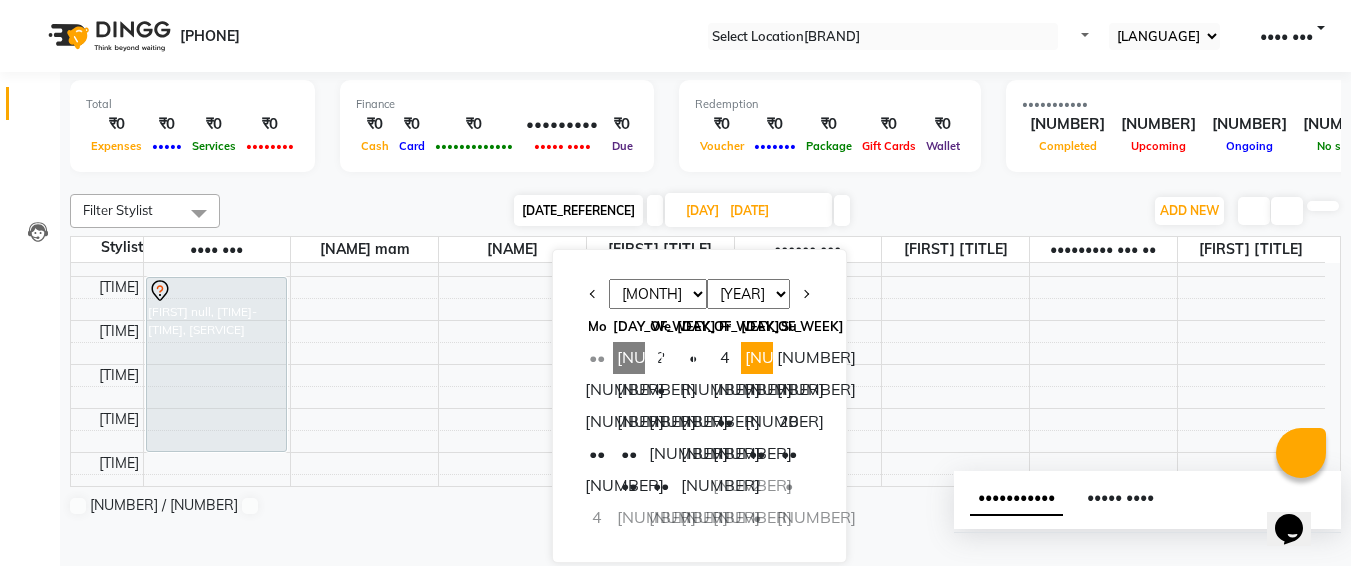 click on "[NUMBER]" at bounding box center (757, 358) 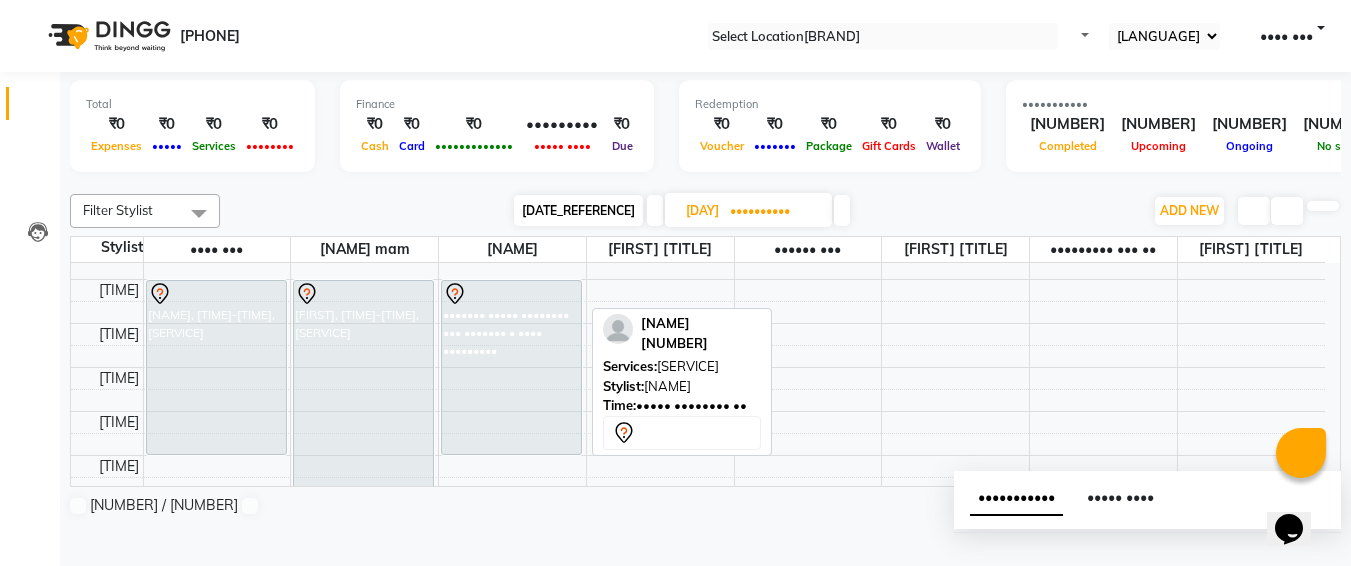 scroll, scrollTop: 158, scrollLeft: 0, axis: vertical 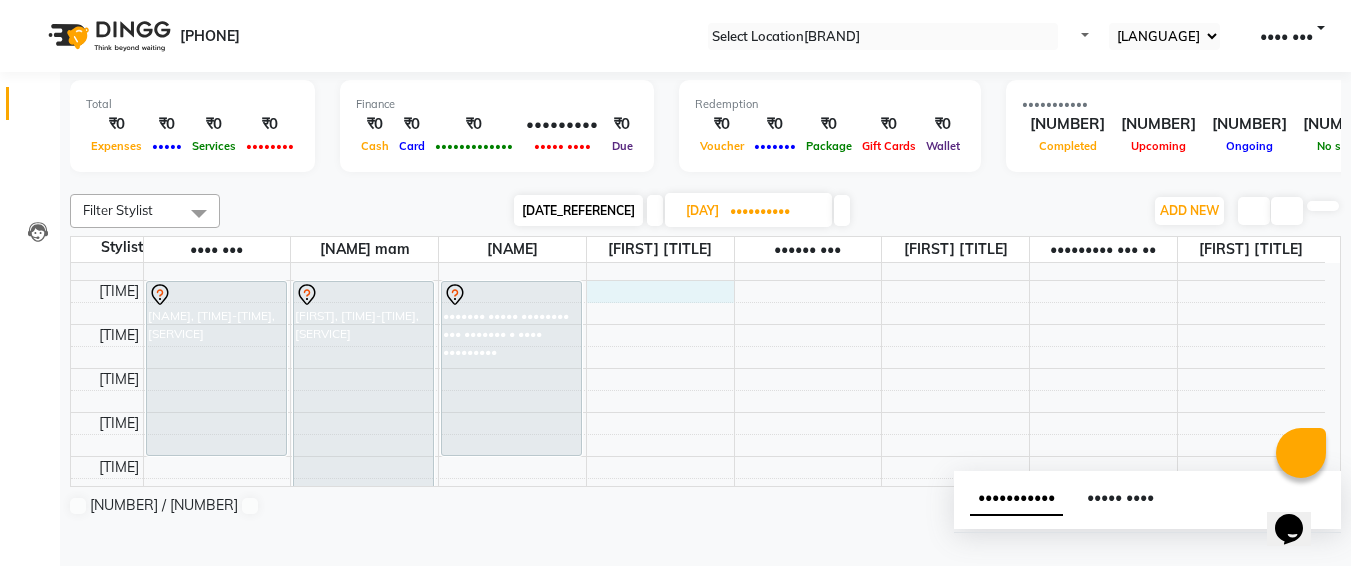 click on "[TIME] [TIME] [TIME] [TIME] [TIME] [TIME] [TIME] [TIME] [TIME] [TIME] [TIME] [TIME] [TIME] [TIME] [TIME] [TIME] [TIME] [TIME] [TIME] [TIME] [TIME] [TIME] [TIME] [TIME] [TIME] [TIME]             [NAME], [TIME]-[TIME], [SERVICE]             [NAME], [TIME]-[TIME], [SERVICE]             [NAME], [TIME]-[TIME], [SERVICE]             [NAME], [TIME]-[TIME], [SERVICE]             [NAME], [TIME]-[TIME], [SERVICE]             [NAME], [TIME]-[TIME], [SERVICE]" at bounding box center [698, 676] 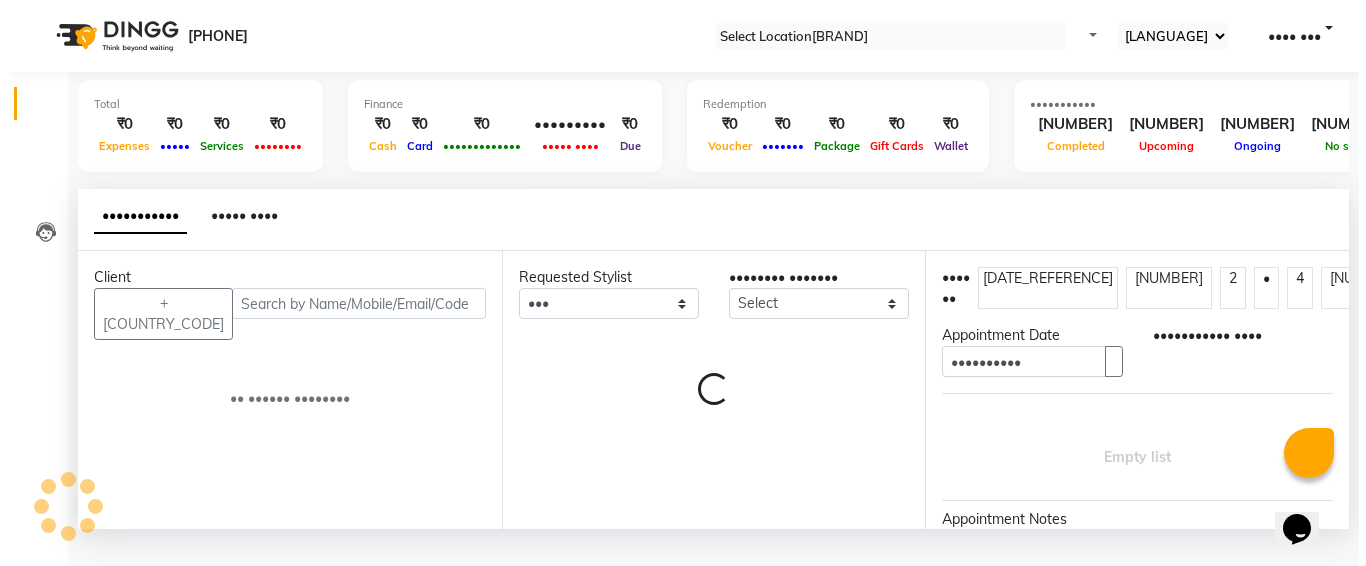 scroll, scrollTop: 1, scrollLeft: 0, axis: vertical 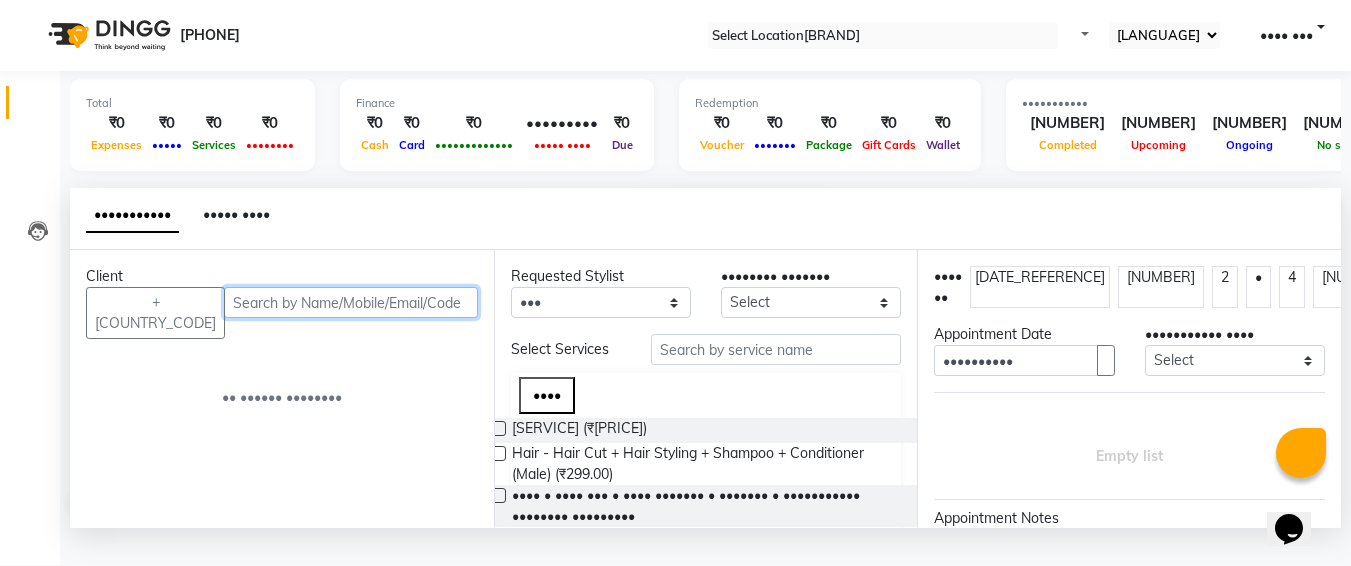 click at bounding box center [351, 302] 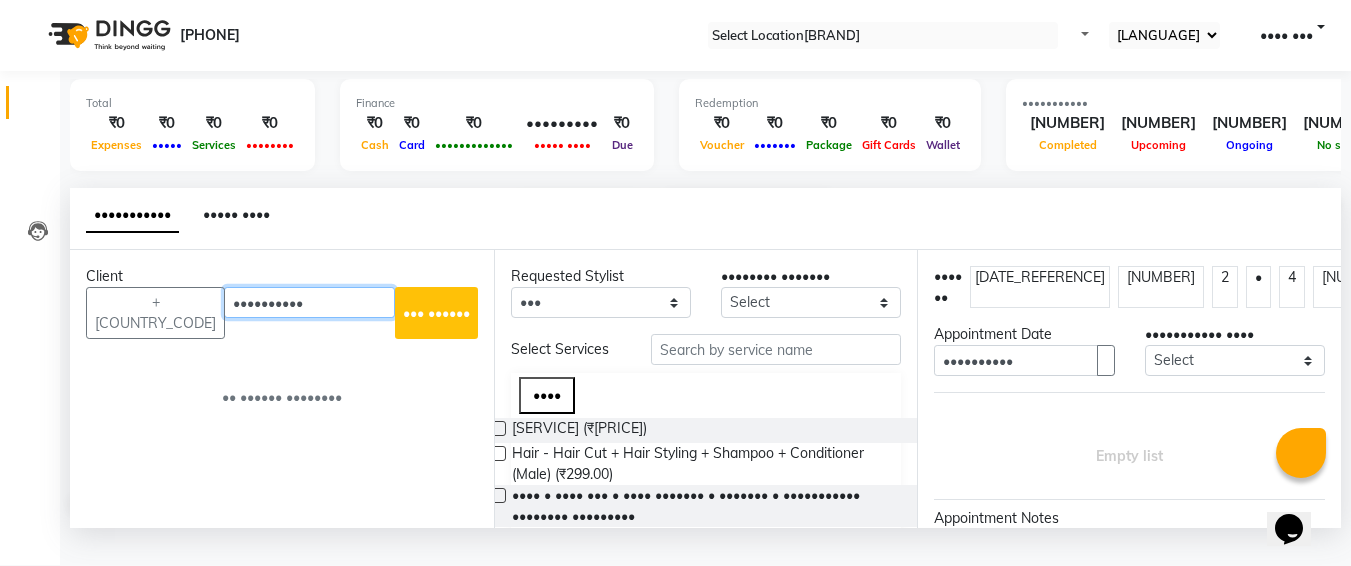type on "••••••••••" 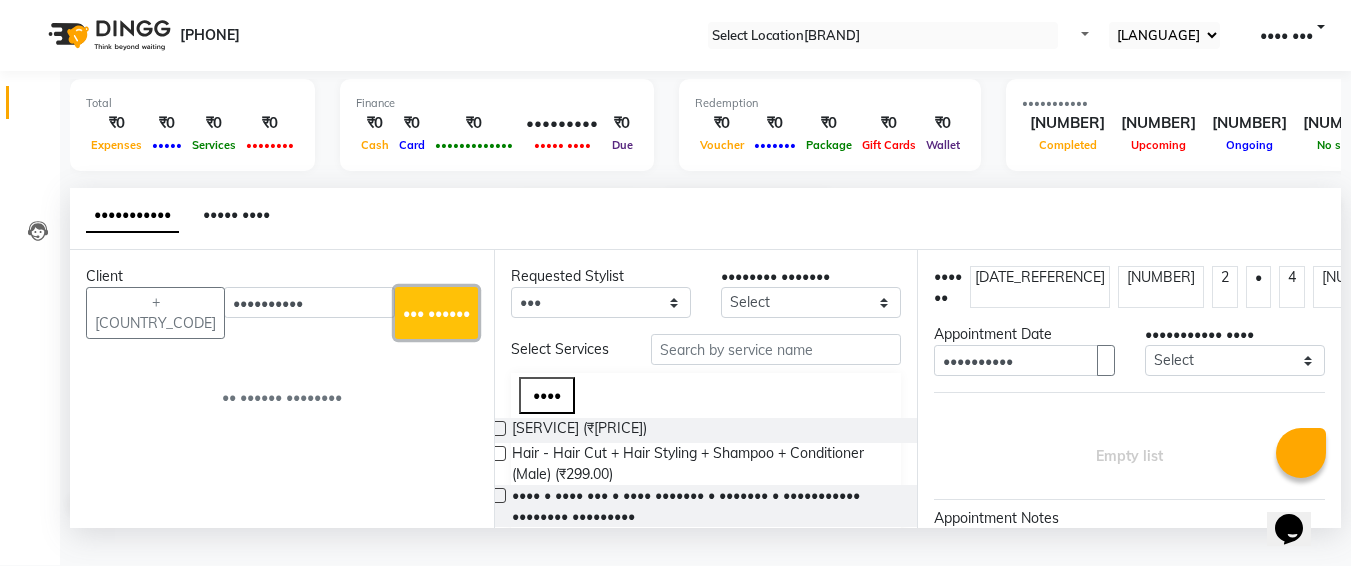 click on "••• ••••••" at bounding box center [436, 313] 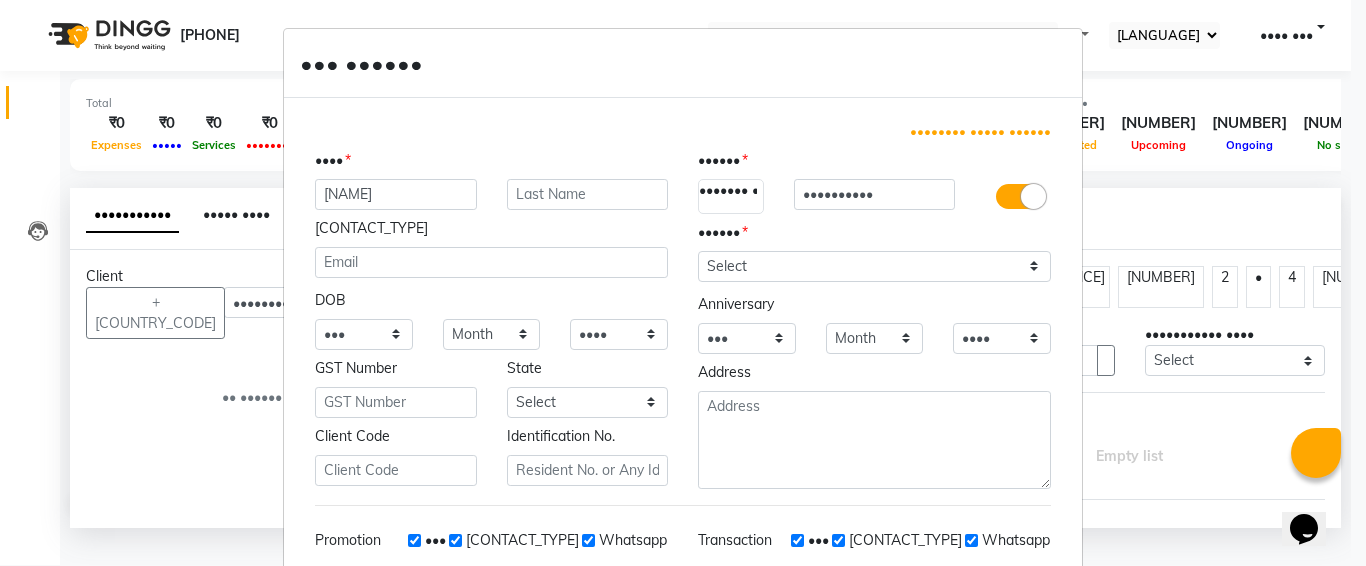 type on "[NAME]" 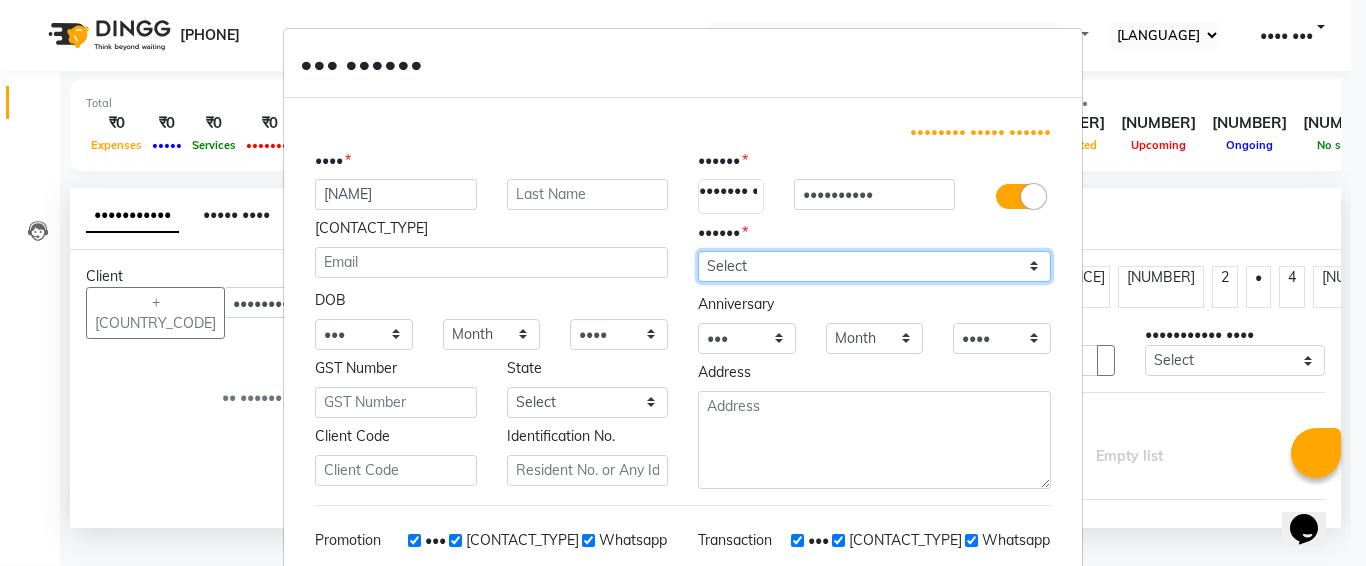 click on "Select [GENDER] [GENDER] [OTHER] [PREFER_NOT_TO_SAY]" at bounding box center (874, 266) 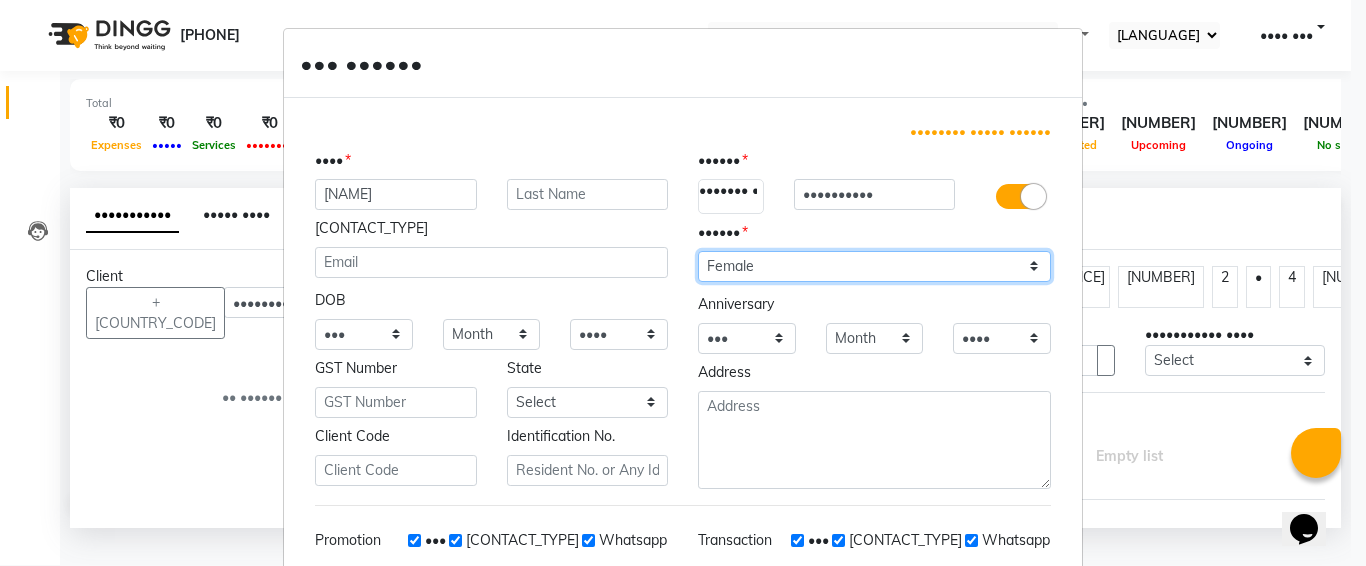 click on "Select [GENDER] [GENDER] [OTHER] [PREFER_NOT_TO_SAY]" at bounding box center [874, 266] 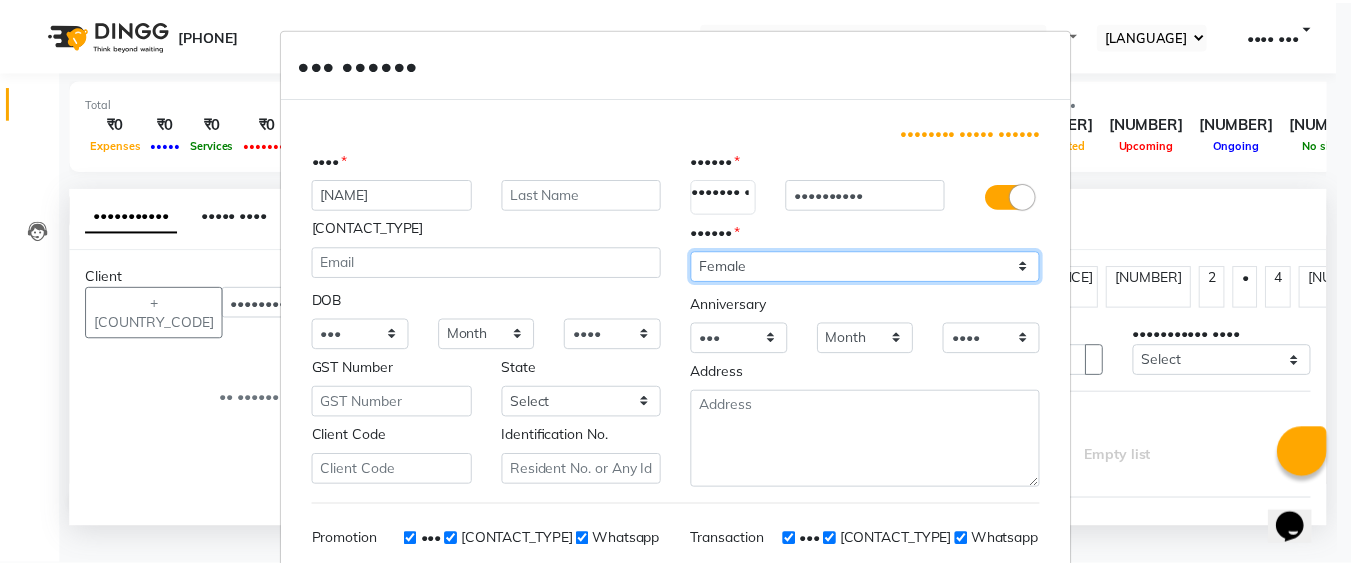 scroll, scrollTop: 283, scrollLeft: 0, axis: vertical 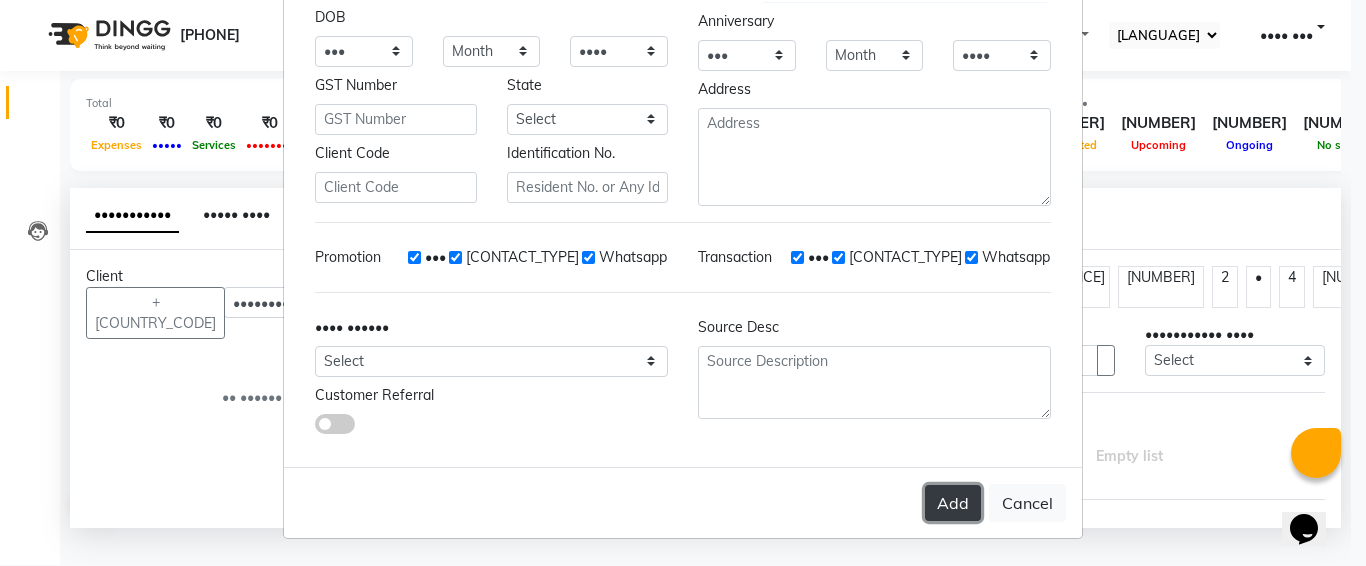 click on "Add" at bounding box center (953, 503) 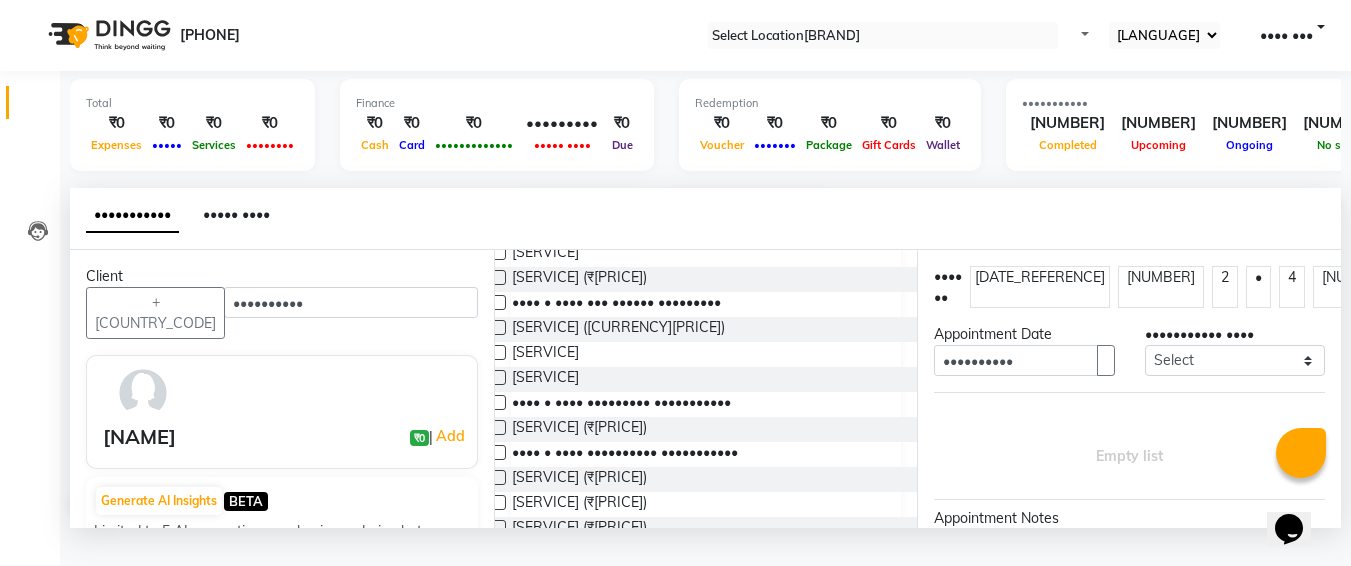 scroll, scrollTop: 290, scrollLeft: 0, axis: vertical 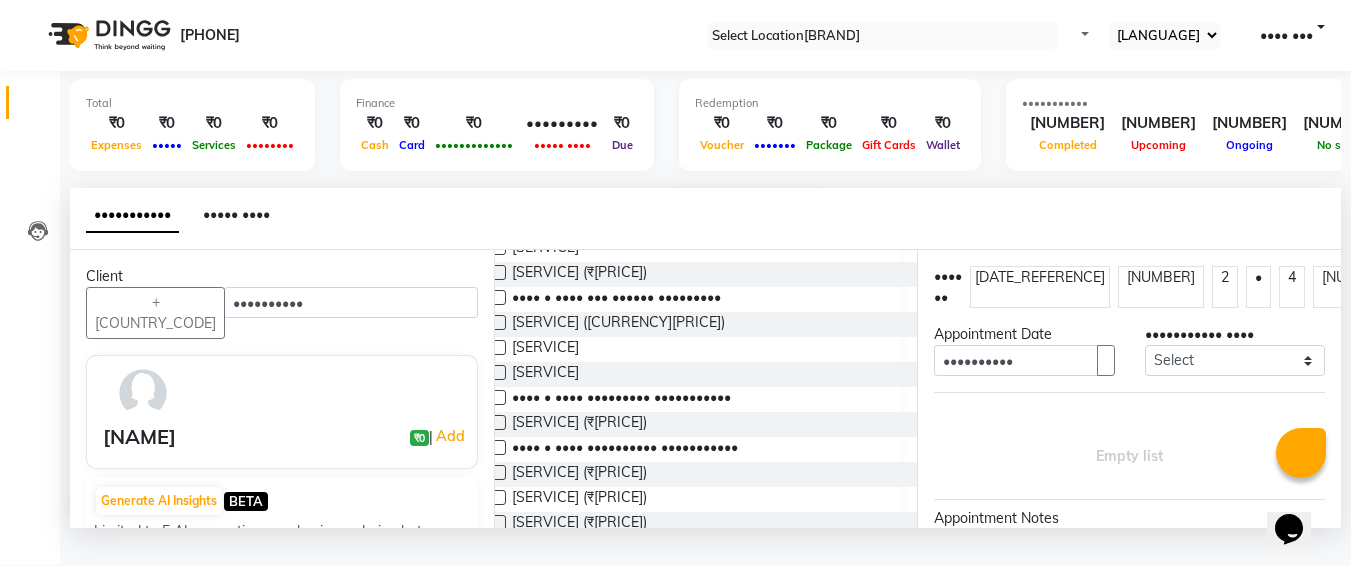 click at bounding box center (498, 397) 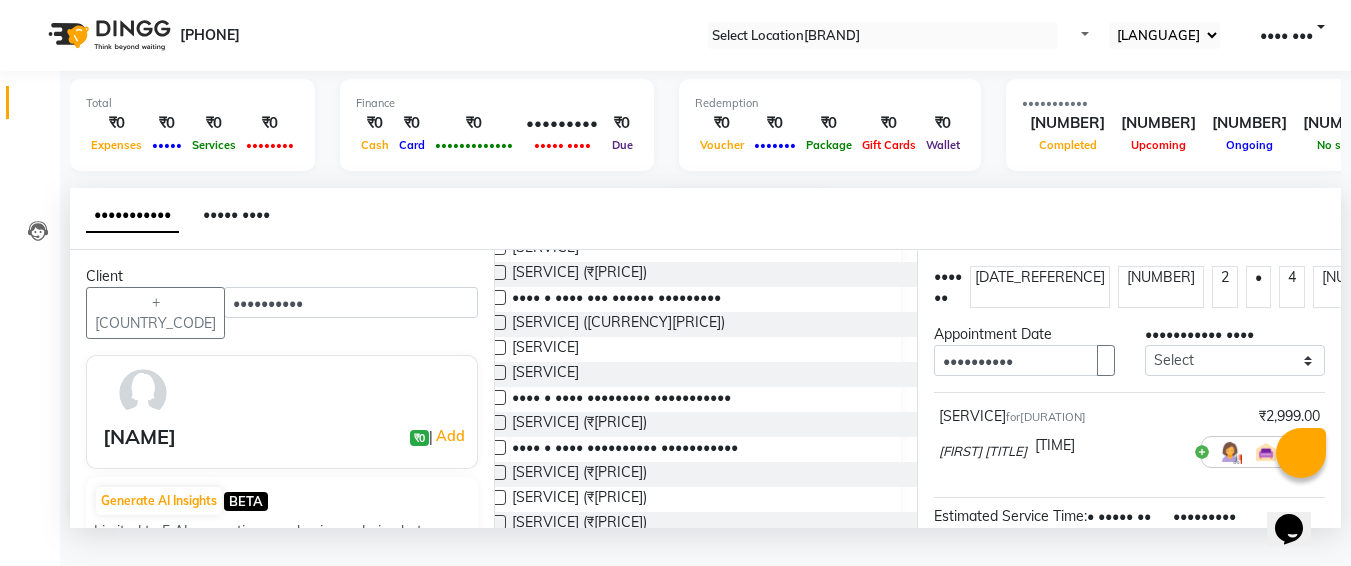scroll, scrollTop: 284, scrollLeft: 26, axis: both 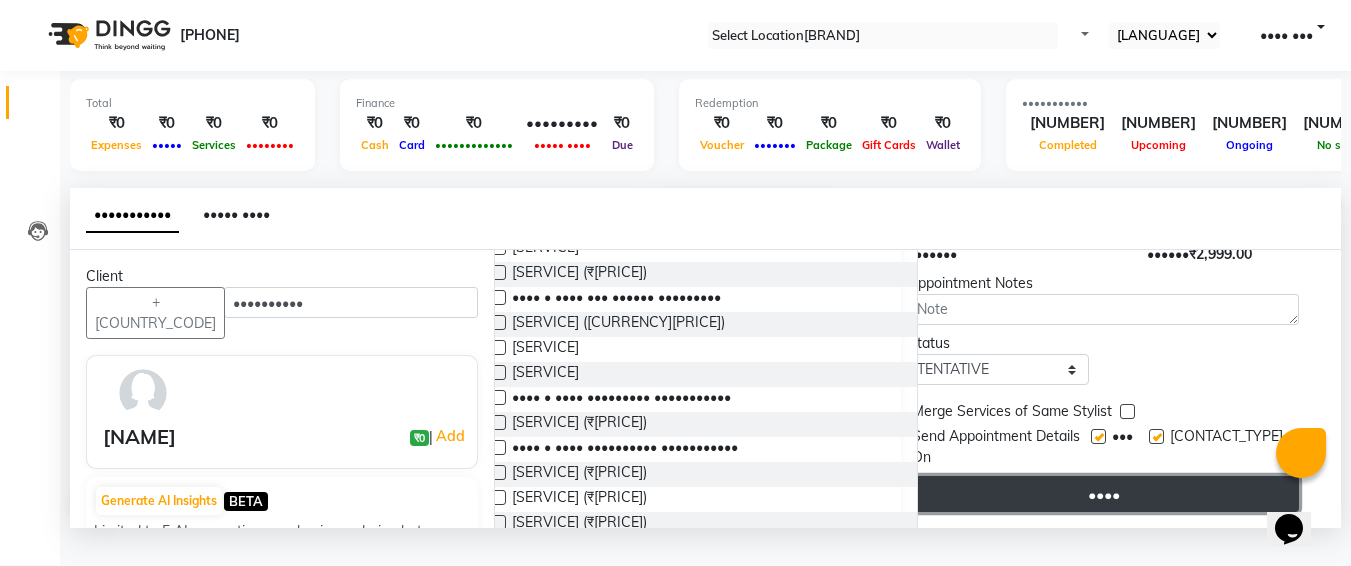 click on "••••" at bounding box center (1103, 494) 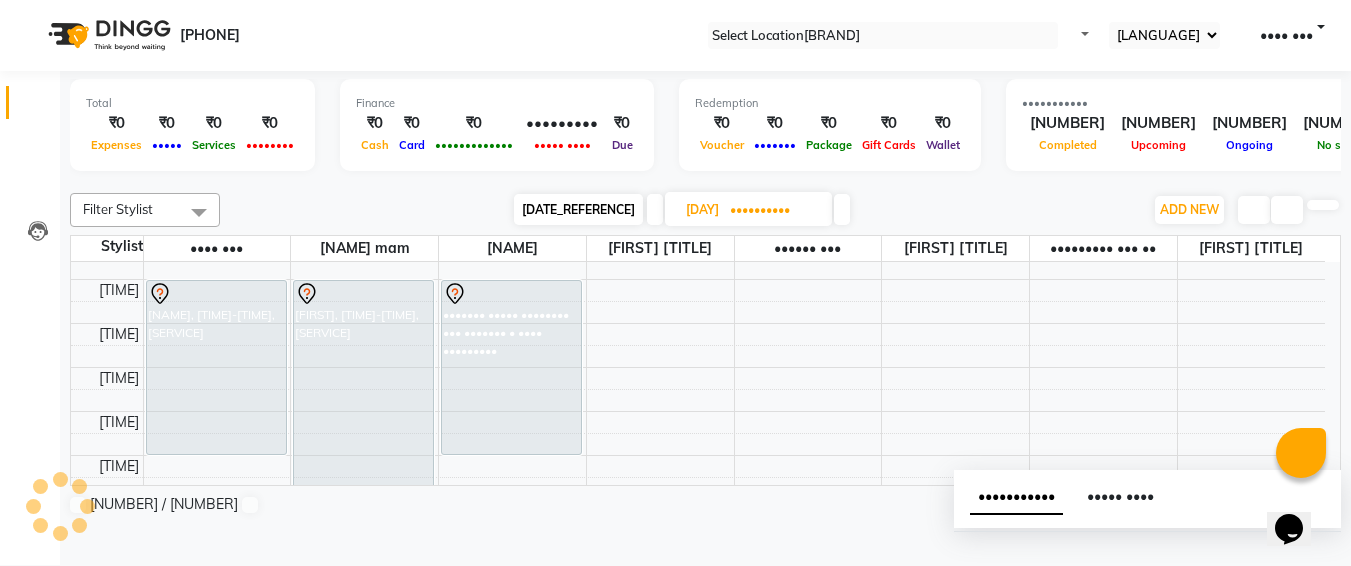 scroll, scrollTop: 0, scrollLeft: 0, axis: both 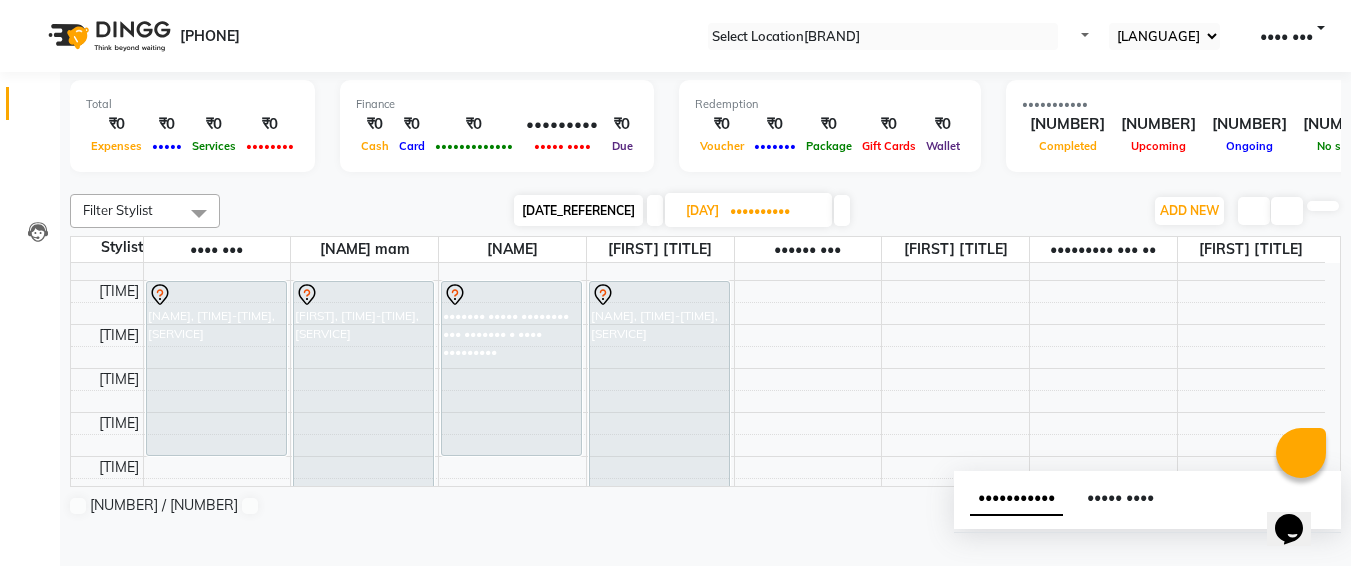 click on "••••••••••" at bounding box center (774, 211) 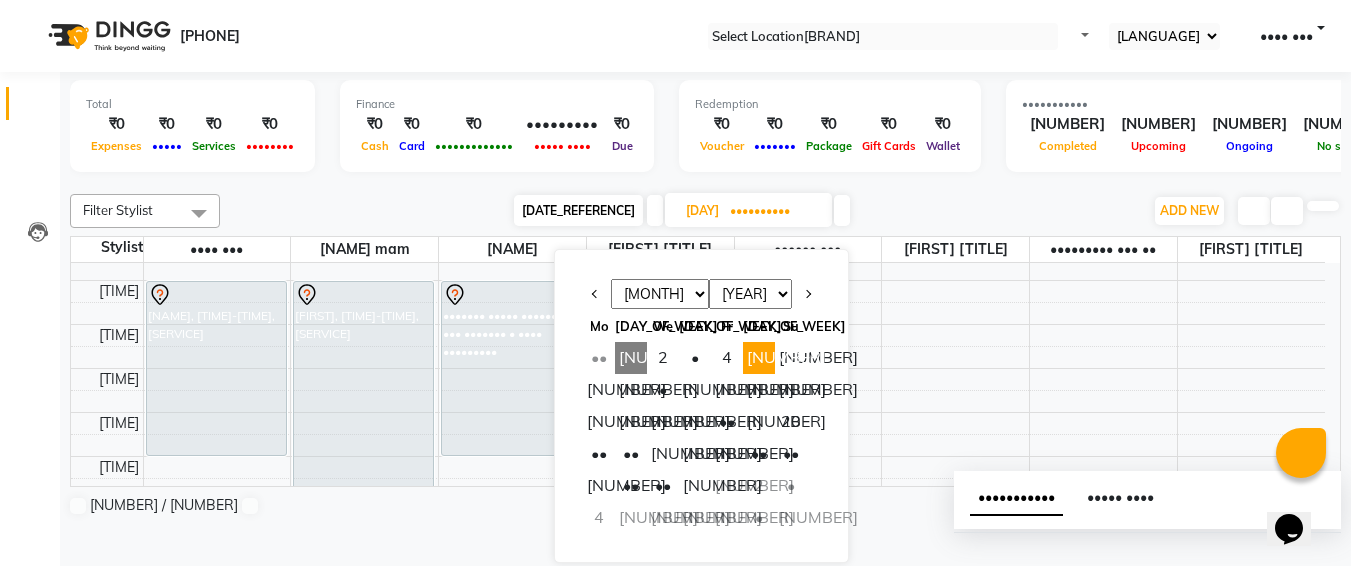 click on "[NUMBER]" at bounding box center (631, 358) 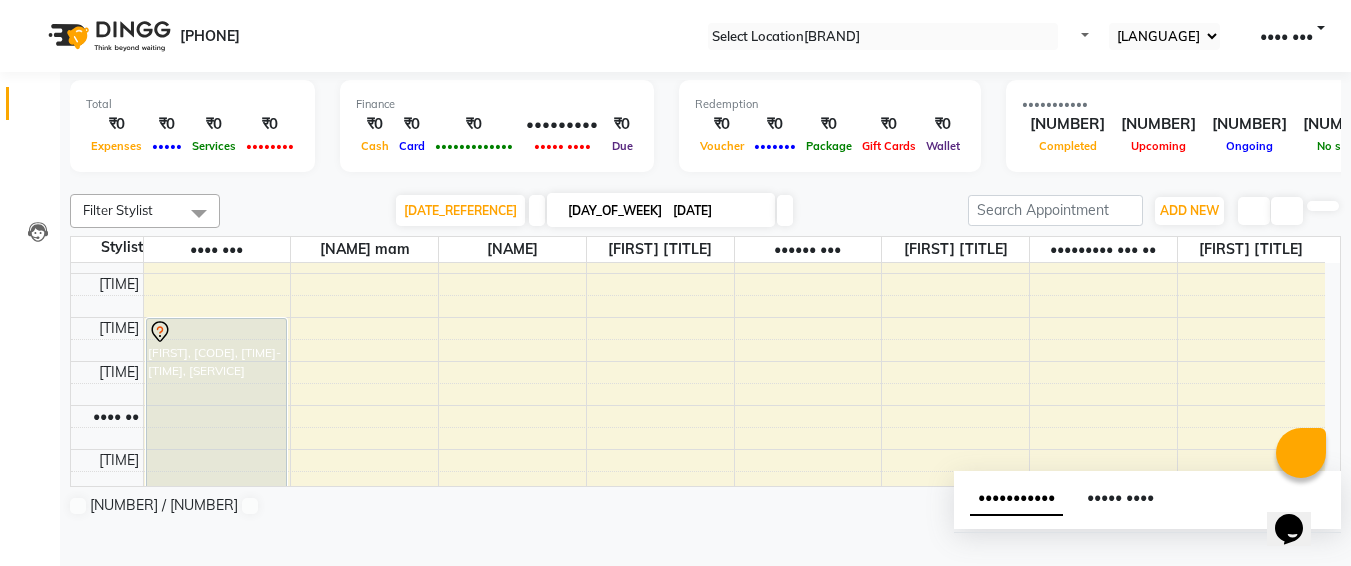 scroll, scrollTop: 783, scrollLeft: 0, axis: vertical 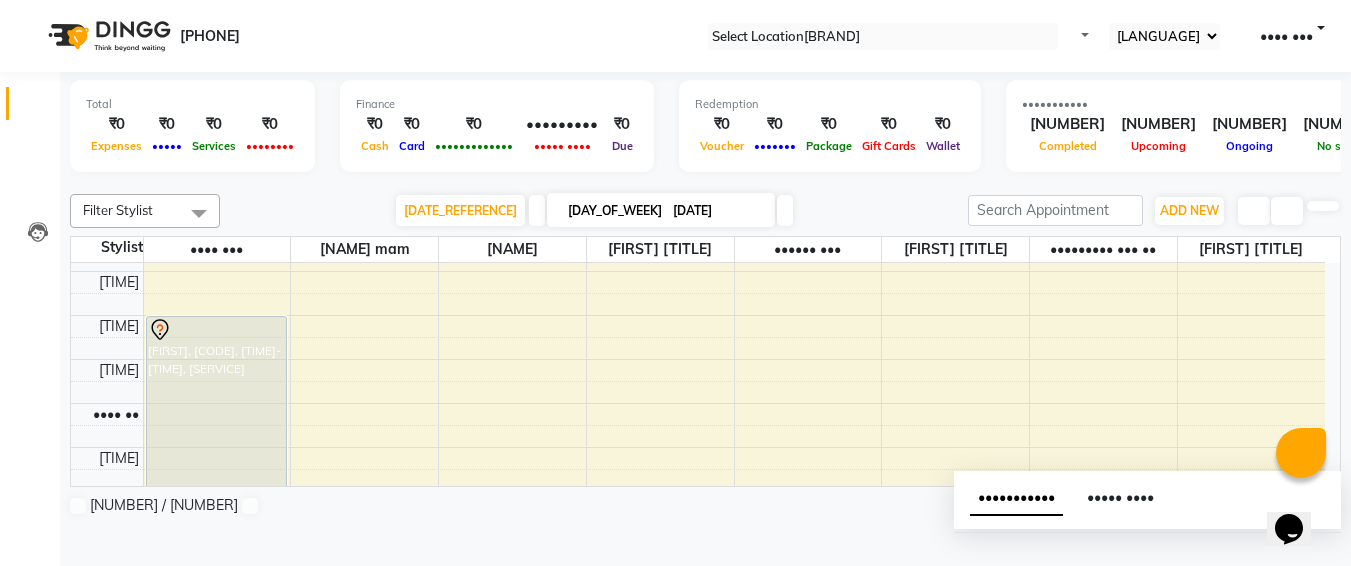 click on "[DATE]" at bounding box center [717, 211] 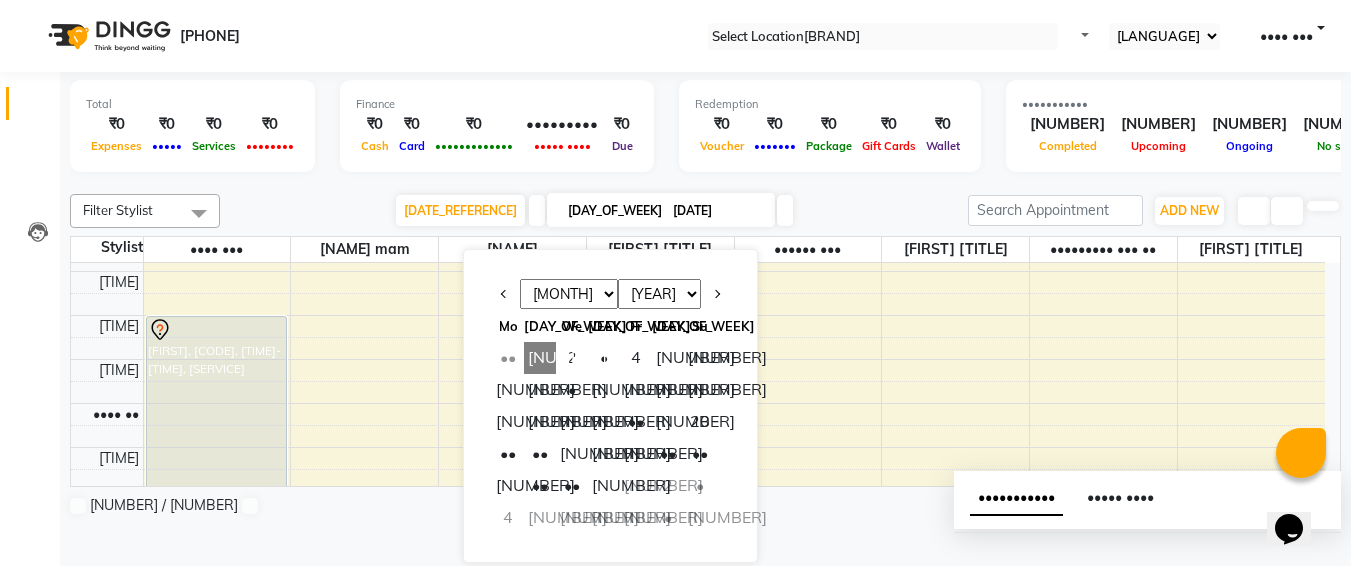 click on "[NUMBER]" at bounding box center [540, 358] 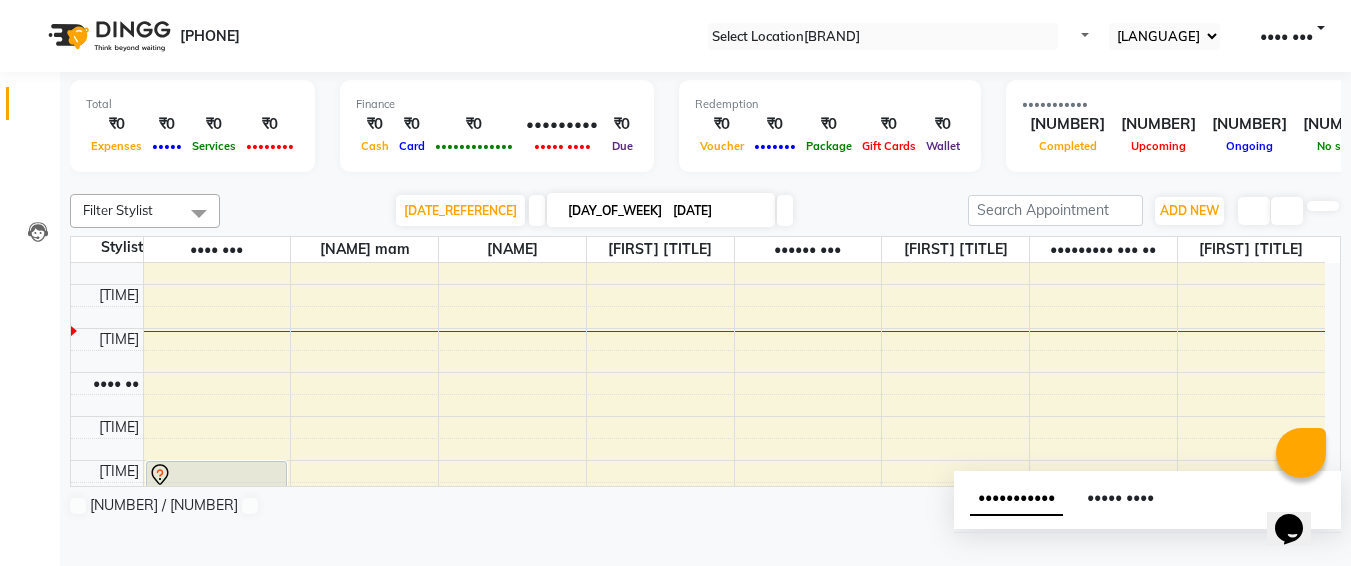 scroll, scrollTop: 639, scrollLeft: 0, axis: vertical 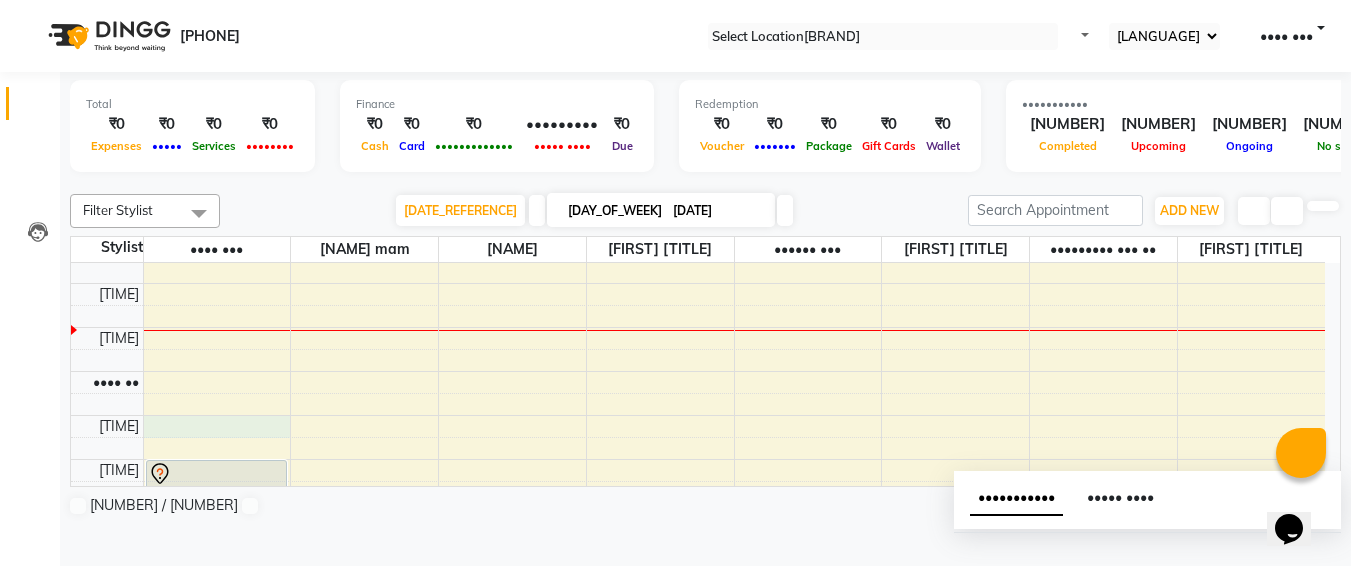 click on "•••• •• •••• •• ••••• •• ••••• •• ••••• •• ••••• •• ••••• •• ••••• •• •••• •• •••• •• •••• •• •••• •• •••• •• •••• •• •••• •• •••• •• •••• •• •••• •• •••• •• •••• •• •••• •• •••• •• •••• •• •••• •• •••• •• •••• ••             ••••••••• ••••• ••••• •••••••• ••• •••• • •••• ••••••••••             •••••••• ••••• ••••• •••••••• ••• •••• • •••• •••••••••             •••••• ••••••• ••••• ••••• •••••••• ••• ••••••• •••• •••••••••             ••••••• ••••• ••••• •••••••• ••• ••••••• • •••• •••••••••             ••••••• ••••• ••••• •••••••• ••• ••••••• • •••• •••••••••             ••••• ••••• ••••• •••••••• ••• •••• • •••• •••••••••             ••••••• ••••• ••••• •••••••• ••• •••• • •••• •••••••••" at bounding box center [698, 195] 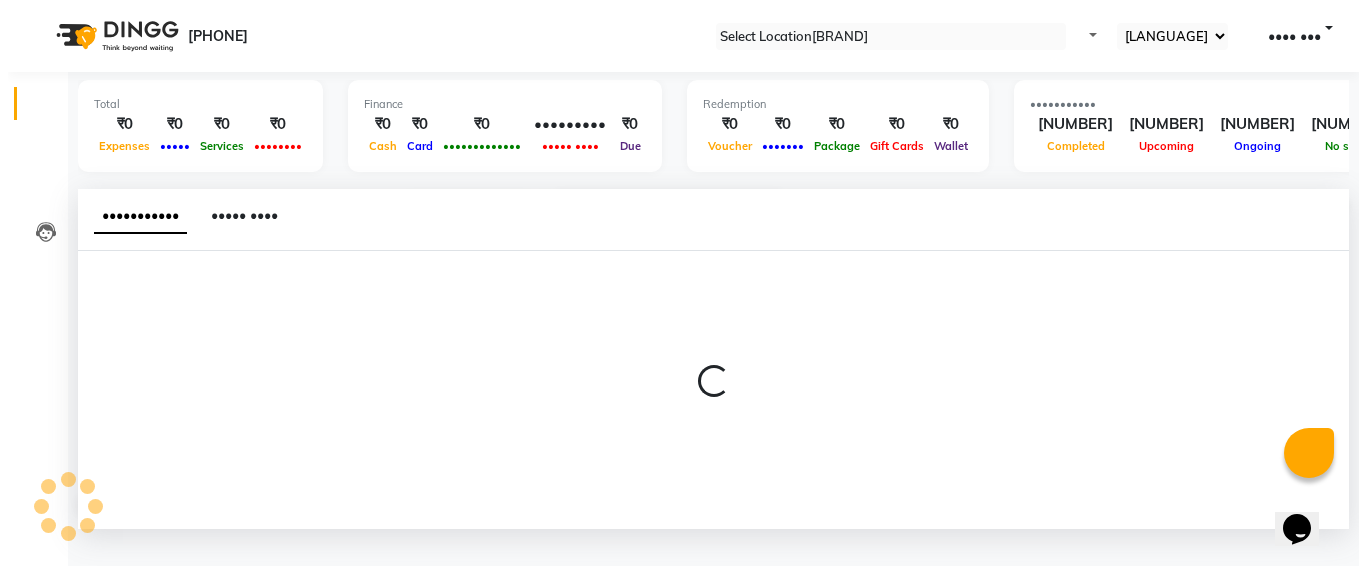 scroll, scrollTop: 1, scrollLeft: 0, axis: vertical 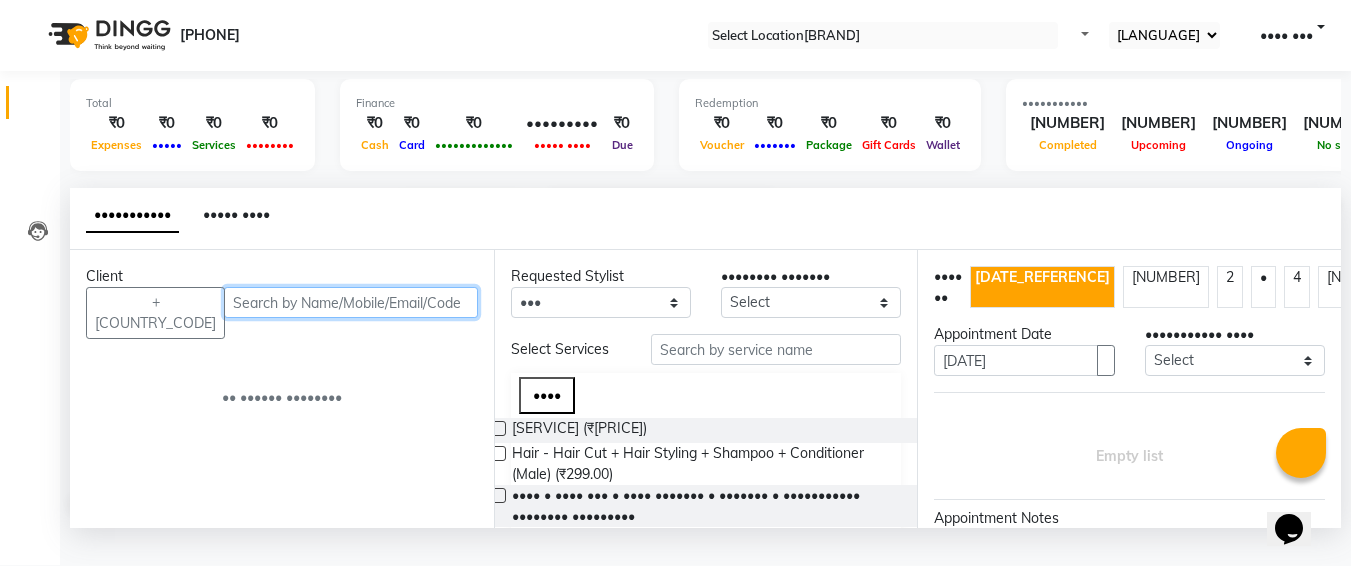 click at bounding box center (351, 302) 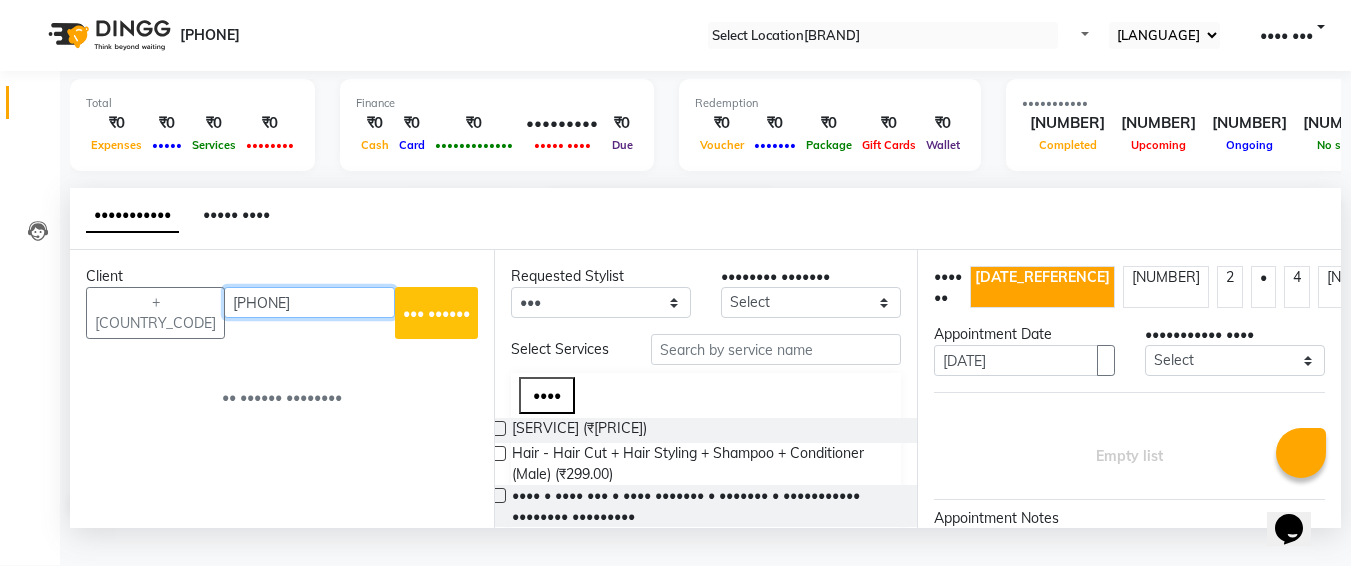 type on "[PHONE]" 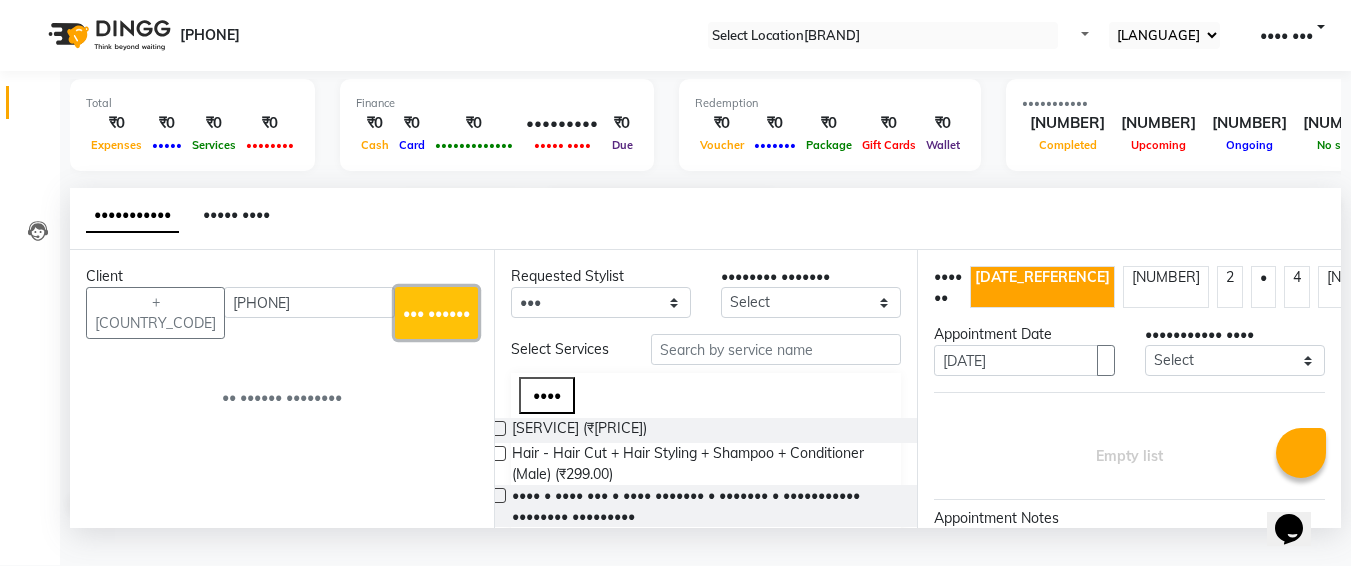 click on "••• ••••••" at bounding box center (436, 313) 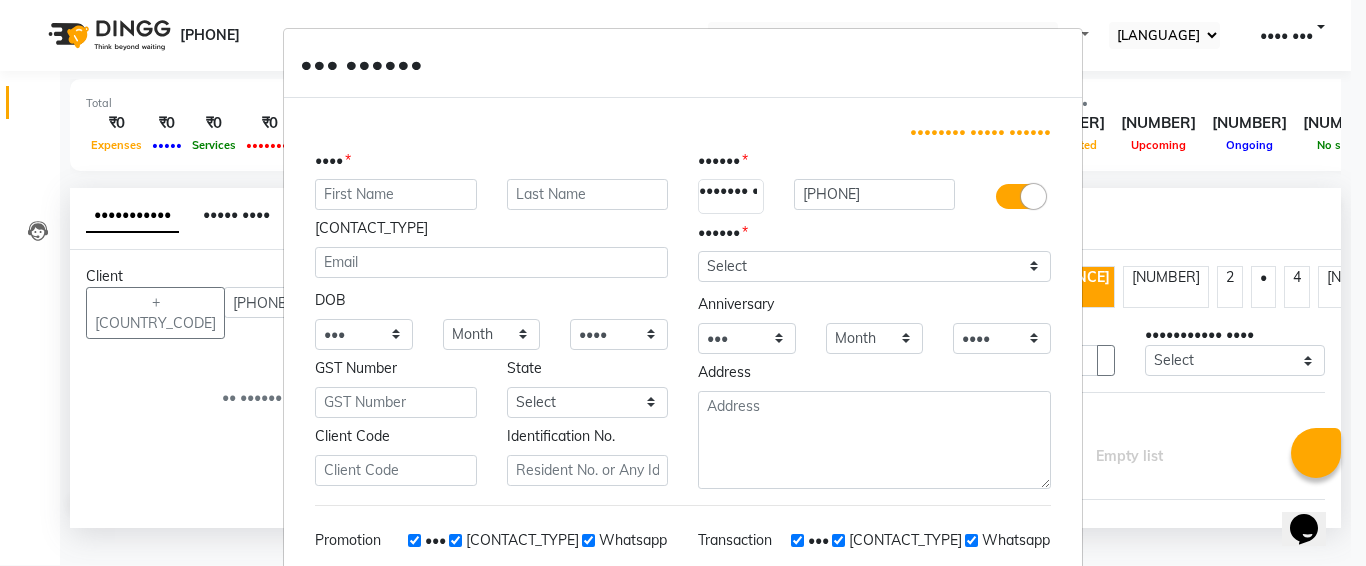 click at bounding box center [396, 194] 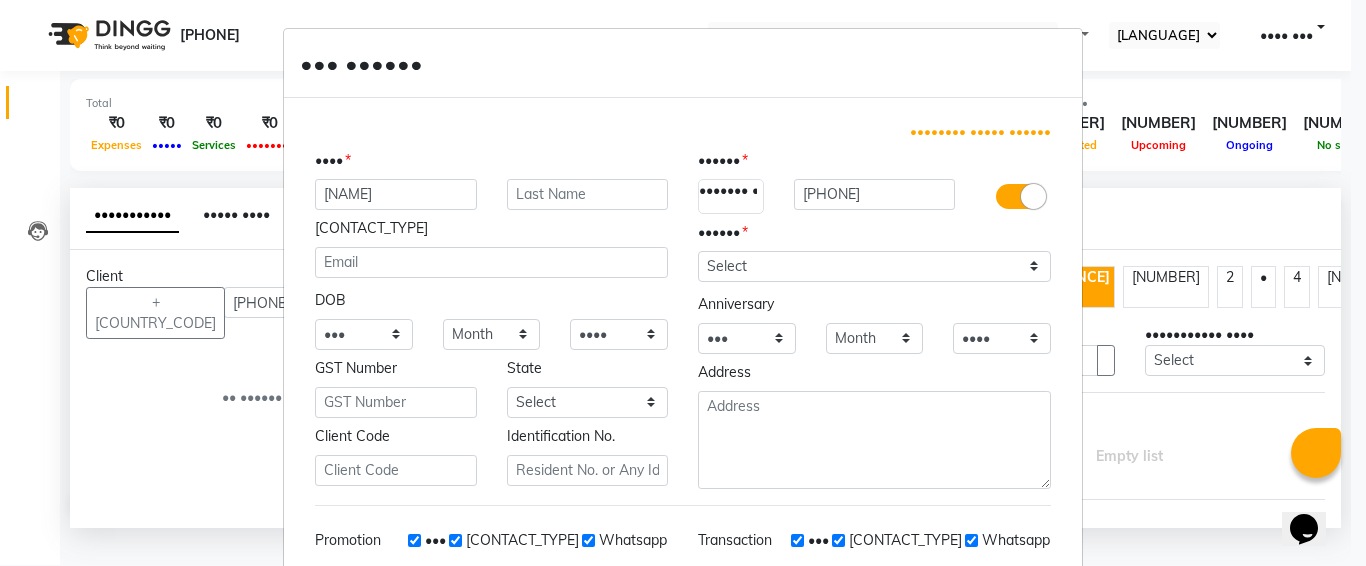 type on "[NAME]" 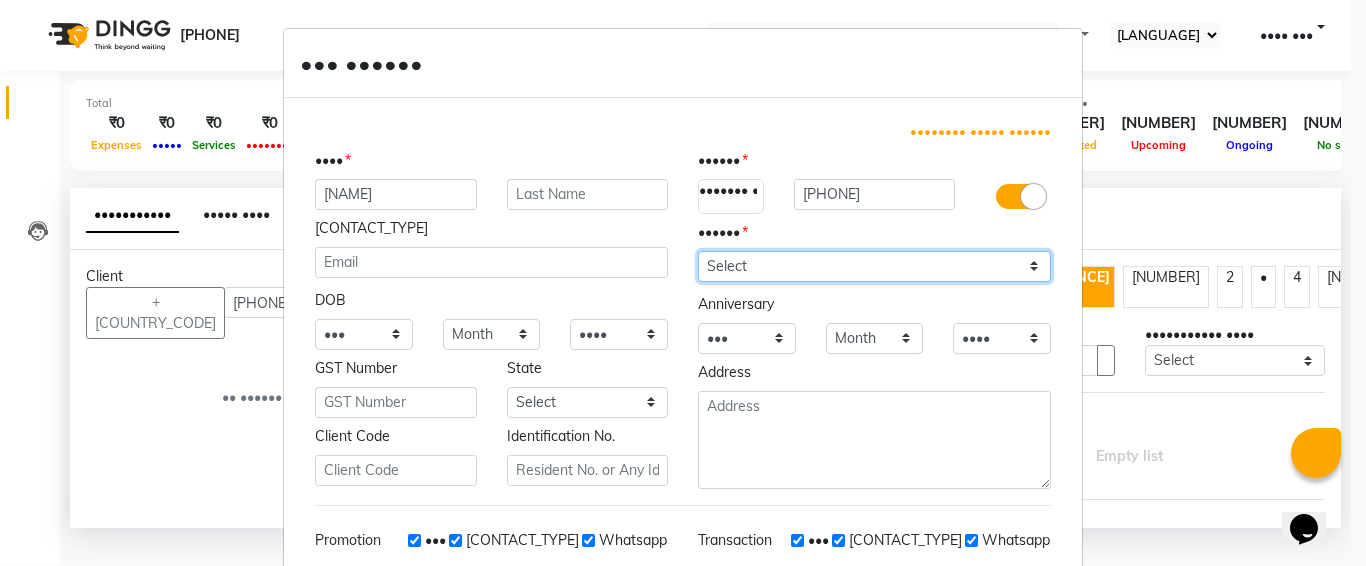 click on "Select [GENDER] [GENDER] [OTHER] [PREFER_NOT_TO_SAY]" at bounding box center (874, 266) 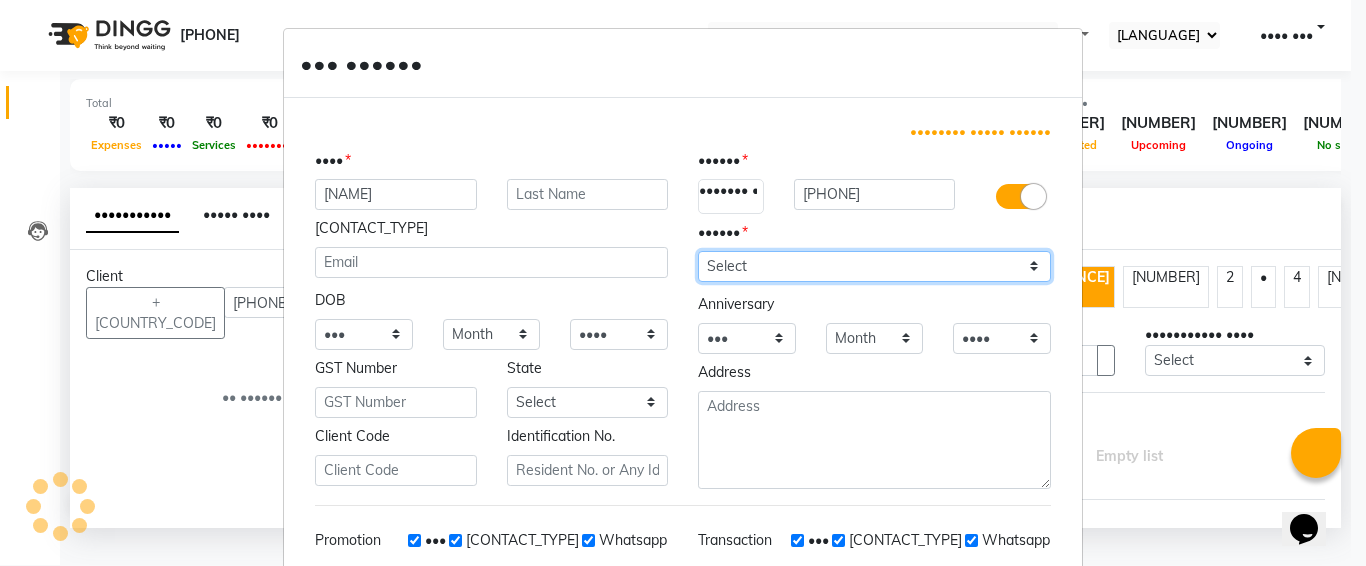 select on "female" 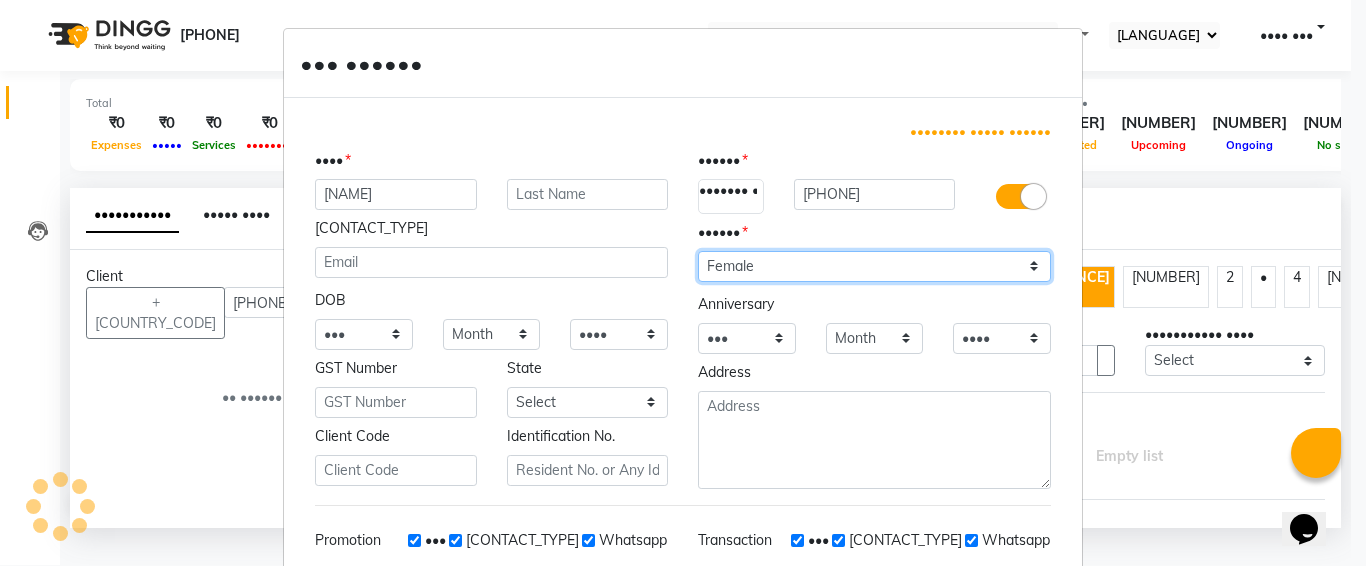 click on "Select [GENDER] [GENDER] [OTHER] [PREFER_NOT_TO_SAY]" at bounding box center (874, 266) 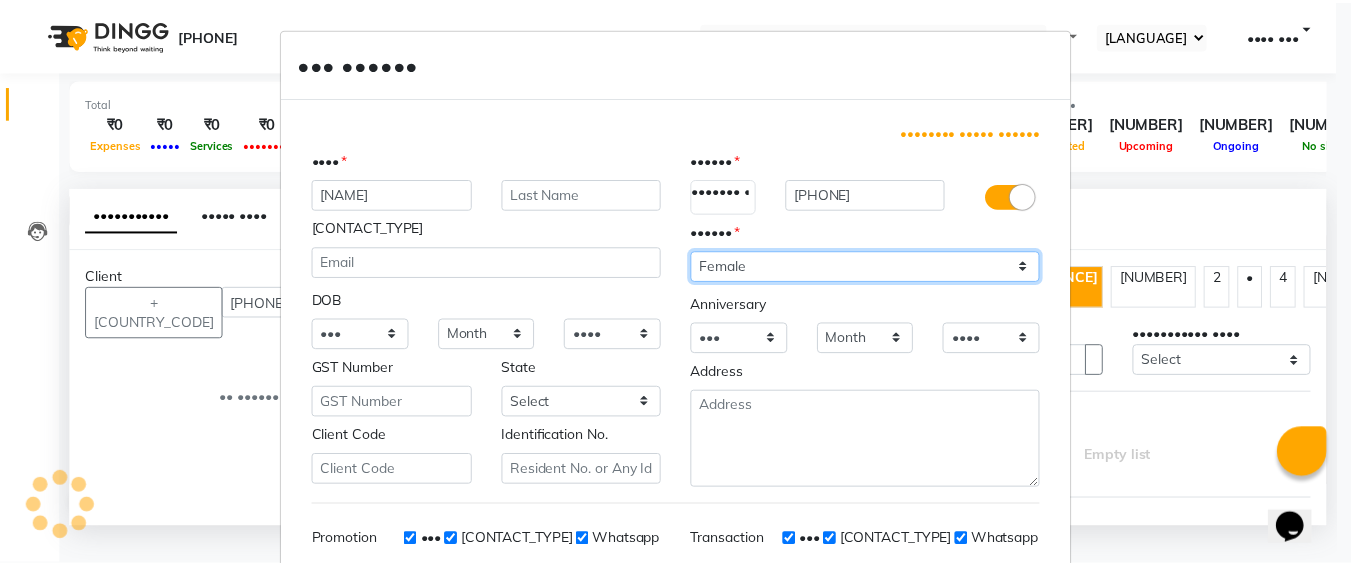 scroll, scrollTop: 283, scrollLeft: 0, axis: vertical 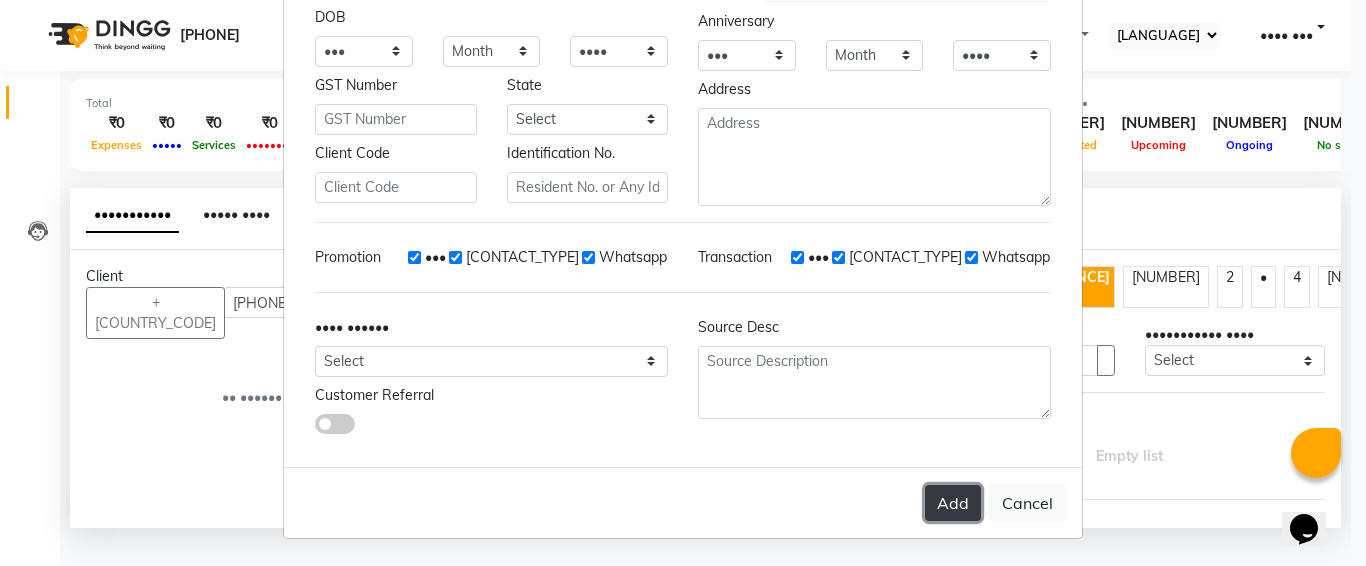 click on "Add" at bounding box center (953, 503) 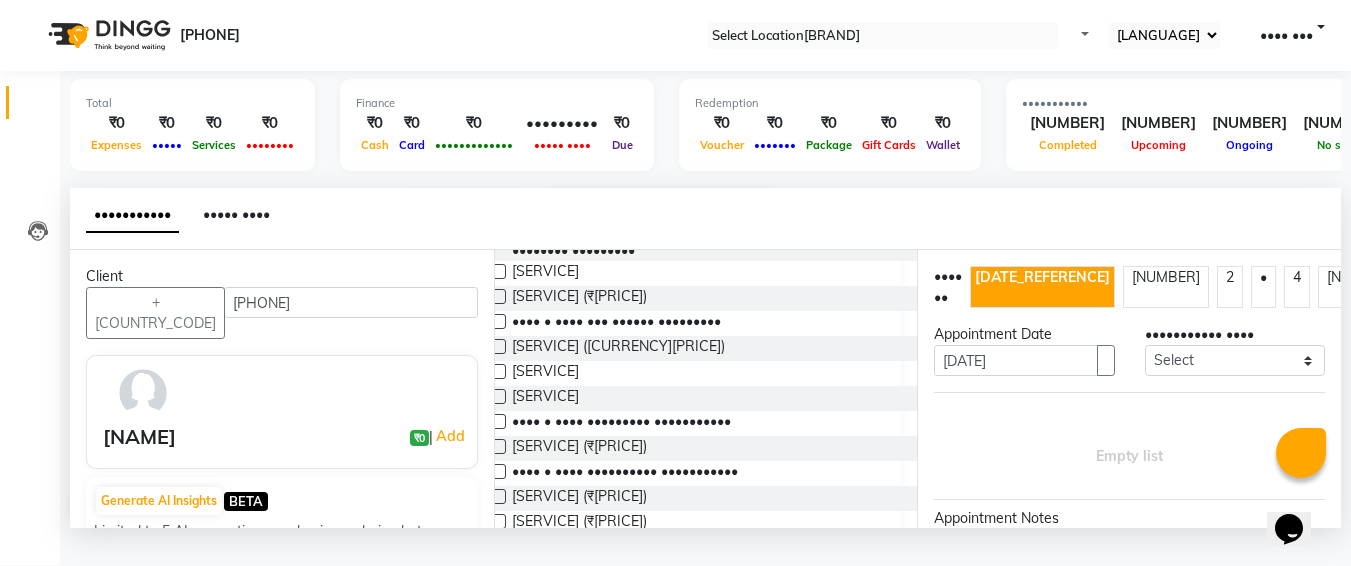scroll, scrollTop: 264, scrollLeft: 0, axis: vertical 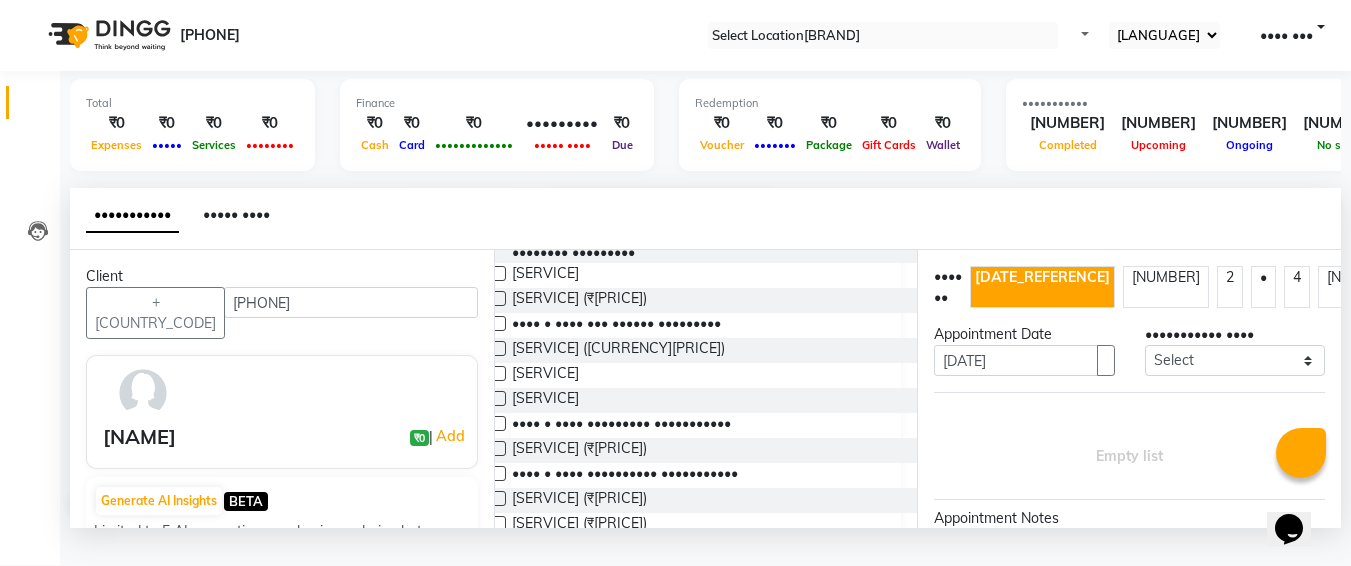 click at bounding box center (498, 398) 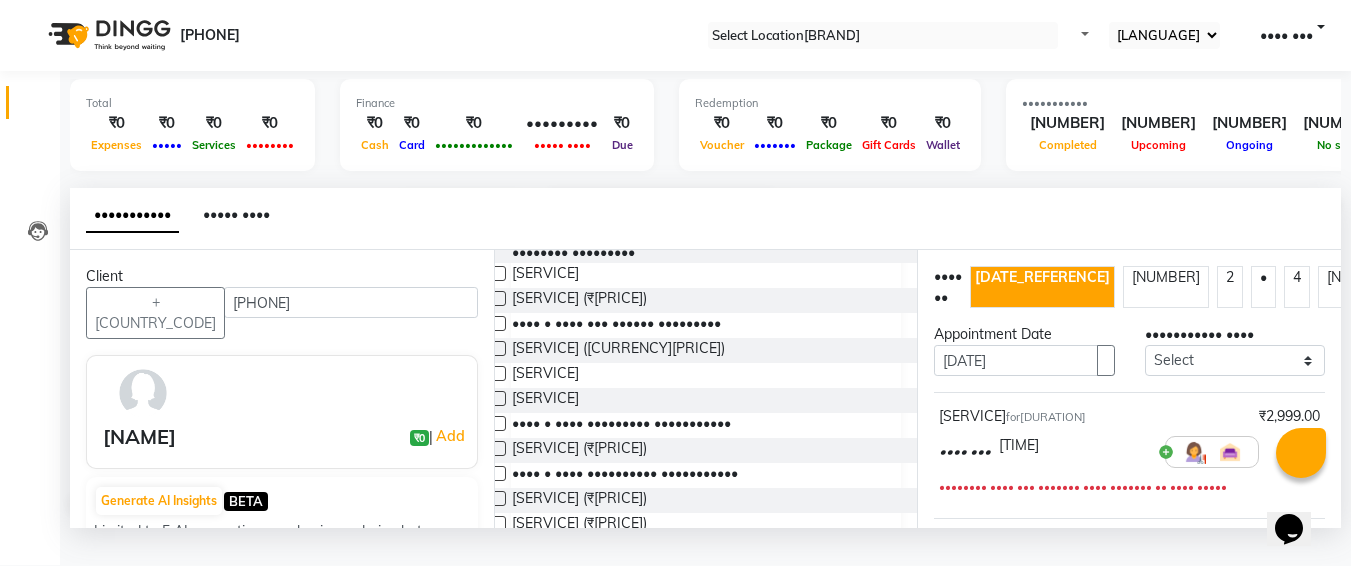 scroll, scrollTop: 305, scrollLeft: 0, axis: vertical 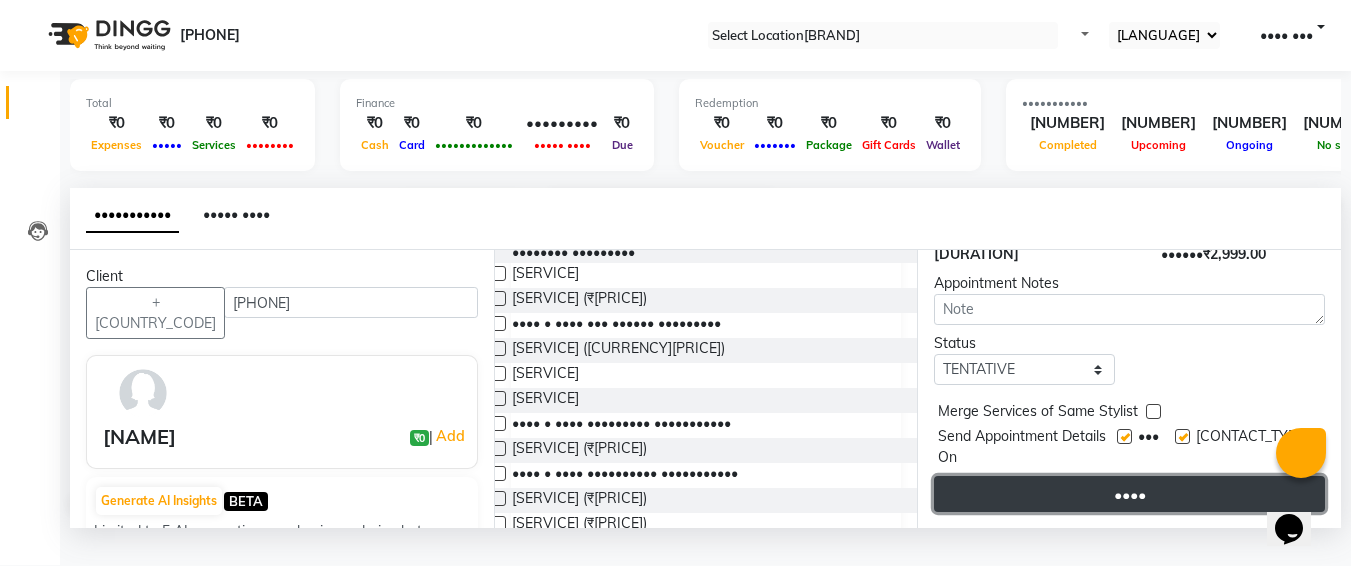 click on "••••" at bounding box center [1129, 494] 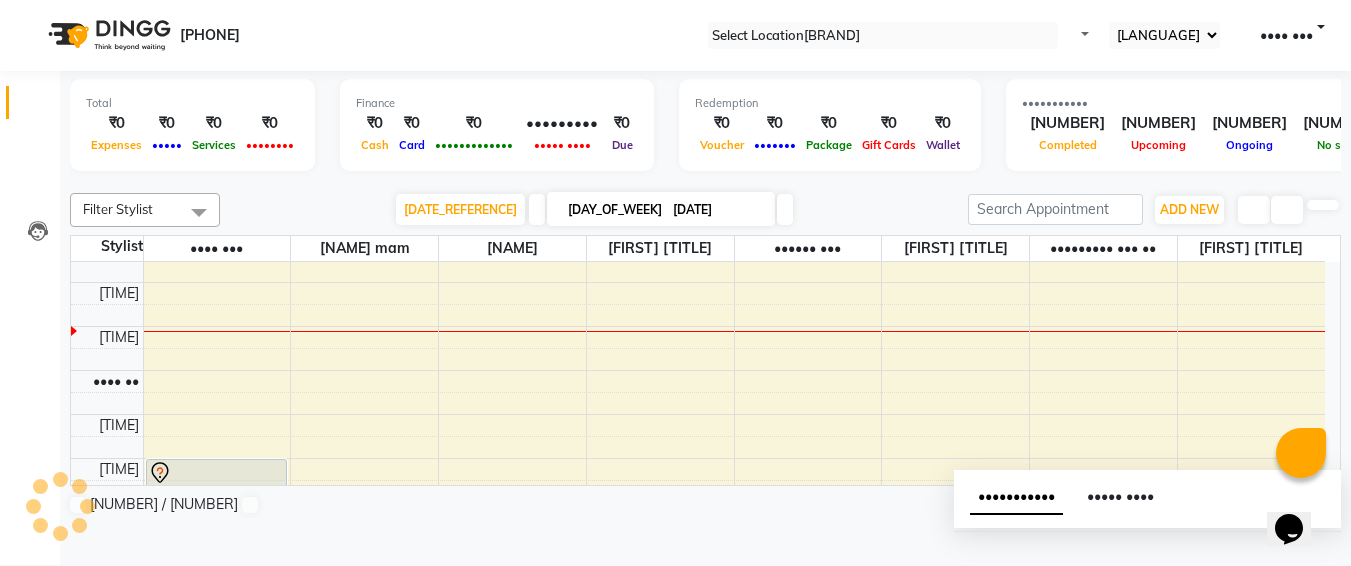 scroll, scrollTop: 0, scrollLeft: 0, axis: both 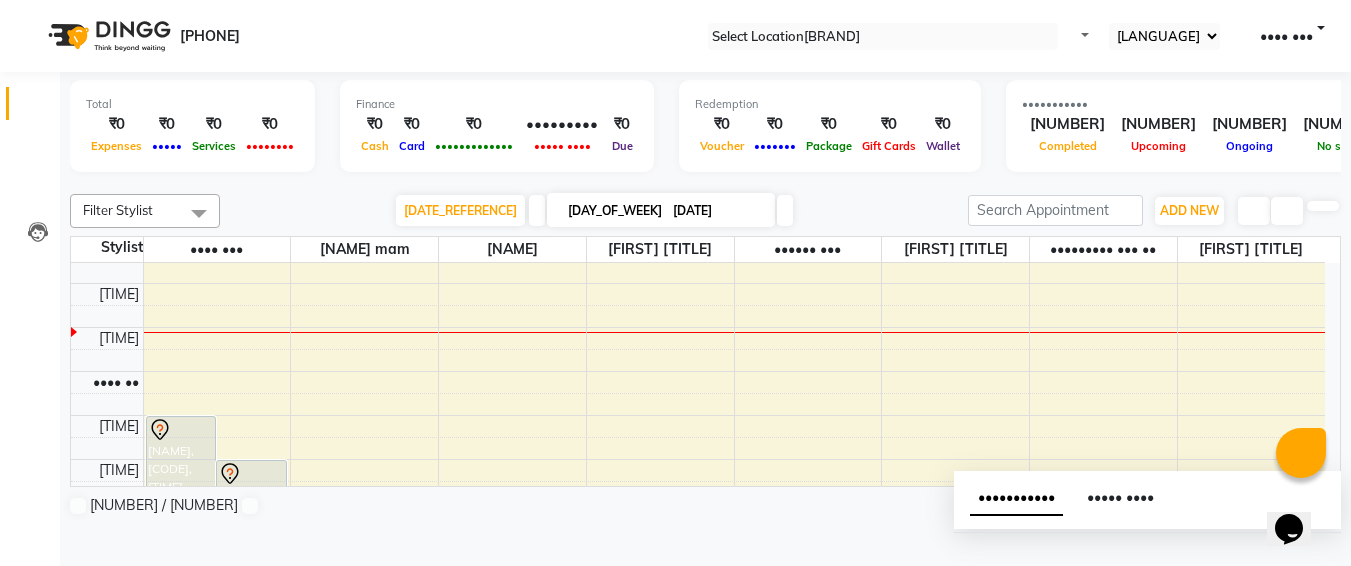 click on "[DATE]" at bounding box center [717, 211] 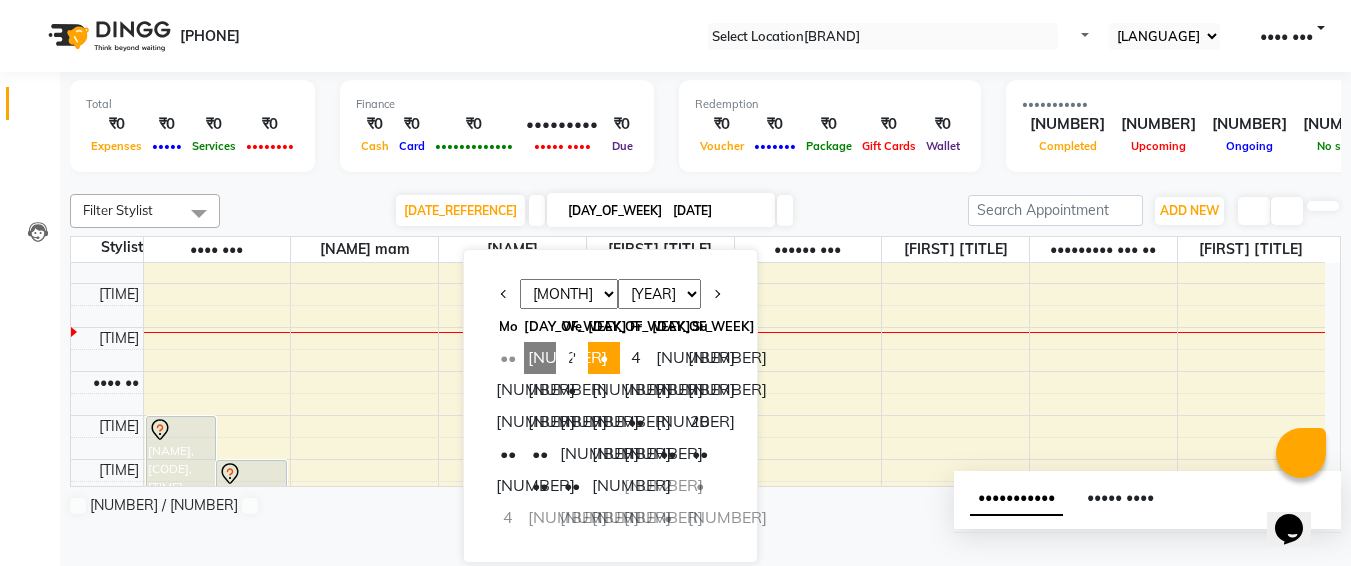 click on "•" at bounding box center [604, 358] 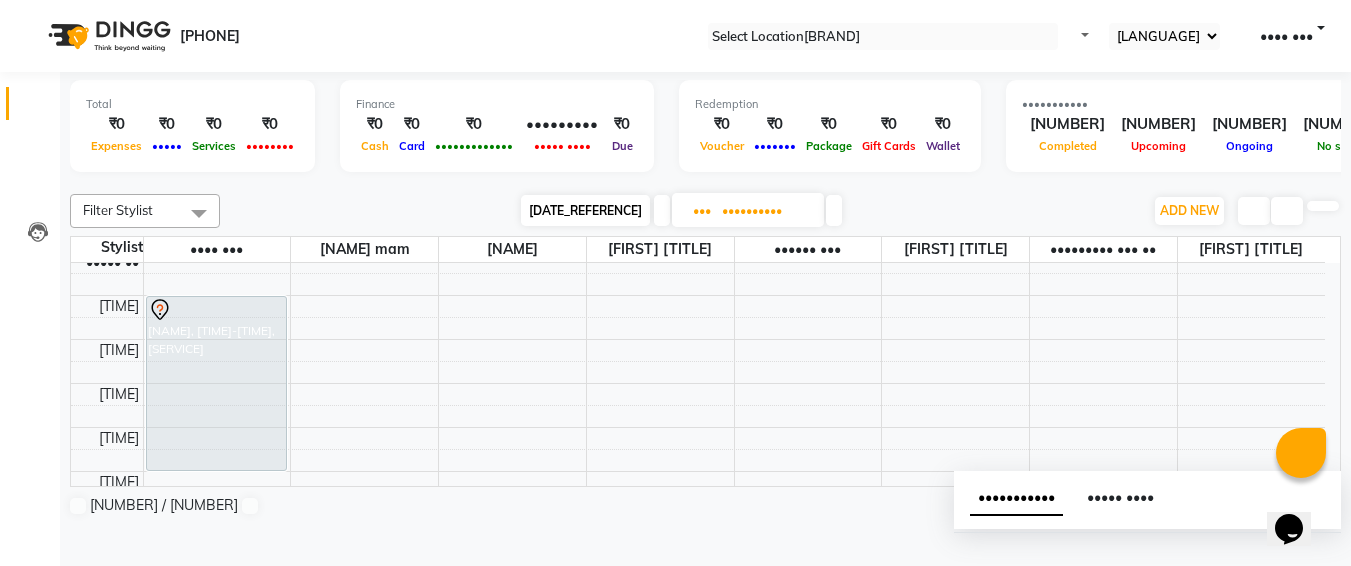 scroll, scrollTop: 140, scrollLeft: 0, axis: vertical 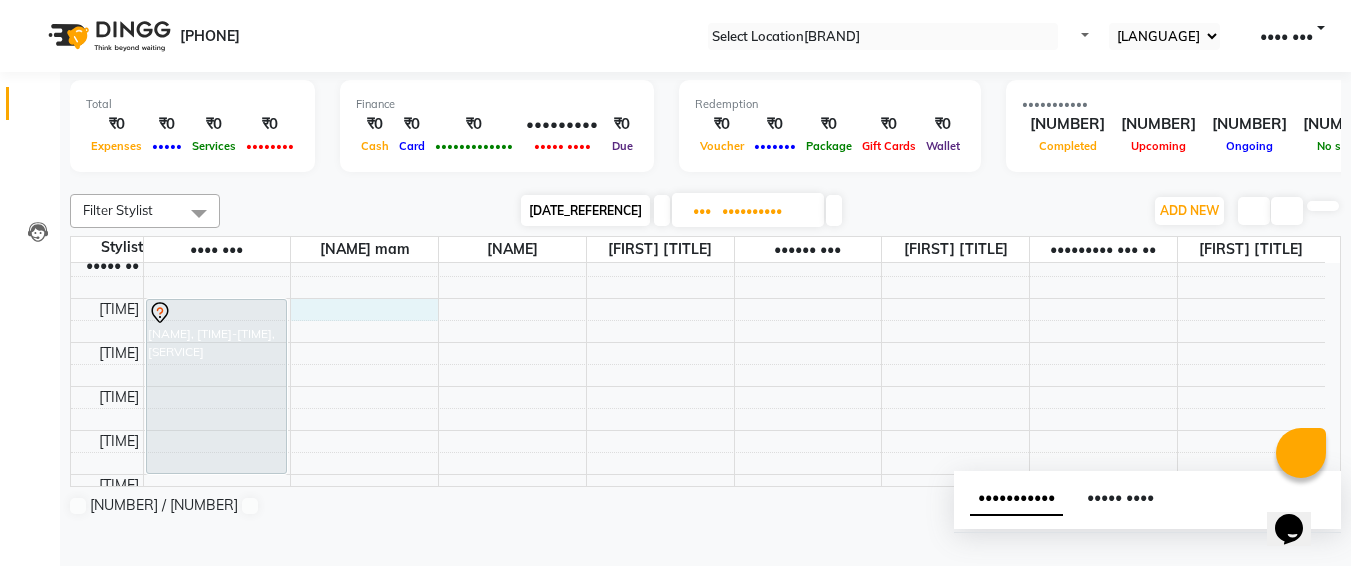 click on "•••• •• •••• •• ••••• •• ••••• •• ••••• •• ••••• •• ••••• •• ••••• •• •••• •• •••• •• •••• •• •••• •• •••• •• •••• •• •••• •• •••• •• •••• •• •••• •• •••• •• •••• •• •••• •• •••• •• •••• •• •••• •• •••• •• •••• ••             ••••••••••• ••••• •••••••• ••• ••••••• • •••• •••••••••" at bounding box center (698, 694) 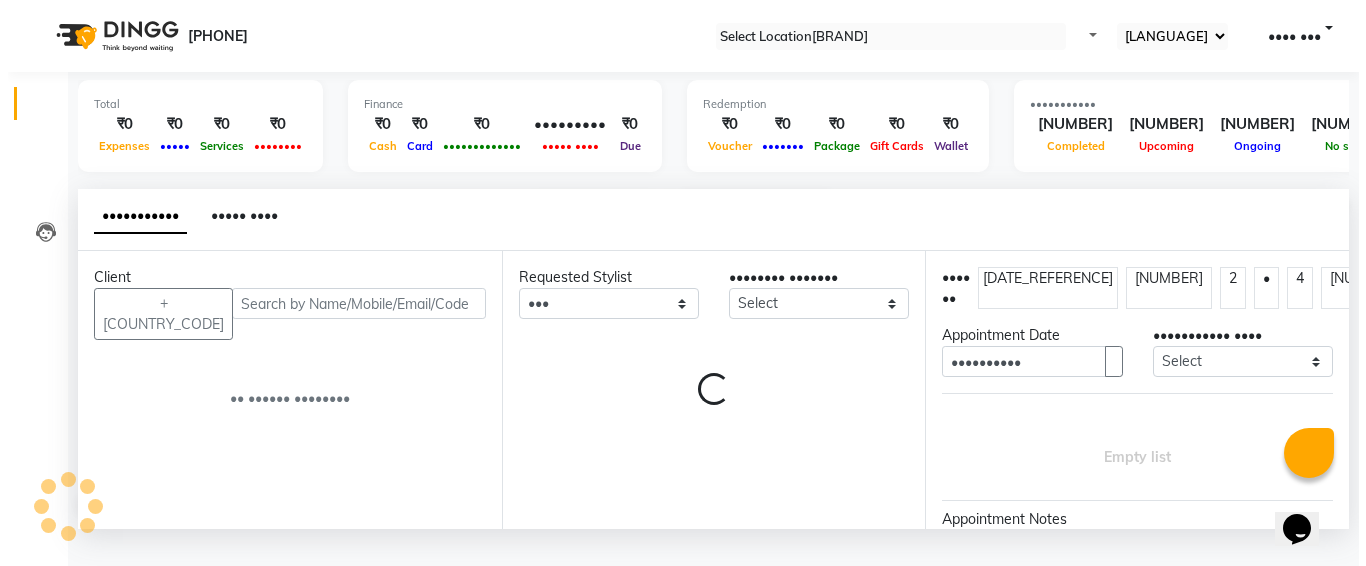 scroll, scrollTop: 1, scrollLeft: 0, axis: vertical 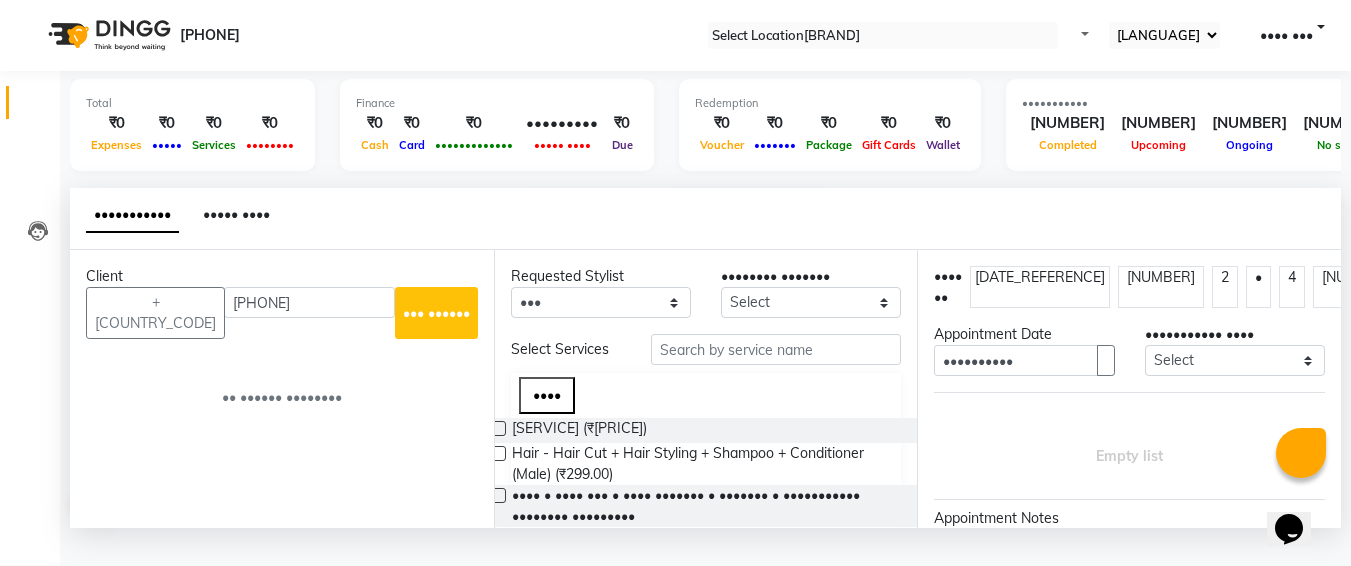 type on "[PHONE]" 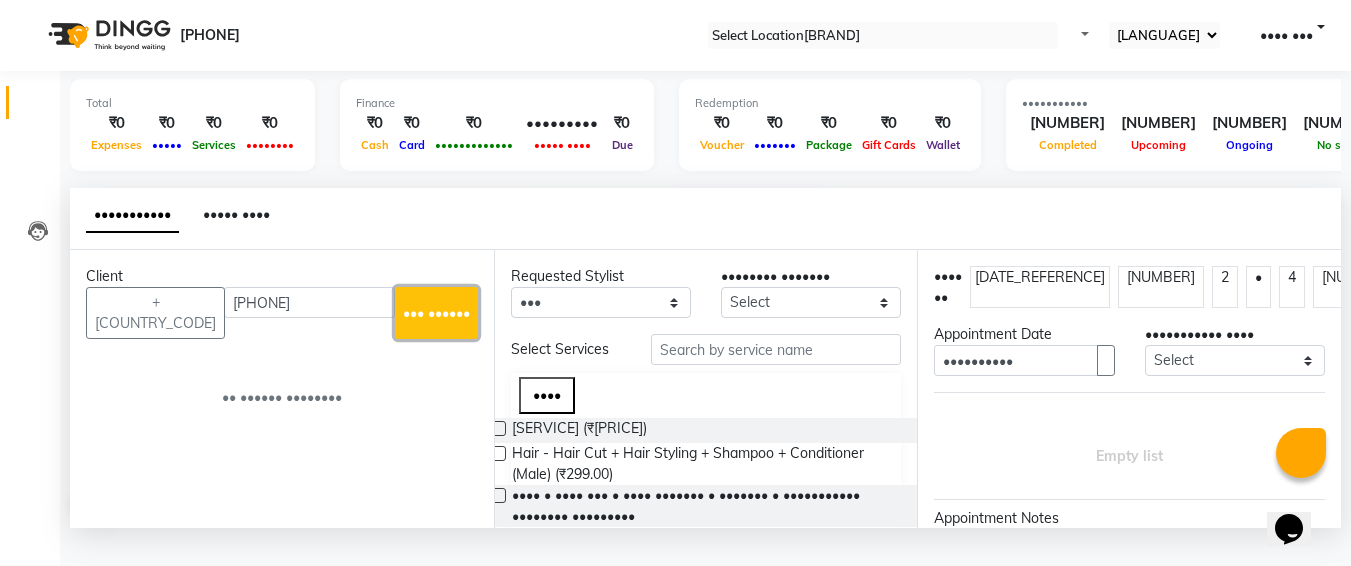 click on "••• ••••••" at bounding box center (436, 313) 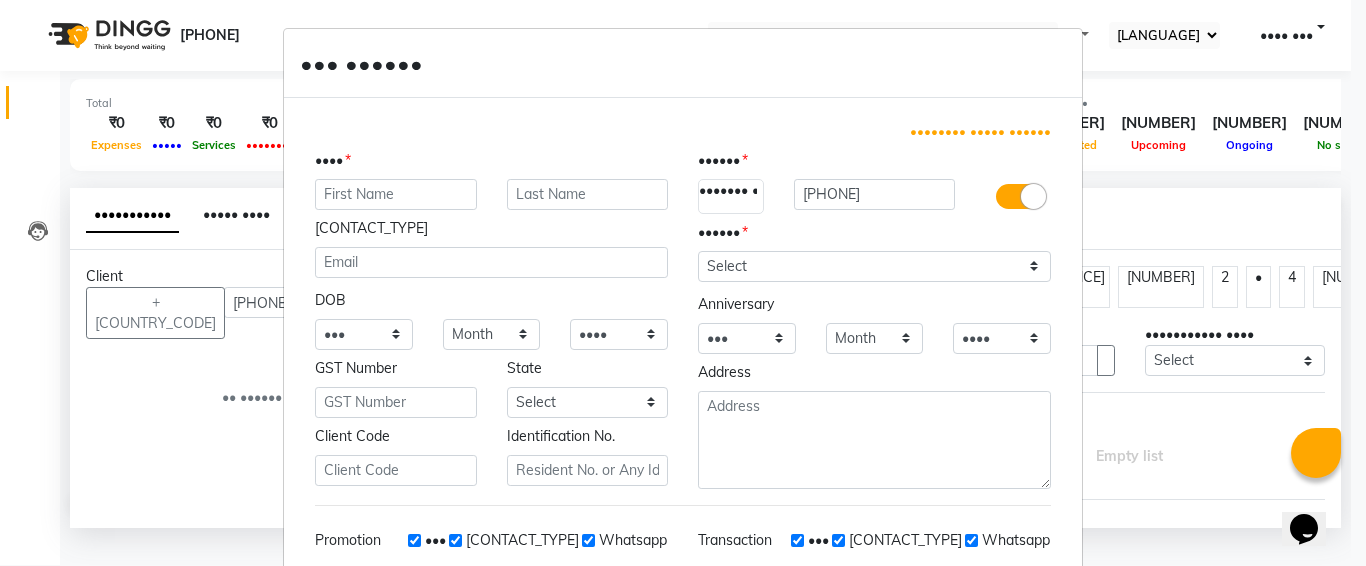 click at bounding box center [396, 194] 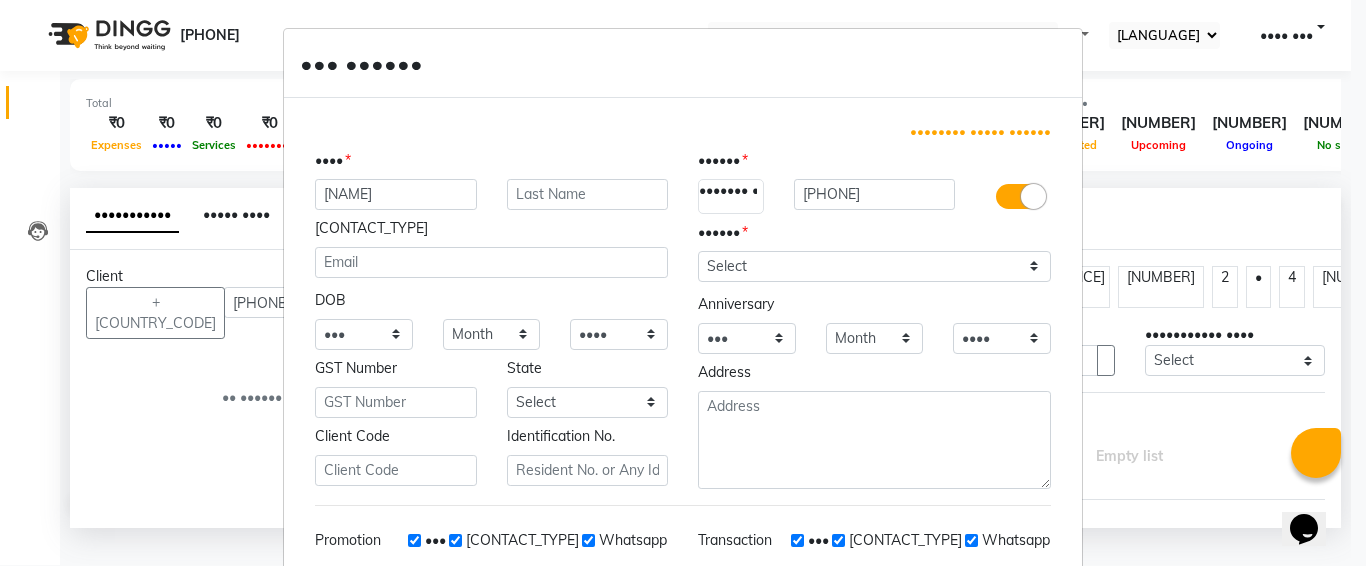 type on "[NAME]" 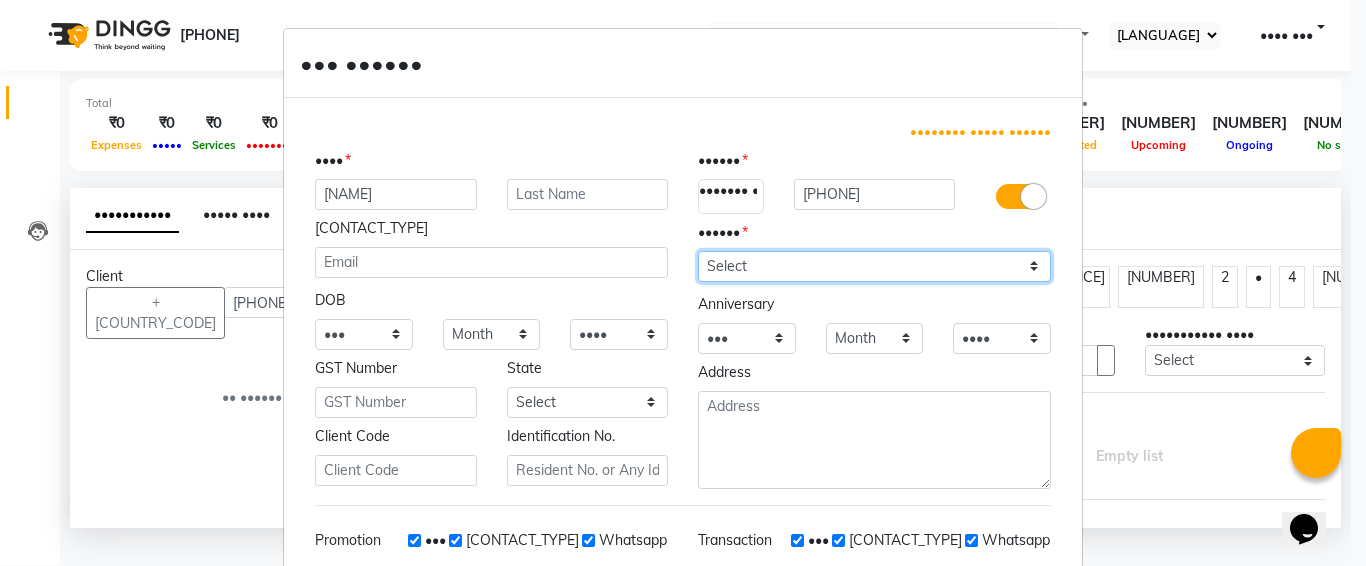 click on "Select [GENDER] [GENDER] [OTHER] [PREFER_NOT_TO_SAY]" at bounding box center [874, 266] 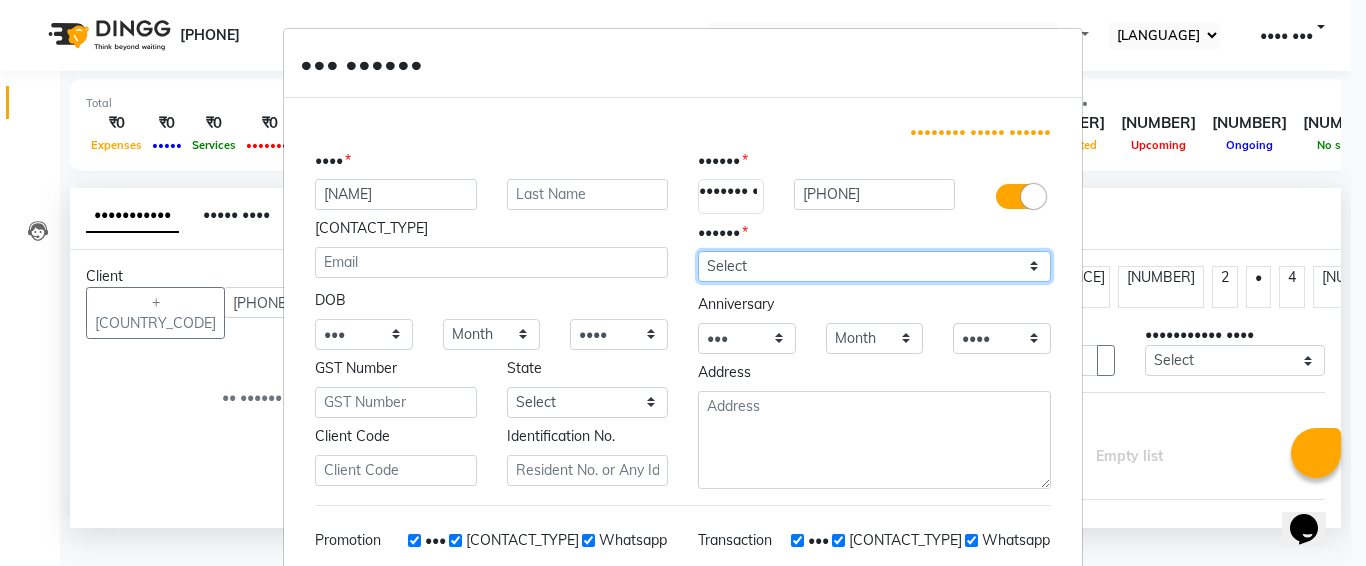 select on "female" 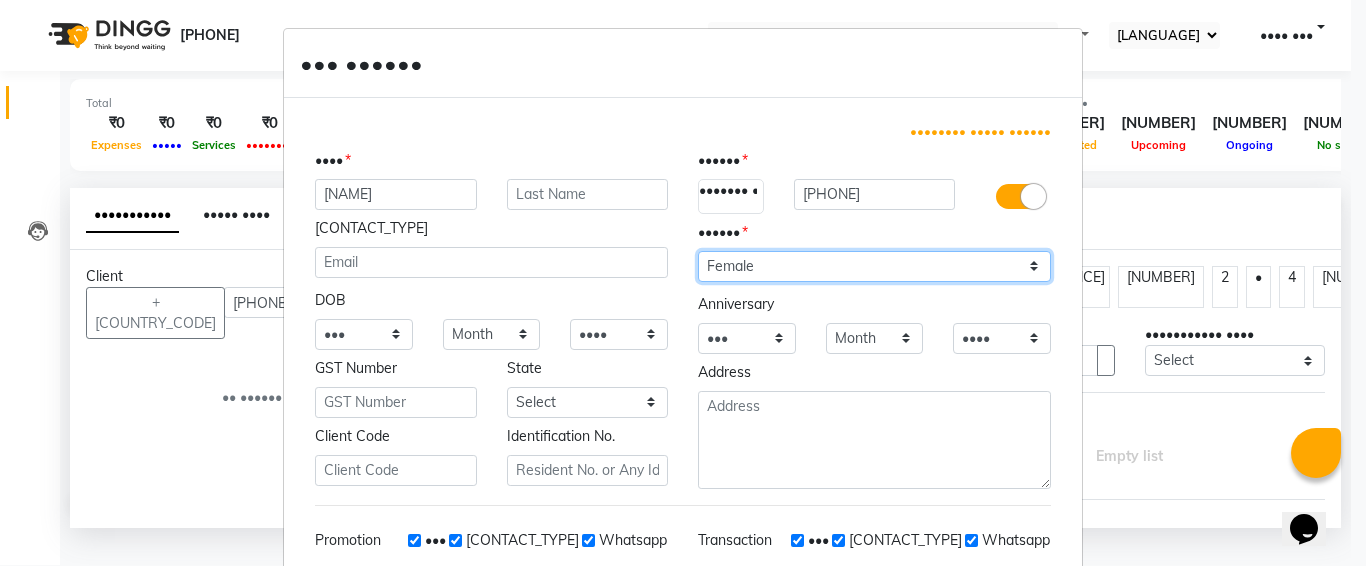 click on "Select [GENDER] [GENDER] [OTHER] [PREFER_NOT_TO_SAY]" at bounding box center [874, 266] 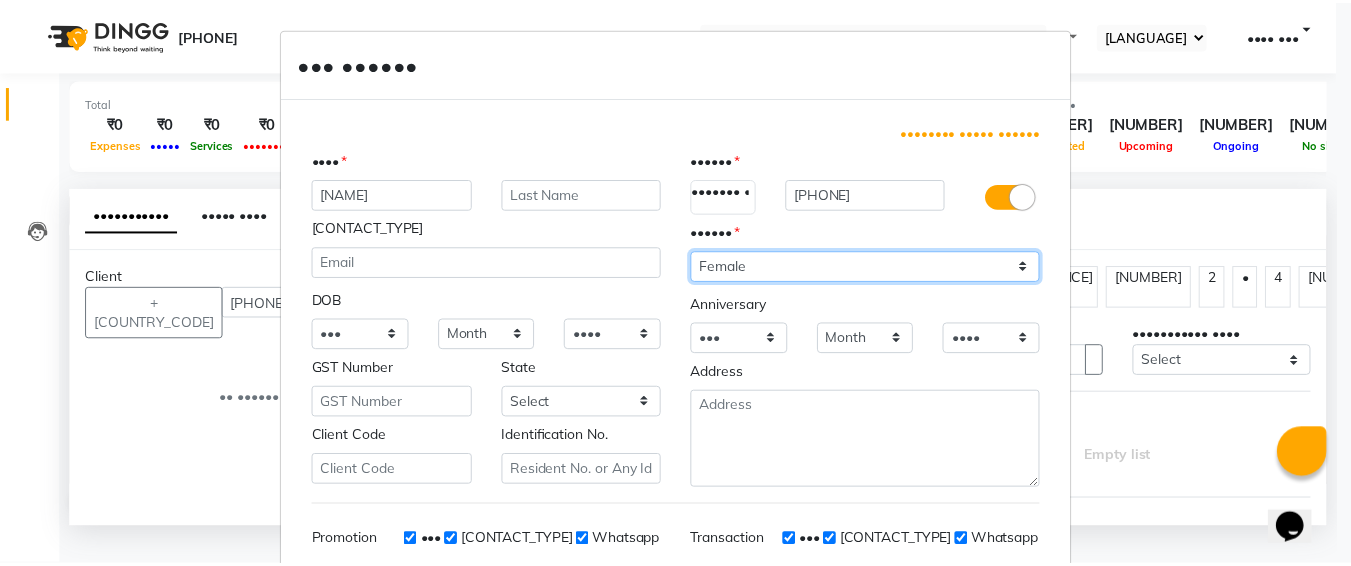 scroll, scrollTop: 283, scrollLeft: 0, axis: vertical 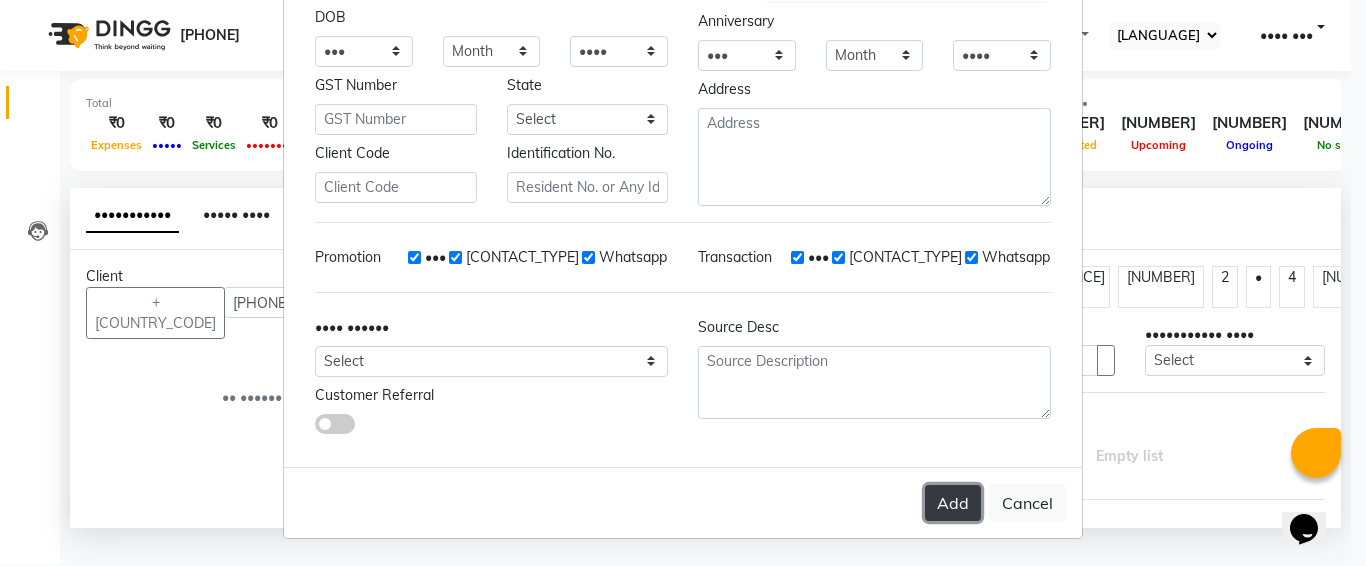 click on "Add" at bounding box center [953, 503] 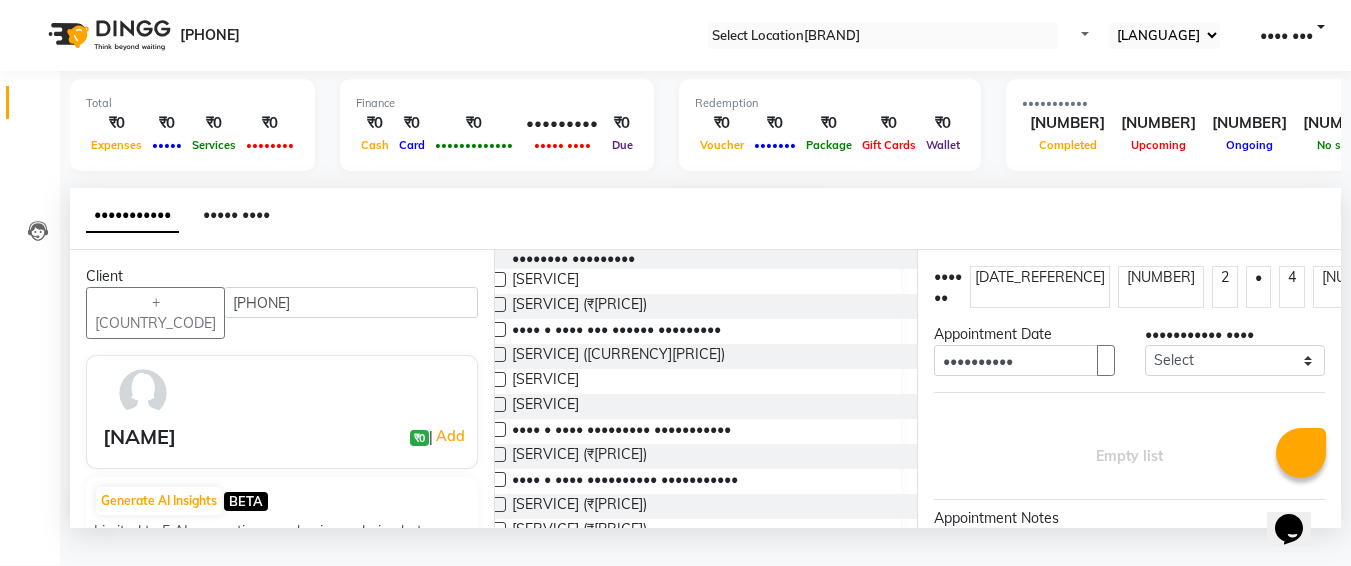 scroll, scrollTop: 259, scrollLeft: 0, axis: vertical 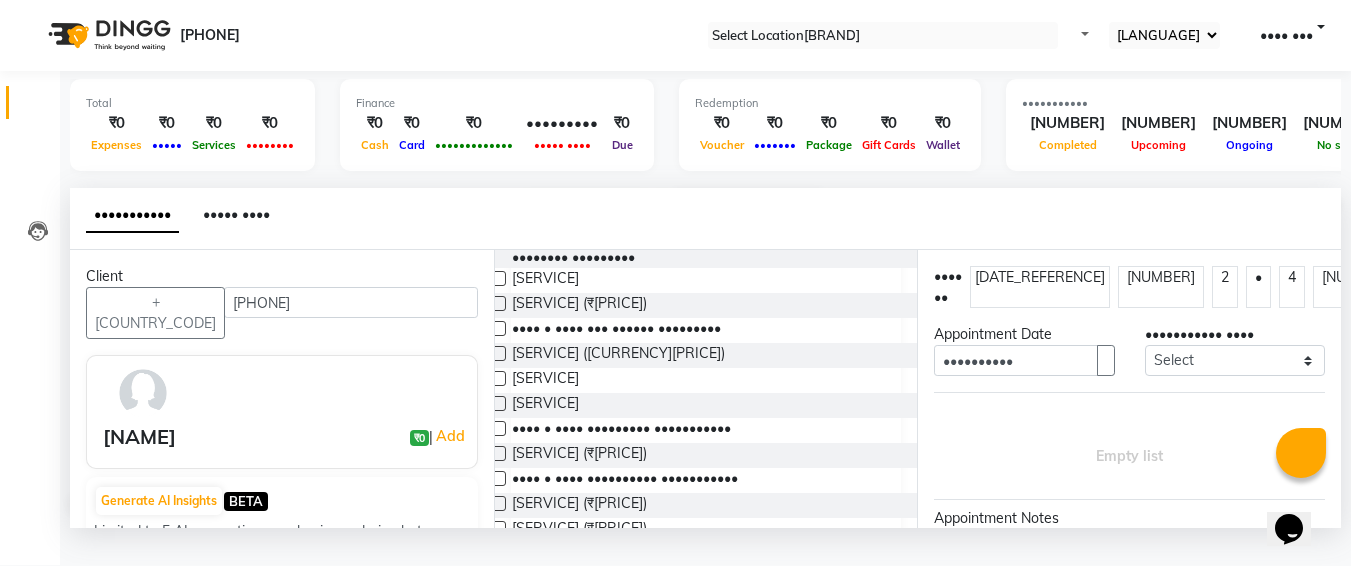 click at bounding box center (498, 403) 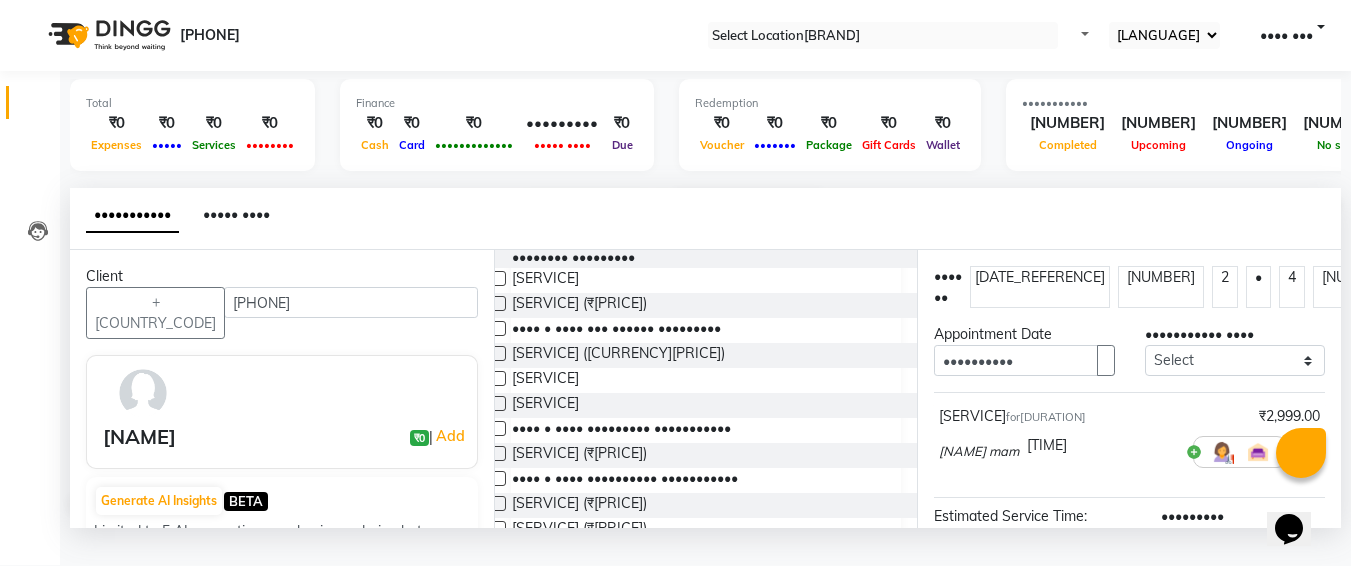 scroll, scrollTop: 287, scrollLeft: 0, axis: vertical 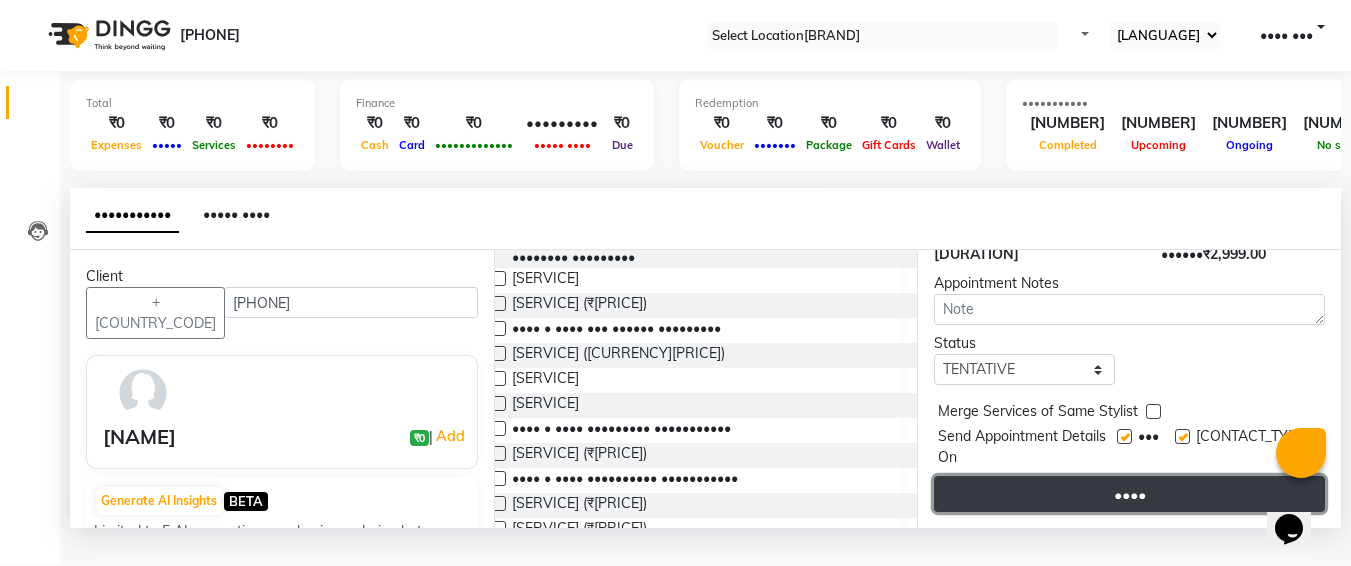 click on "••••" at bounding box center [1129, 494] 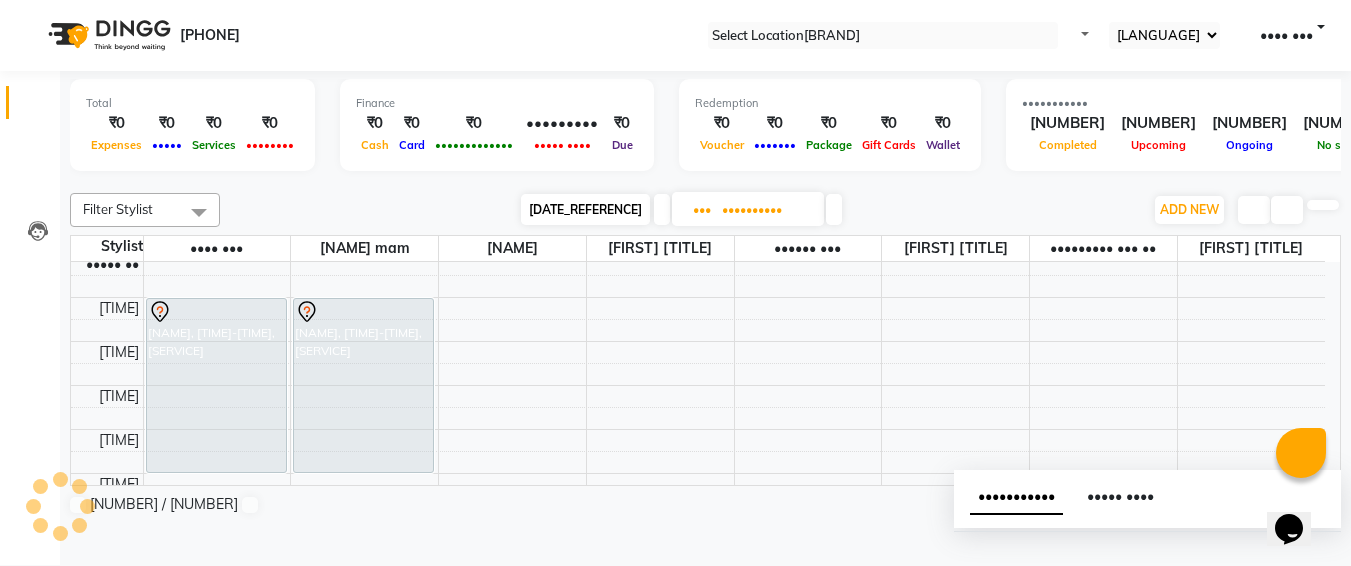 scroll, scrollTop: 0, scrollLeft: 0, axis: both 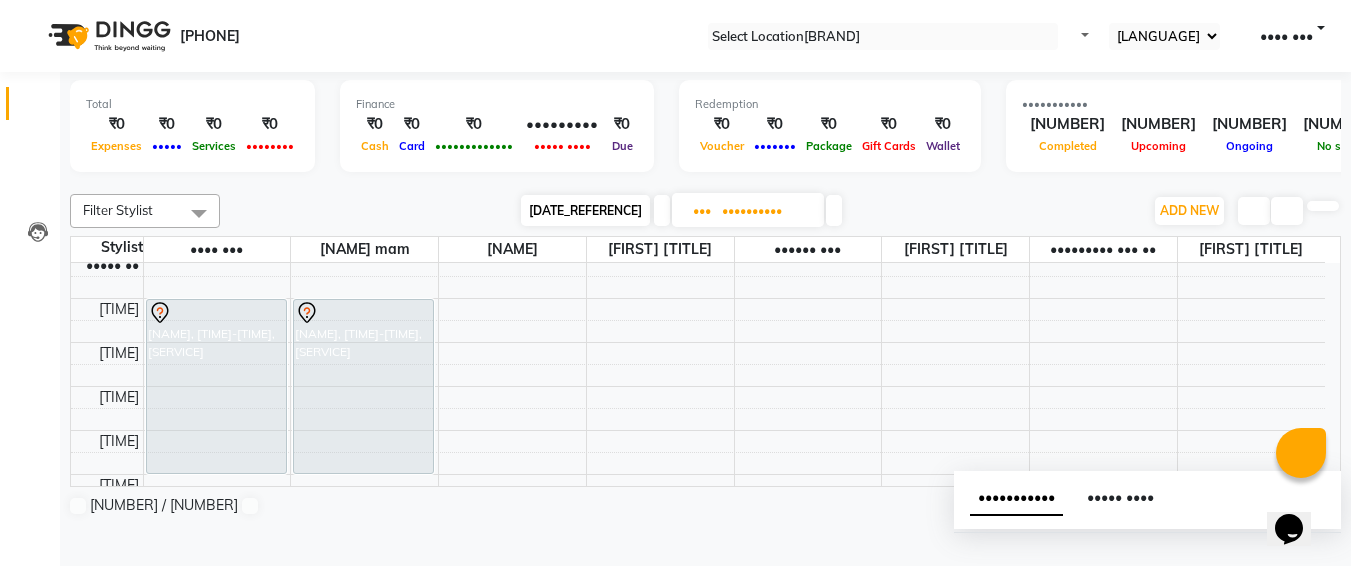 click on "••••••••••" at bounding box center [766, 211] 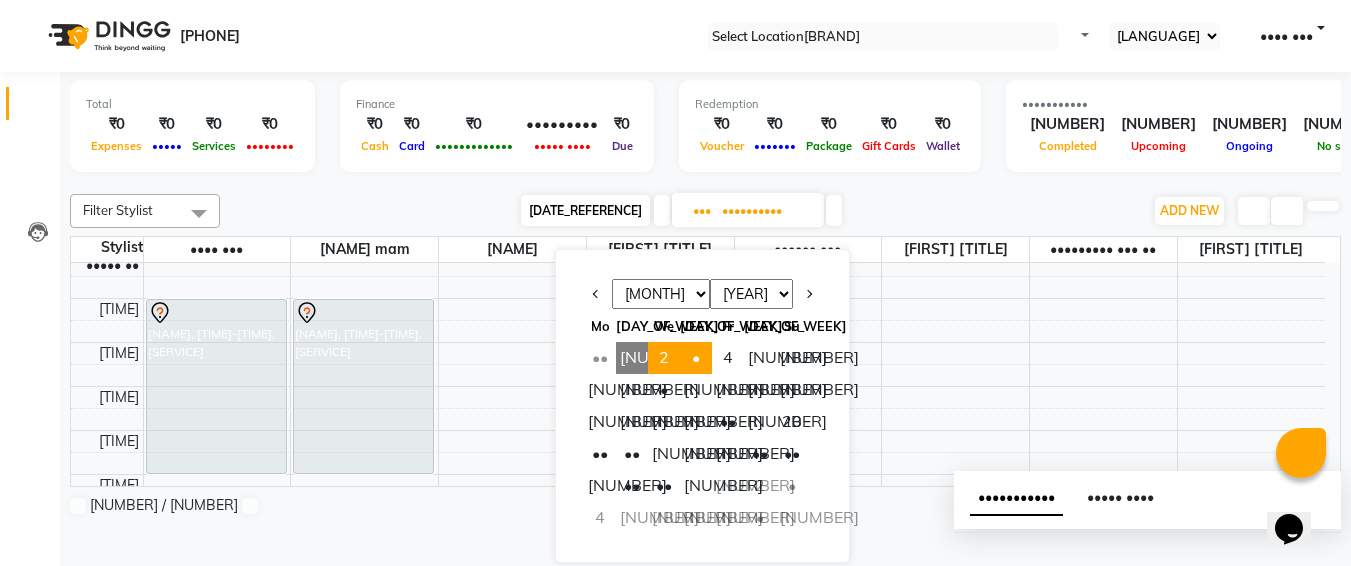 click on "2" at bounding box center (664, 358) 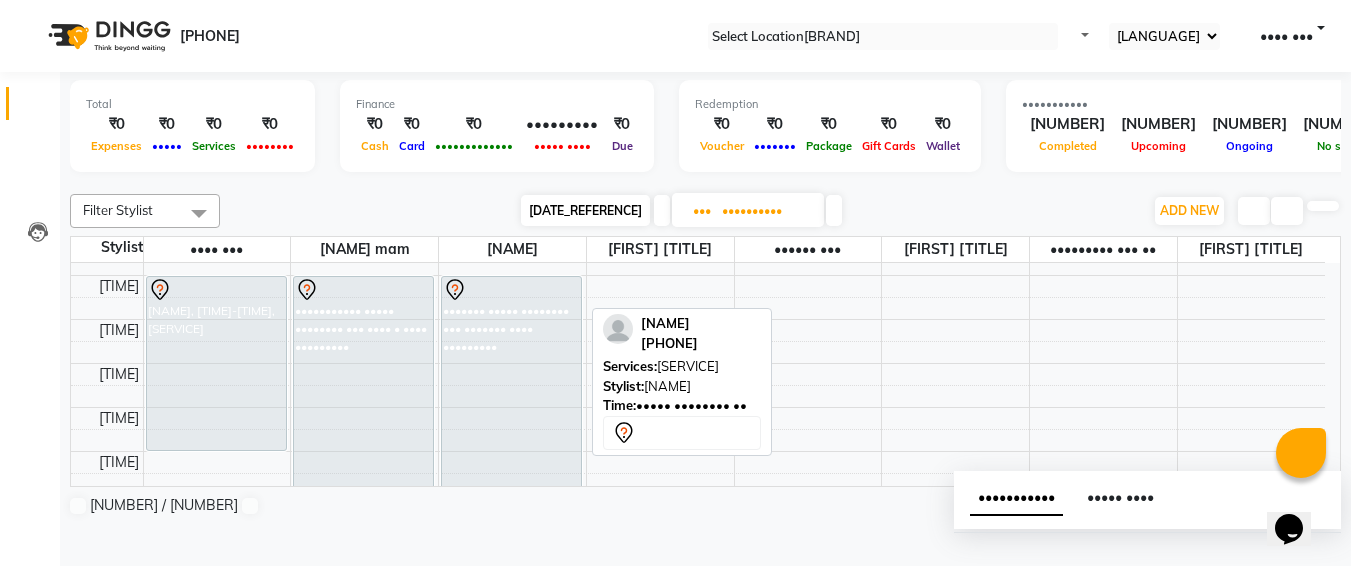 scroll, scrollTop: 161, scrollLeft: 0, axis: vertical 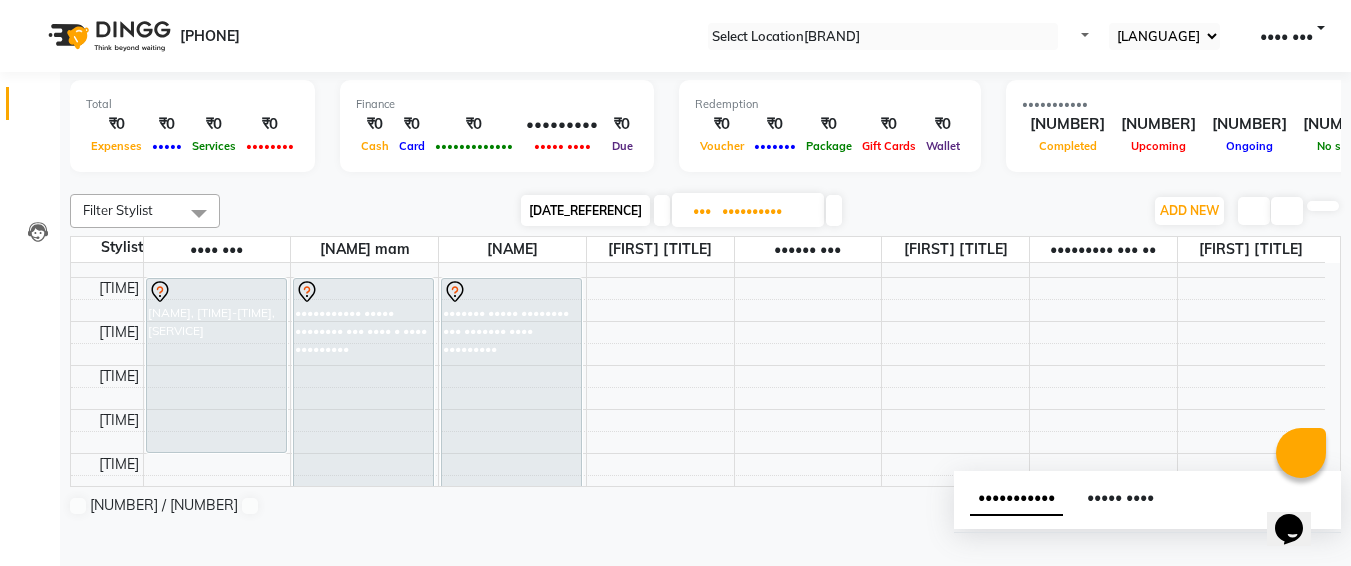 click on "••••••••••" at bounding box center [766, 211] 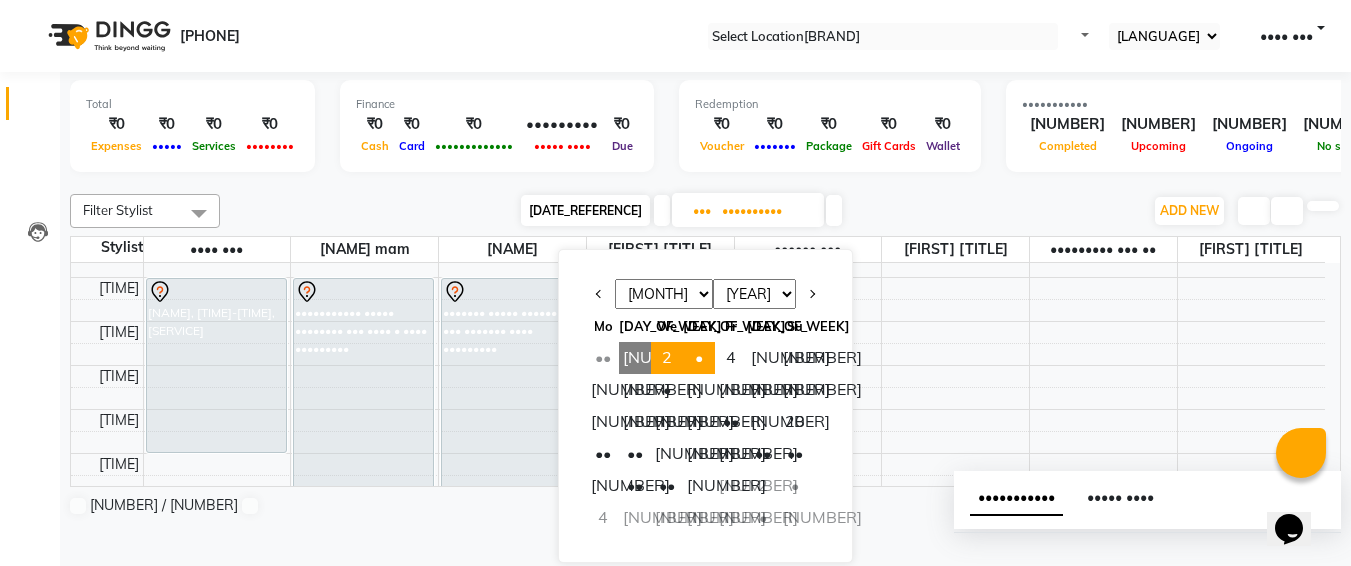 click on "•" at bounding box center (699, 358) 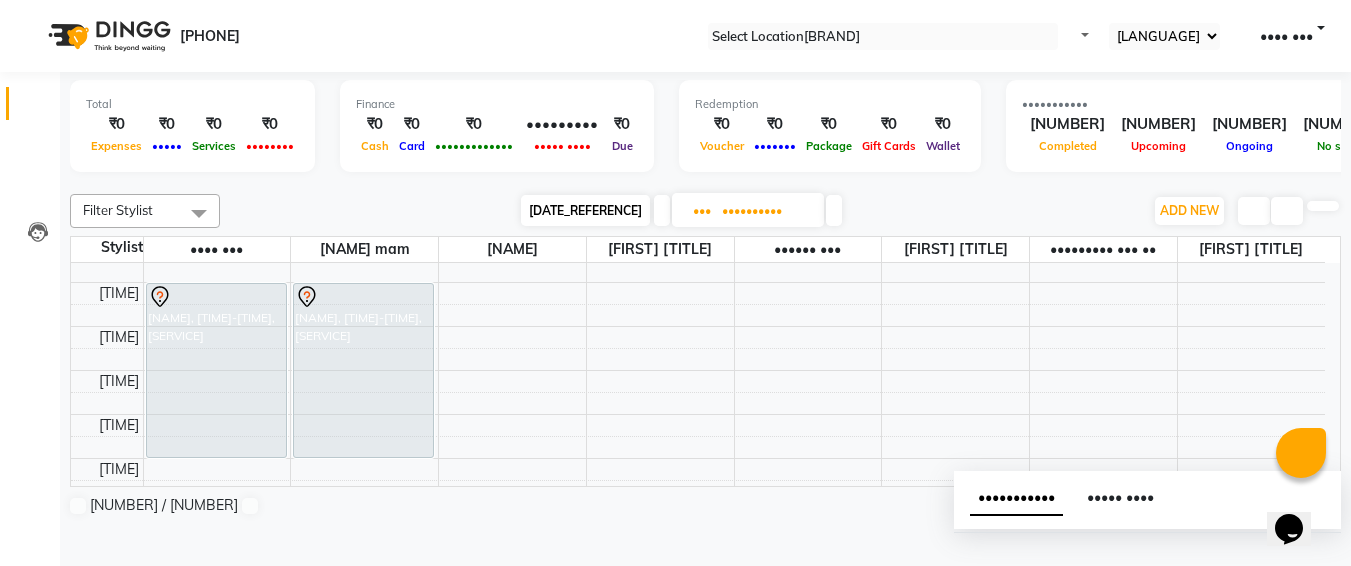 scroll, scrollTop: 155, scrollLeft: 0, axis: vertical 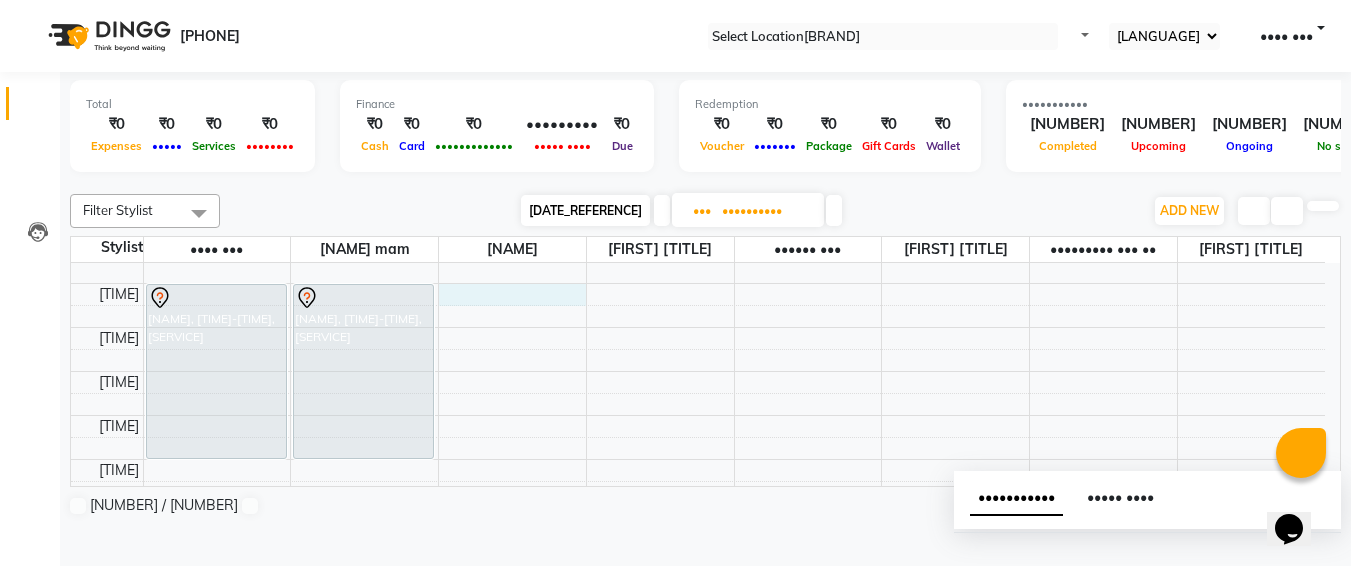 click on "•••• •• •••• •• ••••• •• ••••• •• ••••• •• ••••• •• ••••• •• ••••• •• •••• •• •••• •• •••• •• •••• •• •••• •• •••• •• •••• •• •••• •• •••• •• •••• •• •••• •• •••• •• •••• •• •••• •• •••• •• •••• •• •••• •• •••• ••             ••••••••••• ••••• •••••••• ••• ••••••• • •••• •••••••••             •••••••• ••••• •••••••• ••• ••••••• • •••• •••••••••" at bounding box center (698, 679) 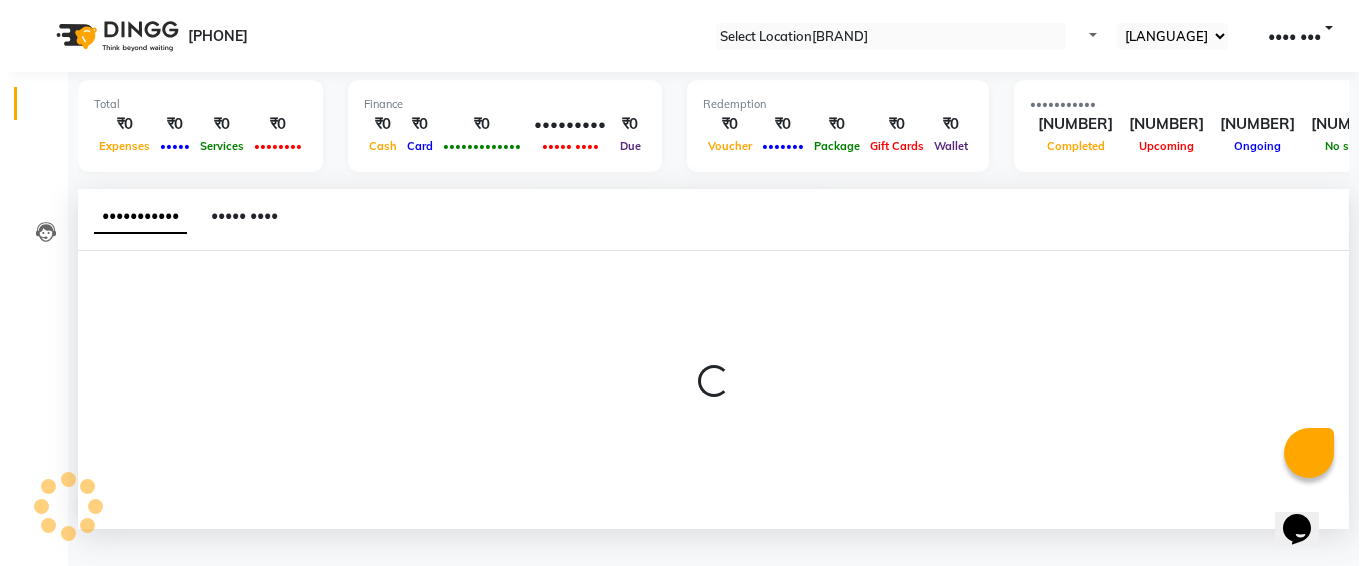 scroll, scrollTop: 1, scrollLeft: 0, axis: vertical 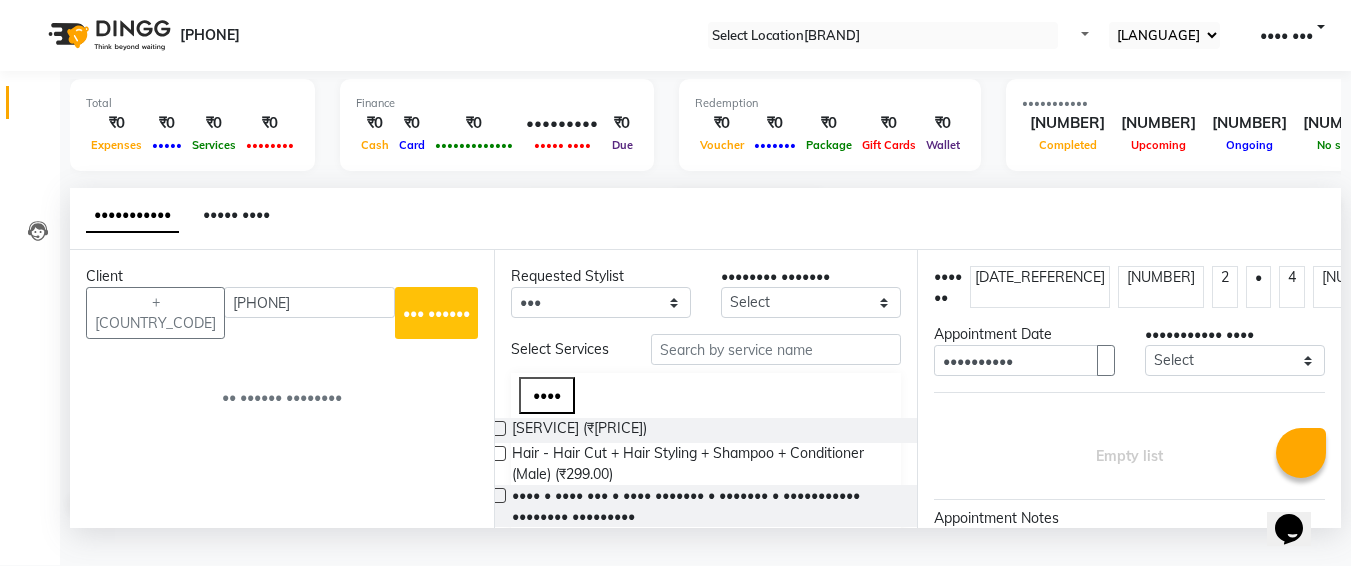type on "[PHONE]" 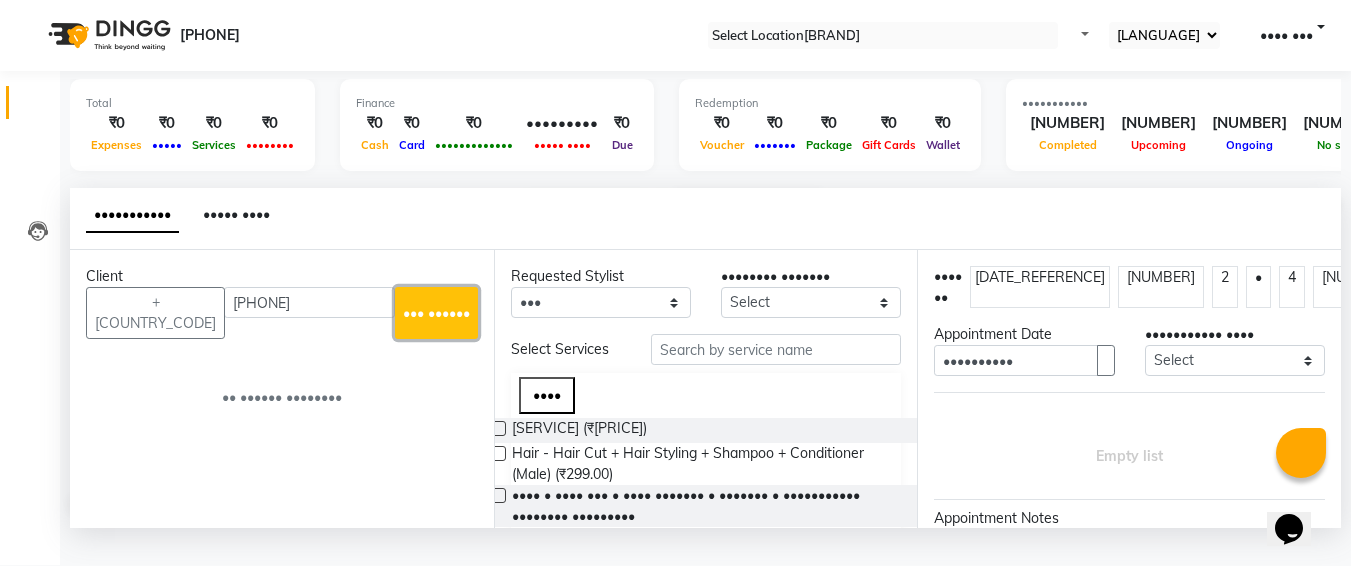 click on "••• ••••••" at bounding box center [436, 313] 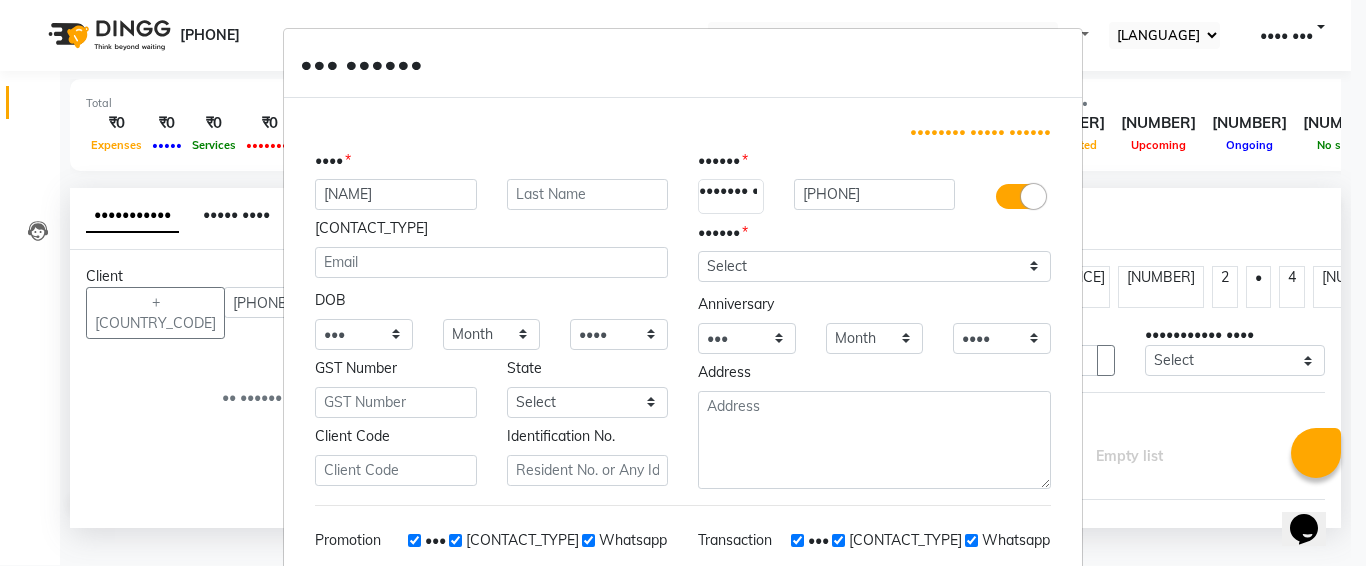 type on "[NAME]" 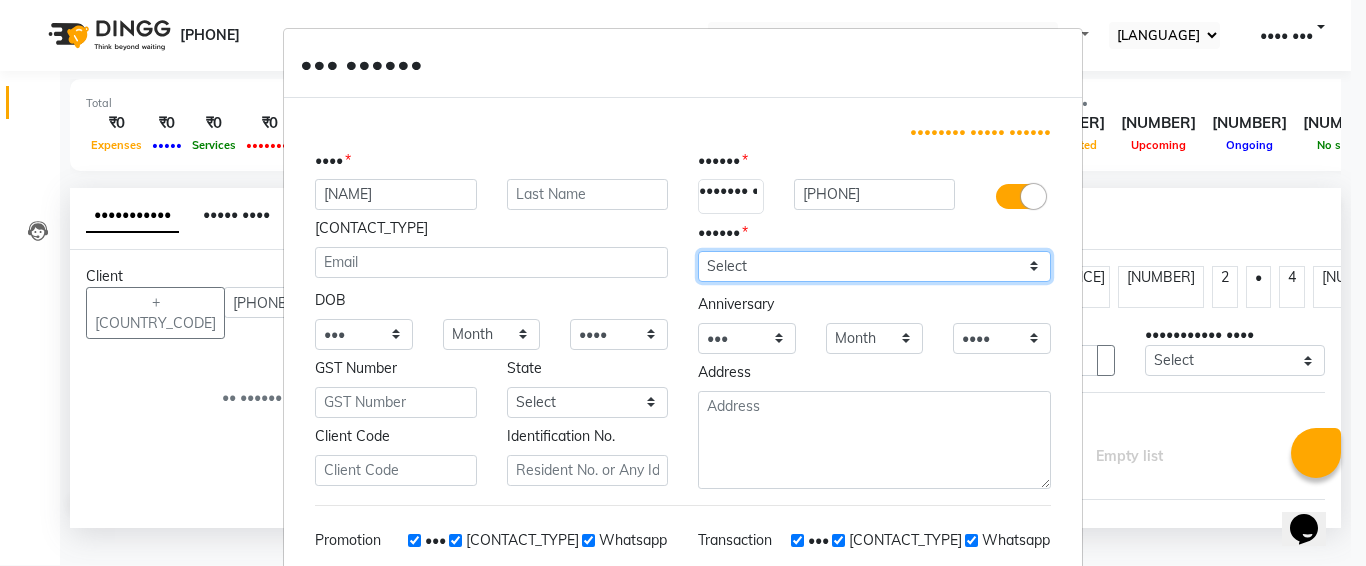click on "Select [GENDER] [GENDER] [OTHER] [PREFER_NOT_TO_SAY]" at bounding box center [874, 266] 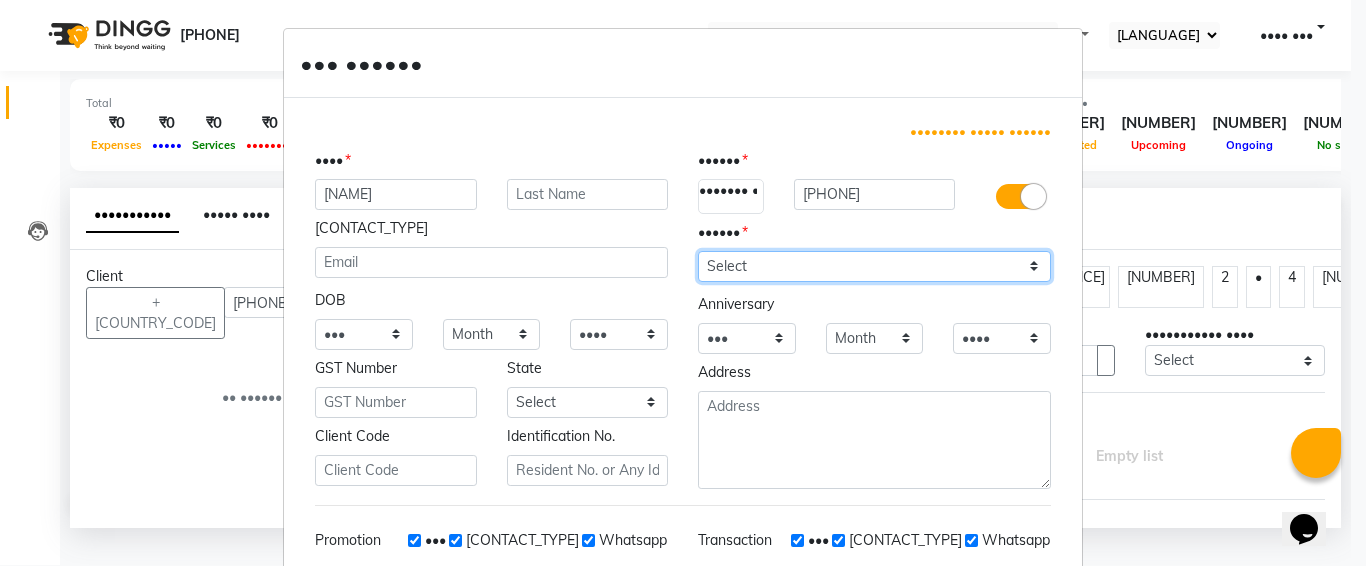 click on "Select [GENDER] [GENDER] [OTHER] [PREFER_NOT_TO_SAY]" at bounding box center (874, 266) 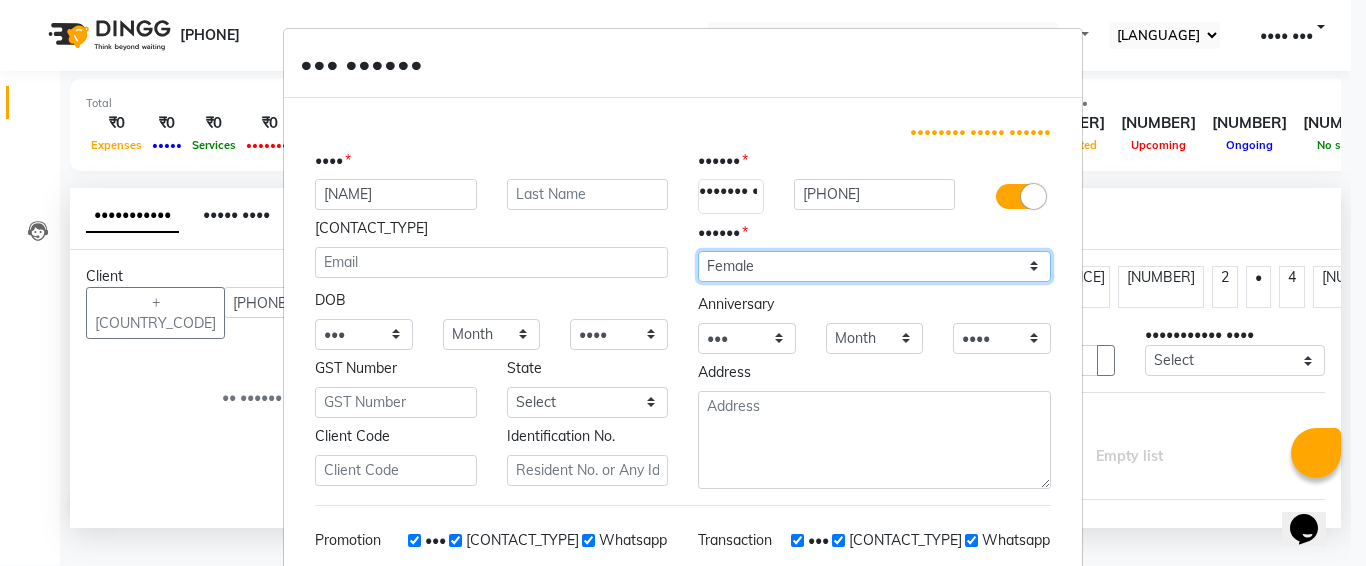 click on "Select [GENDER] [GENDER] [OTHER] [PREFER_NOT_TO_SAY]" at bounding box center (874, 266) 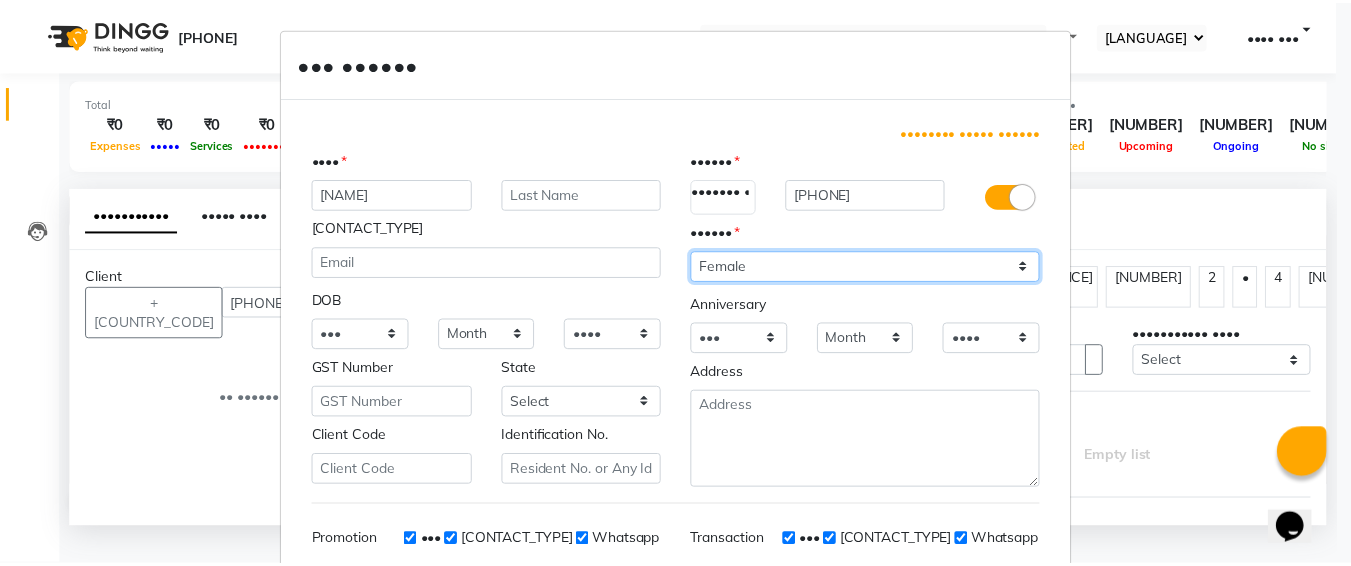 scroll, scrollTop: 283, scrollLeft: 0, axis: vertical 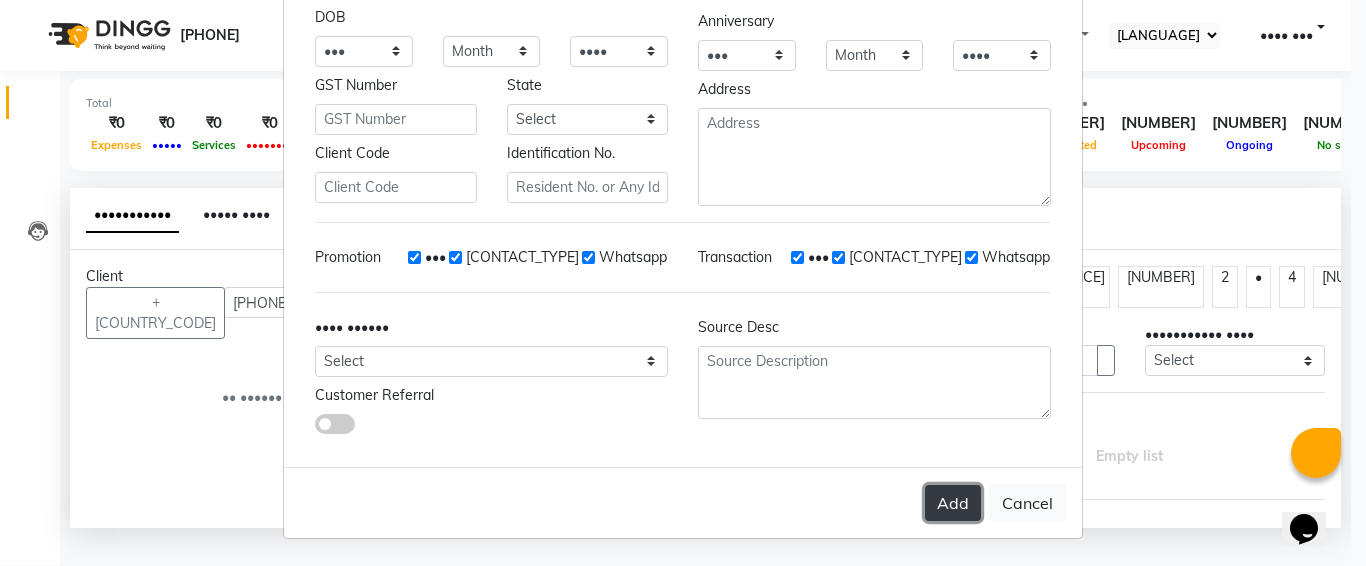click on "Add" at bounding box center [953, 503] 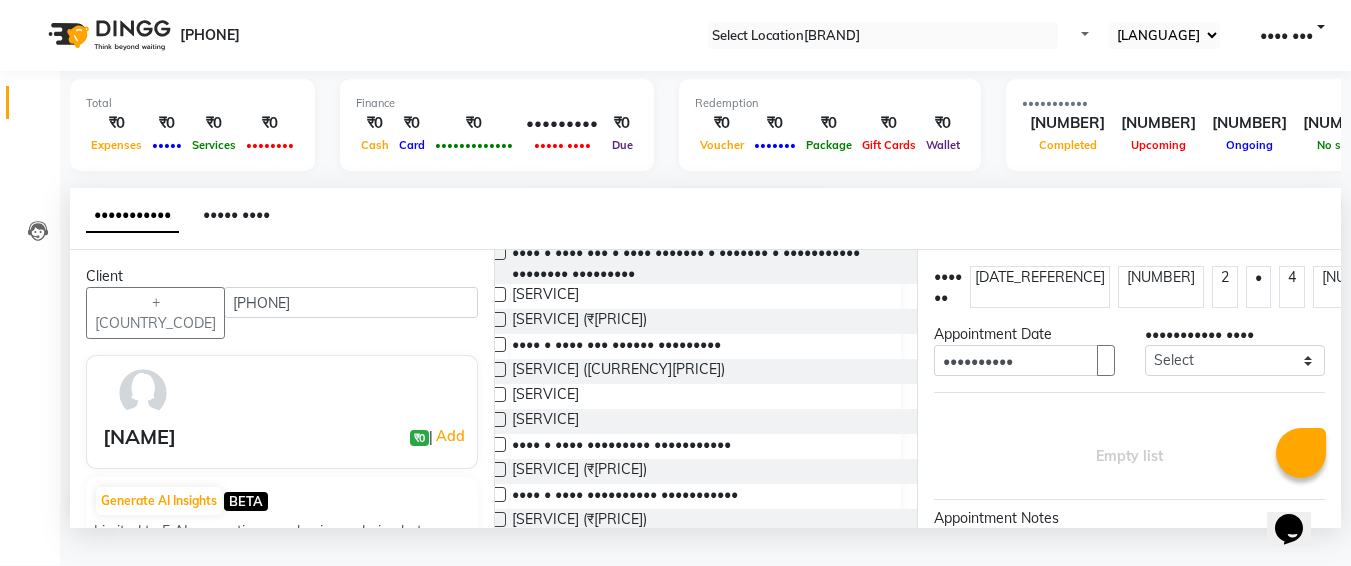 scroll, scrollTop: 244, scrollLeft: 0, axis: vertical 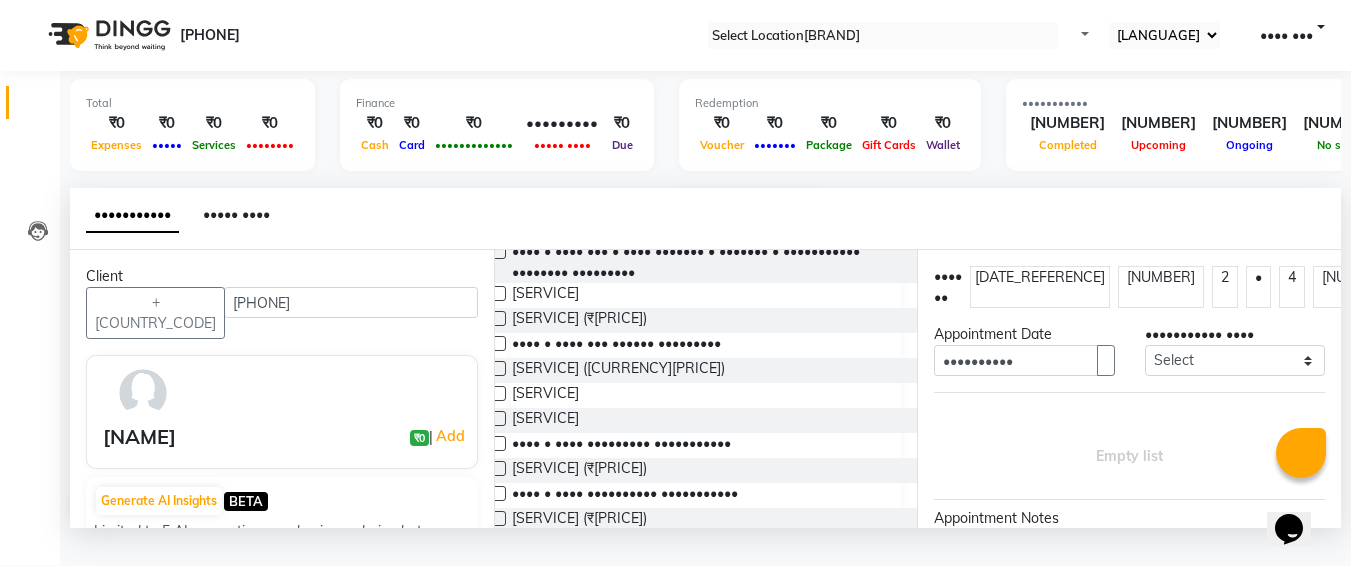 click at bounding box center (498, 443) 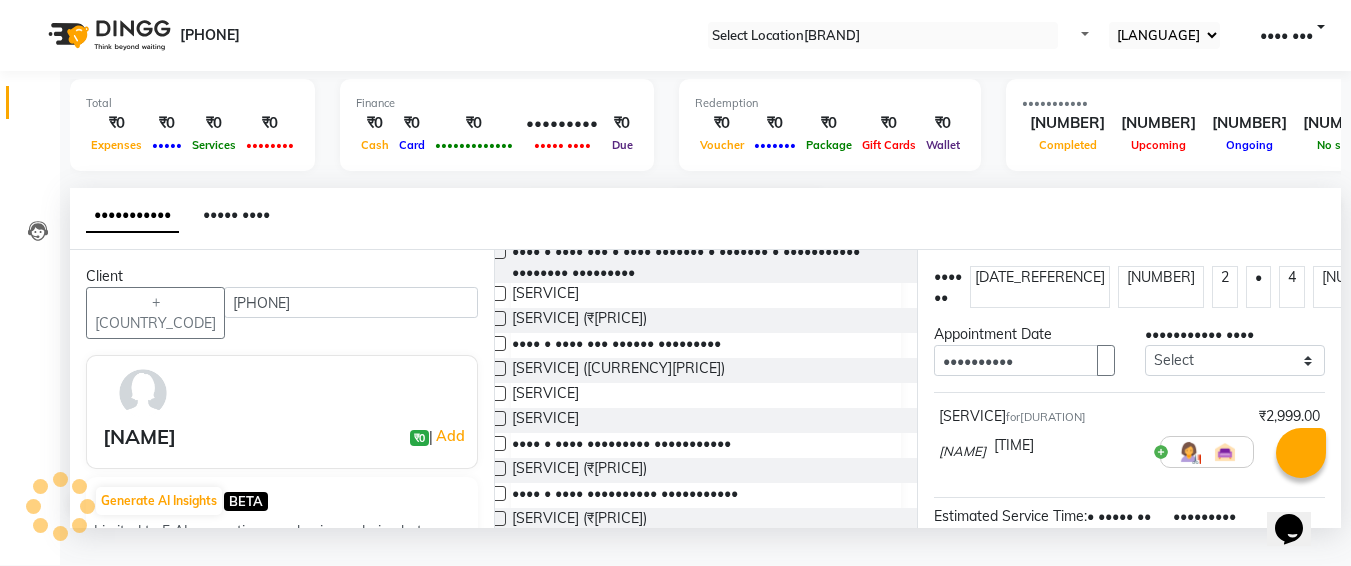 scroll, scrollTop: 287, scrollLeft: 0, axis: vertical 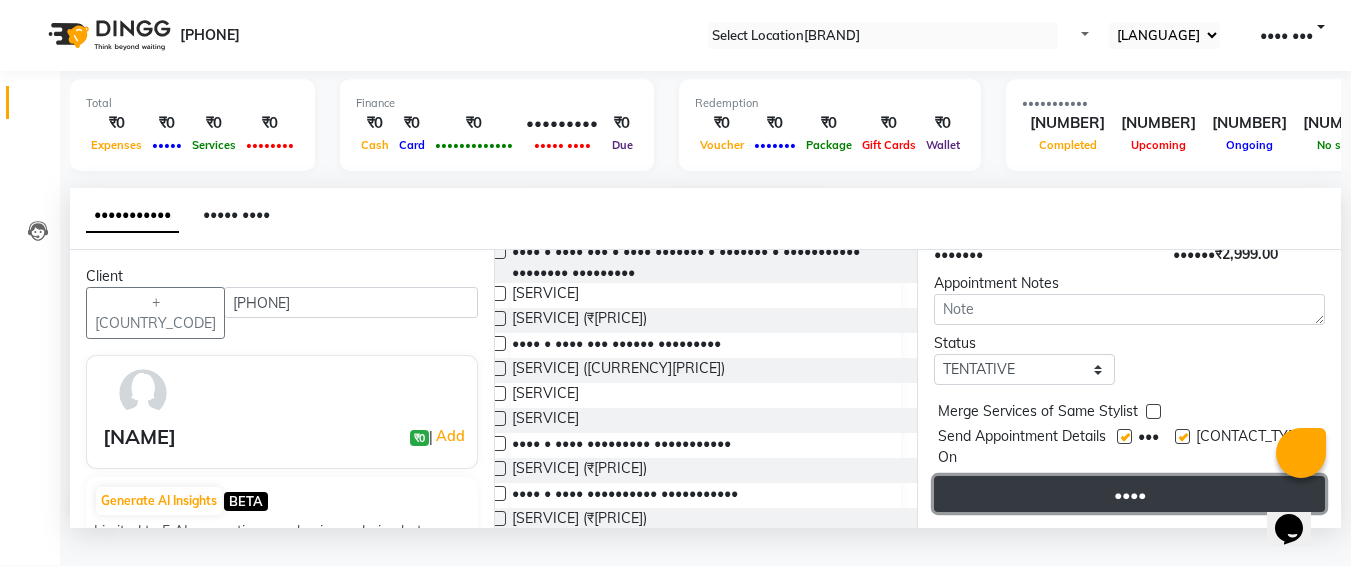 click on "••••" at bounding box center (1129, 494) 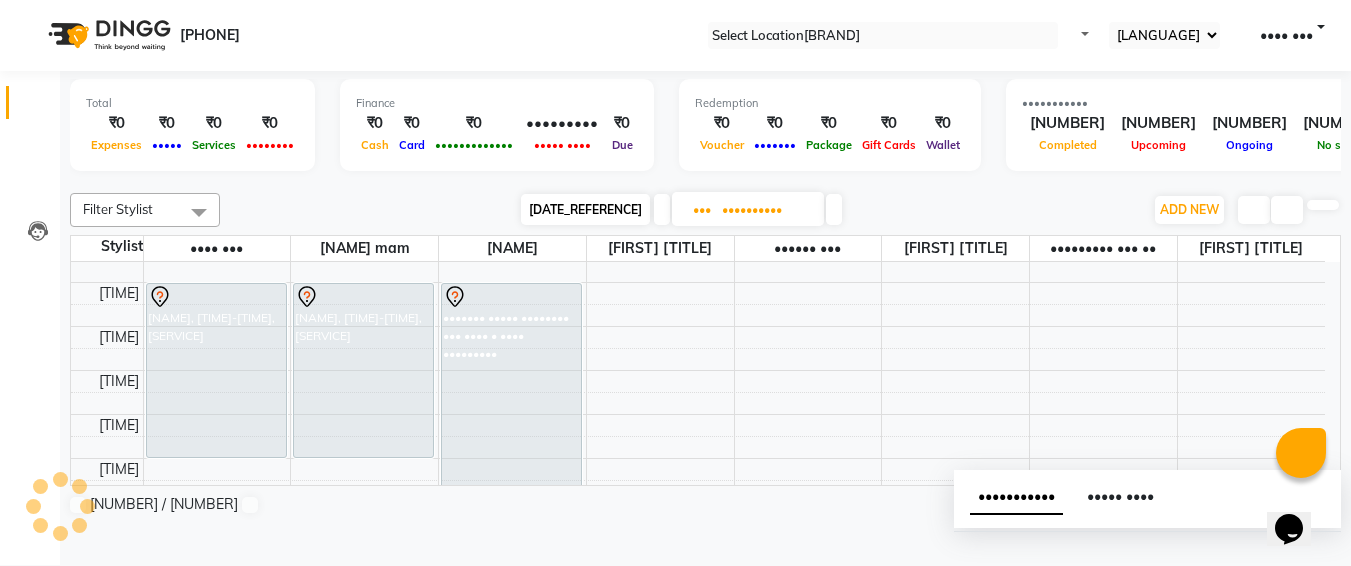 scroll, scrollTop: 0, scrollLeft: 0, axis: both 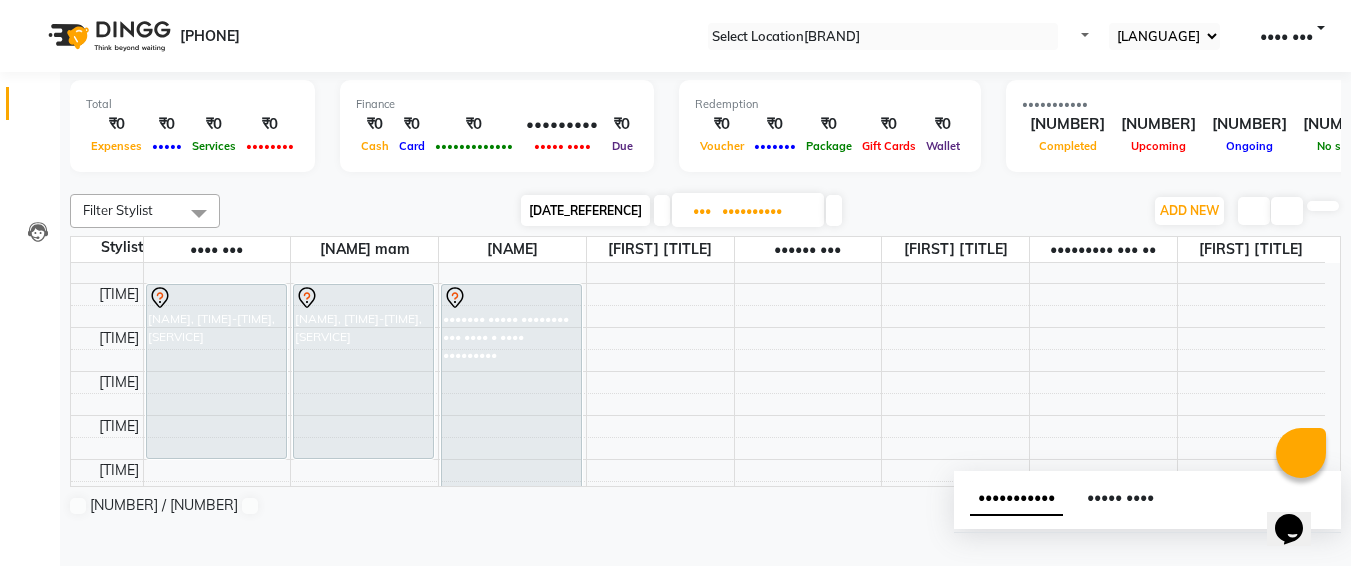 click on "••••••••••" at bounding box center (766, 211) 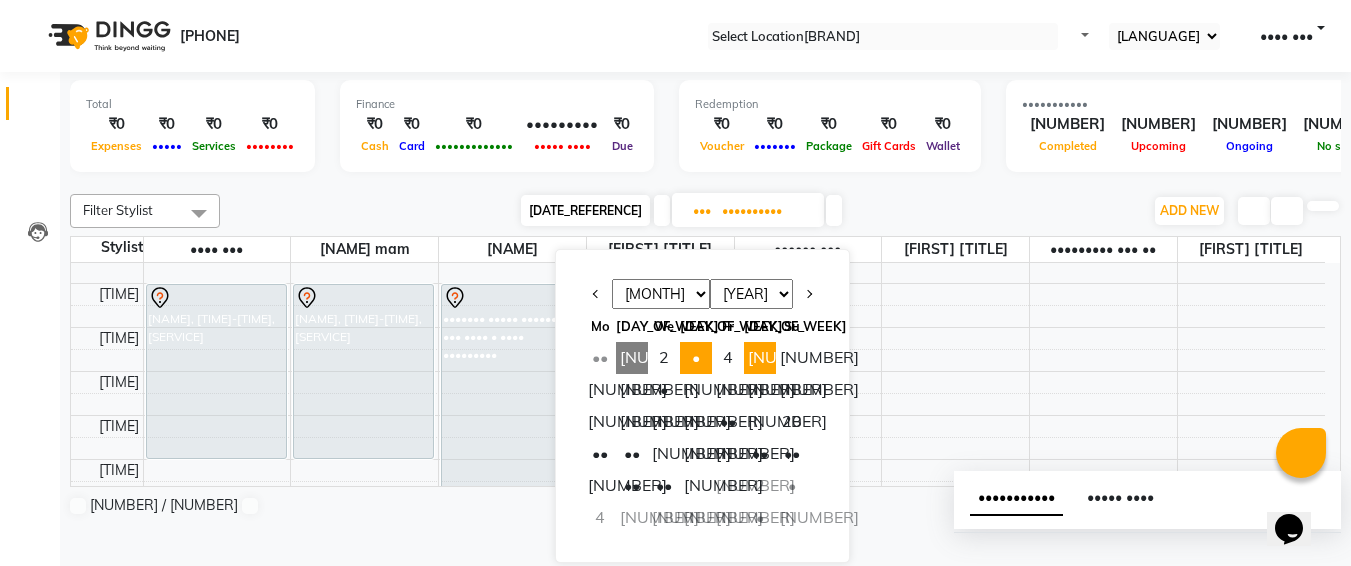 click on "[NUMBER]" at bounding box center (760, 358) 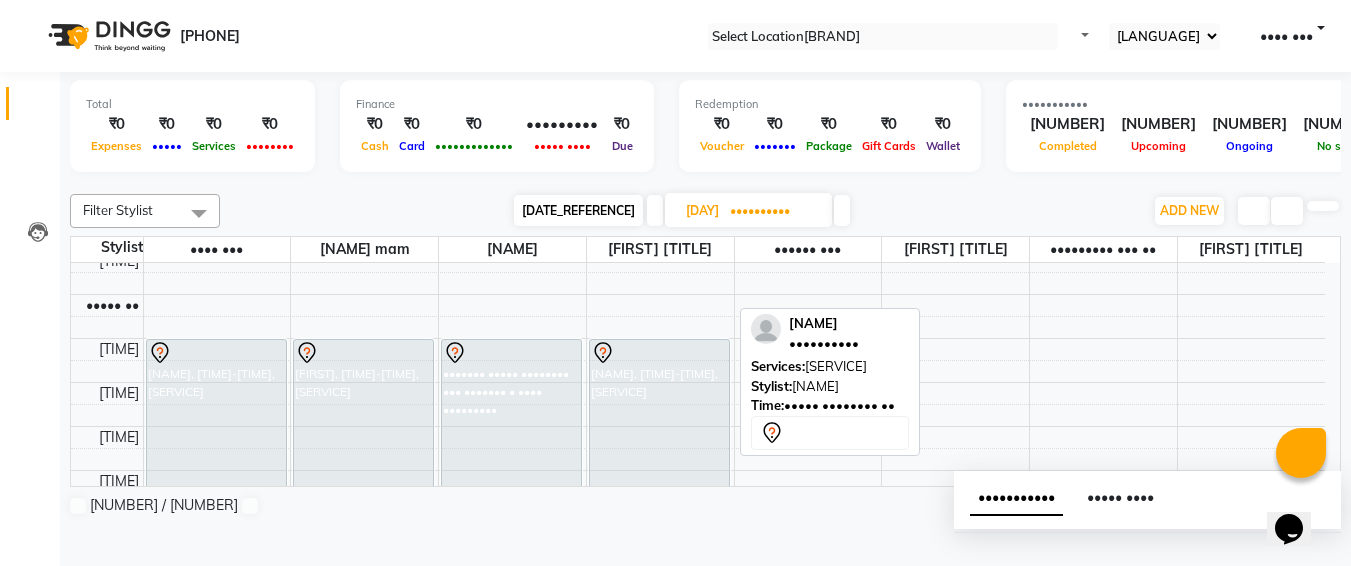 scroll, scrollTop: 99, scrollLeft: 0, axis: vertical 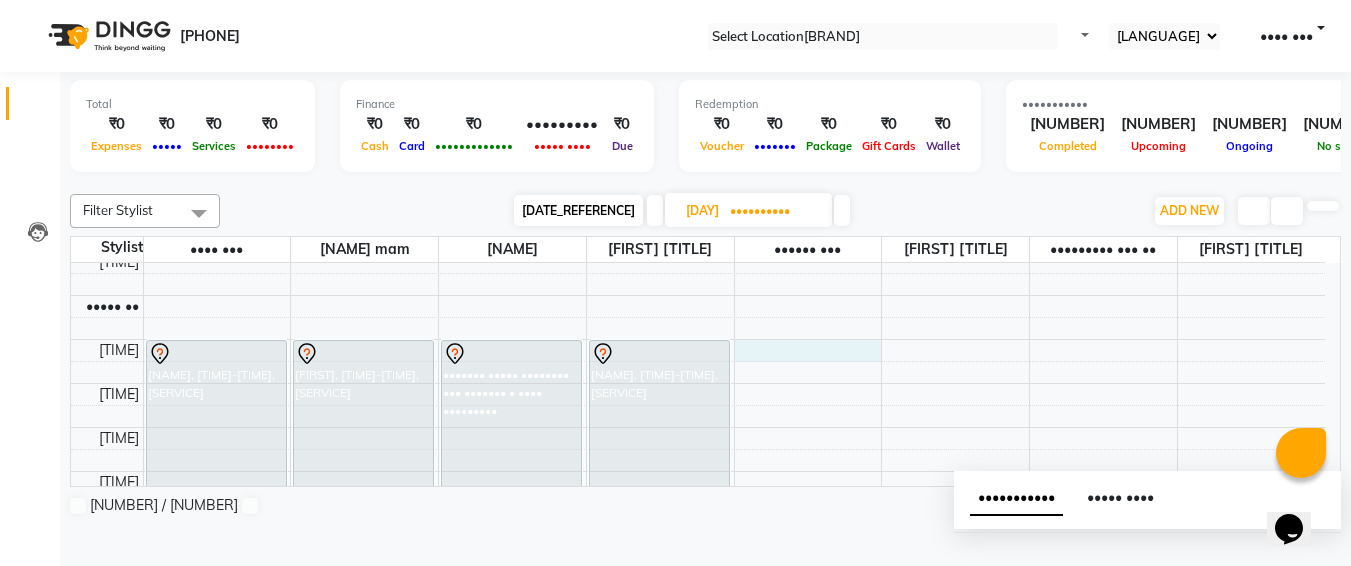 click on "[TIME] [TIME] [TIME] [TIME] [TIME] [TIME] [TIME] [TIME] [TIME] [TIME] [TIME] [TIME] [TIME] [TIME] [TIME] [TIME] [TIME] [TIME] [TIME] [TIME] [TIME] [TIME] [TIME] [TIME] [TIME] [TIME] [NAME], [TIME]-[TIME], [SERVICE] [NAME], [TIME]-[TIME], [SERVICE] [NAME], [TIME]-[TIME], [SERVICE] [NAME], [TIME]-[TIME], [SERVICE]" at bounding box center (698, 735) 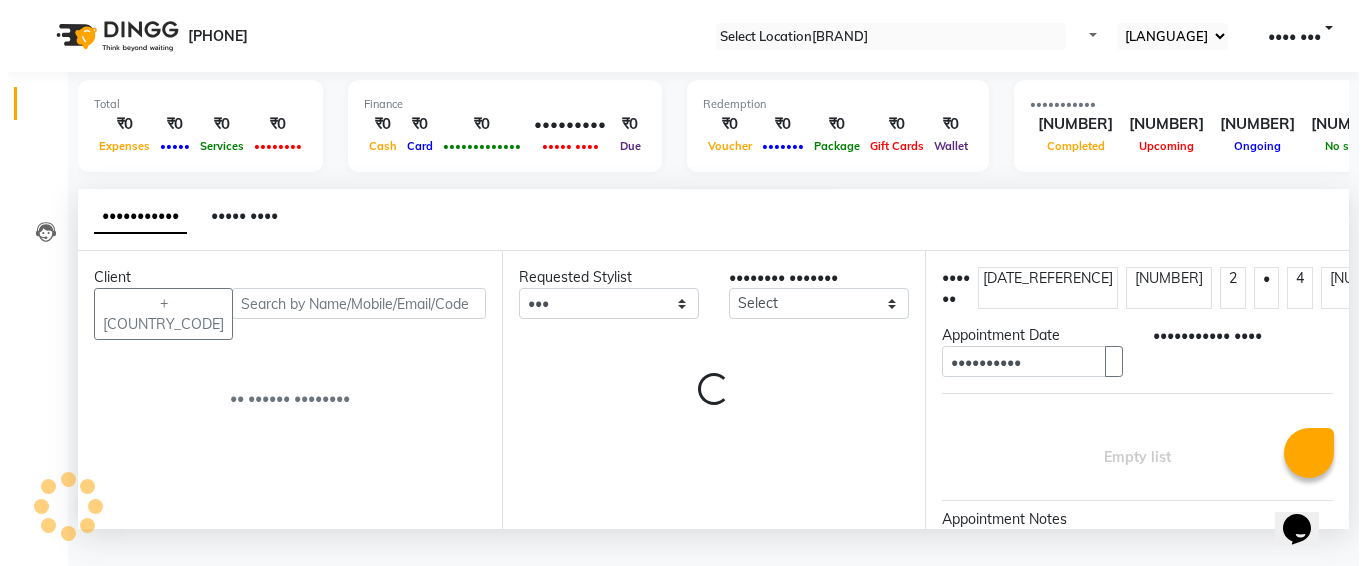 scroll, scrollTop: 1, scrollLeft: 0, axis: vertical 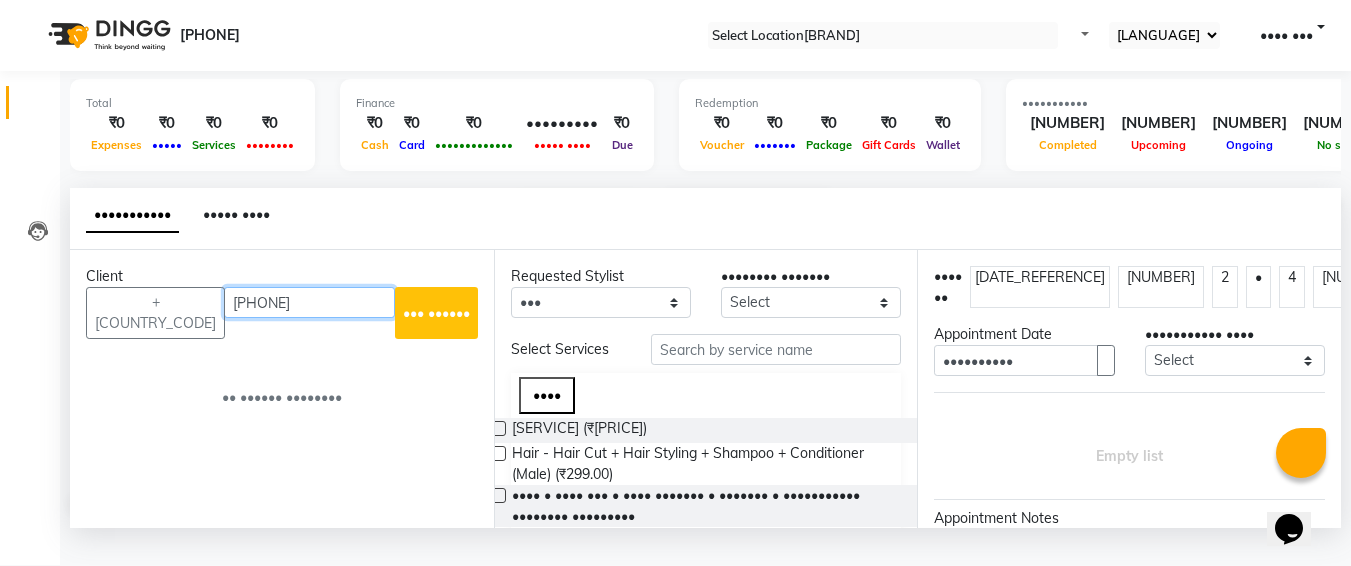 type on "[PHONE]" 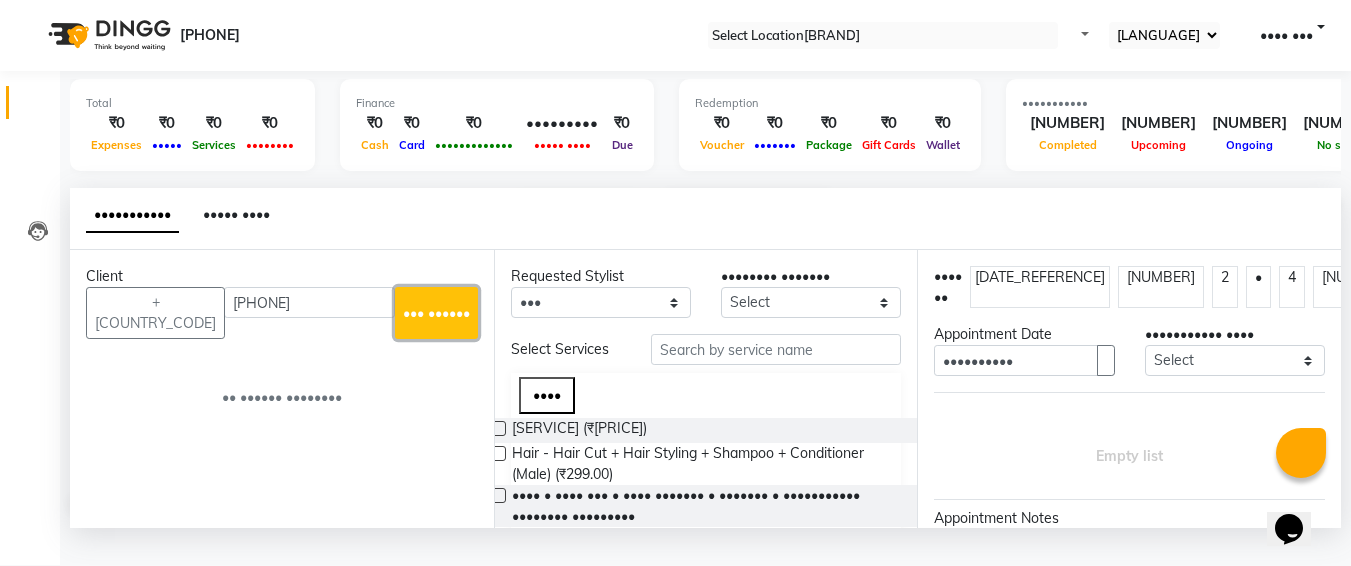 click on "••• ••••••" at bounding box center [436, 313] 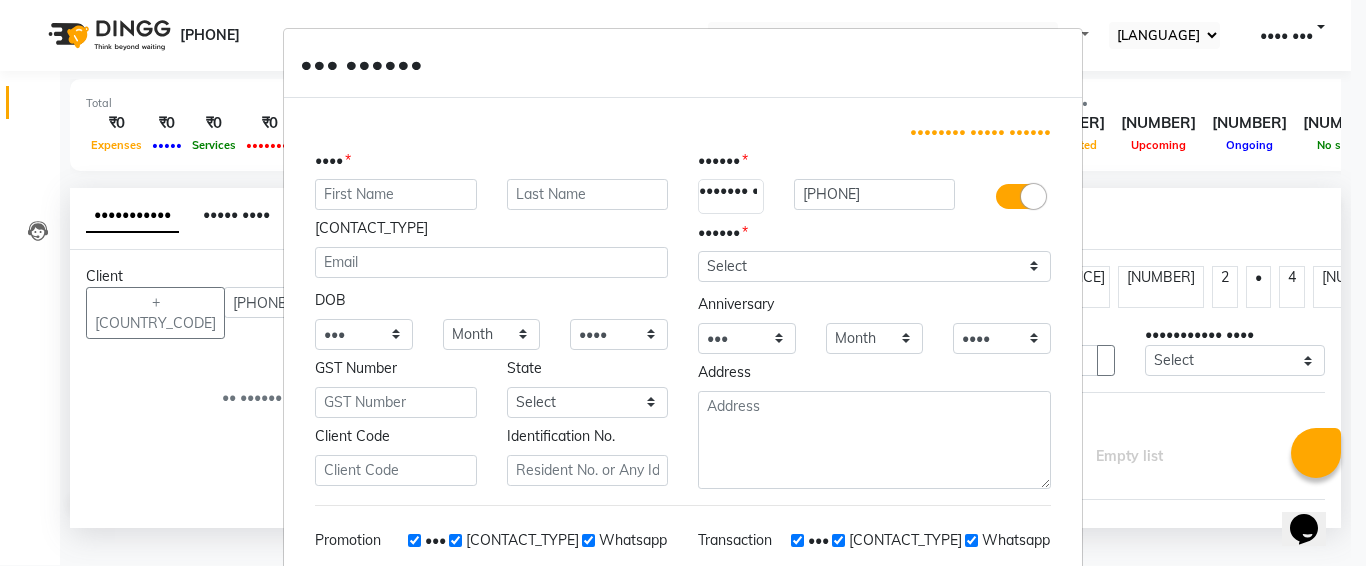 click at bounding box center [396, 194] 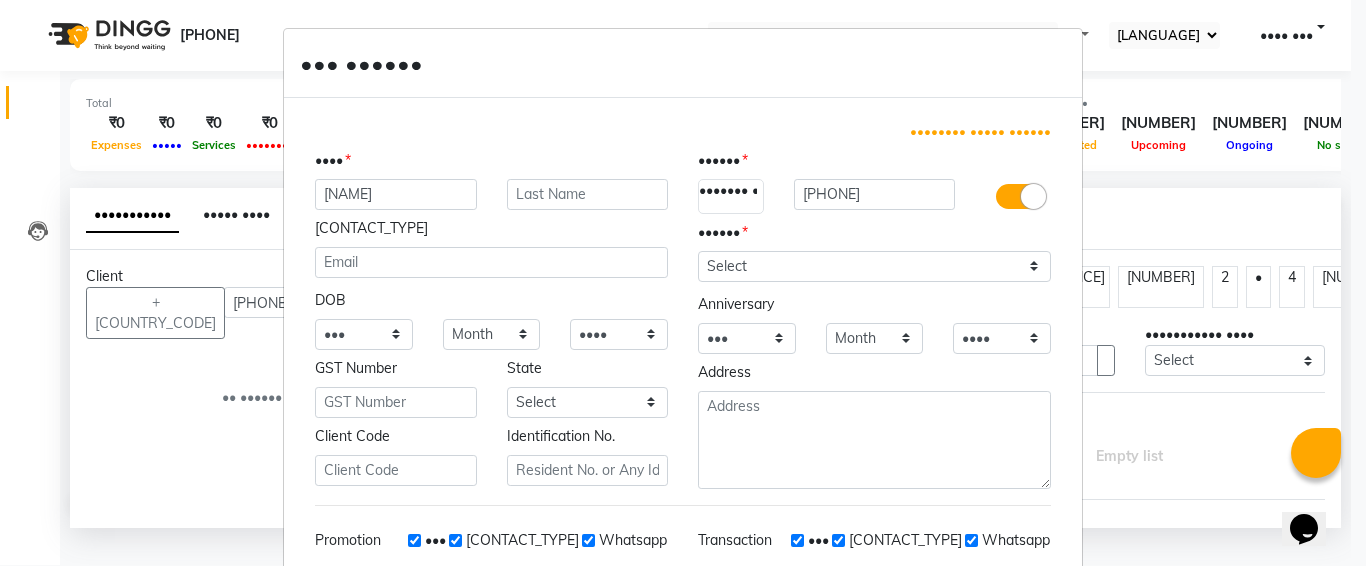 type on "[NAME]" 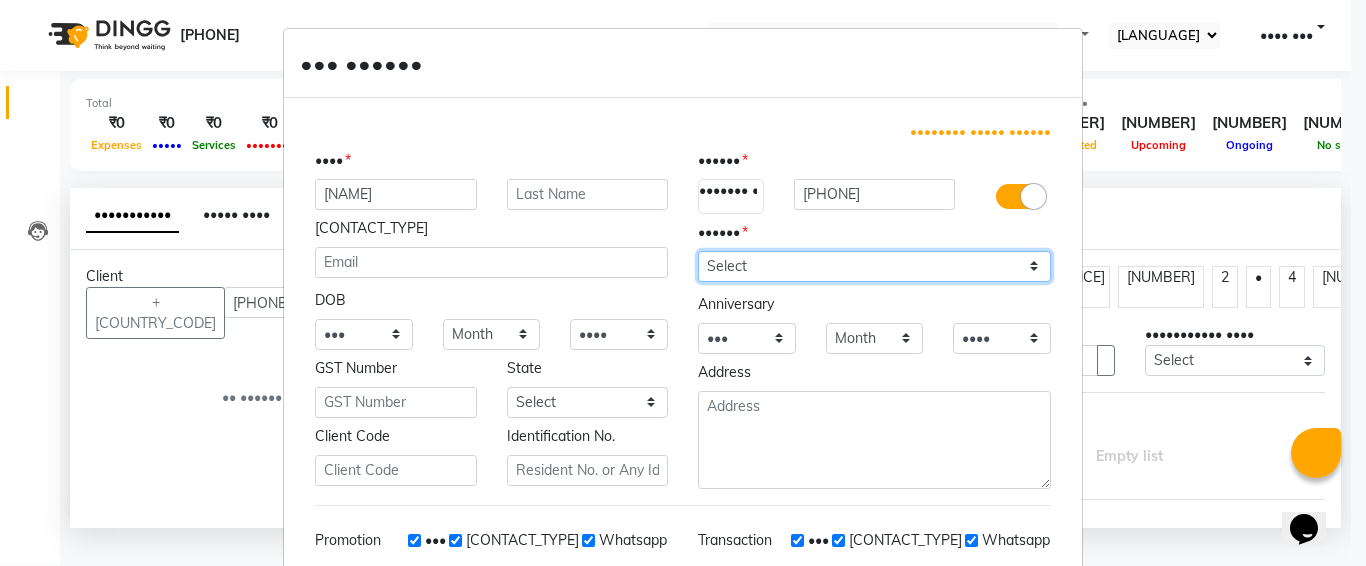 click on "Select [GENDER] [GENDER] [OTHER] [PREFER_NOT_TO_SAY]" at bounding box center [874, 266] 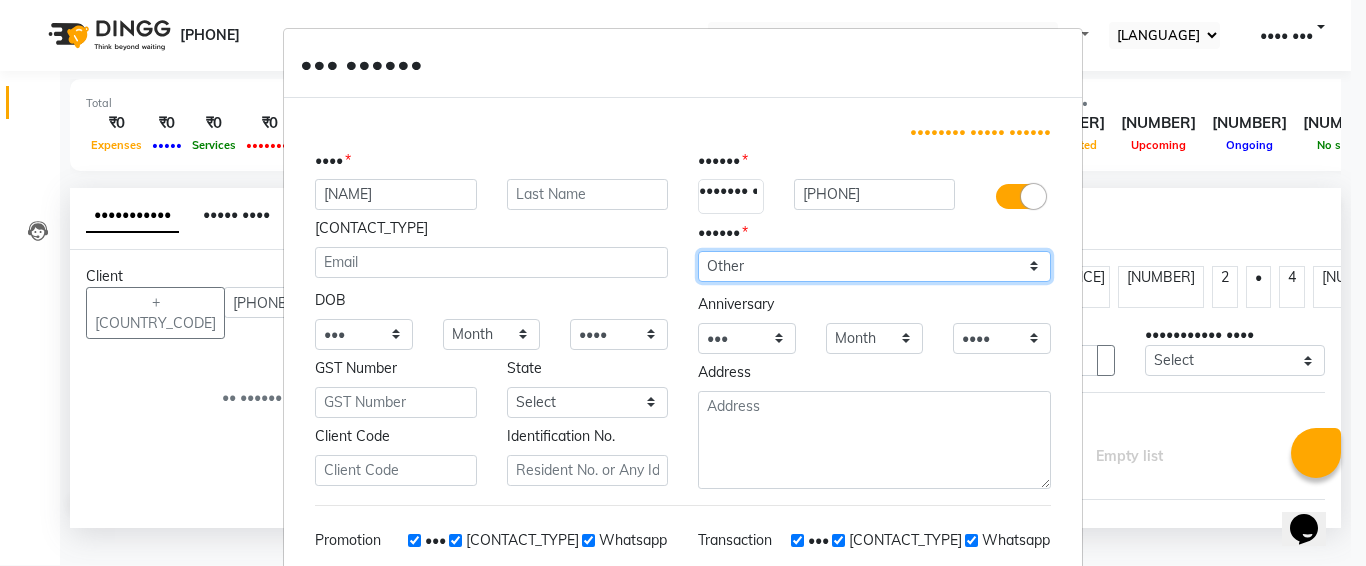 click on "Select [GENDER] [GENDER] [OTHER] [PREFER_NOT_TO_SAY]" at bounding box center (874, 266) 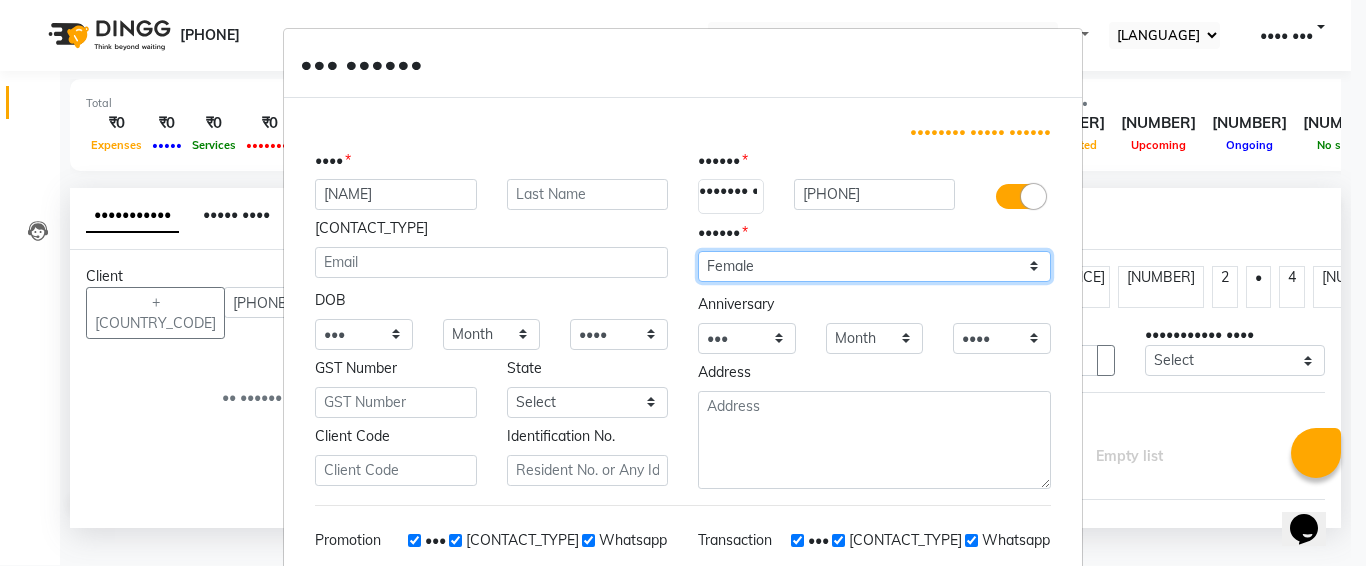 click on "Select [GENDER] [GENDER] [OTHER] [PREFER_NOT_TO_SAY]" at bounding box center [874, 266] 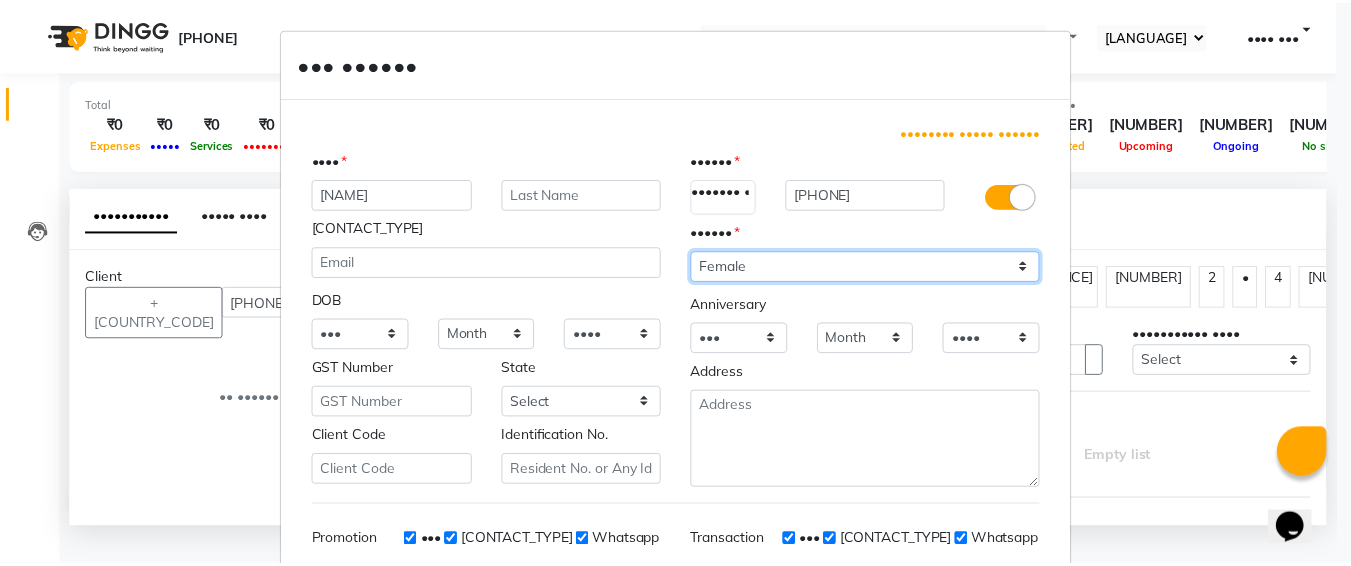 scroll, scrollTop: 283, scrollLeft: 0, axis: vertical 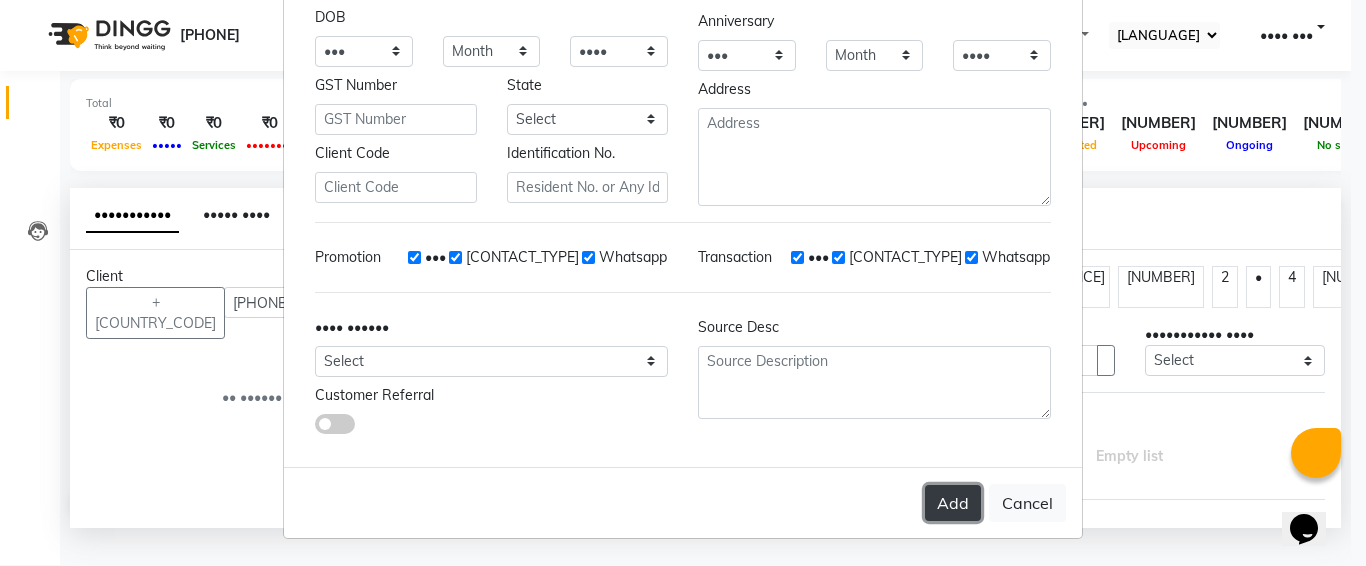 click on "Add" at bounding box center (953, 503) 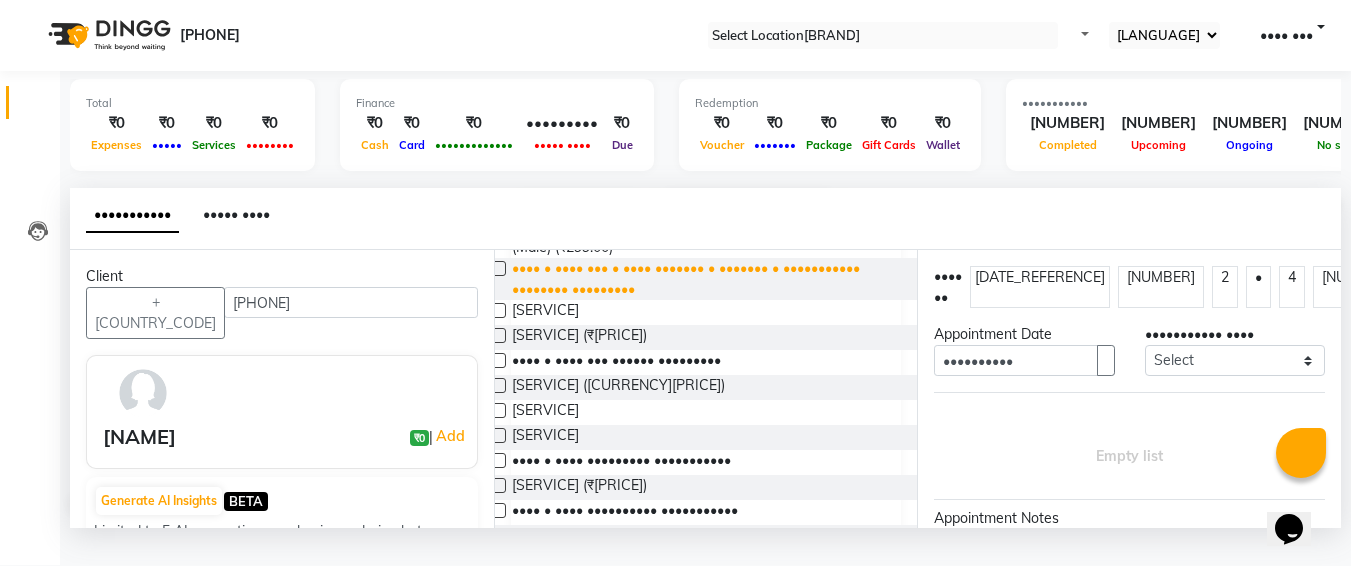 scroll, scrollTop: 228, scrollLeft: 0, axis: vertical 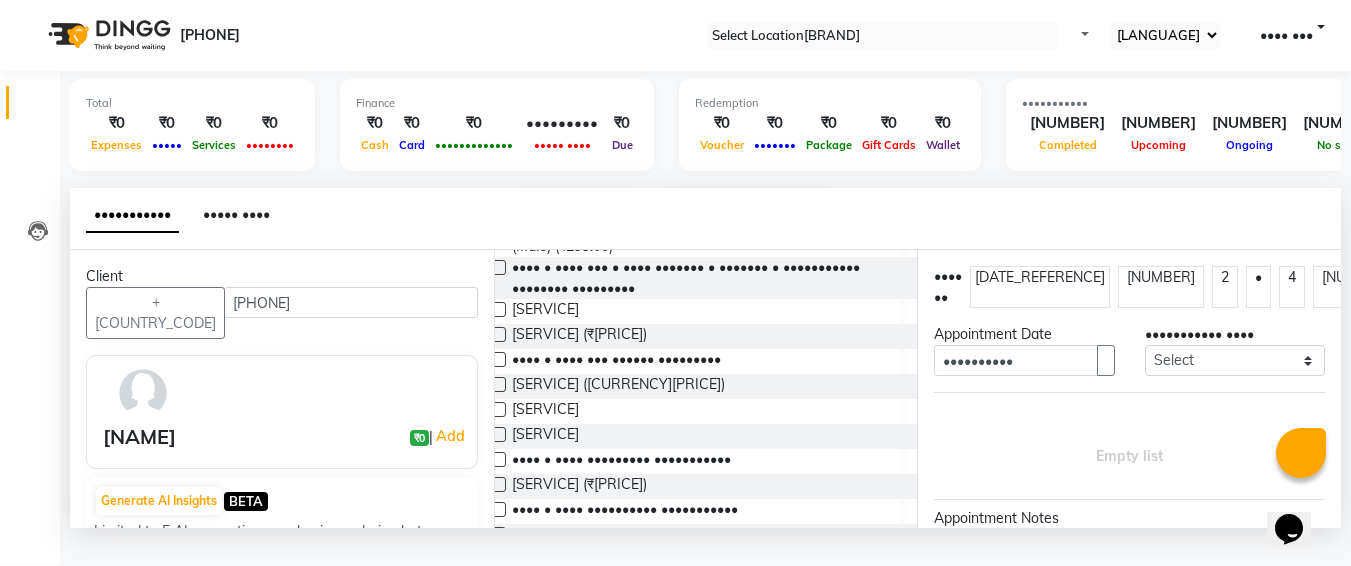 click at bounding box center (498, 434) 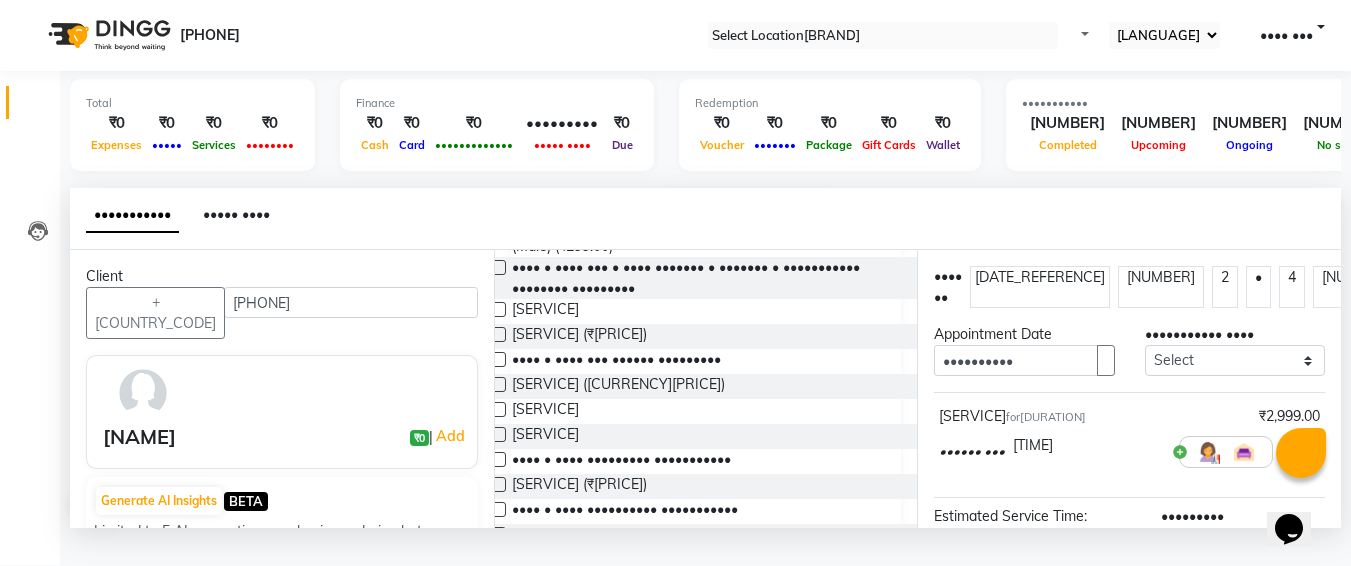 scroll, scrollTop: 284, scrollLeft: 0, axis: vertical 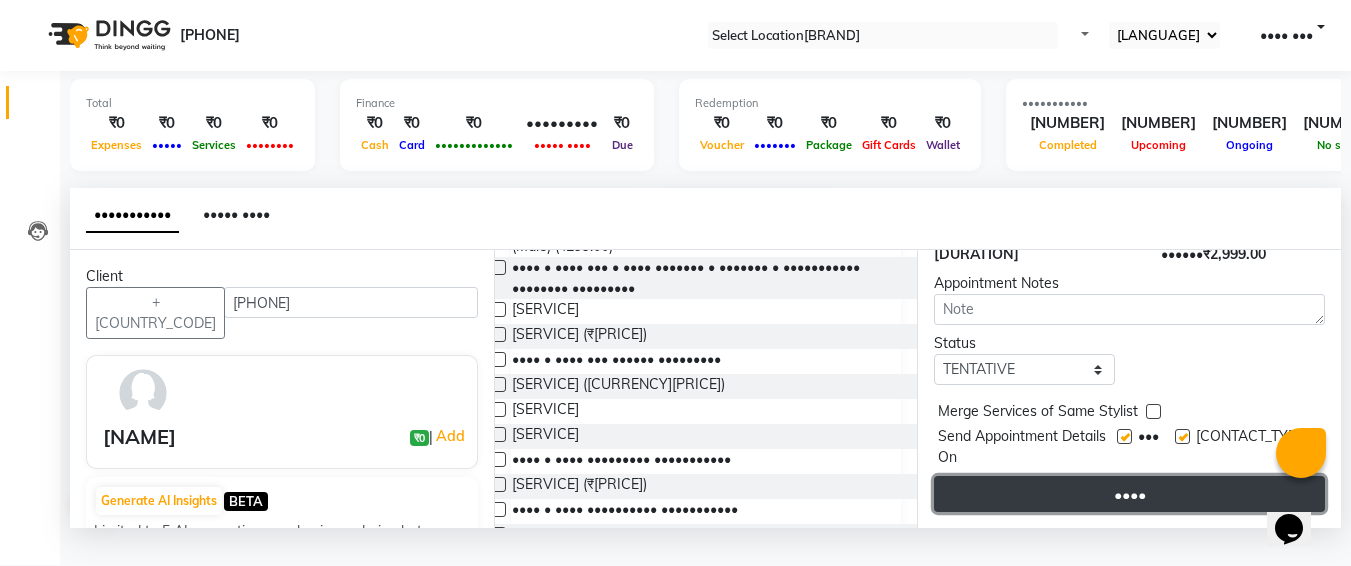 click on "••••" at bounding box center (1129, 494) 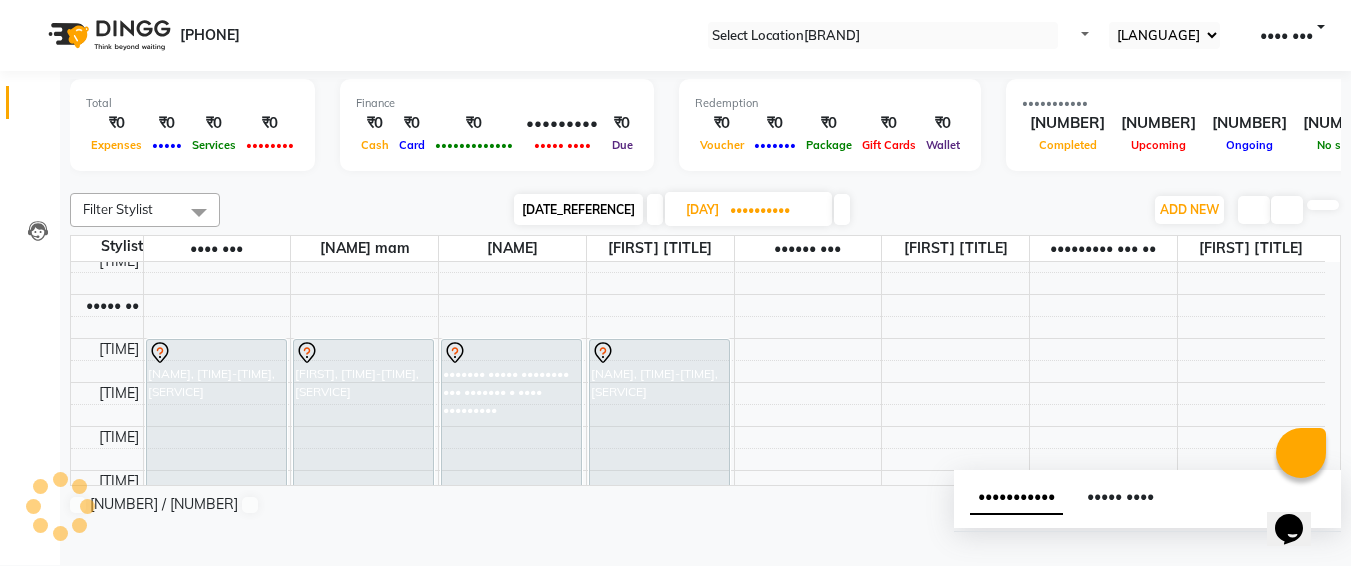 scroll, scrollTop: 0, scrollLeft: 0, axis: both 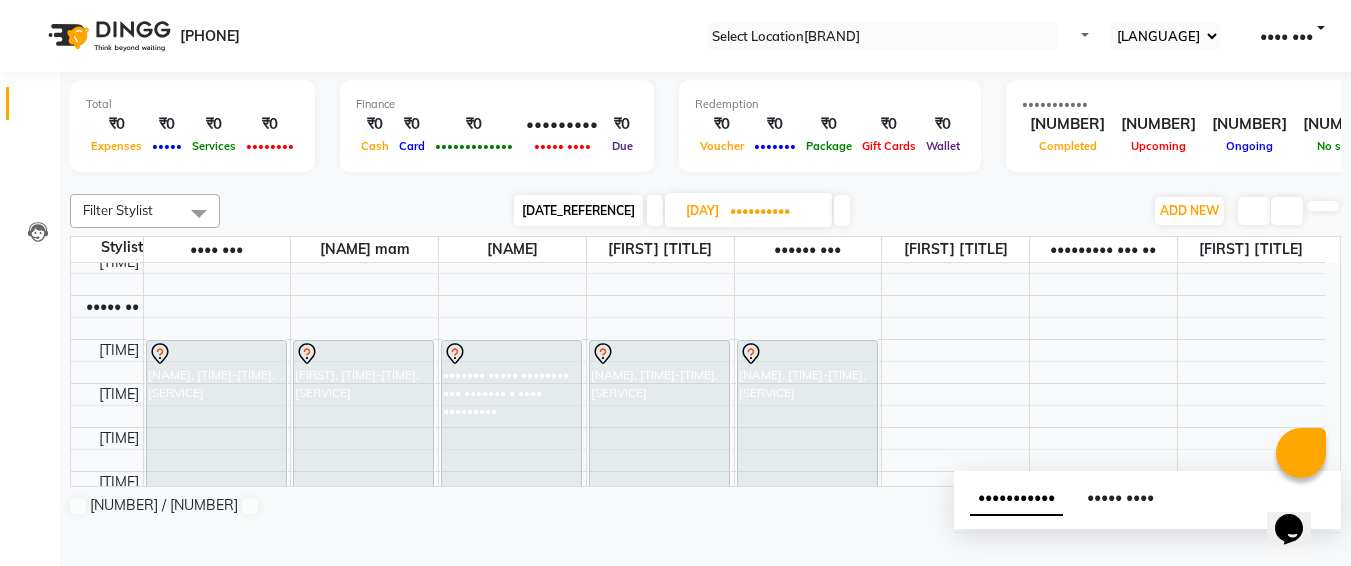 click on "•••• •• •••• •• ••••• •• ••••• •• ••••• •• ••••• •• ••••• •• ••••• •• •••• •• •••• •• •••• •• •••• •• •••• •• •••• •• •••• •• •••• •• •••• •• •••• •• •••• •• •••• •• •••• •• •••• •• •••• •• •••• •• •••• •• •••• ••             •••••••• ••••• •••••••• ••• ••••••• • •••• •••••••••             ••••••• ••••• •••••••• ••• •••• • •••• •••••••••             ••••••• ••••• •••••••• ••• ••••••• • •••• •••••••••             •••••• ••••• •••••••• ••• •••• • •••• •••••••••             ••••••••••• ••••• •••••••• ••• ••••••• • •••• •••••••••" at bounding box center (698, 735) 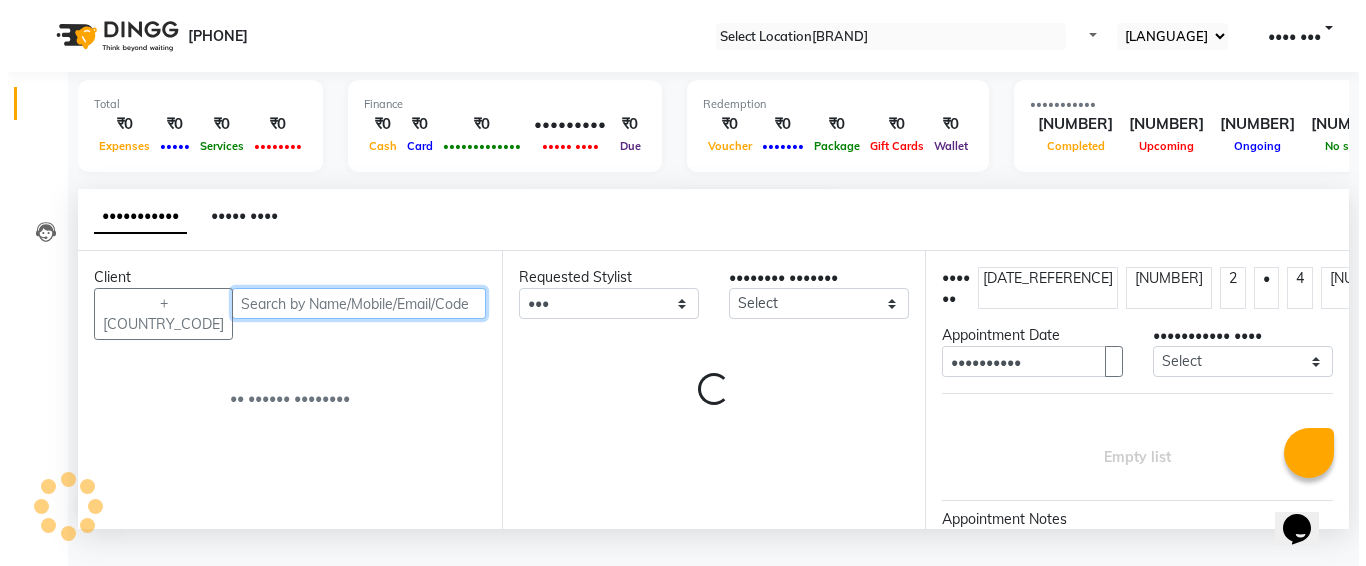scroll, scrollTop: 1, scrollLeft: 0, axis: vertical 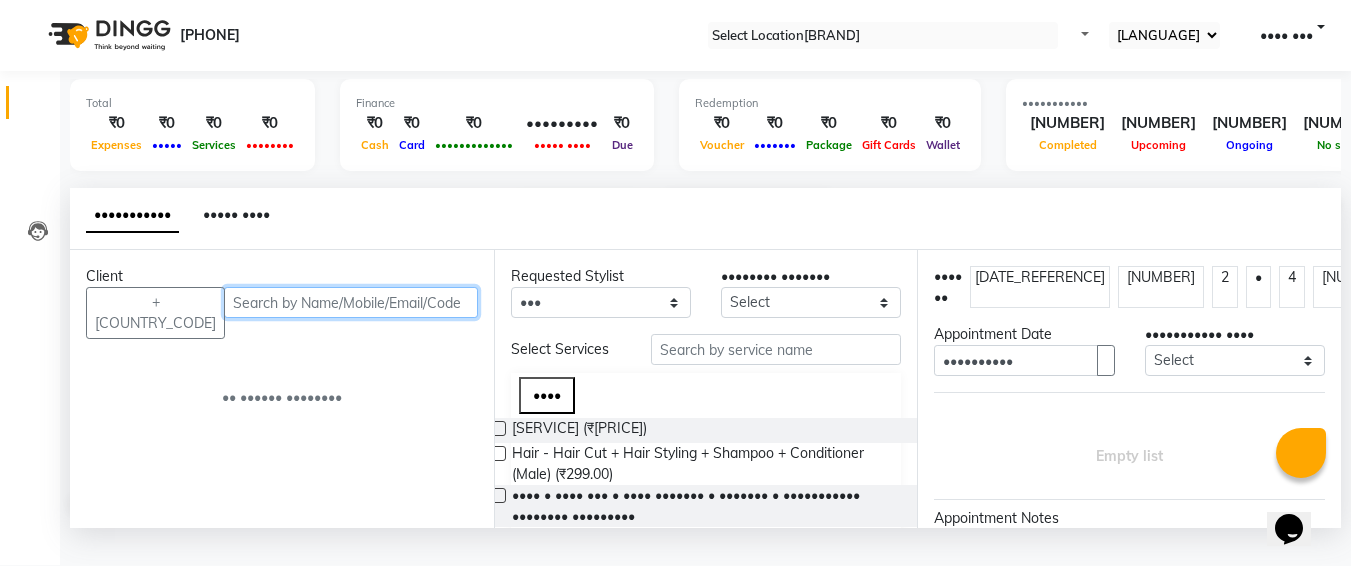 click at bounding box center (351, 302) 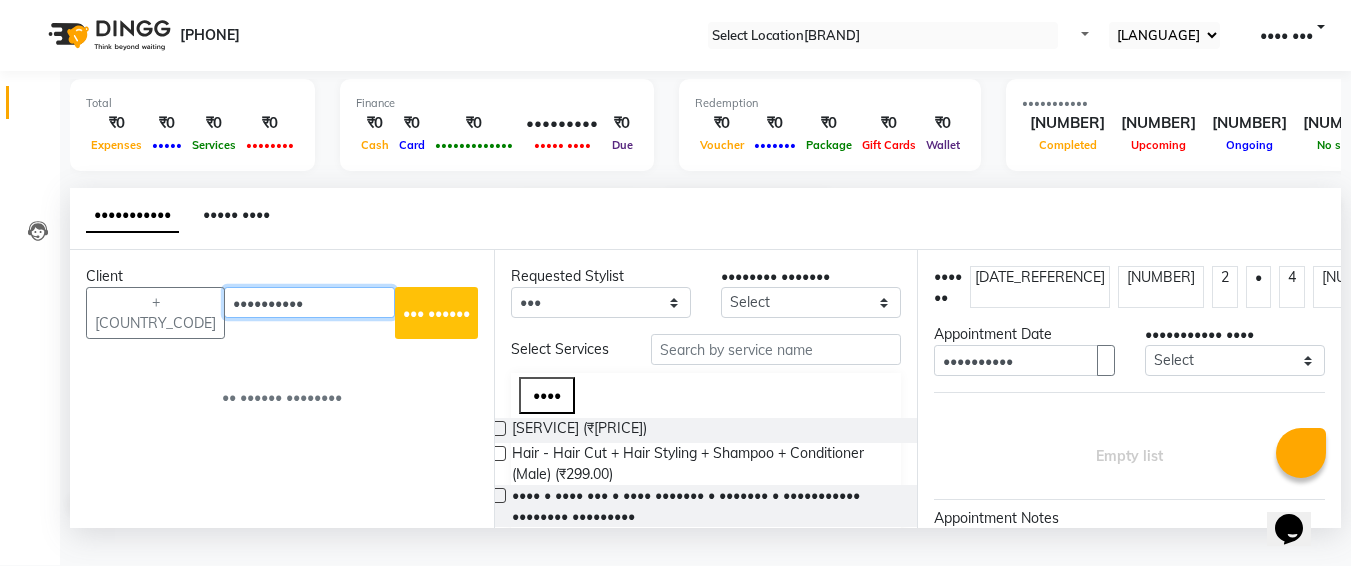 type on "••••••••••" 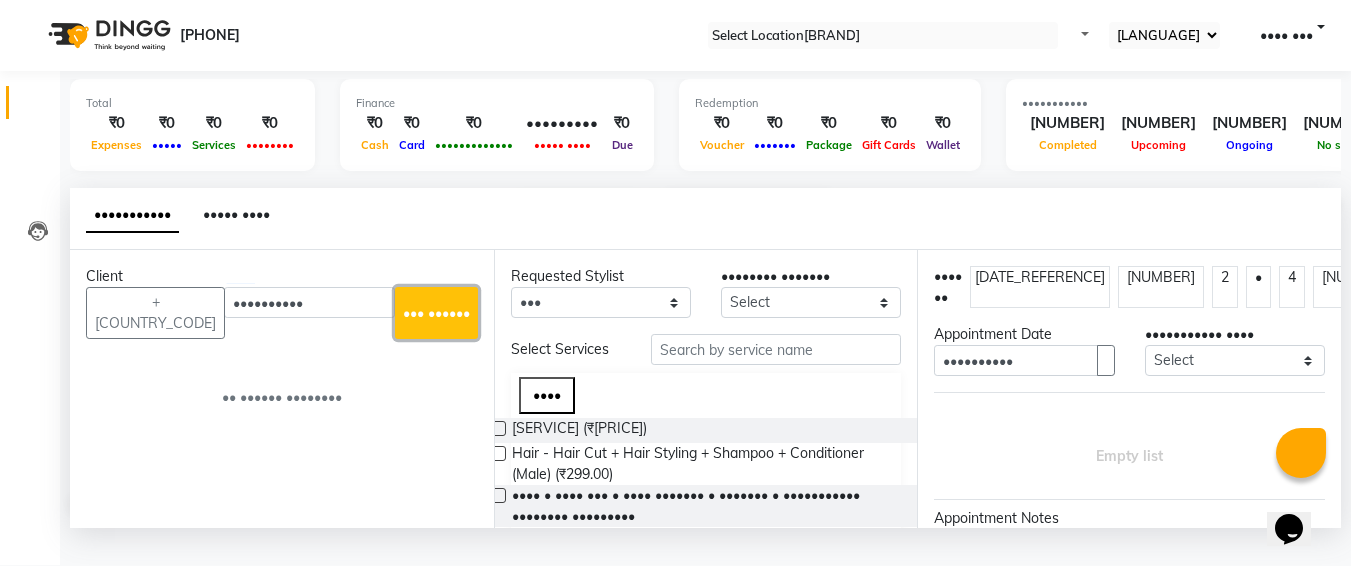 click on "••• ••••••" at bounding box center (436, 313) 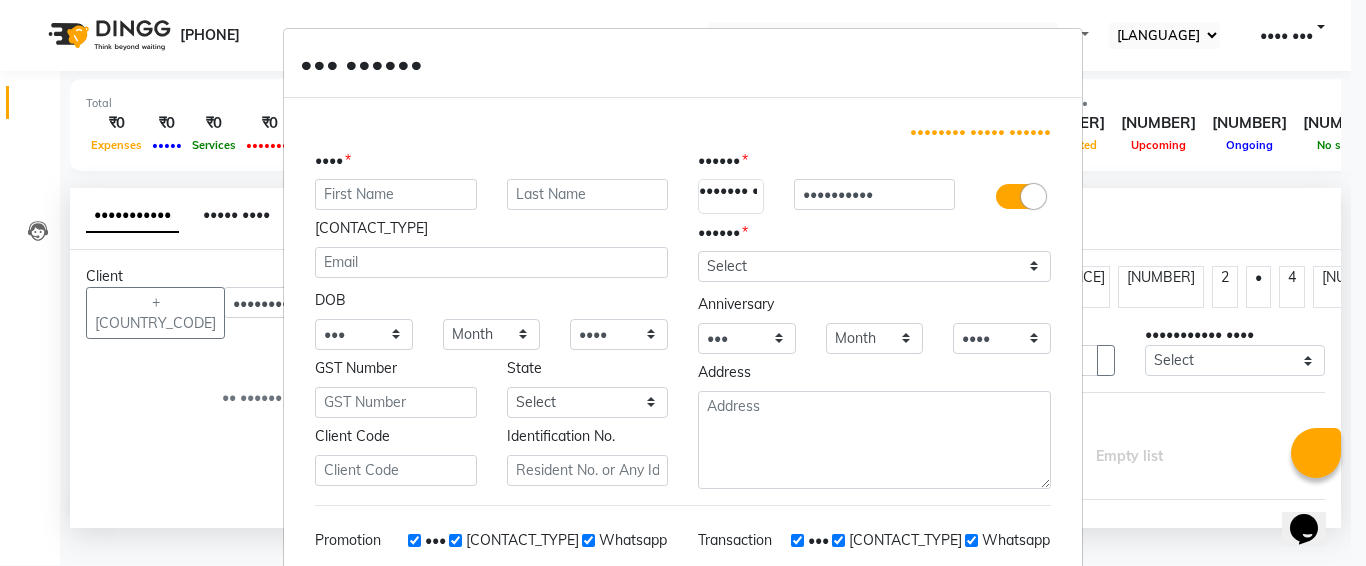 click at bounding box center (396, 194) 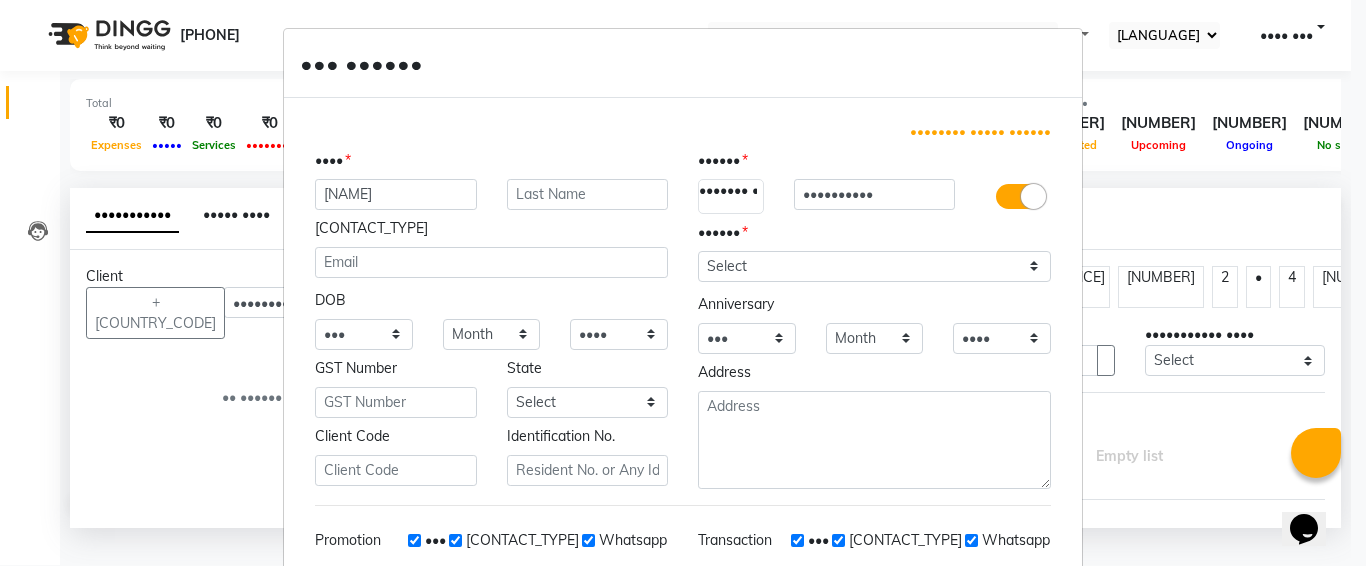 type on "[NAME]" 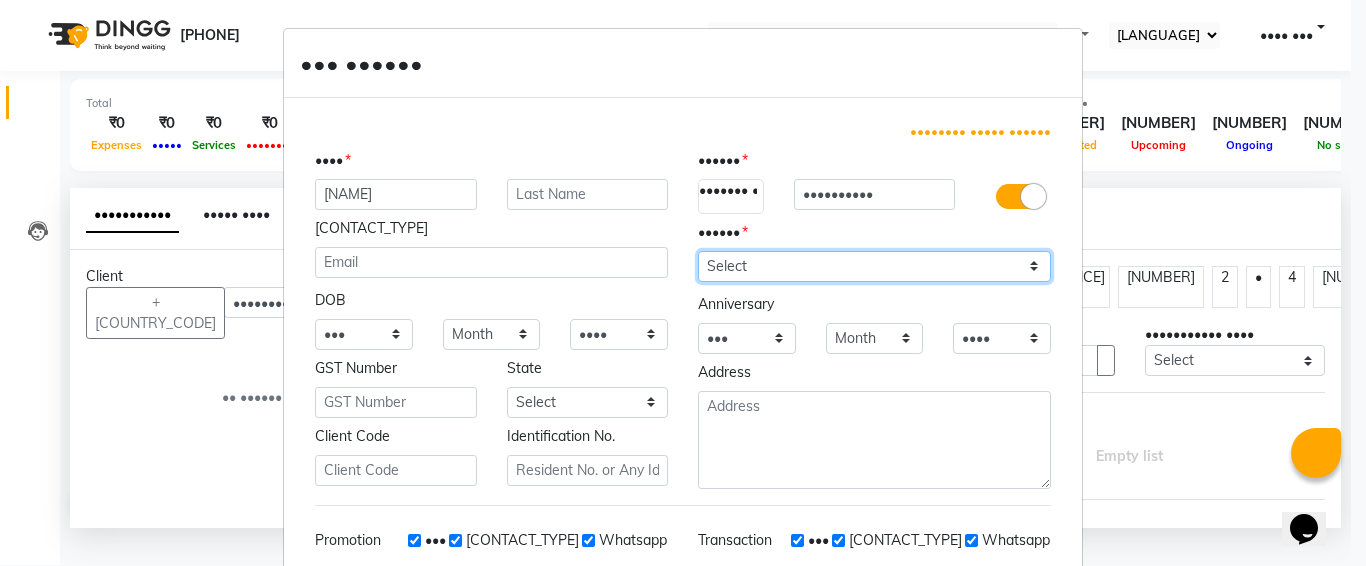 click on "Select [GENDER] [GENDER] [OTHER] [PREFER_NOT_TO_SAY]" at bounding box center [874, 266] 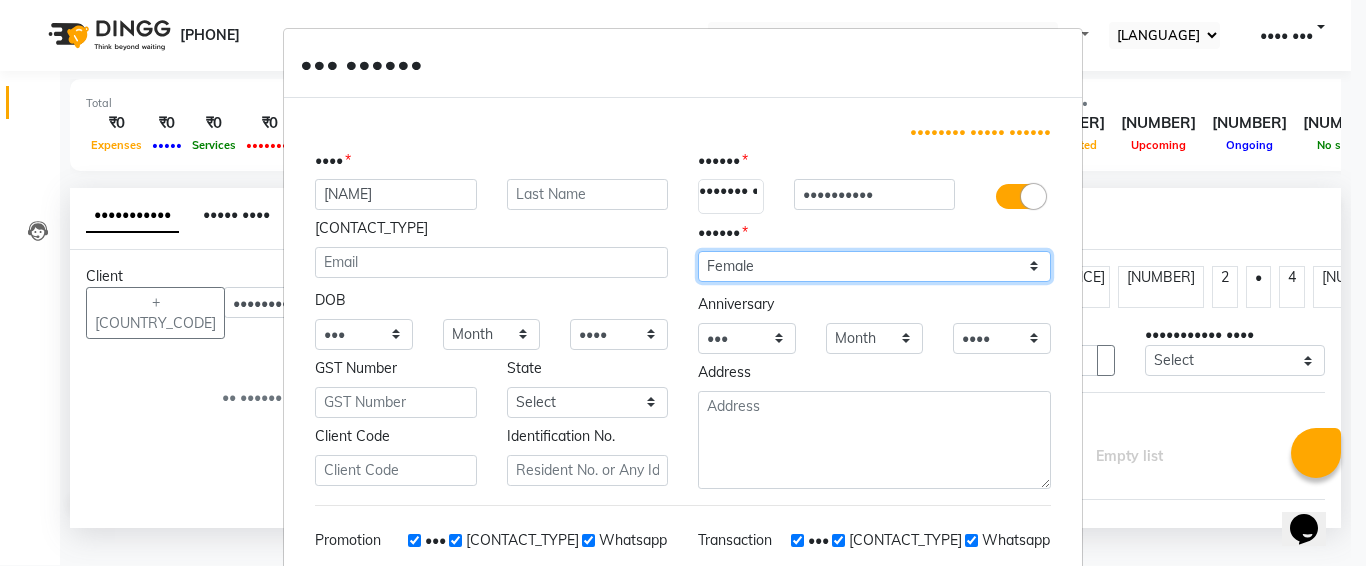 click on "Select [GENDER] [GENDER] [OTHER] [PREFER_NOT_TO_SAY]" at bounding box center [874, 266] 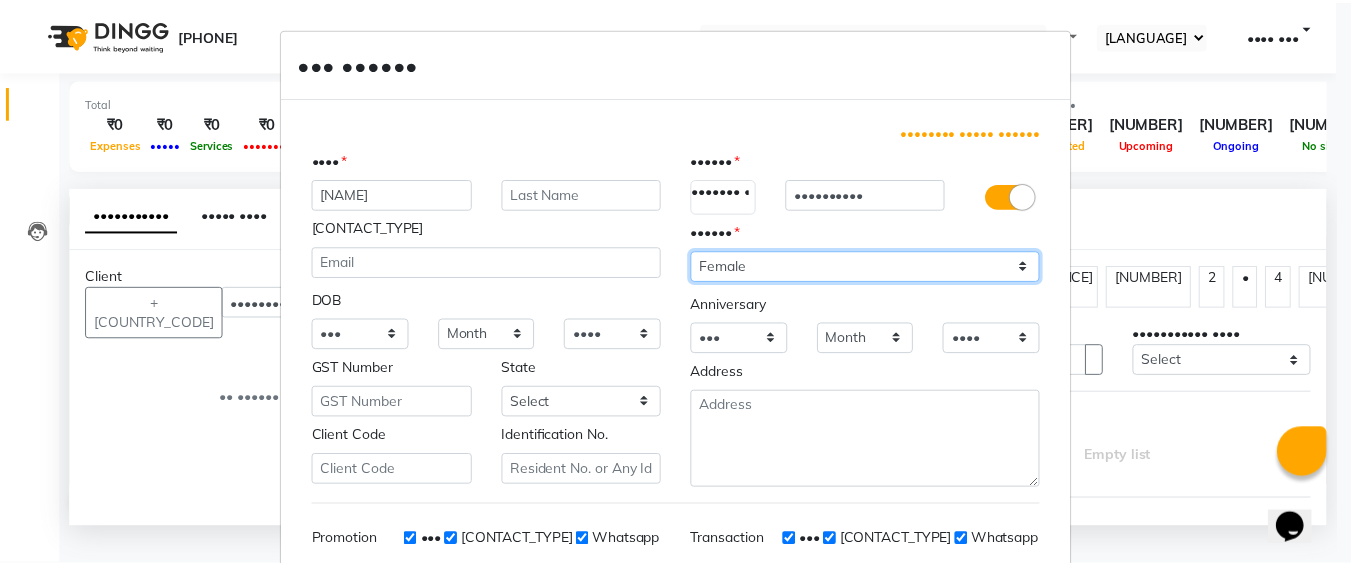 scroll, scrollTop: 283, scrollLeft: 0, axis: vertical 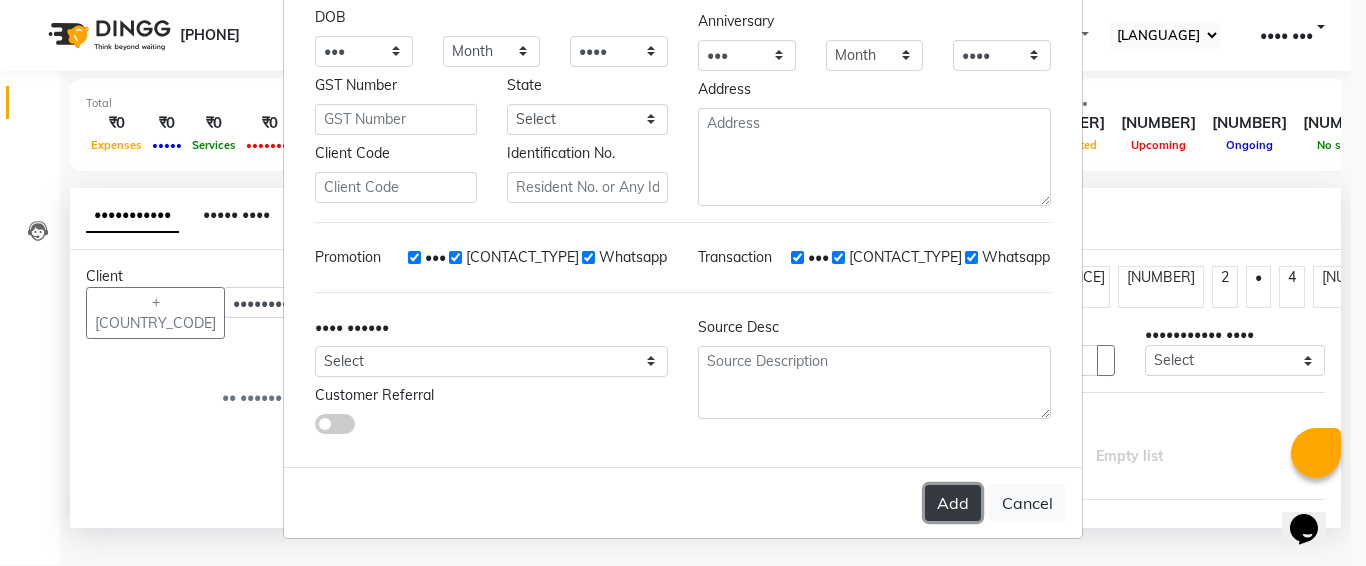 click on "Add" at bounding box center [953, 503] 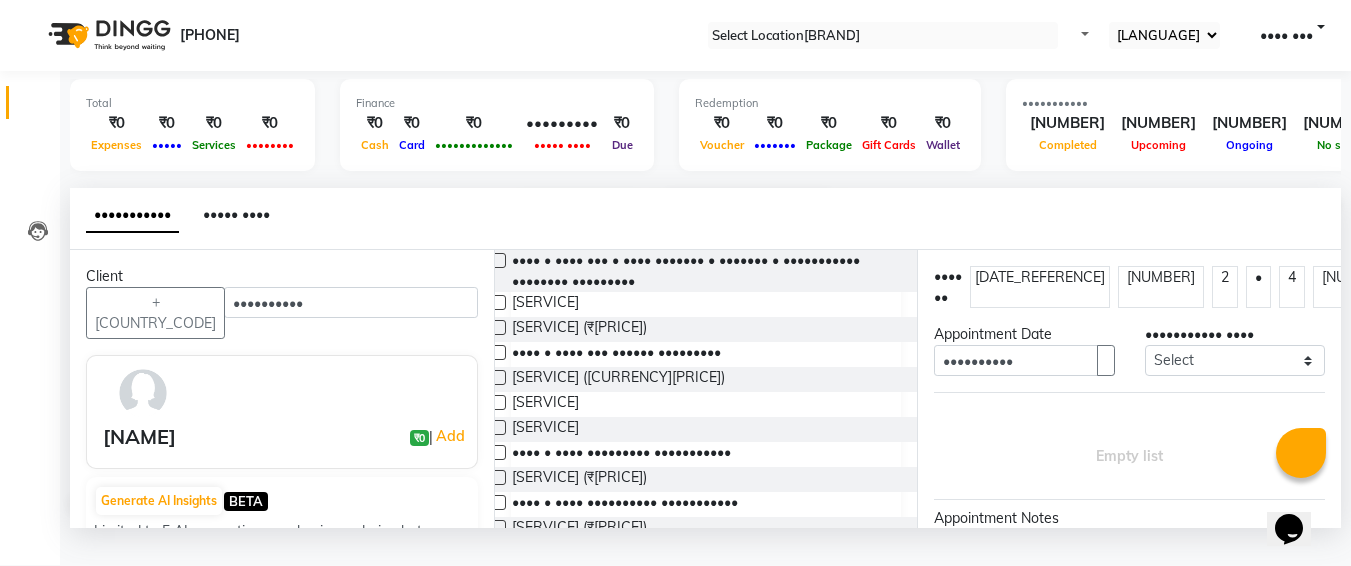 scroll, scrollTop: 236, scrollLeft: 0, axis: vertical 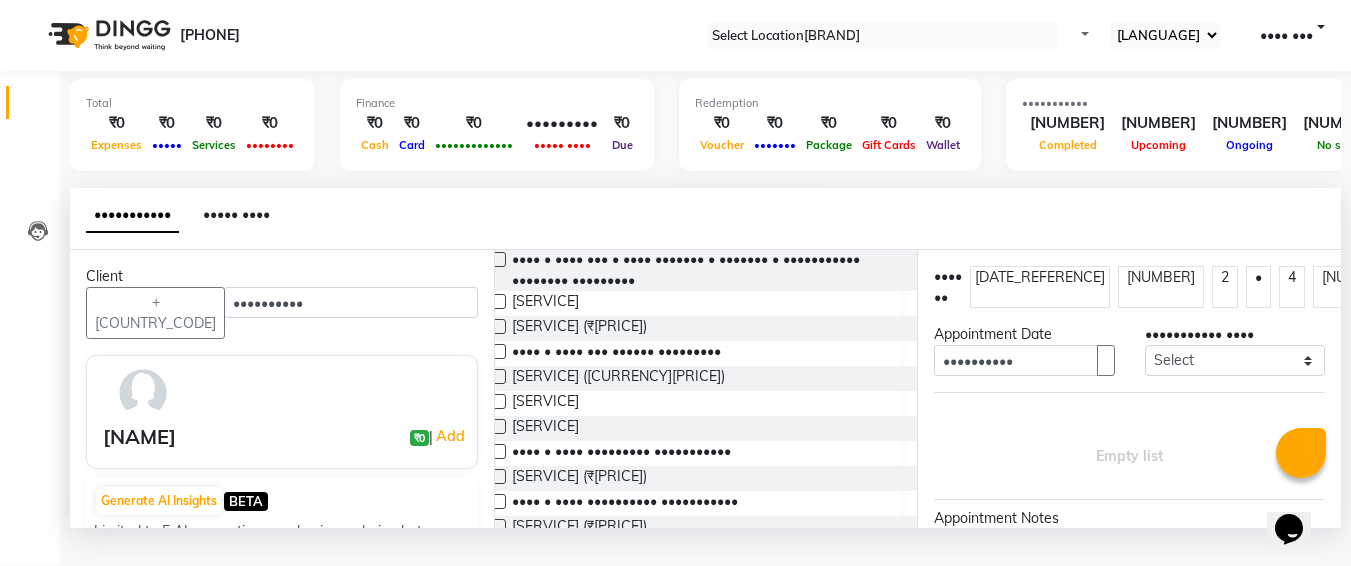click on "[SERVICE]" at bounding box center (706, 428) 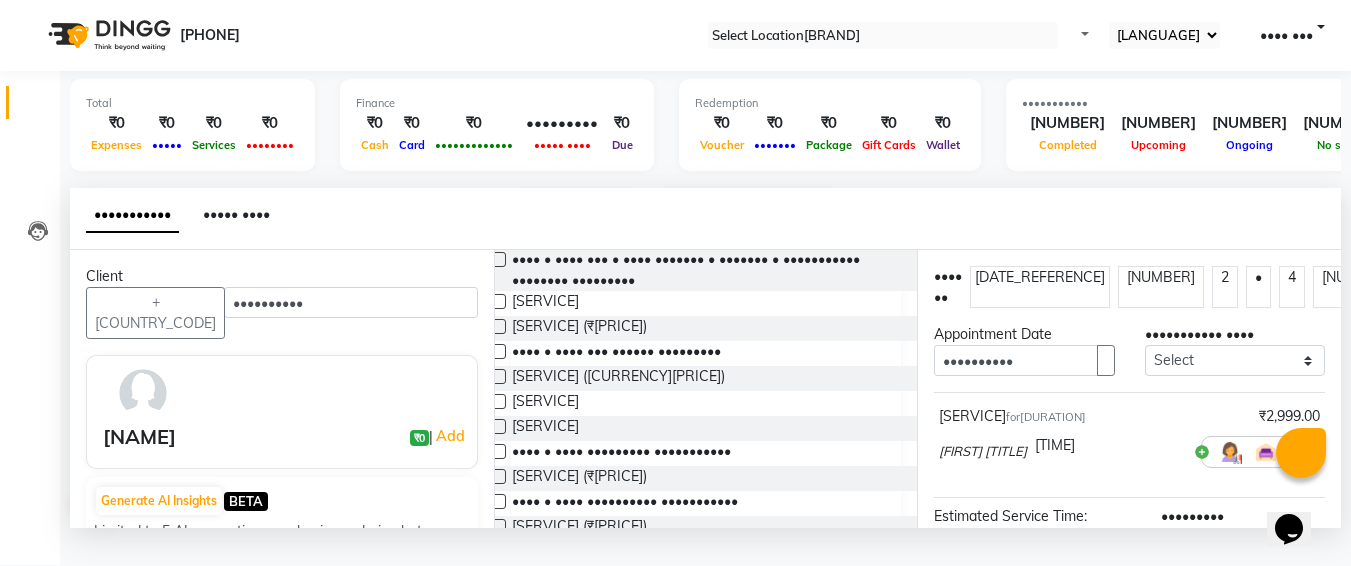 scroll, scrollTop: 284, scrollLeft: 0, axis: vertical 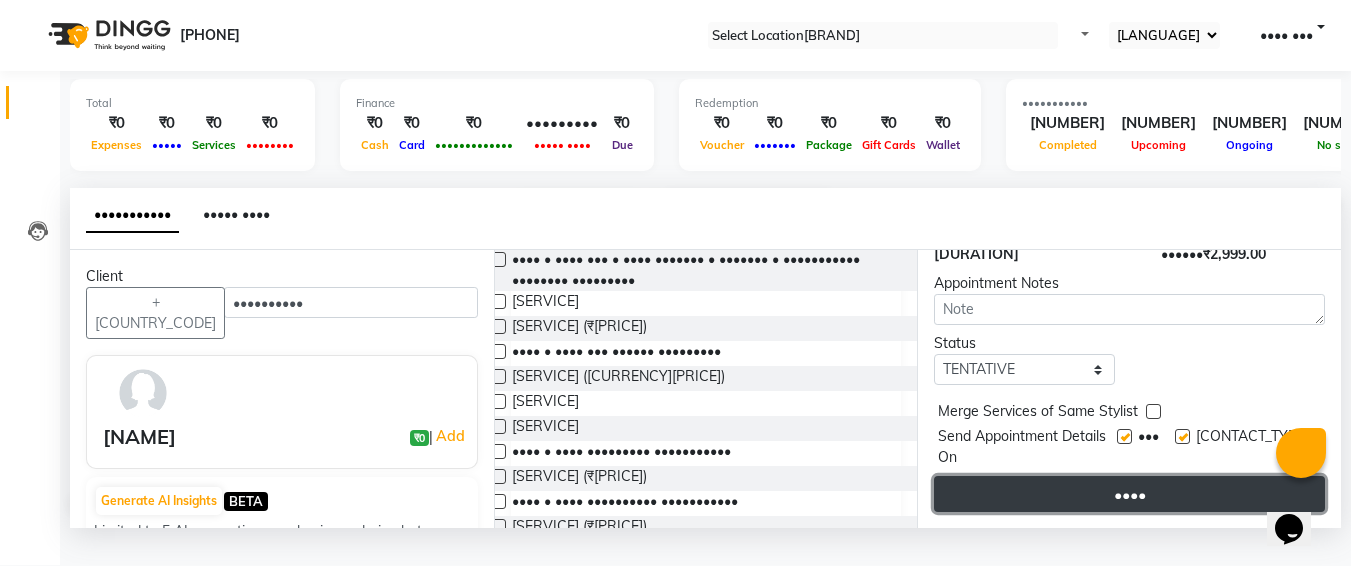 click on "••••" at bounding box center (1129, 494) 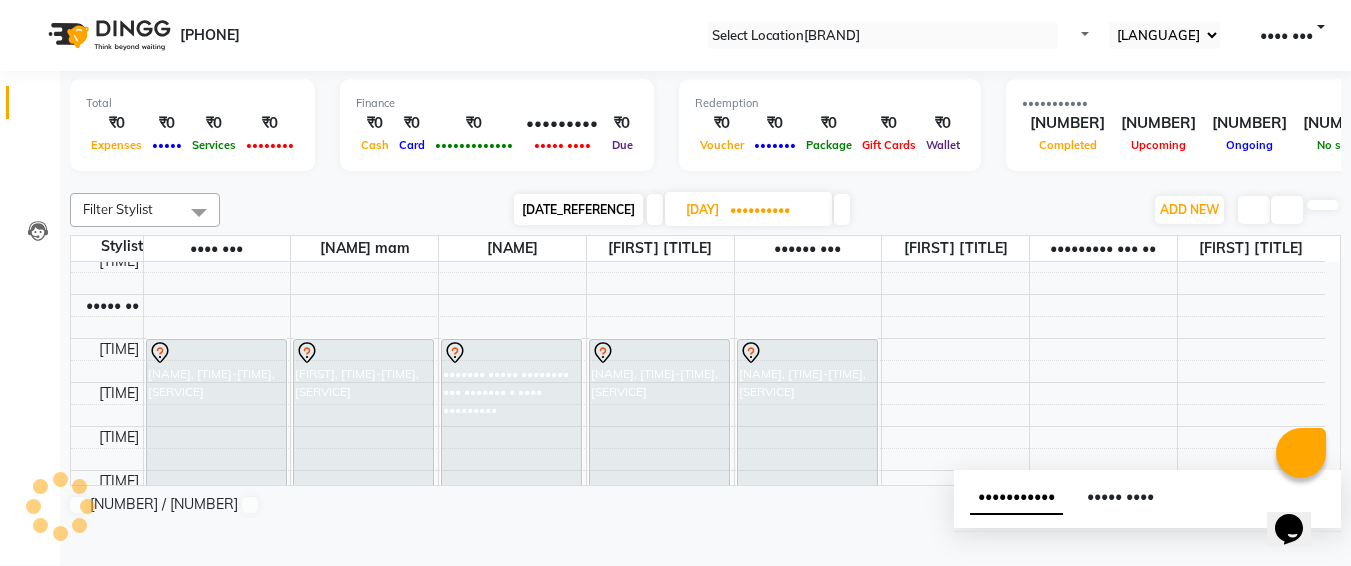 scroll, scrollTop: 0, scrollLeft: 0, axis: both 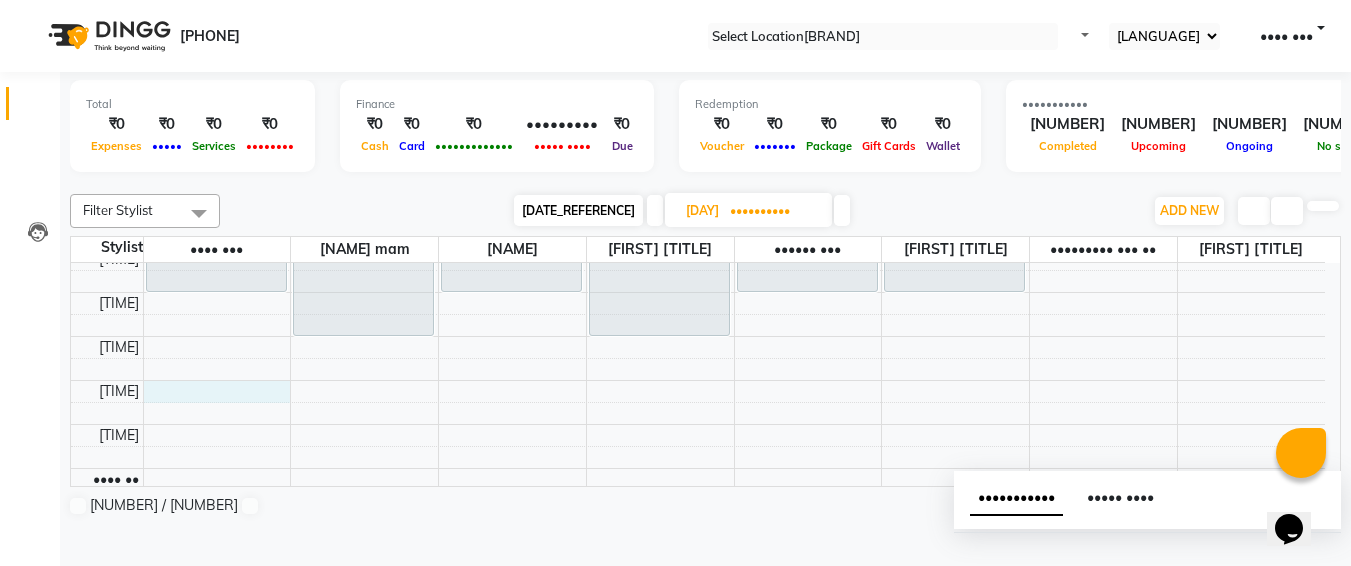 click on "[TIME] [TIME] [TIME] [TIME] [TIME] [TIME] [TIME] [TIME] [TIME] [TIME] [TIME] [TIME] [TIME] [TIME] [TIME] [TIME] [TIME] [TIME] [TIME] [TIME] [TIME] [TIME] [TIME] [TIME] [TIME] [TIME]             [NAME], [TIME]-[TIME], [SERVICE]             [NAME], [TIME]-[TIME], [SERVICE]             [NAME], [TIME]-[TIME], [SERVICE]             [NAME], [TIME]-[TIME], [SERVICE]             [NAME], [TIME]-[TIME], [SERVICE]             [NAME], [TIME]-[TIME], [SERVICE]" at bounding box center [698, 512] 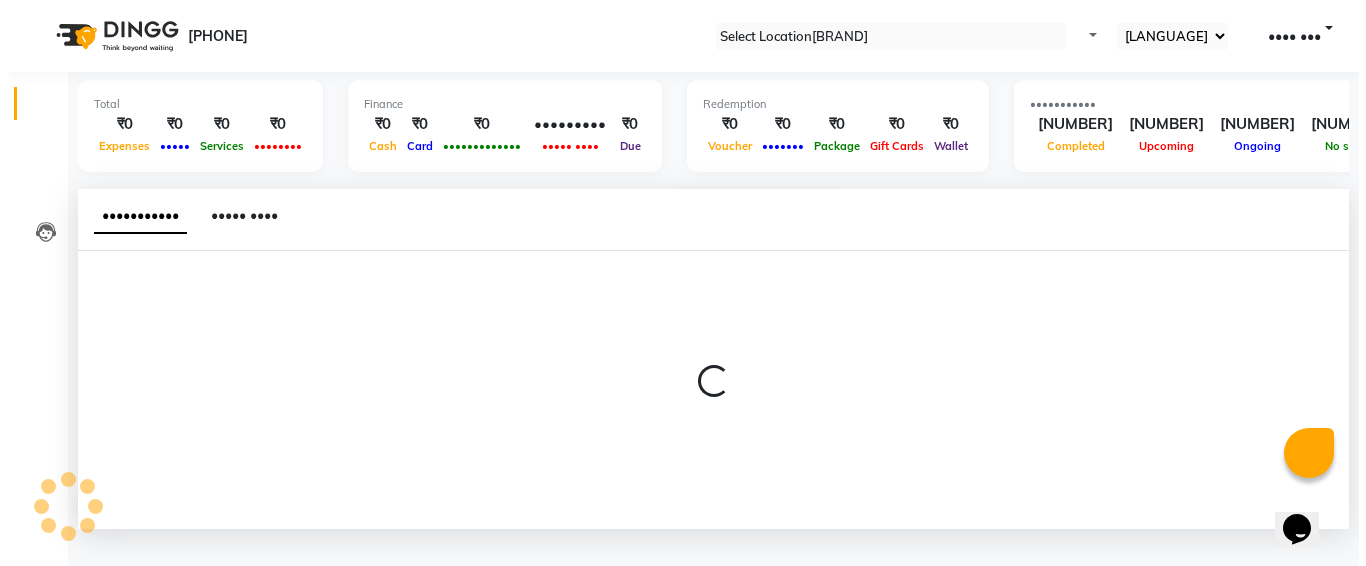 scroll, scrollTop: 1, scrollLeft: 0, axis: vertical 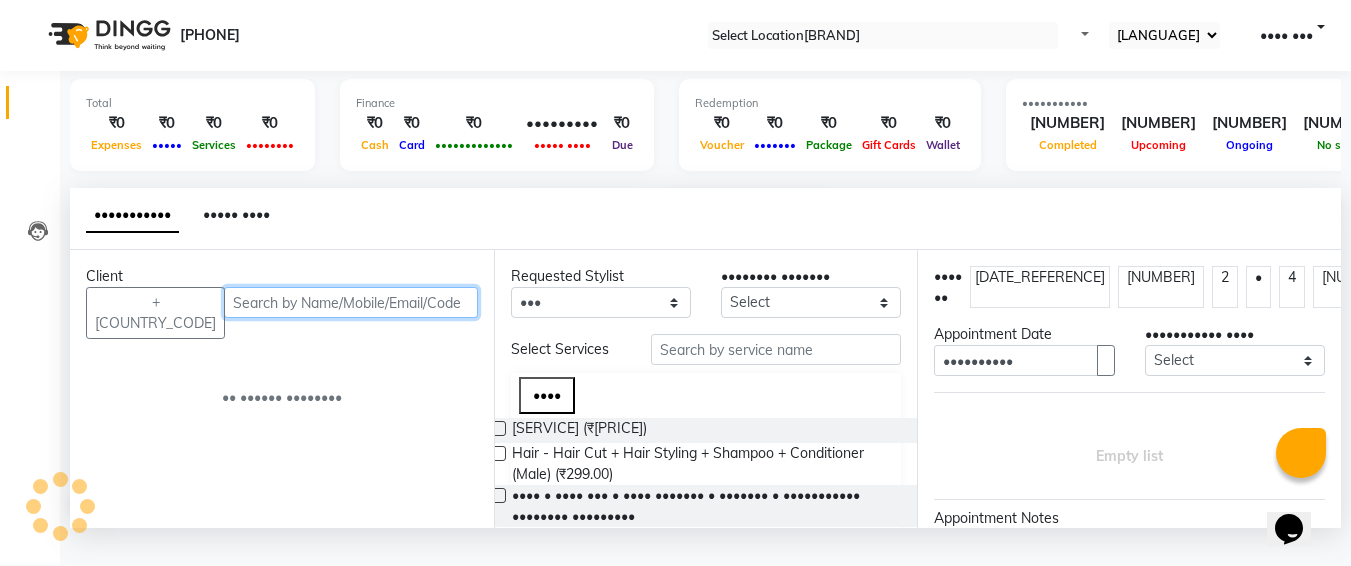 click at bounding box center (351, 302) 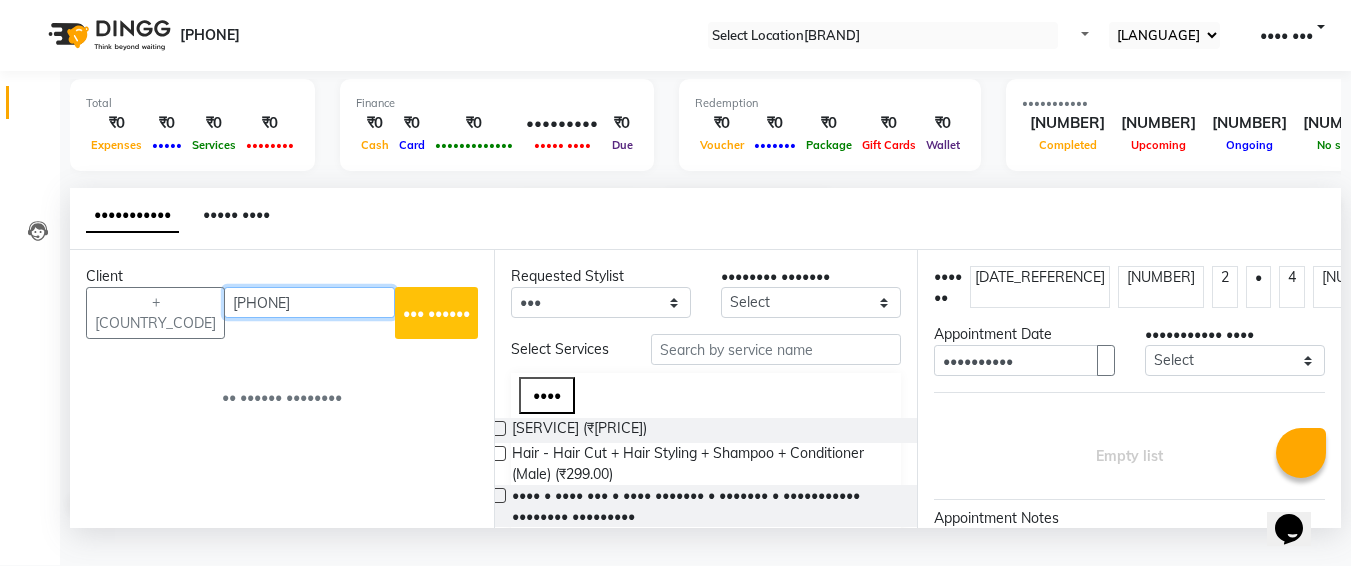 type on "[PHONE]" 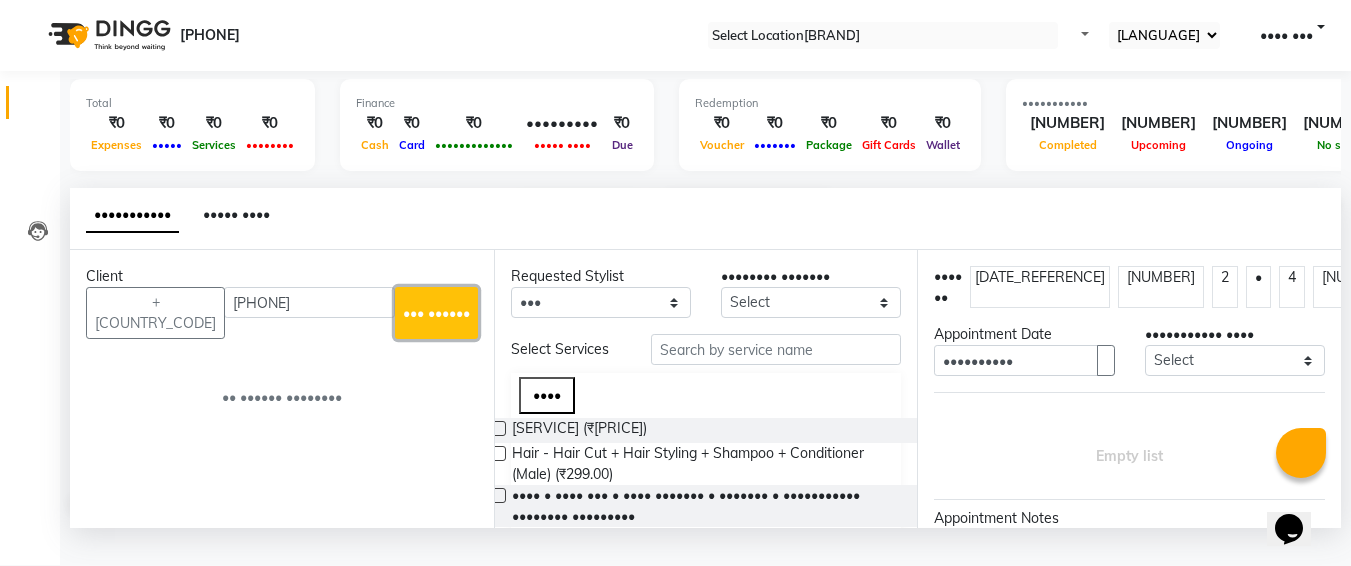 click on "••• ••••••" at bounding box center (436, 313) 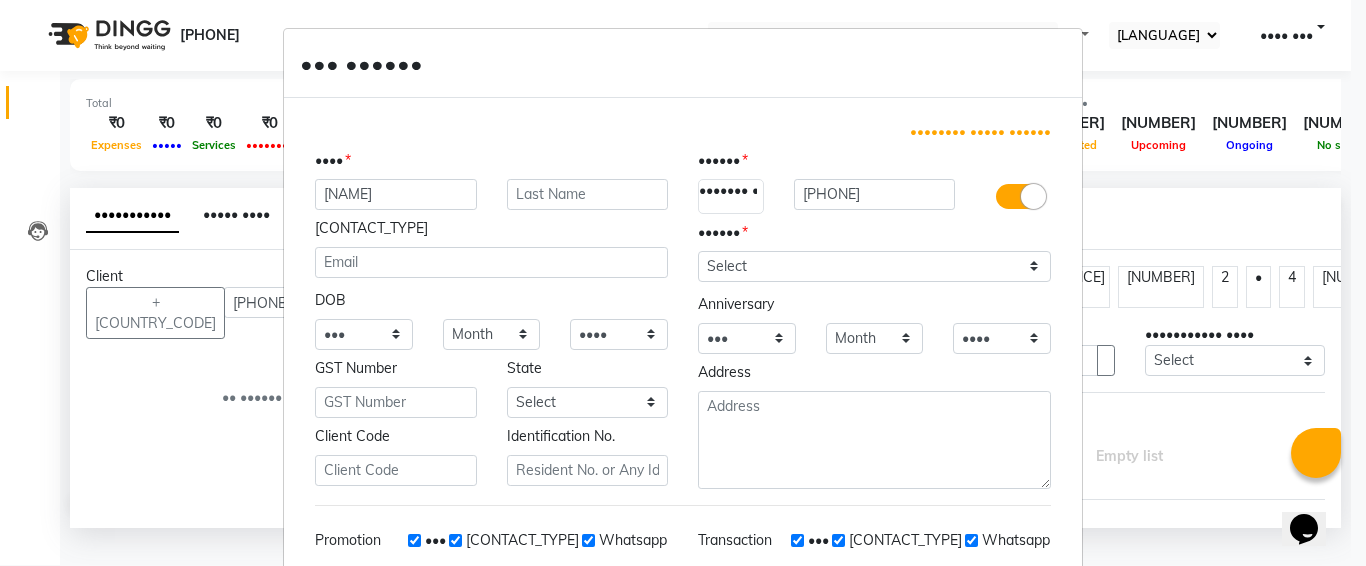 type on "[NAME]" 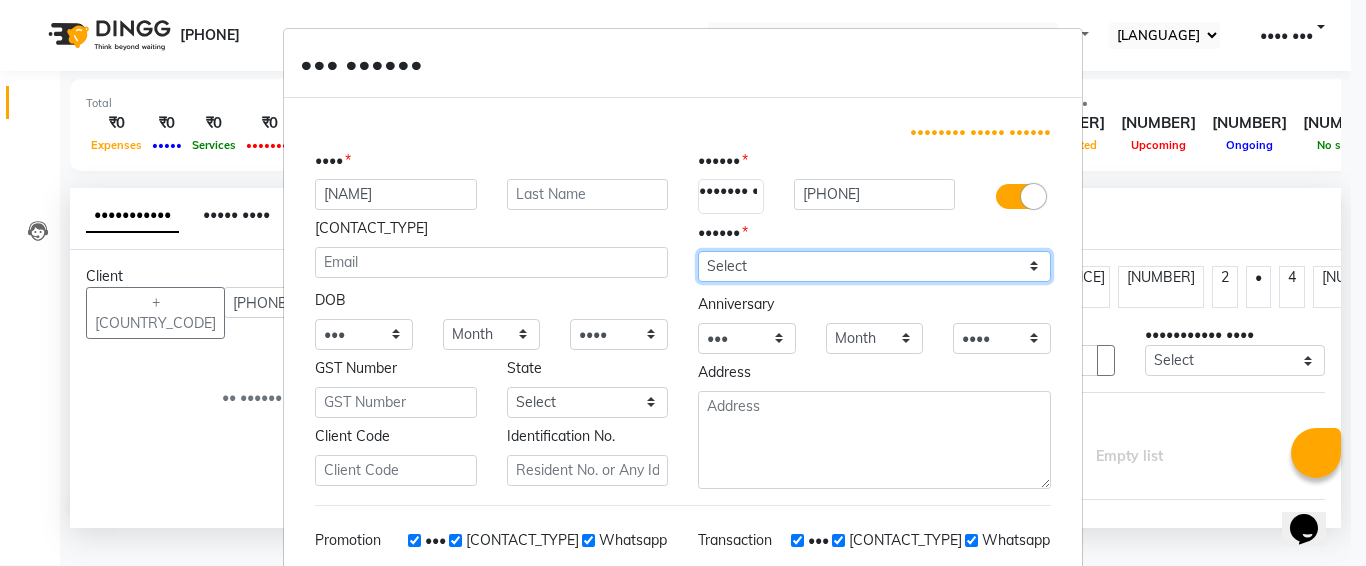 click on "Select [GENDER] [GENDER] [OTHER] [PREFER_NOT_TO_SAY]" at bounding box center [874, 266] 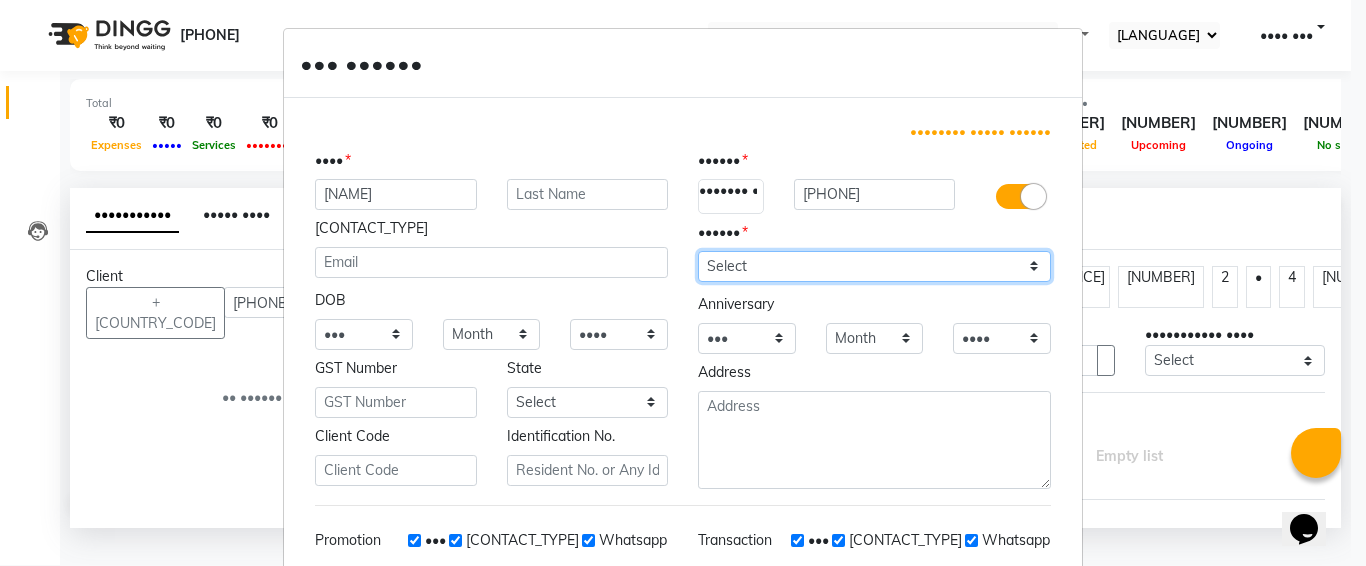 select on "female" 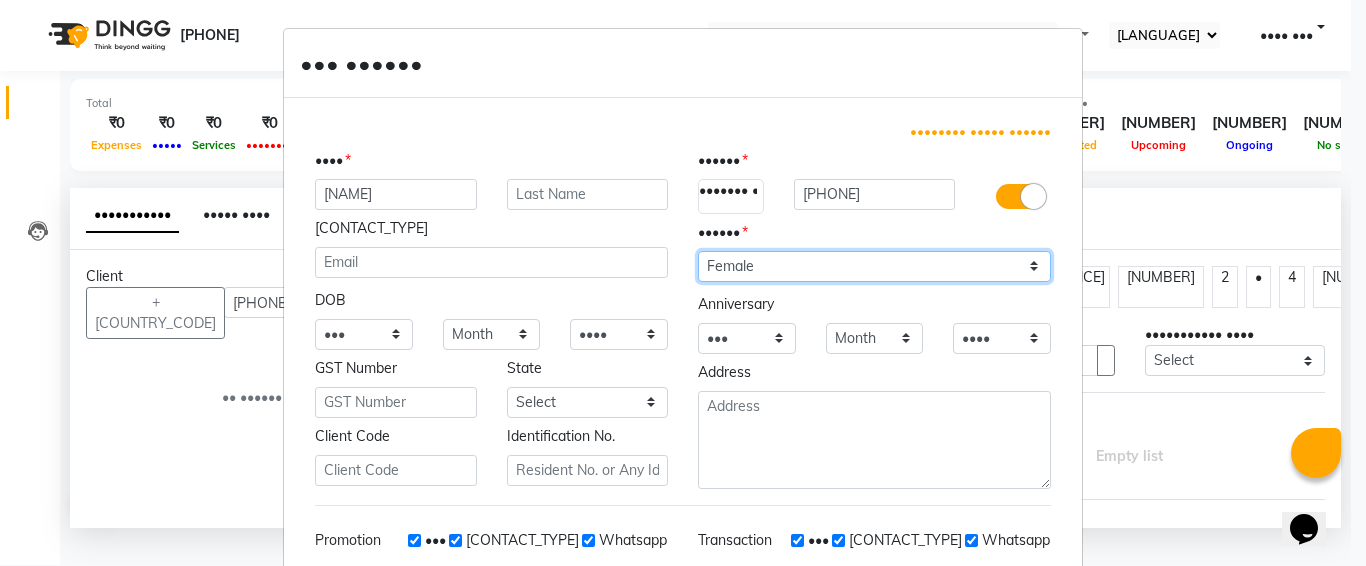 click on "Select [GENDER] [GENDER] [OTHER] [PREFER_NOT_TO_SAY]" at bounding box center (874, 266) 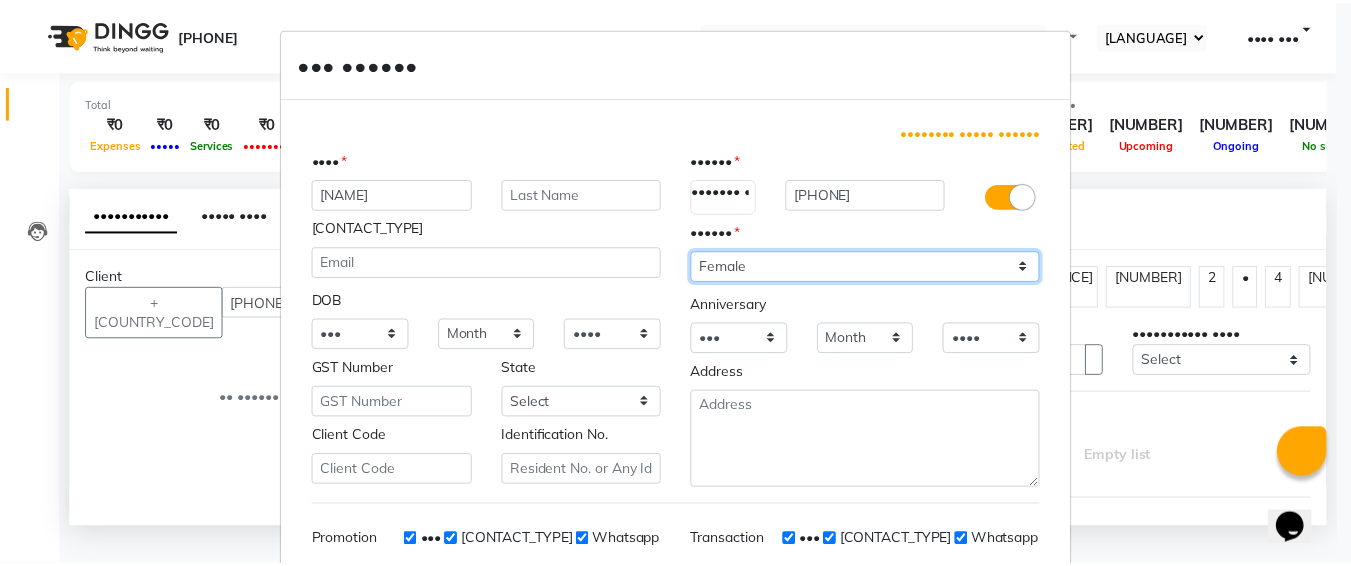 scroll, scrollTop: 283, scrollLeft: 0, axis: vertical 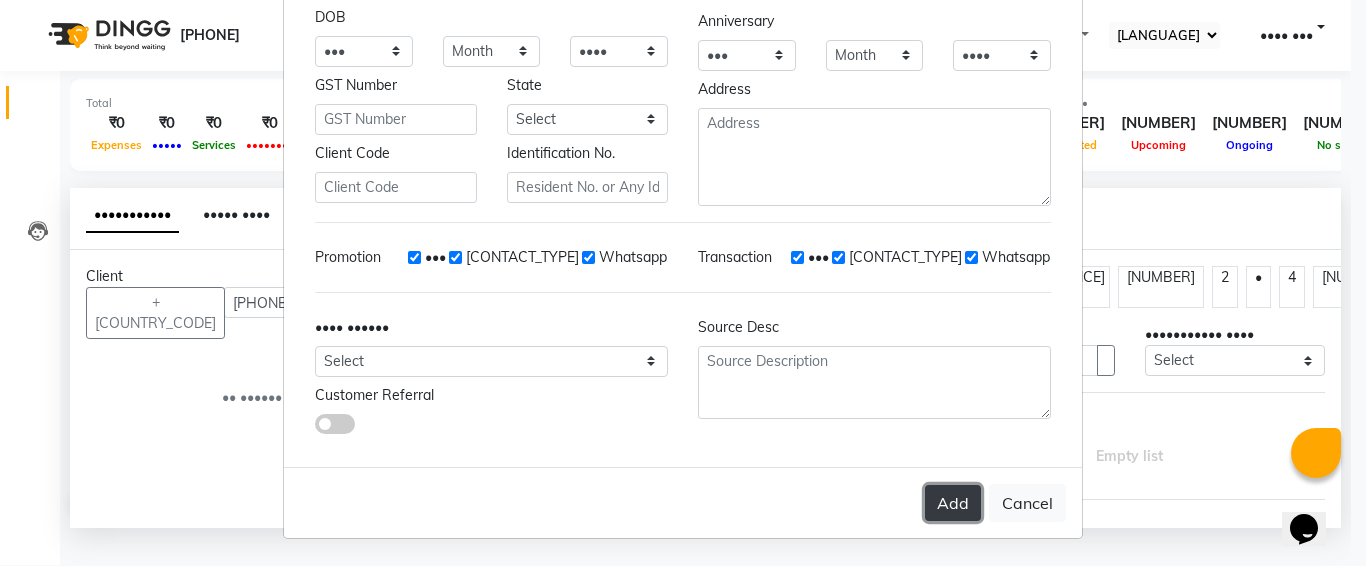 click on "Add" at bounding box center [953, 503] 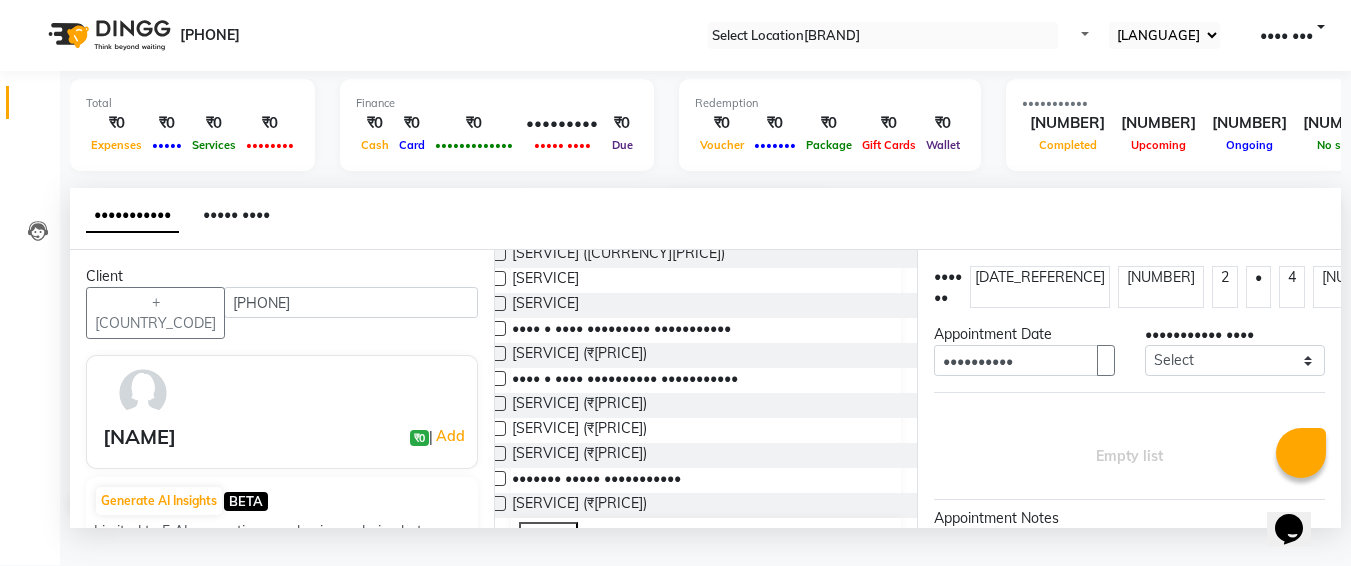 scroll, scrollTop: 393, scrollLeft: 0, axis: vertical 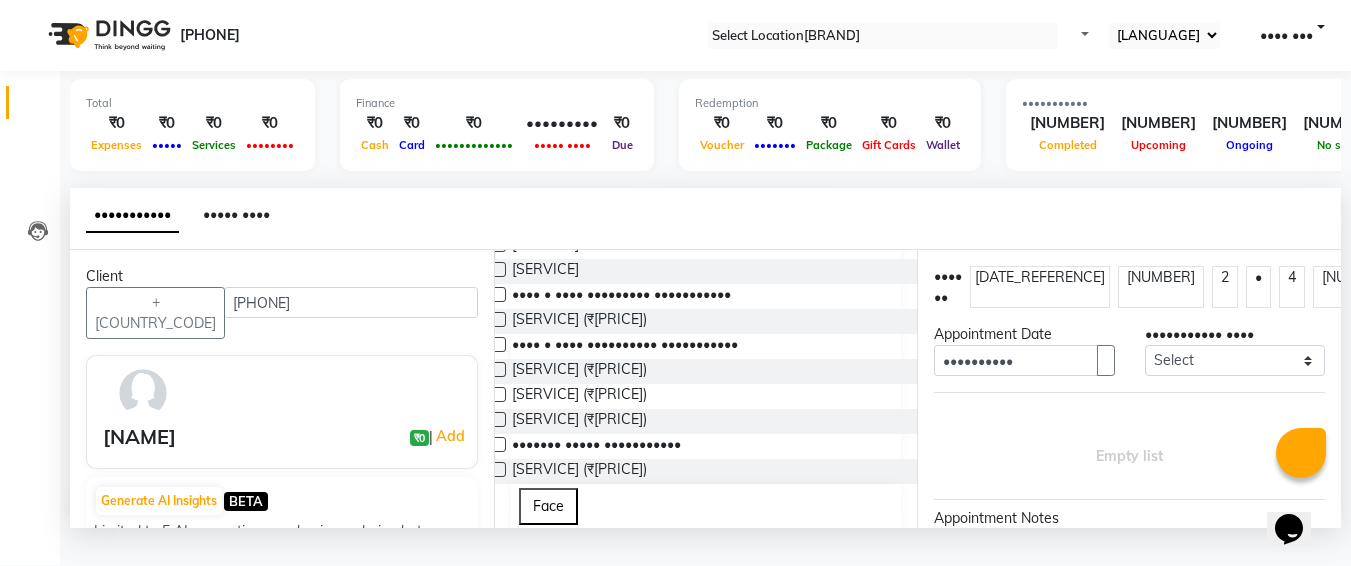 click at bounding box center [497, 39] 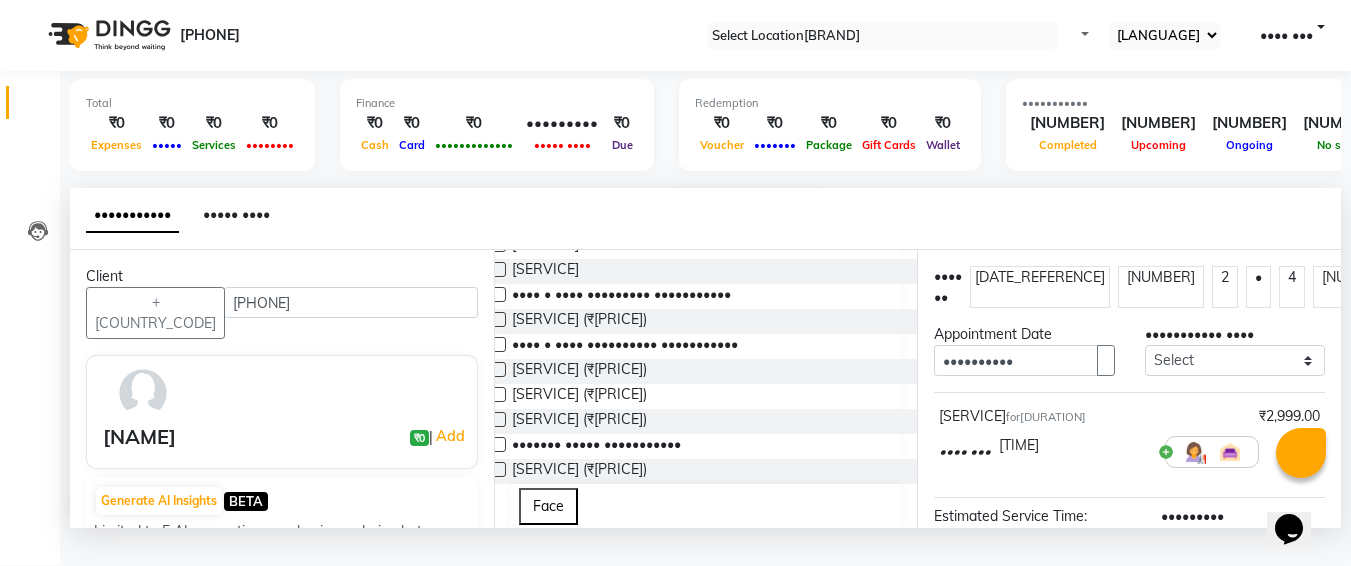 scroll, scrollTop: 284, scrollLeft: 0, axis: vertical 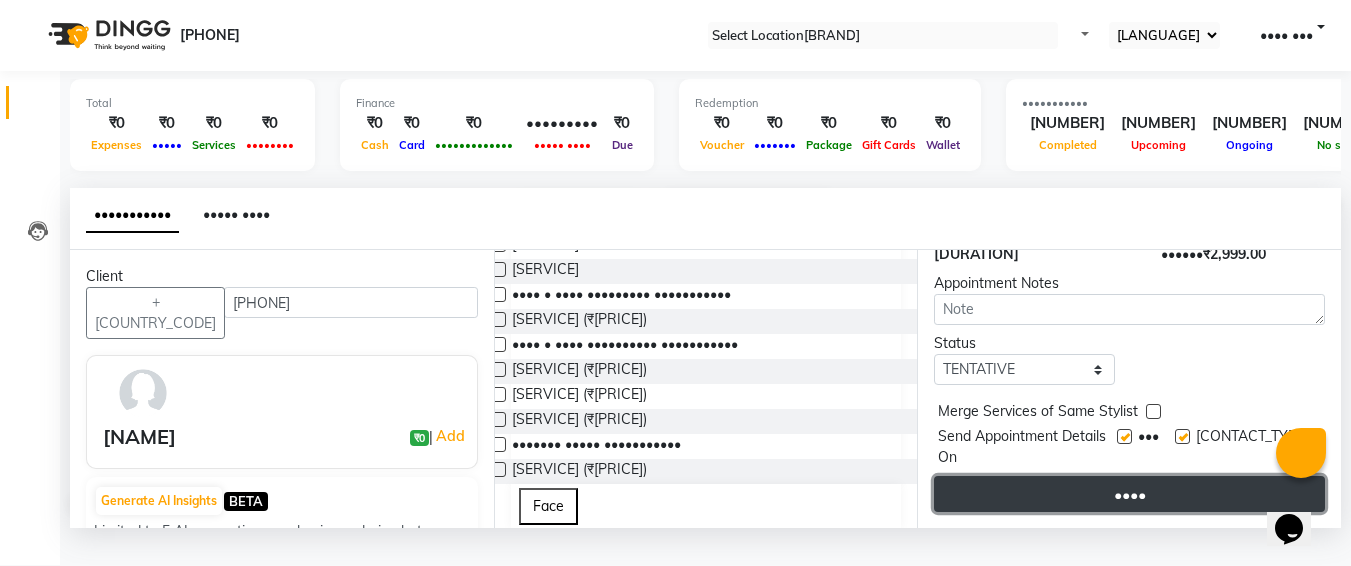 click on "••••" at bounding box center (1129, 494) 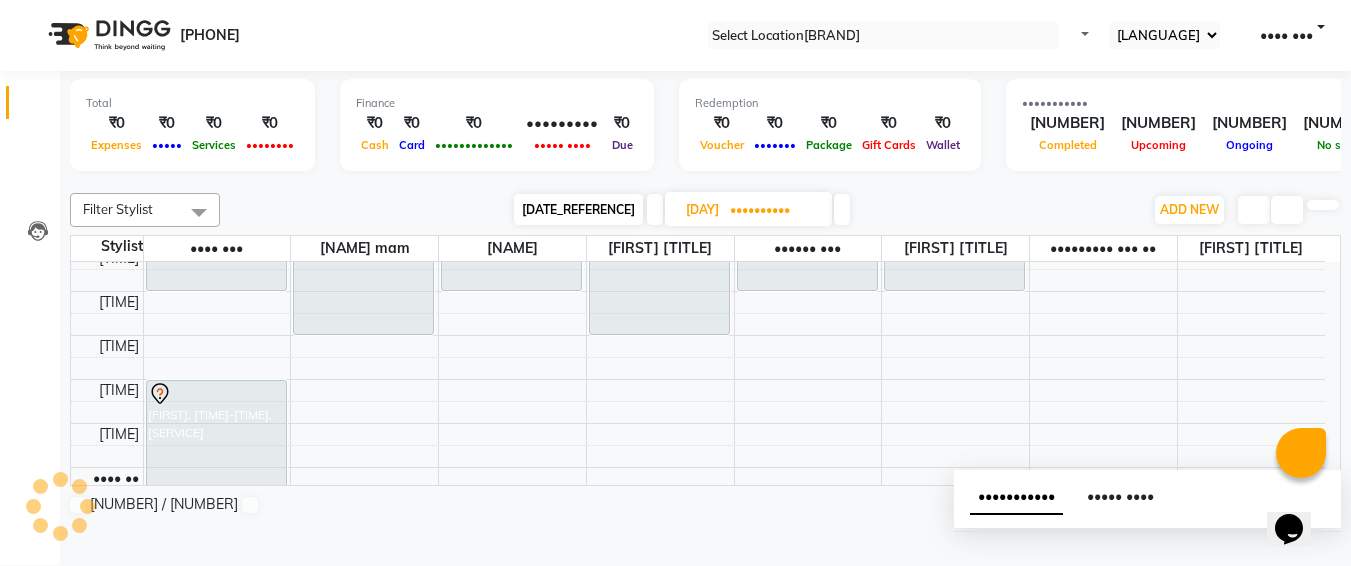 scroll, scrollTop: 0, scrollLeft: 0, axis: both 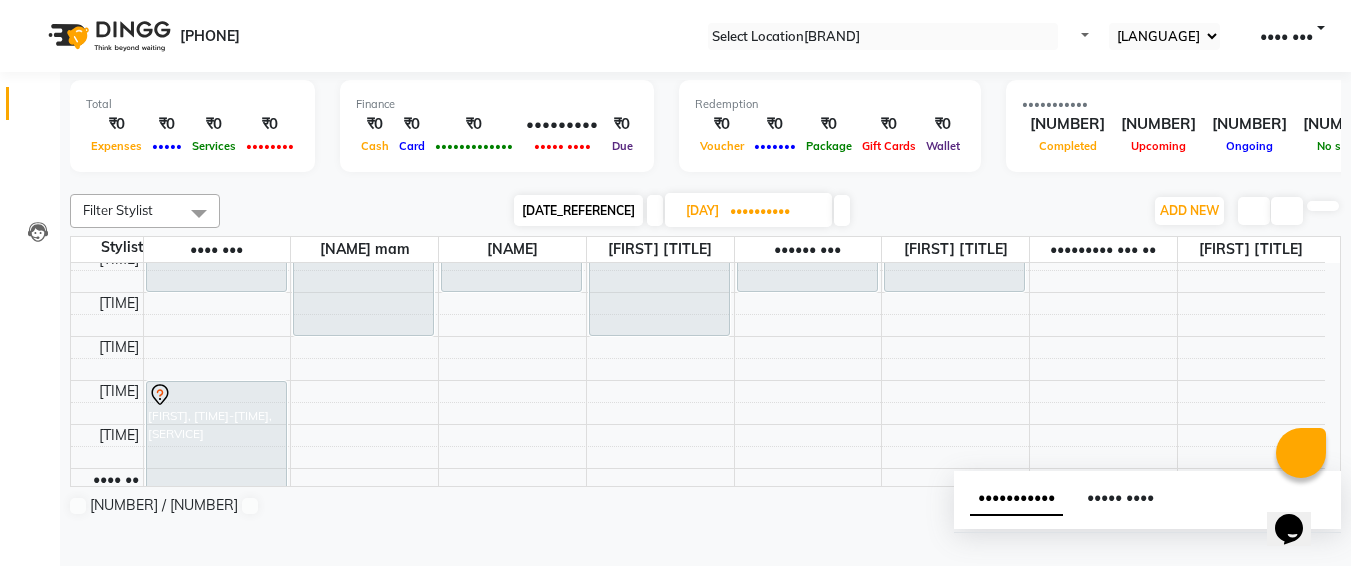 click on "••••••••••" at bounding box center (774, 211) 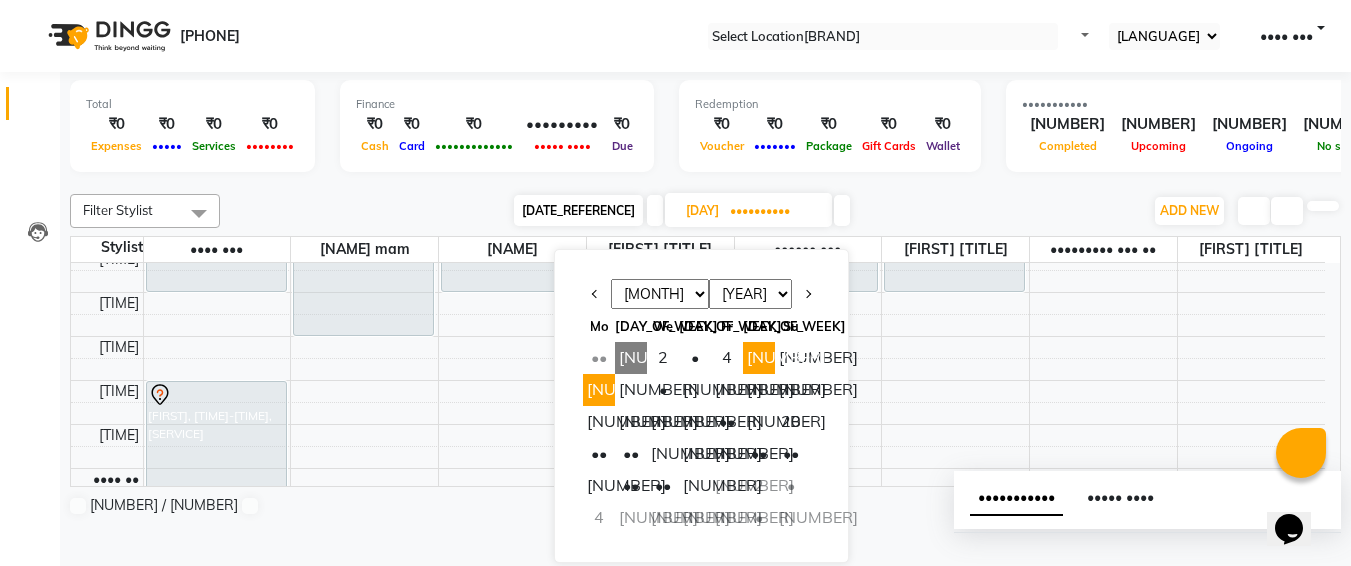 click on "[NUMBER]" at bounding box center (599, 390) 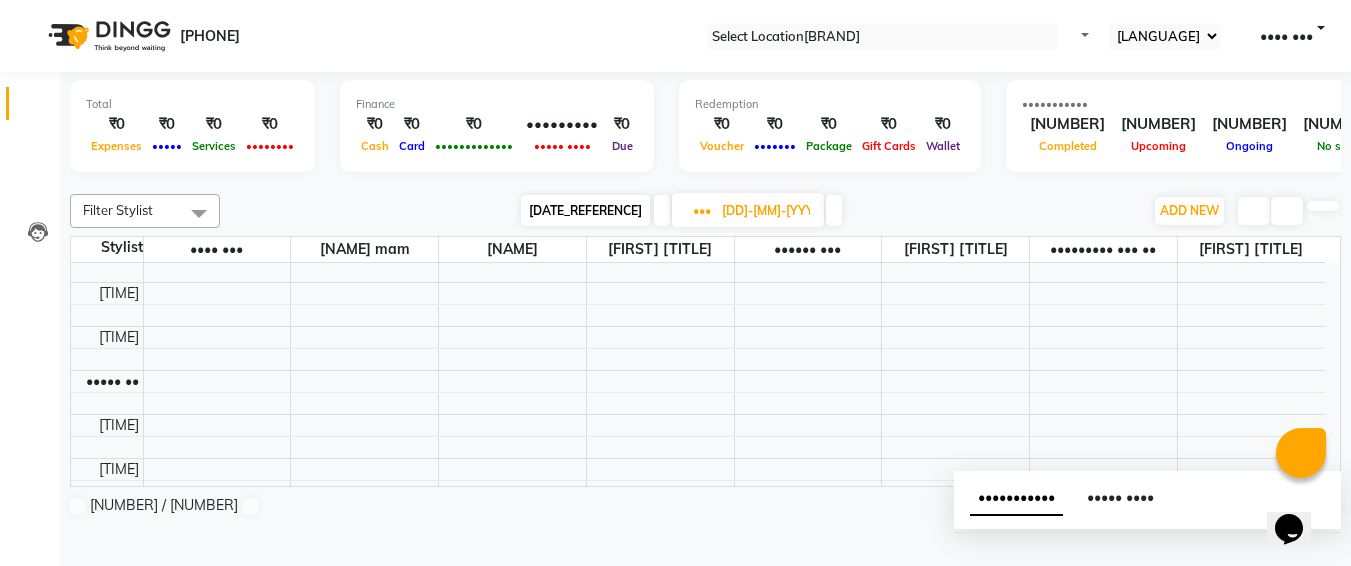 scroll, scrollTop: 23, scrollLeft: 0, axis: vertical 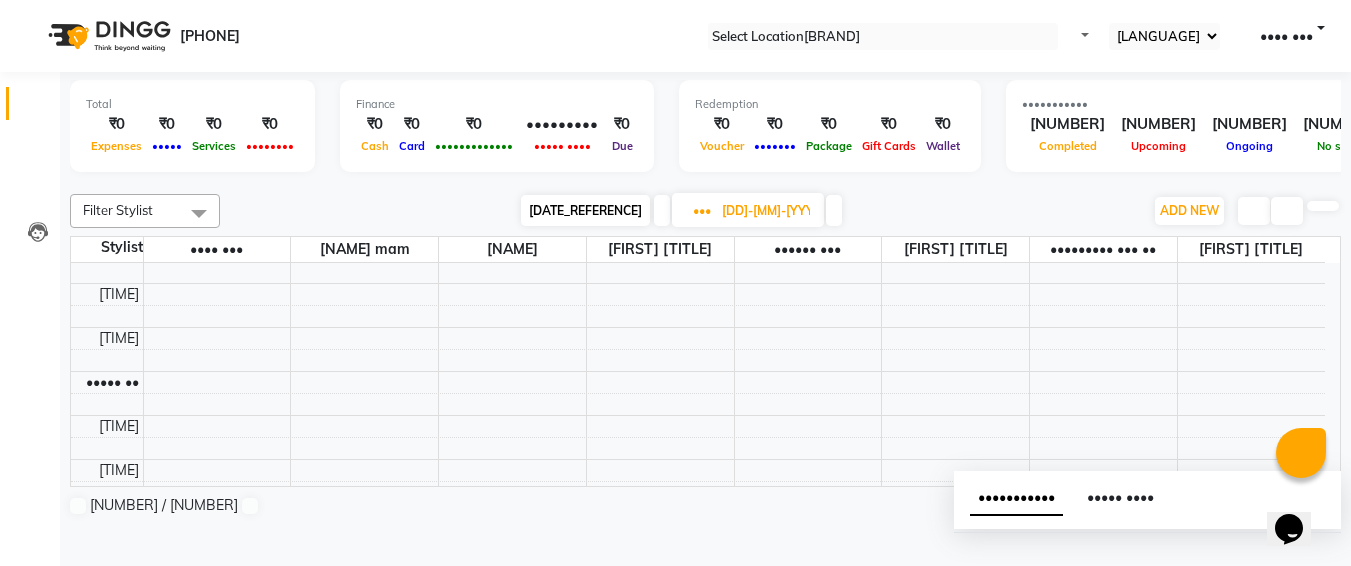 click on "[TIME] [TIME] [TIME] [TIME] [TIME] [TIME] [TIME] [TIME] [TIME] [TIME] [TIME] [TIME] [TIME] [TIME] [TIME] [TIME] [TIME] [TIME] [TIME] [TIME] [TIME] [TIME] [TIME] [TIME] [TIME] [TIME] [NAME], [TIME]-[TIME], [SERVICE] [NAME], [TIME]-[TIME], [SERVICE] [NAME], [TIME]-[TIME], [SERVICE] [NAME], [TIME]-[TIME], [SERVICE]" at bounding box center (698, 811) 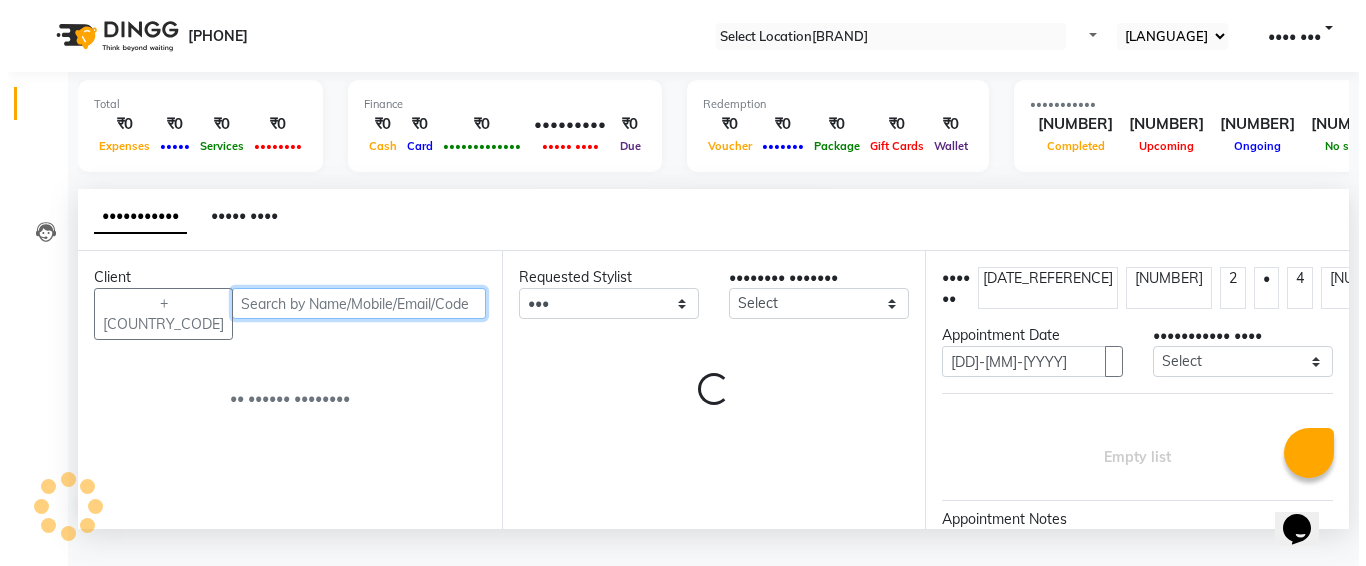 scroll, scrollTop: 1, scrollLeft: 0, axis: vertical 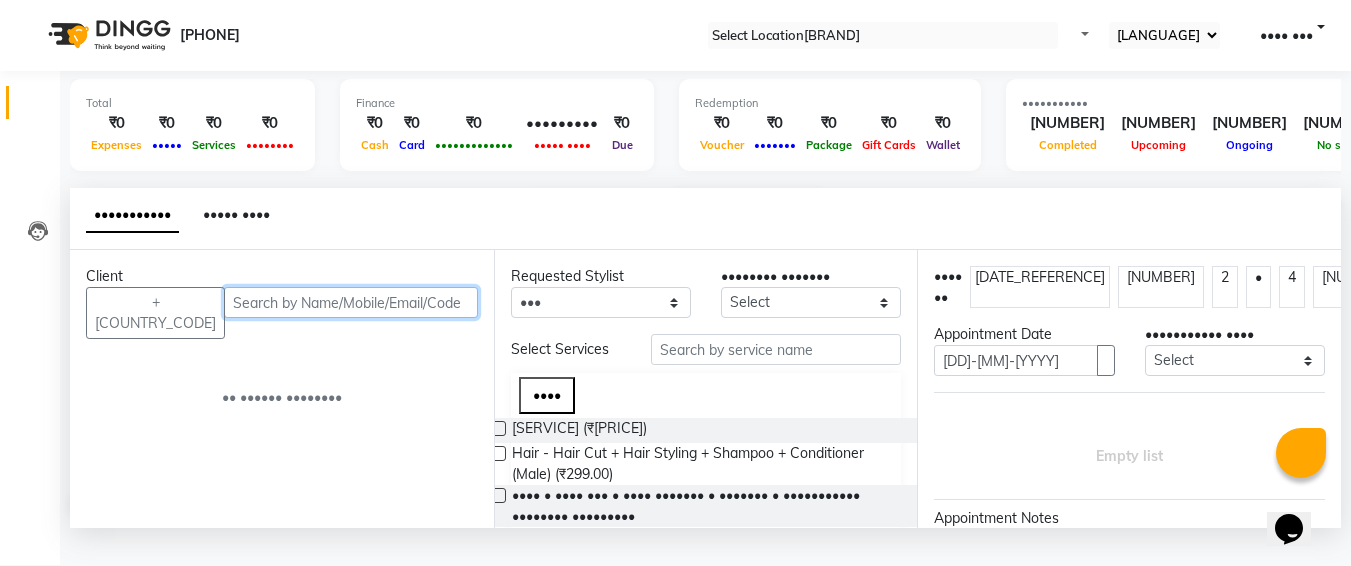 click at bounding box center (351, 302) 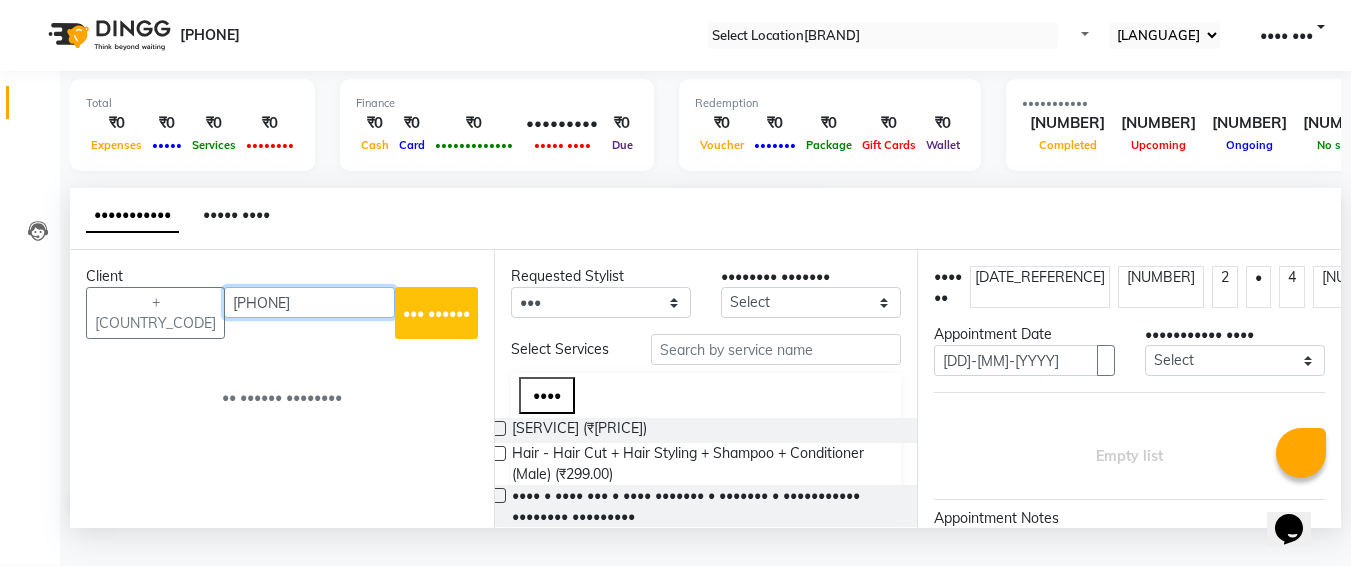 type on "[PHONE]" 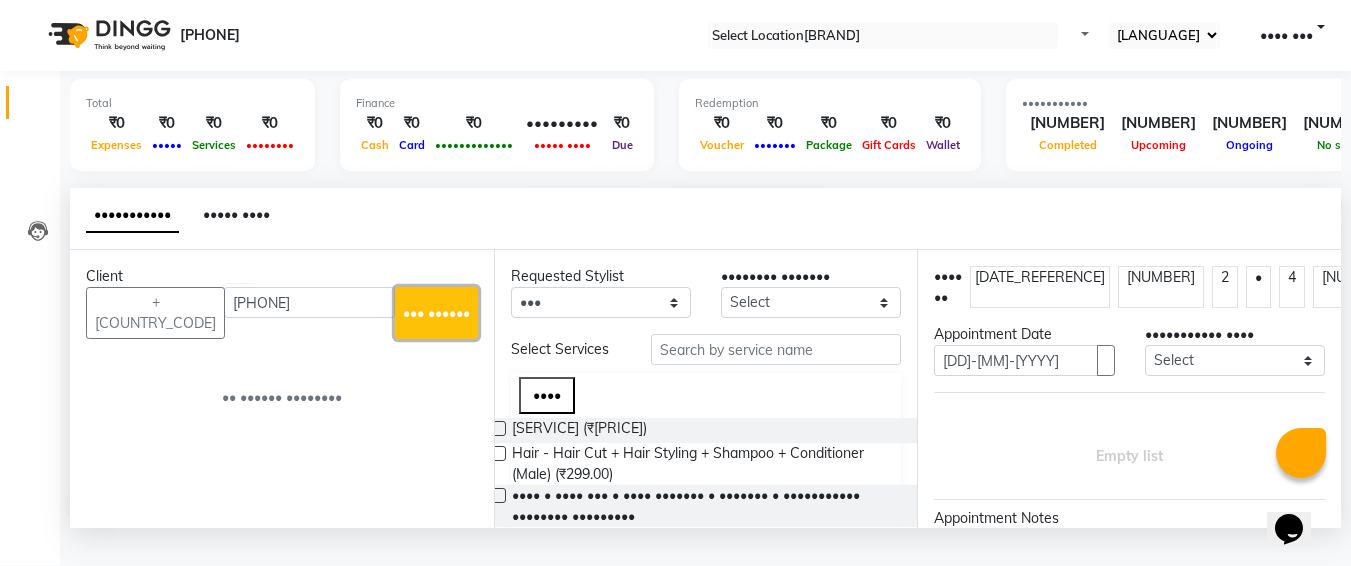 click on "••• ••••••" at bounding box center (436, 313) 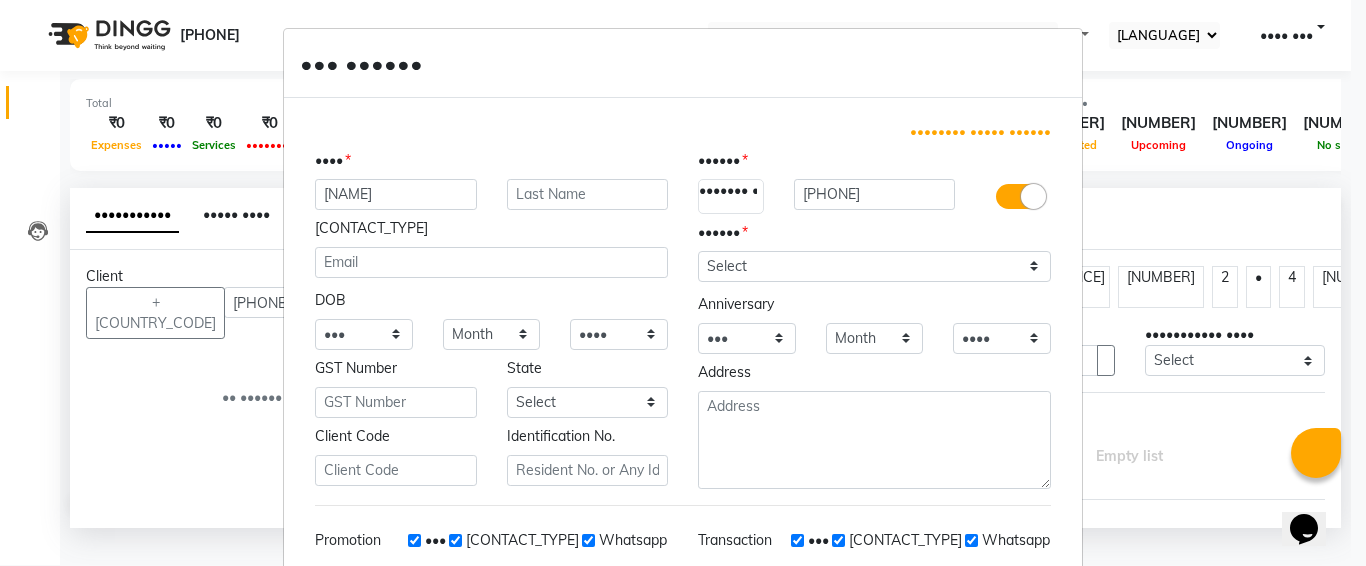 type on "[NAME]" 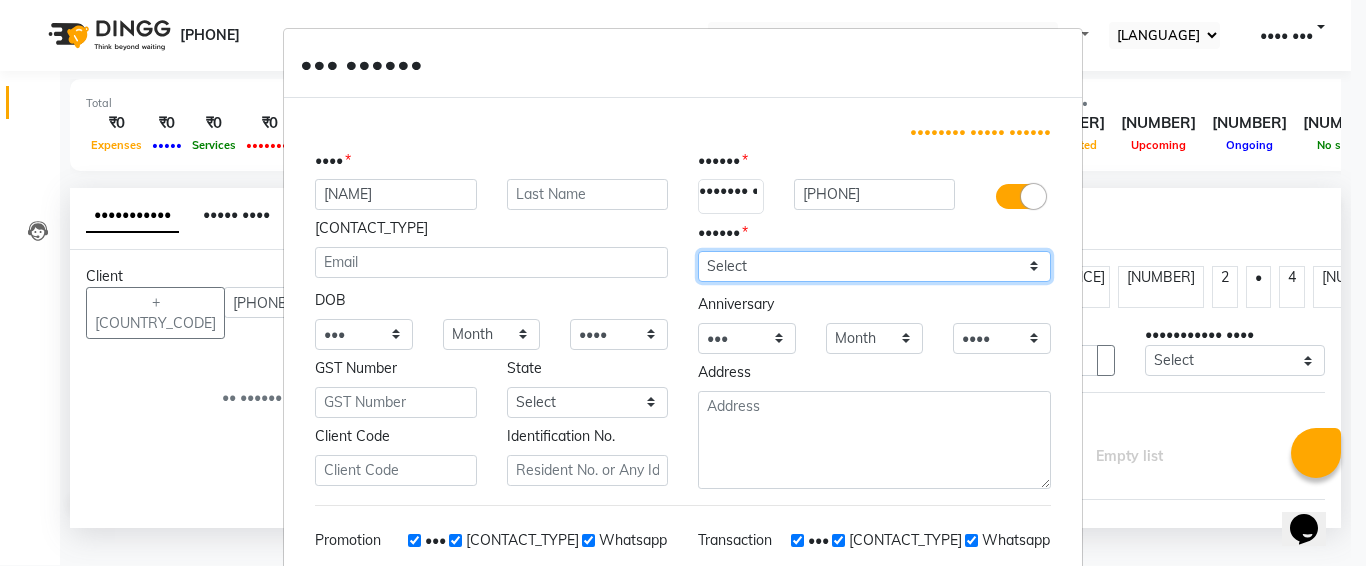 click on "Select [GENDER] [GENDER] [OTHER] [PREFER_NOT_TO_SAY]" at bounding box center (874, 266) 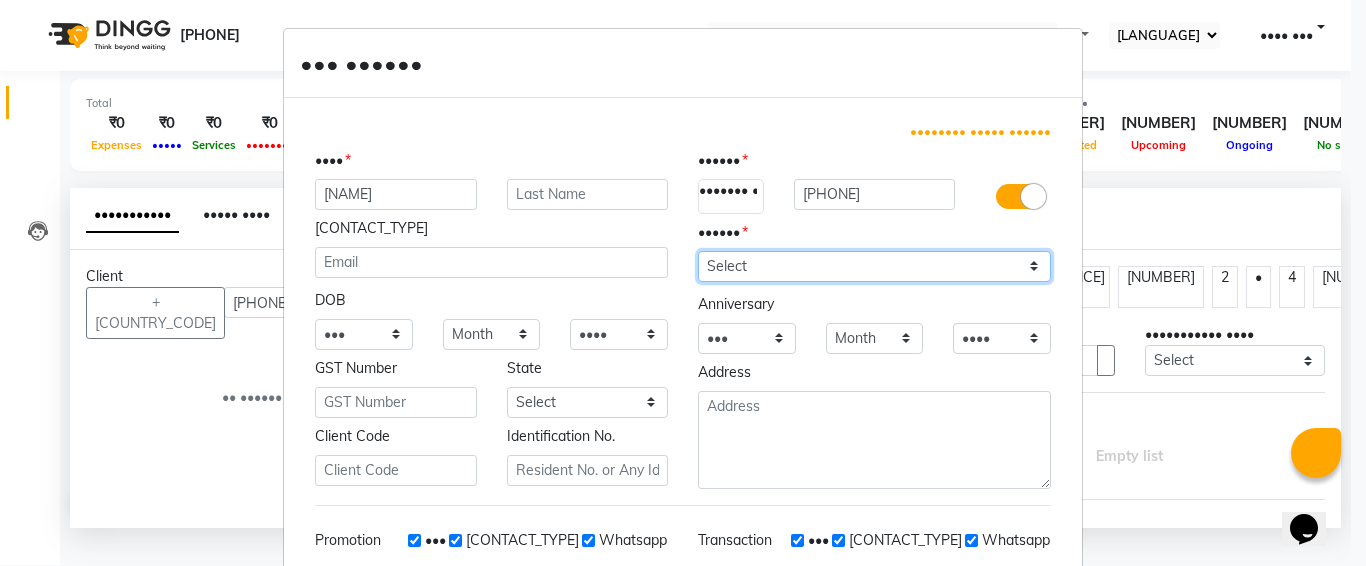 select on "female" 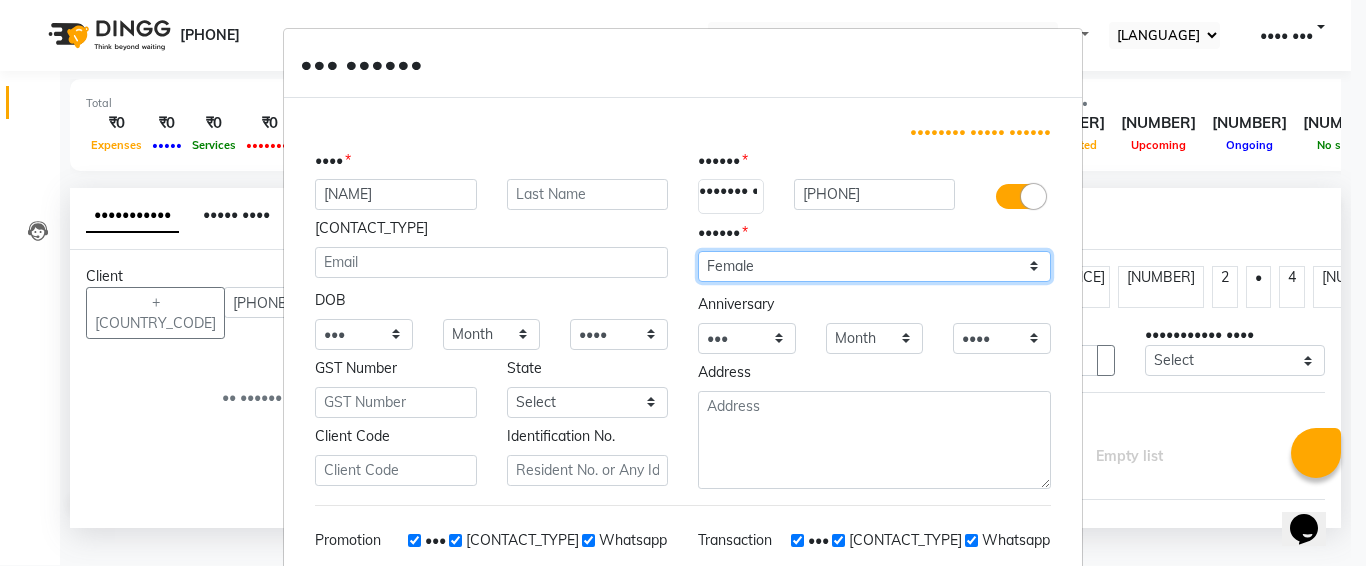 click on "Select [GENDER] [GENDER] [OTHER] [PREFER_NOT_TO_SAY]" at bounding box center (874, 266) 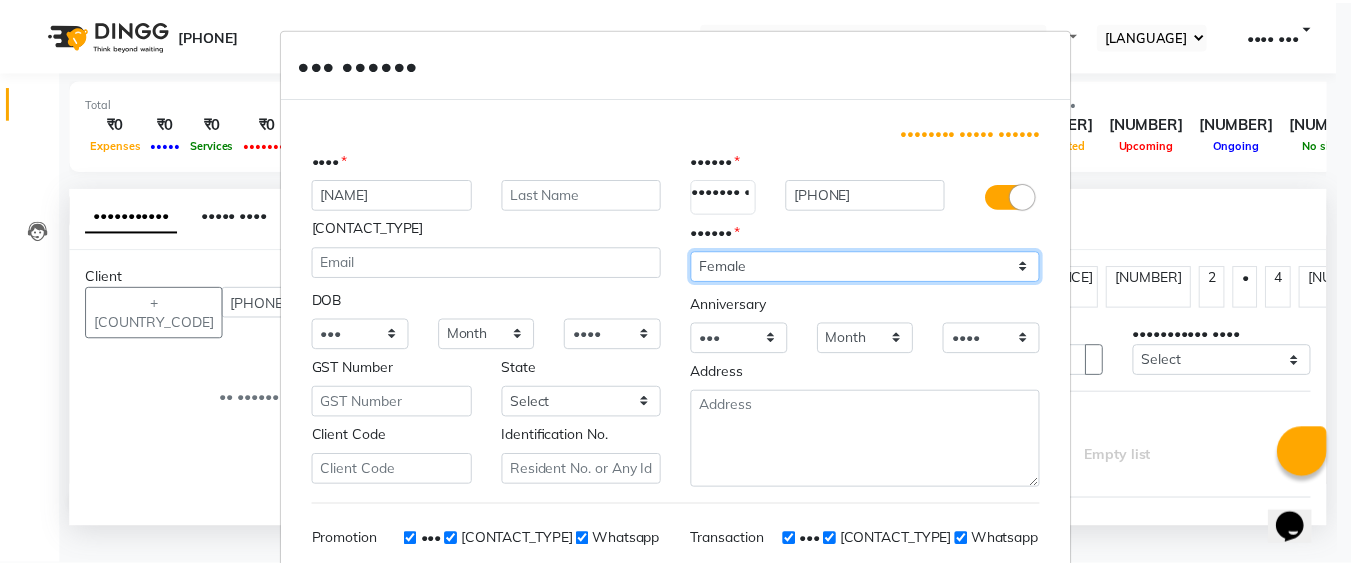 scroll, scrollTop: 283, scrollLeft: 0, axis: vertical 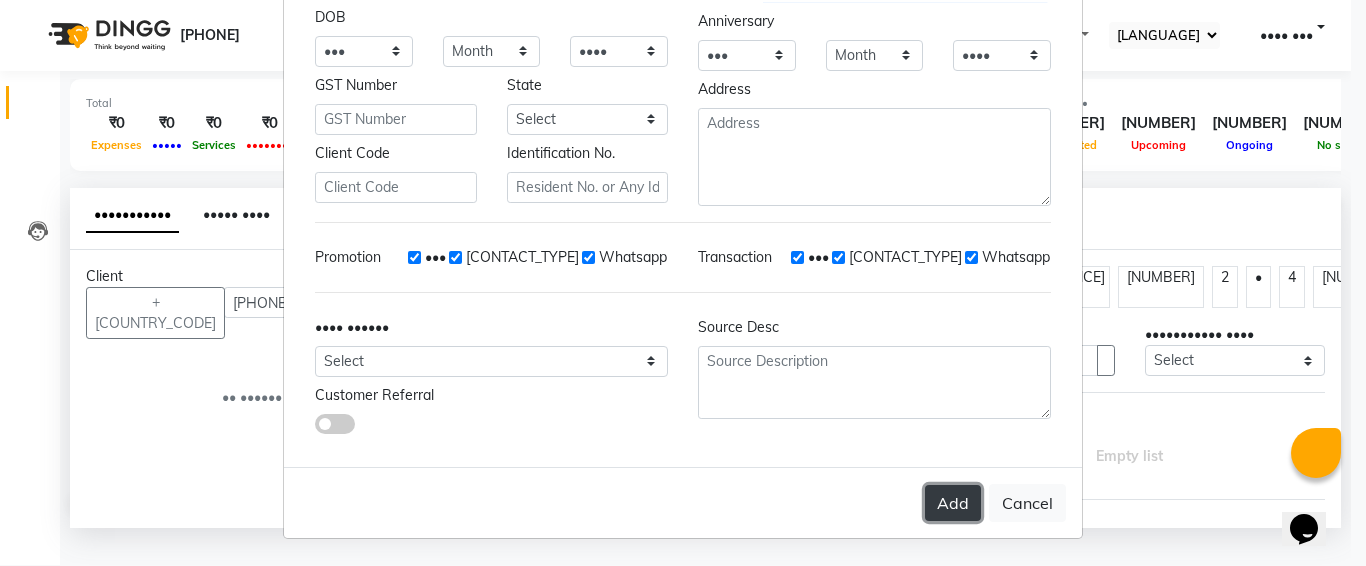 click on "Add" at bounding box center (953, 503) 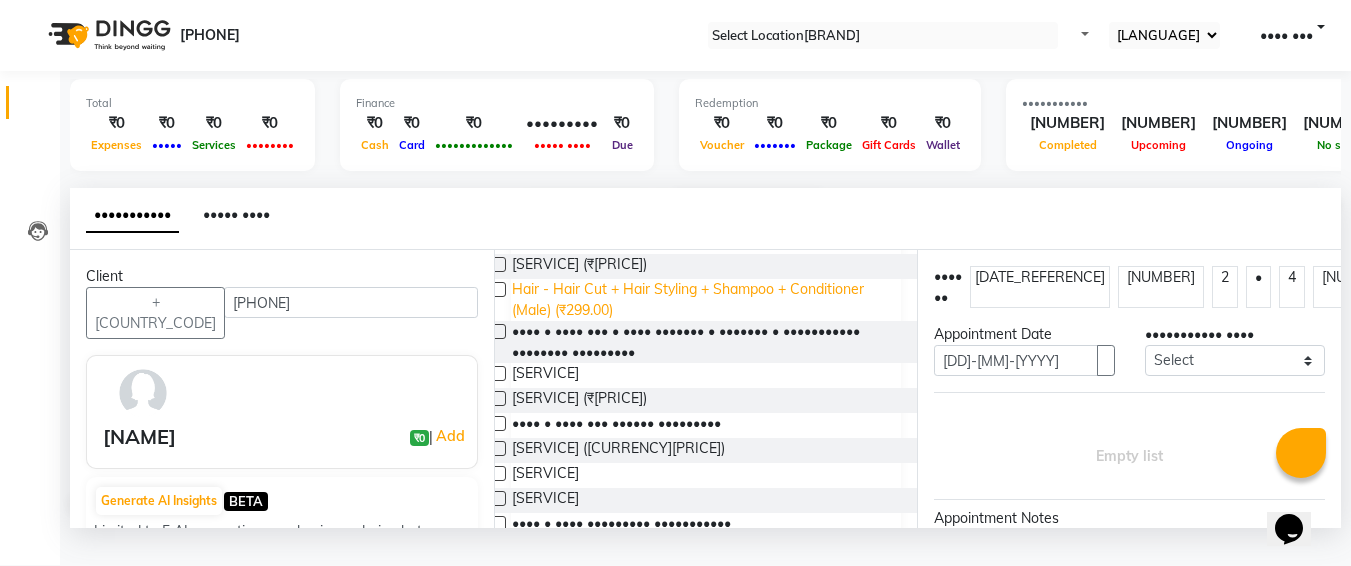scroll, scrollTop: 213, scrollLeft: 0, axis: vertical 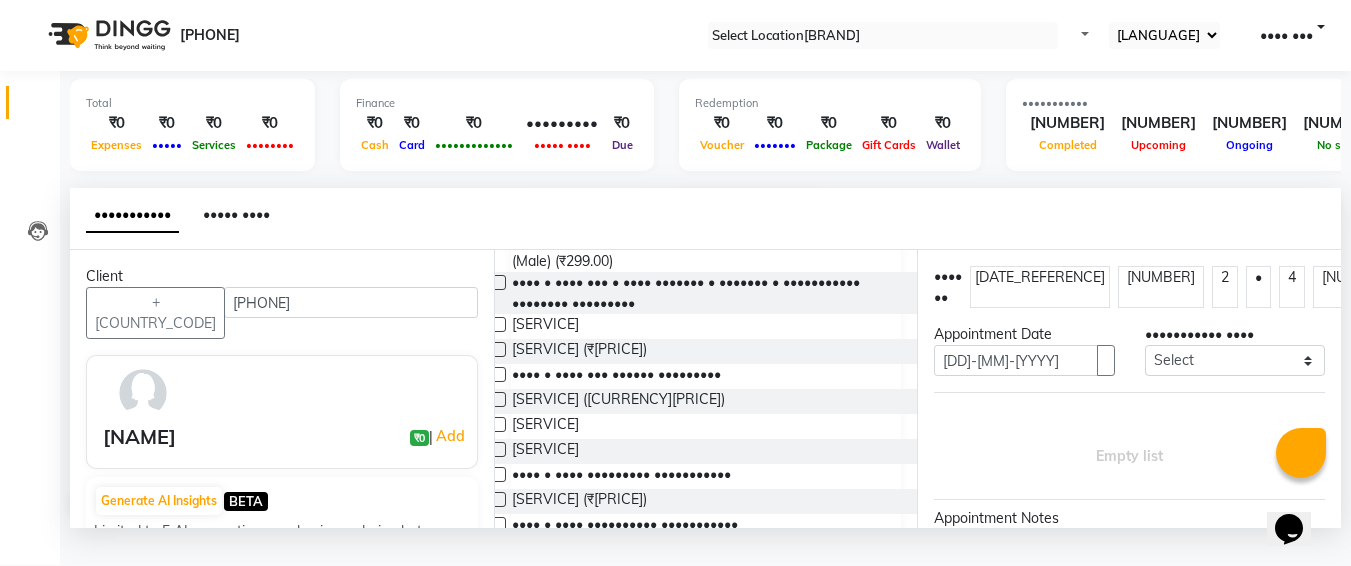 click at bounding box center [498, 449] 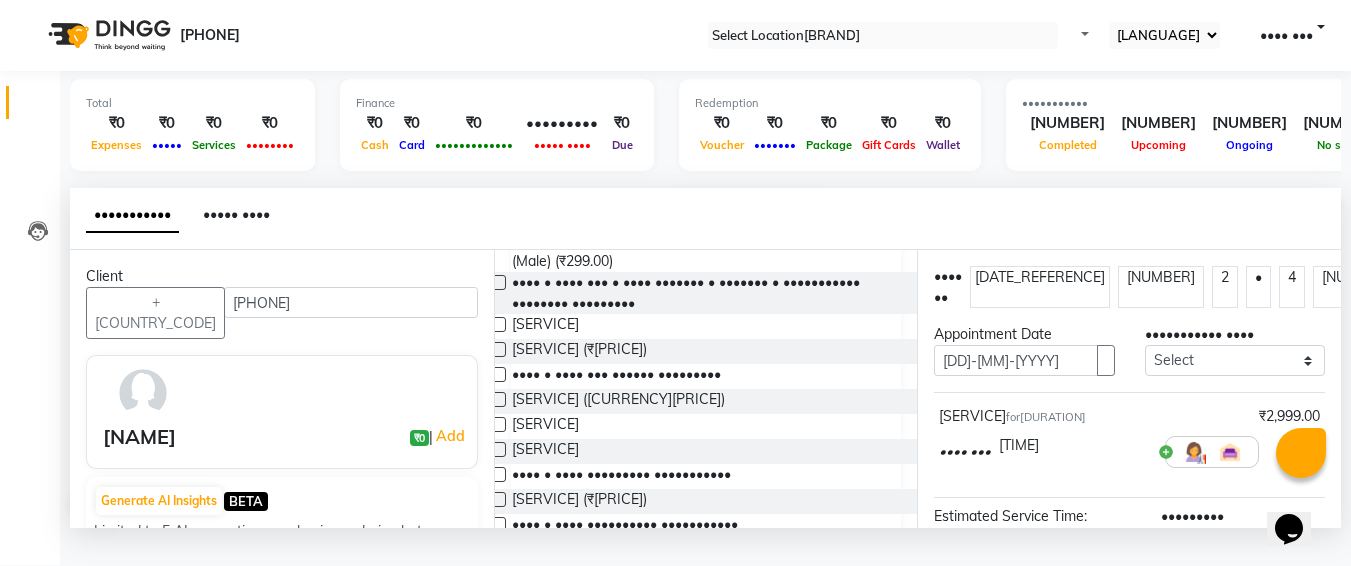 scroll, scrollTop: 284, scrollLeft: 0, axis: vertical 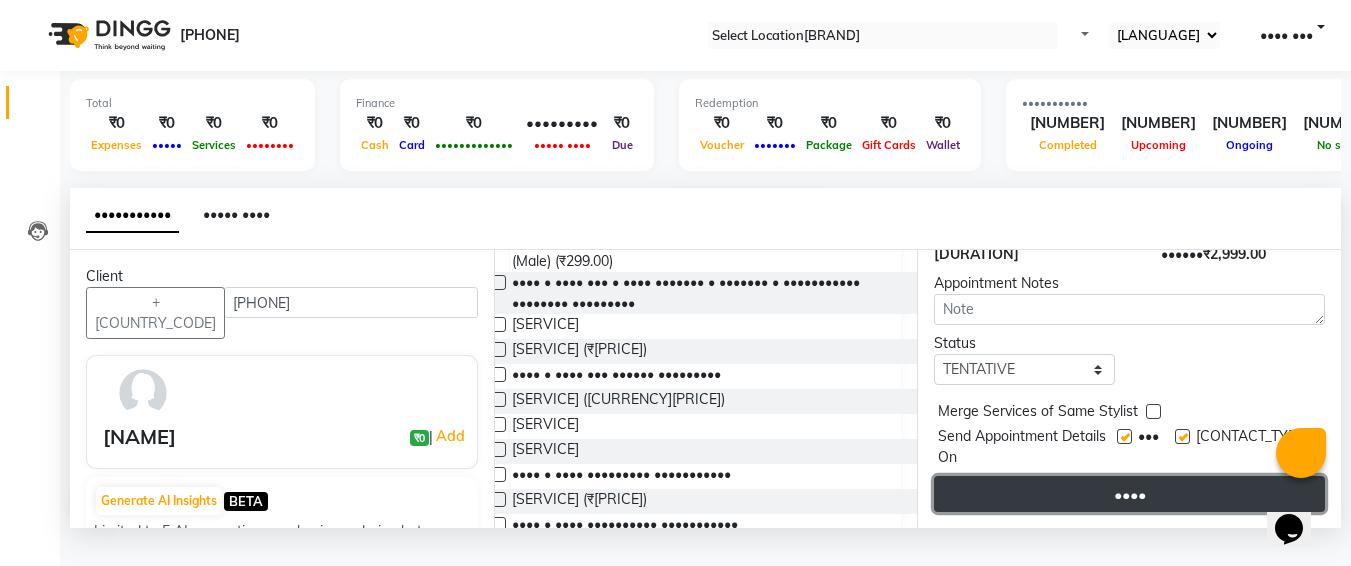 click on "••••" at bounding box center (1129, 494) 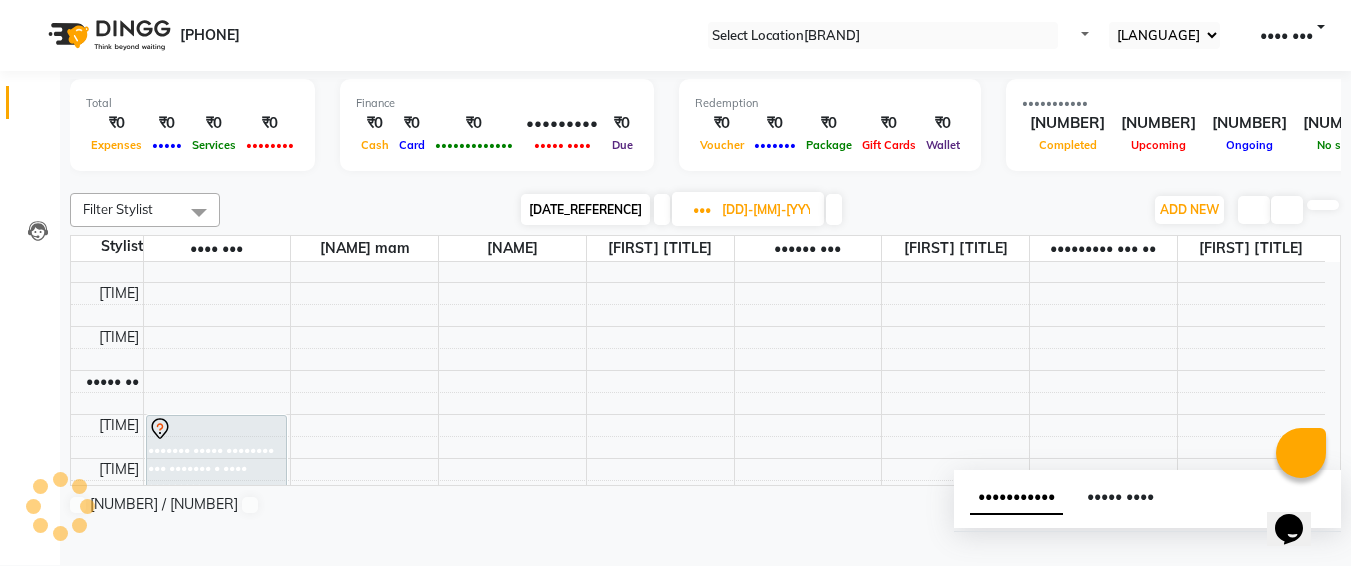 scroll, scrollTop: 0, scrollLeft: 0, axis: both 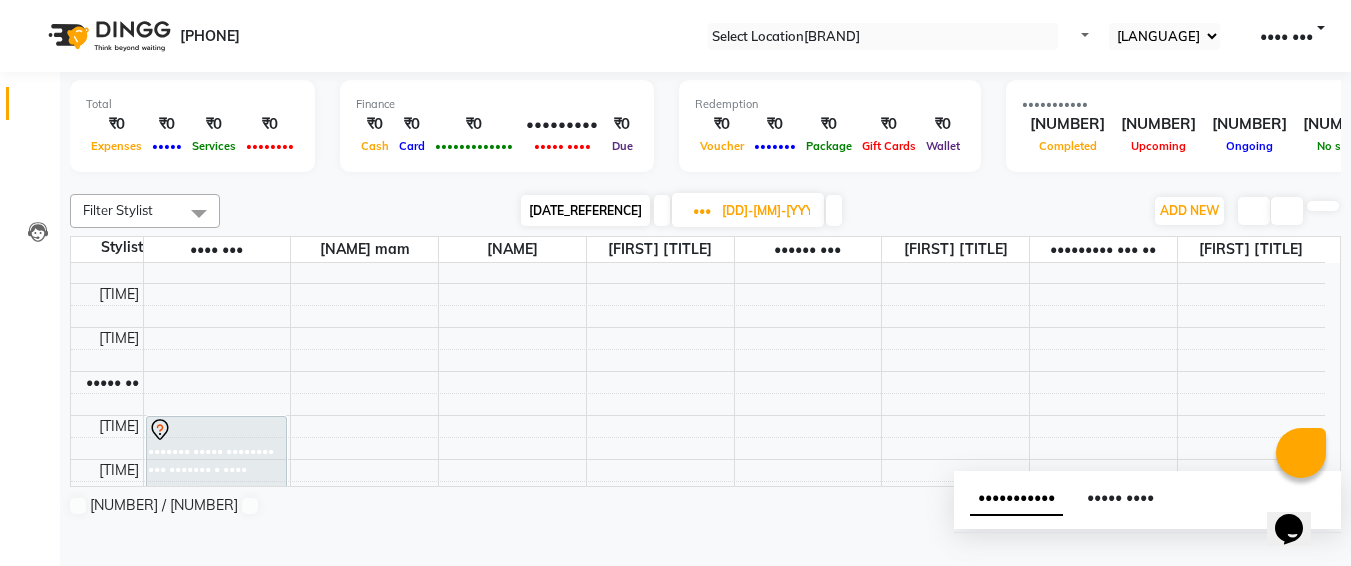 click on "[DD]-[MM]-[YYYY]" at bounding box center (766, 211) 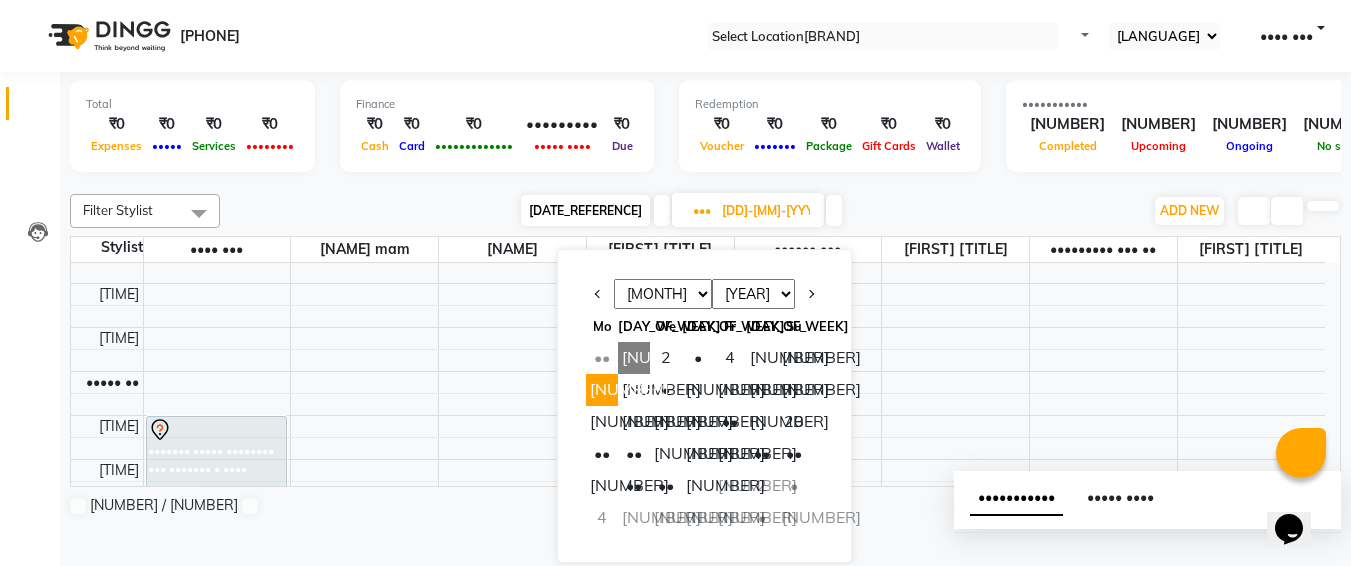 click on "[MONTH] [MONTH] [MONTH] [MONTH] [MONTH] [MONTH] [MONTH] [MONTH] [MONTH] [MONTH] [MONTH] [MONTH]" at bounding box center (663, 294) 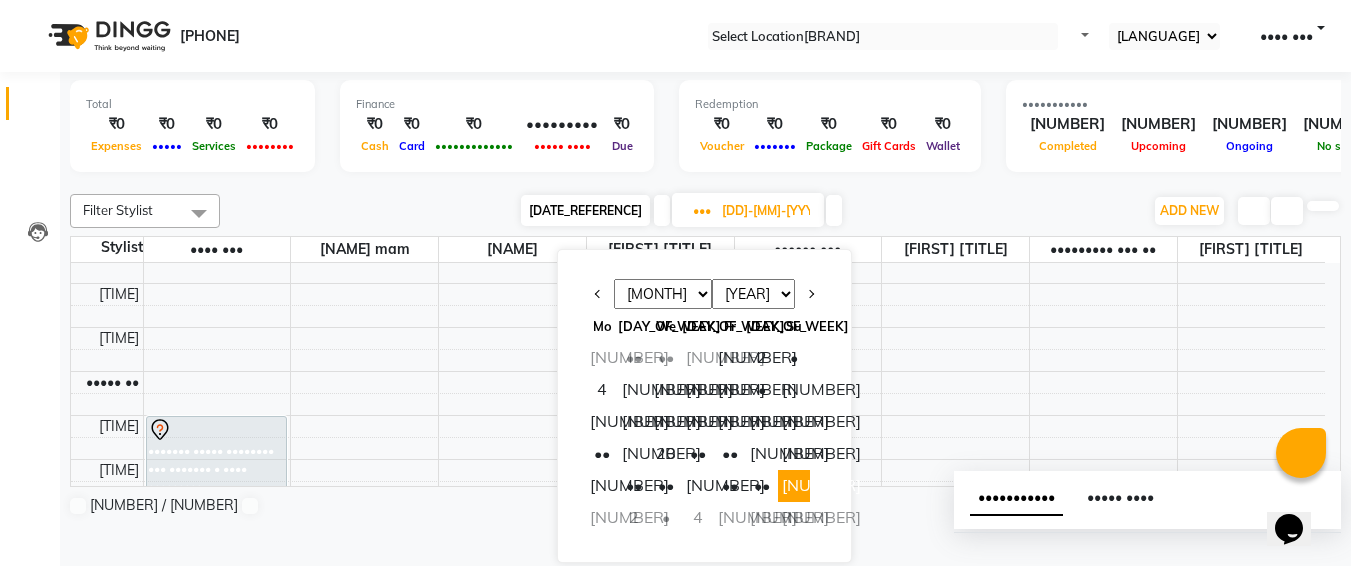 click on "[NUMBER]" at bounding box center [794, 486] 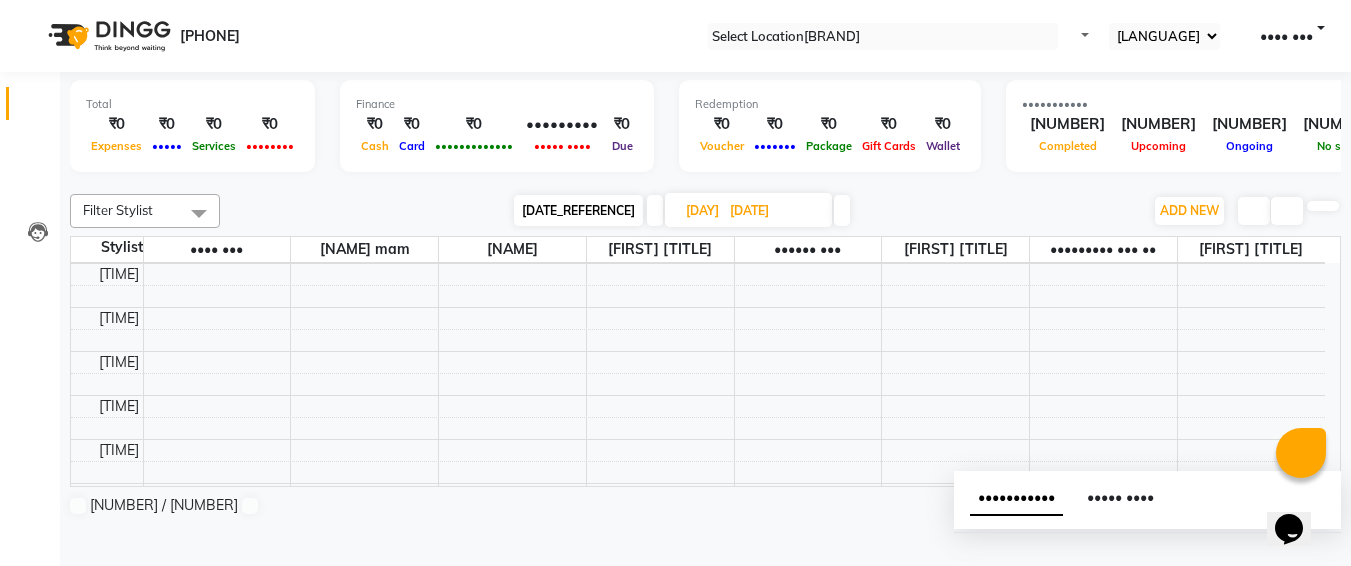 scroll, scrollTop: 174, scrollLeft: 0, axis: vertical 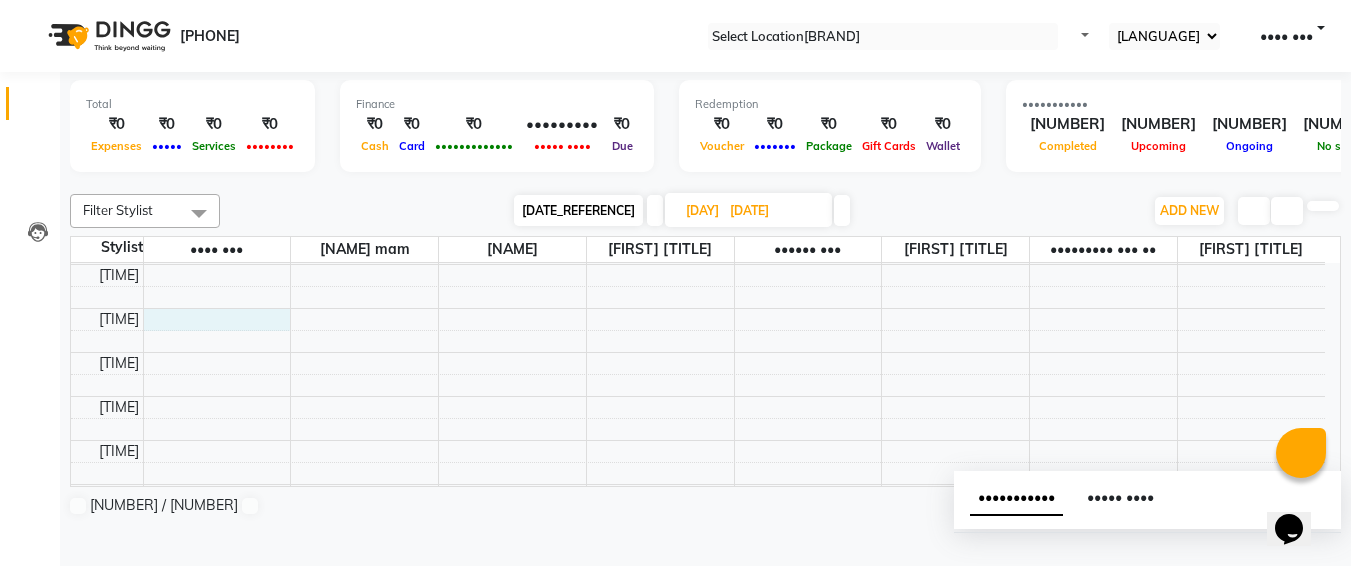 click on "[TIME] [TIME] [TIME] [TIME] [TIME] [TIME] [TIME] [TIME] [TIME] [TIME] [TIME] [TIME] [TIME] [TIME] [TIME] [TIME] [TIME] [TIME] [TIME] [TIME] [TIME] [TIME] [TIME] [TIME] [TIME] [TIME] [NAME], [TIME]-[TIME], [SERVICE] [NAME], [TIME]-[TIME], [SERVICE] [NAME], [TIME]-[TIME], [SERVICE] [NAME], [TIME]-[TIME], [SERVICE]" at bounding box center [698, 660] 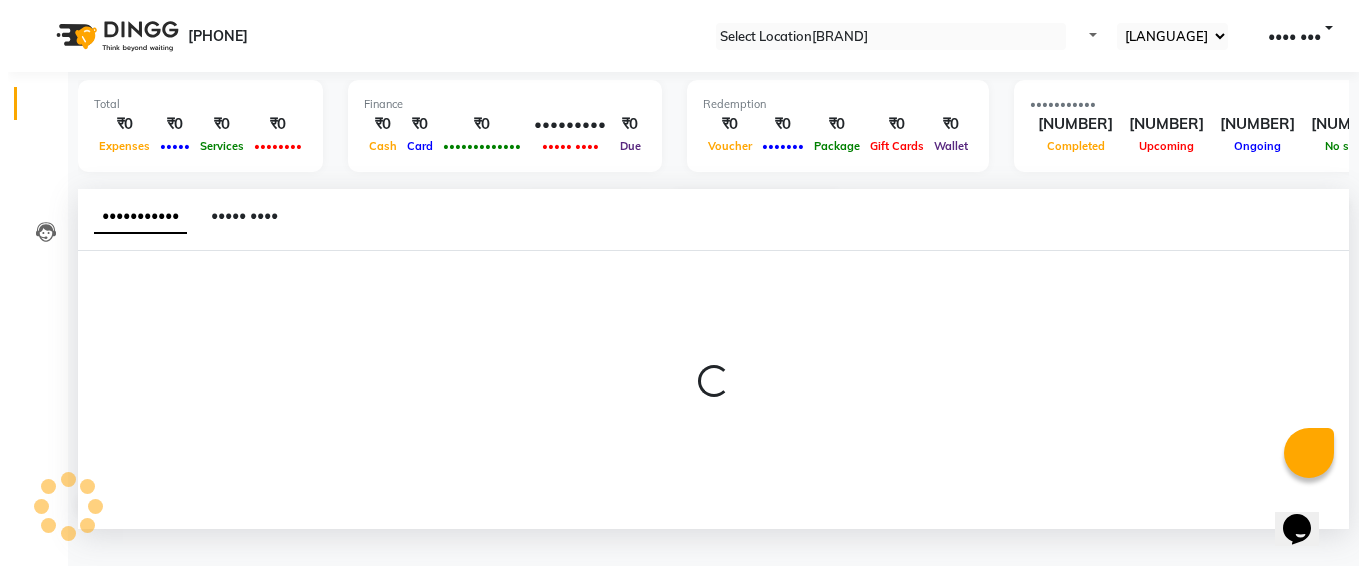 scroll, scrollTop: 1, scrollLeft: 0, axis: vertical 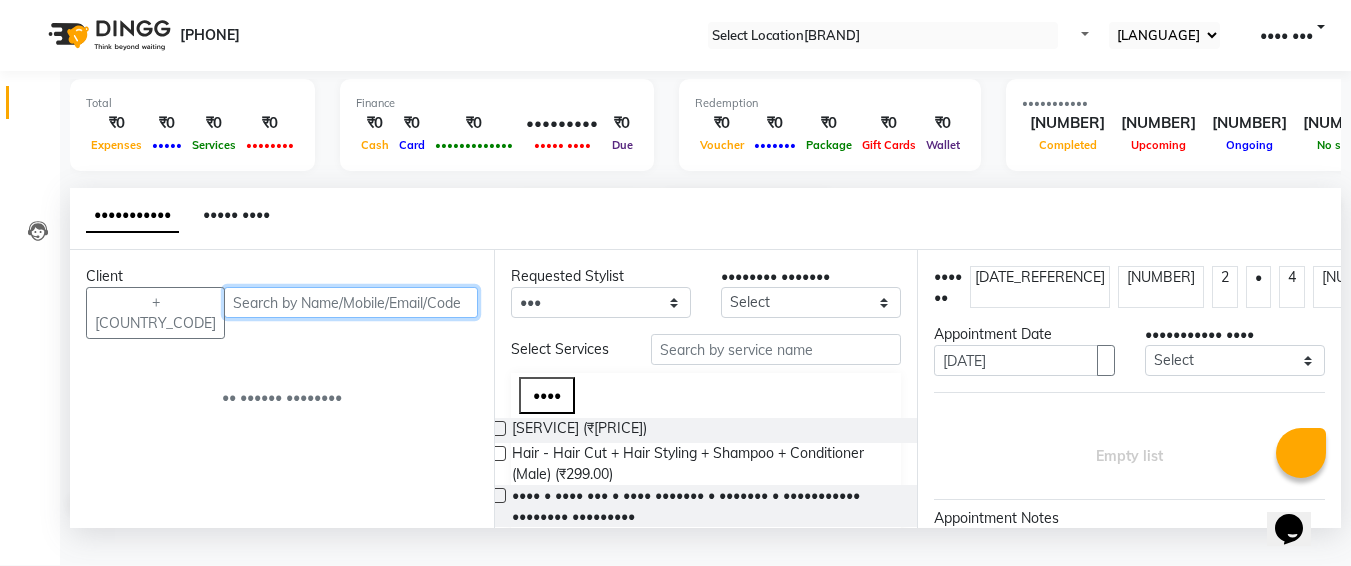 click at bounding box center (351, 302) 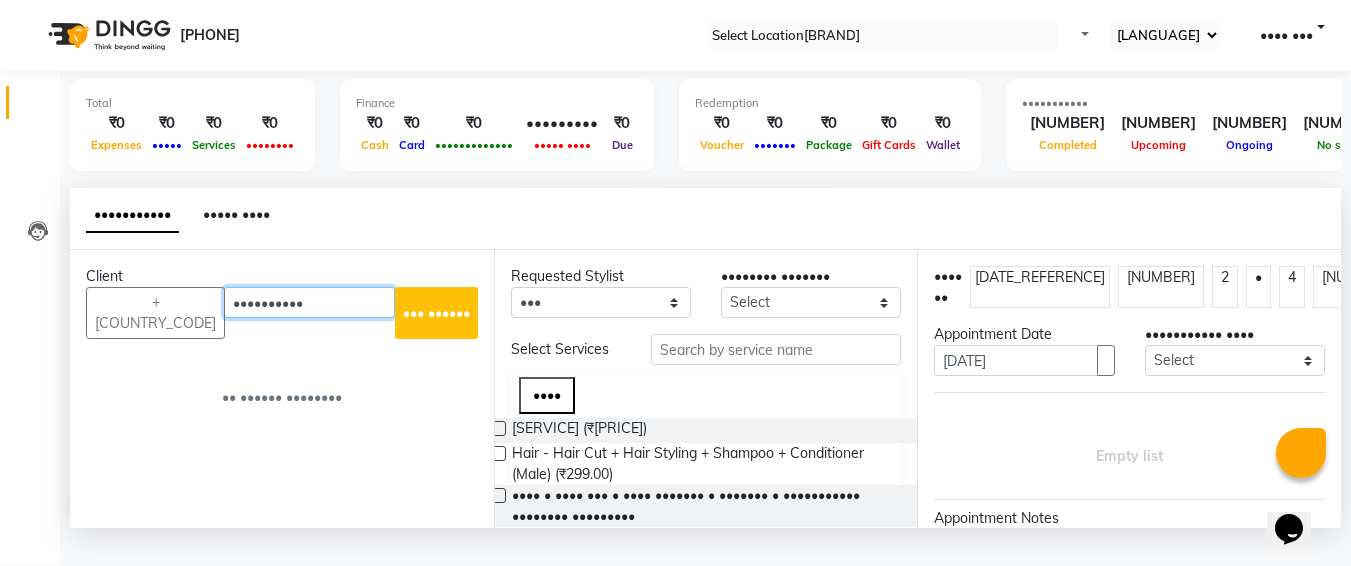 type on "••••••••••" 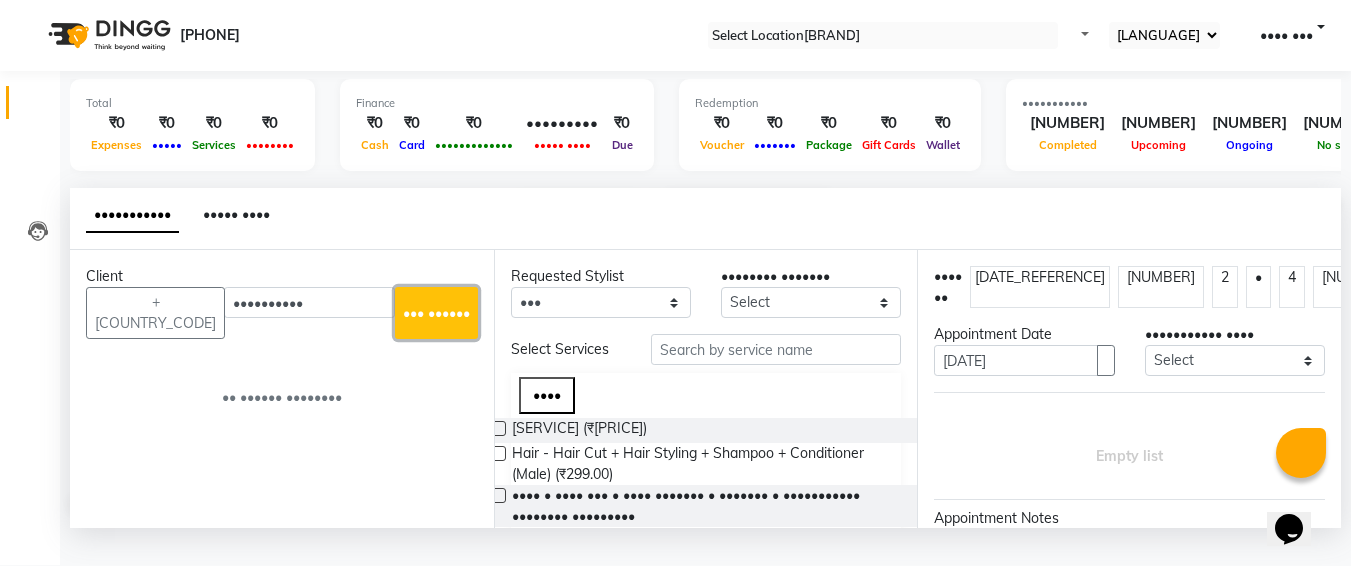click on "••• ••••••" at bounding box center (436, 313) 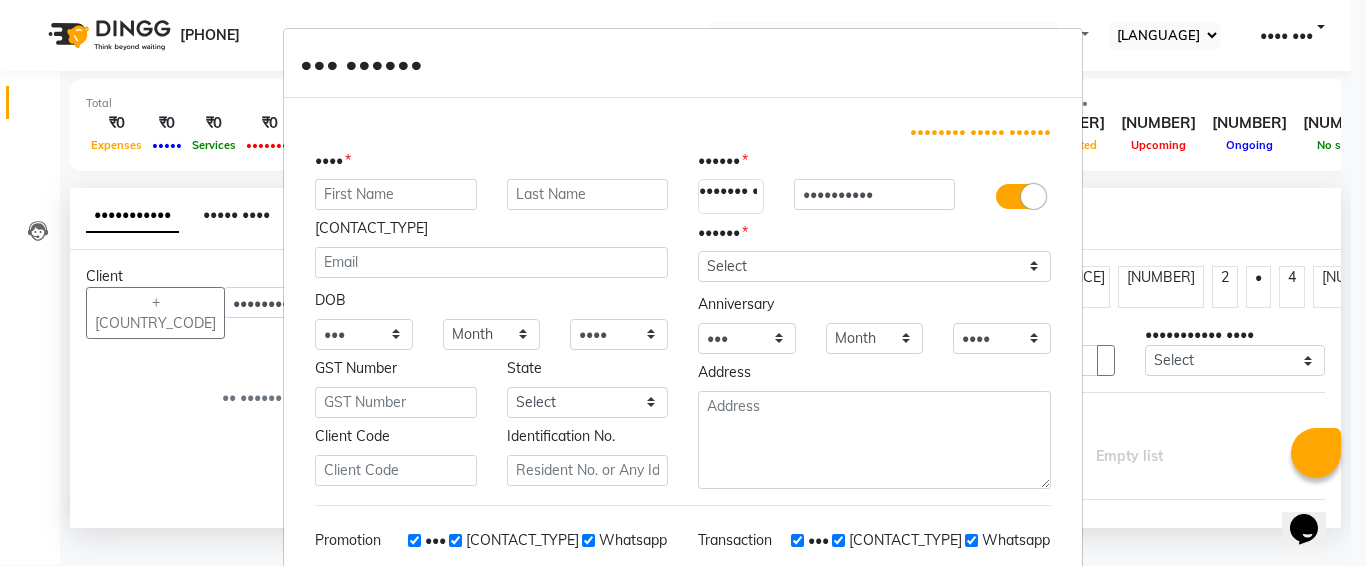 click at bounding box center [396, 194] 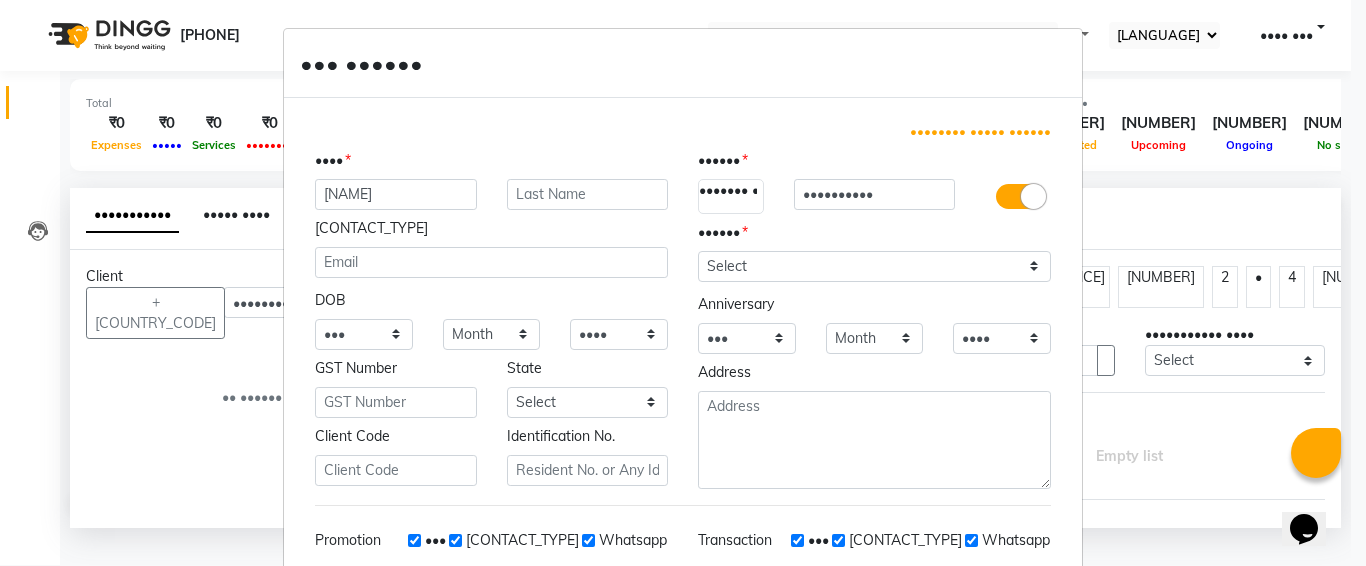 type on "[NAME]" 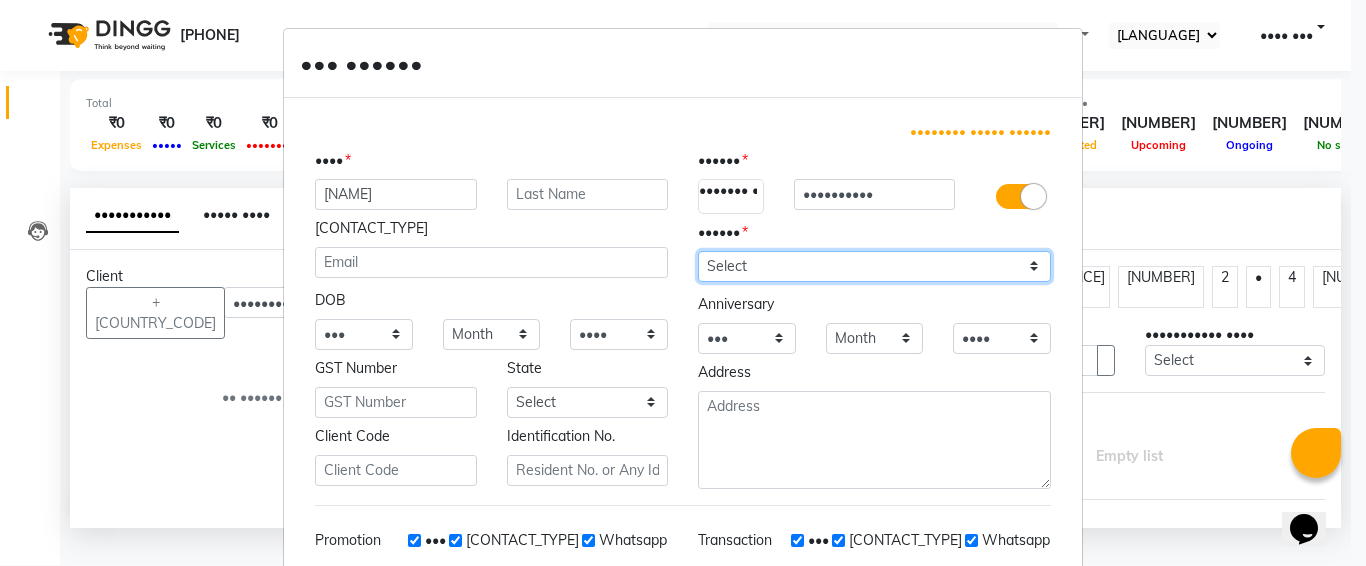 click on "Select [GENDER] [GENDER] [OTHER] [PREFER_NOT_TO_SAY]" at bounding box center [874, 266] 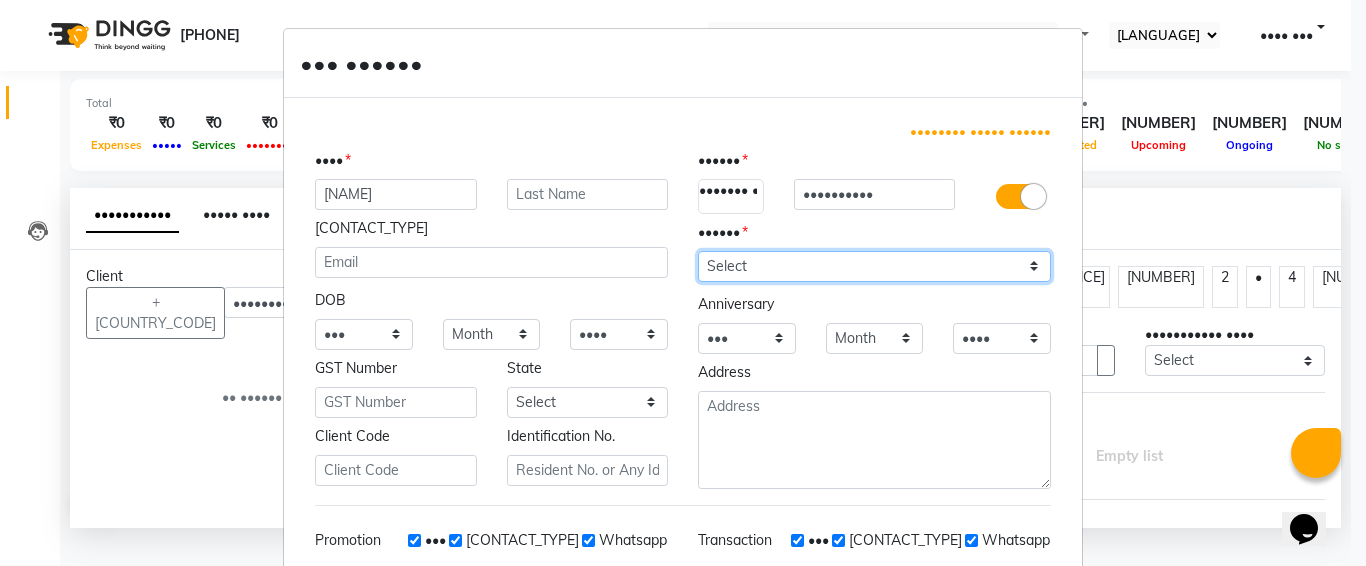 select on "female" 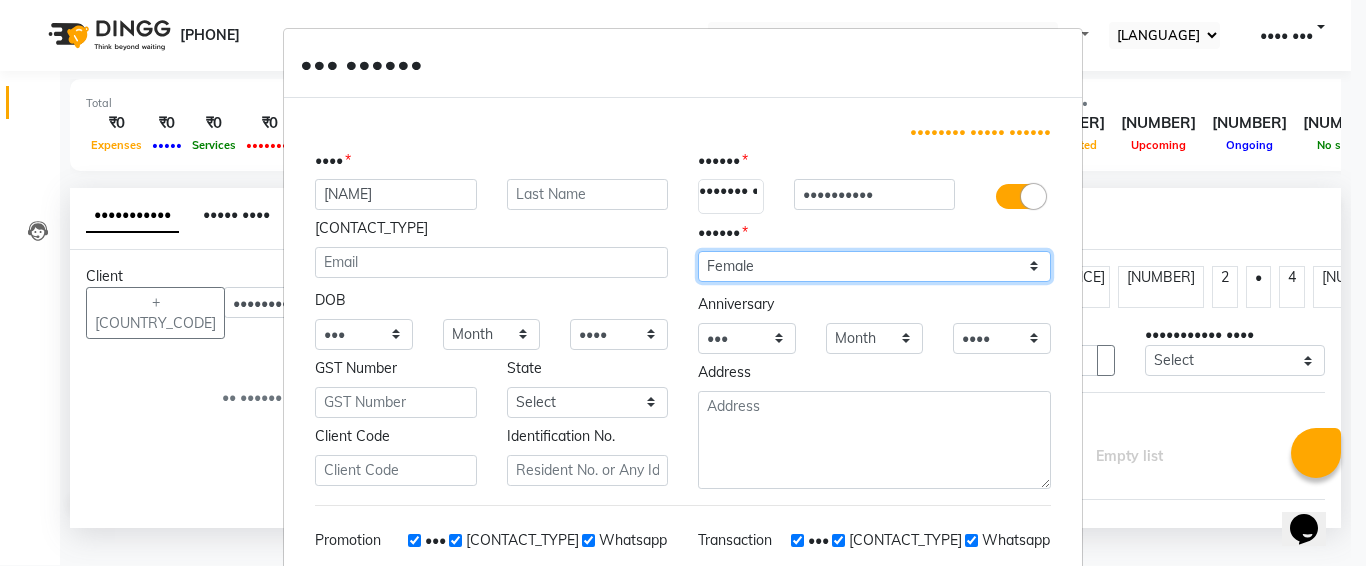 click on "Select [GENDER] [GENDER] [OTHER] [PREFER_NOT_TO_SAY]" at bounding box center [874, 266] 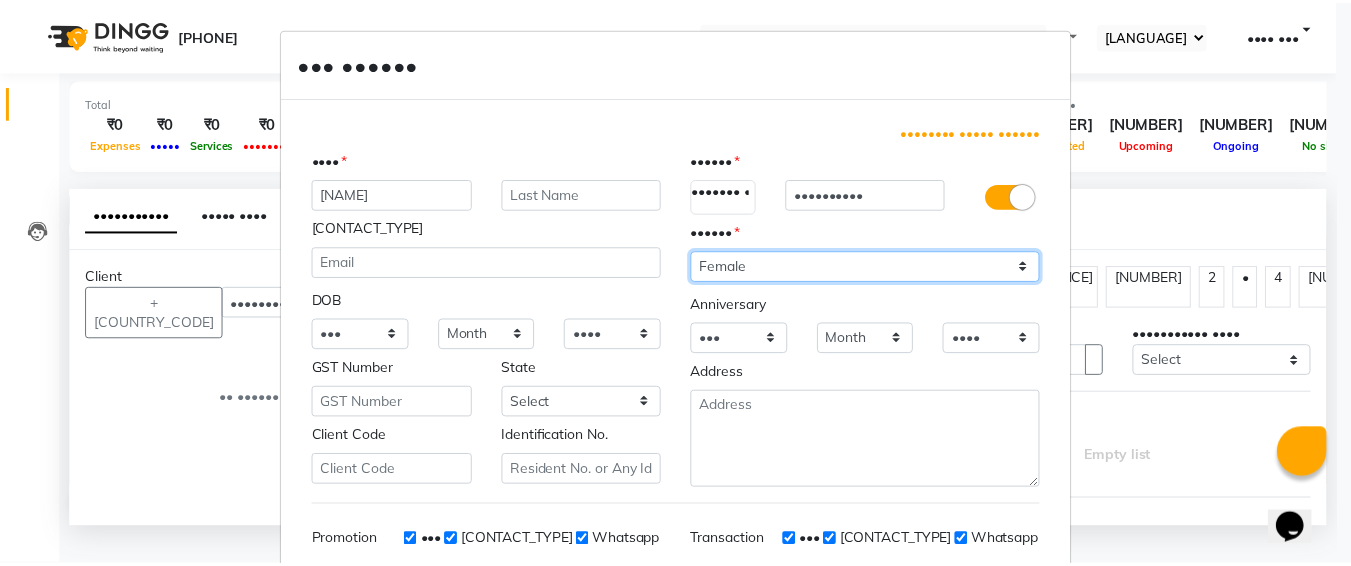 scroll, scrollTop: 283, scrollLeft: 0, axis: vertical 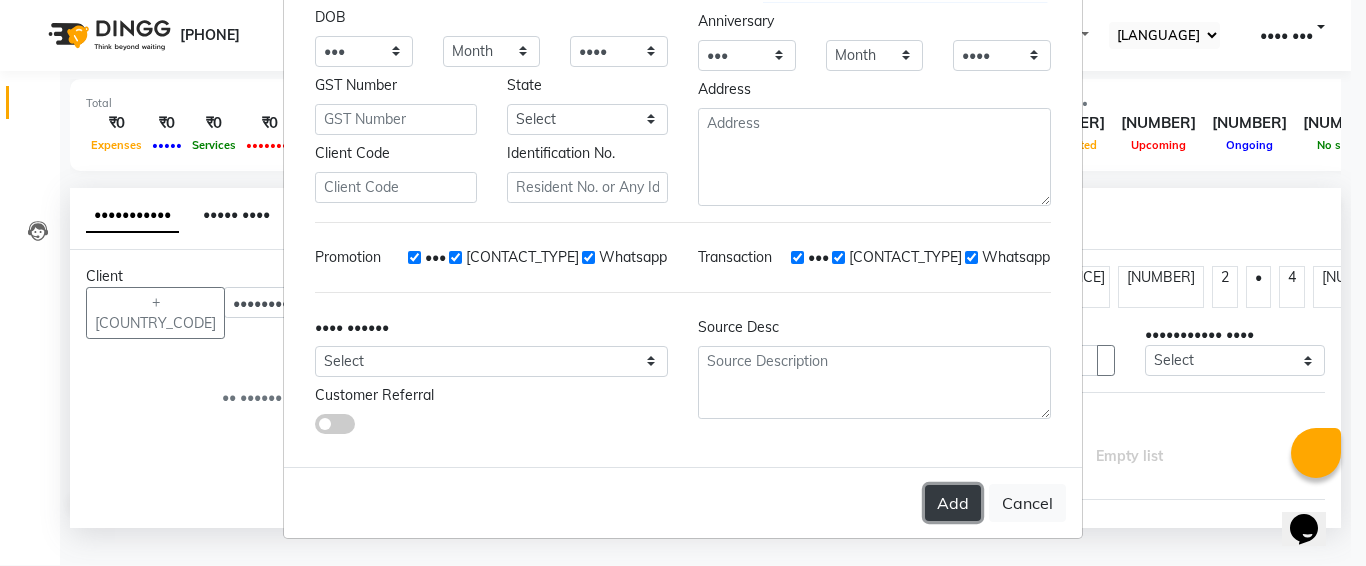 click on "Add" at bounding box center [953, 503] 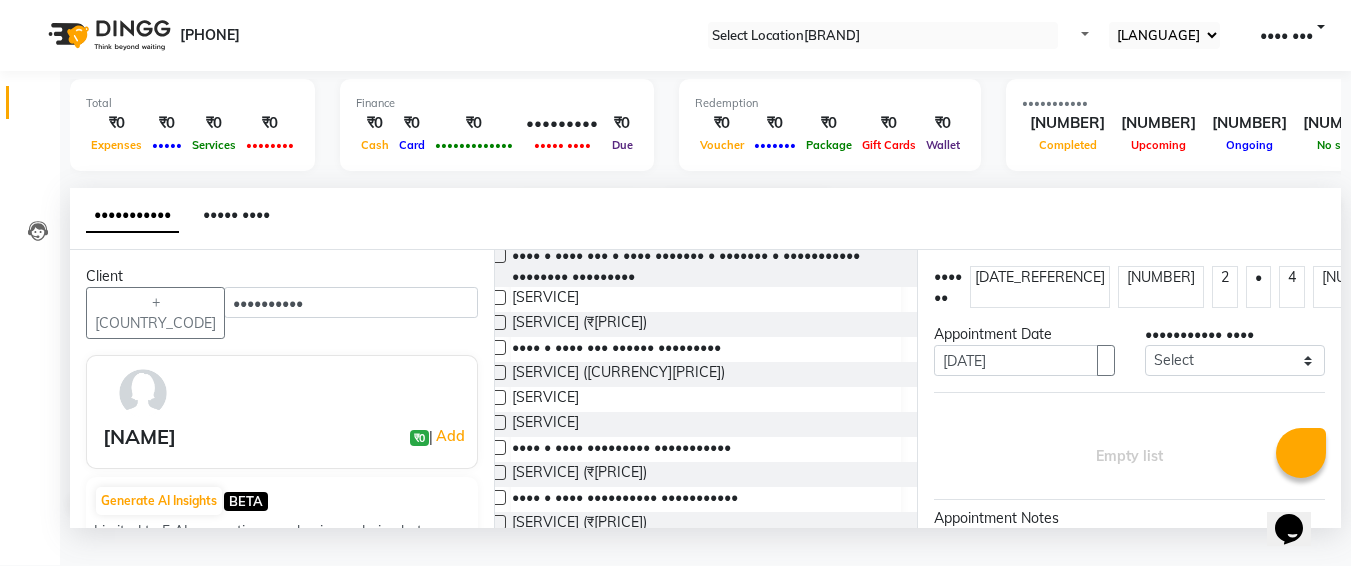 scroll, scrollTop: 245, scrollLeft: 0, axis: vertical 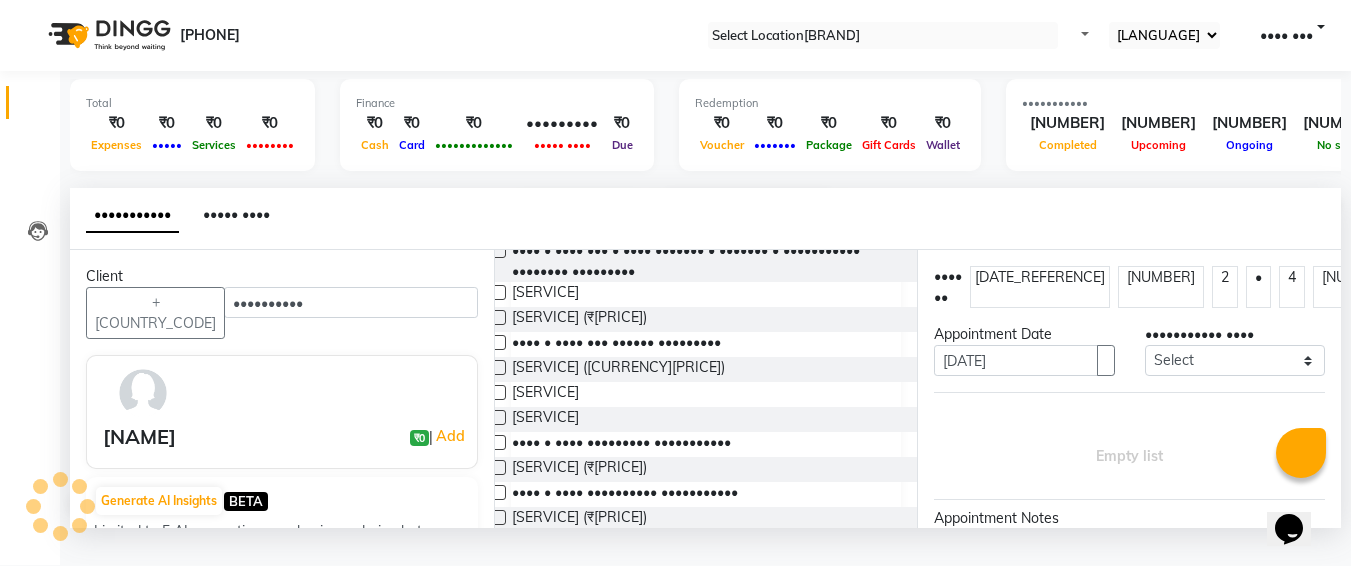 click at bounding box center (498, 417) 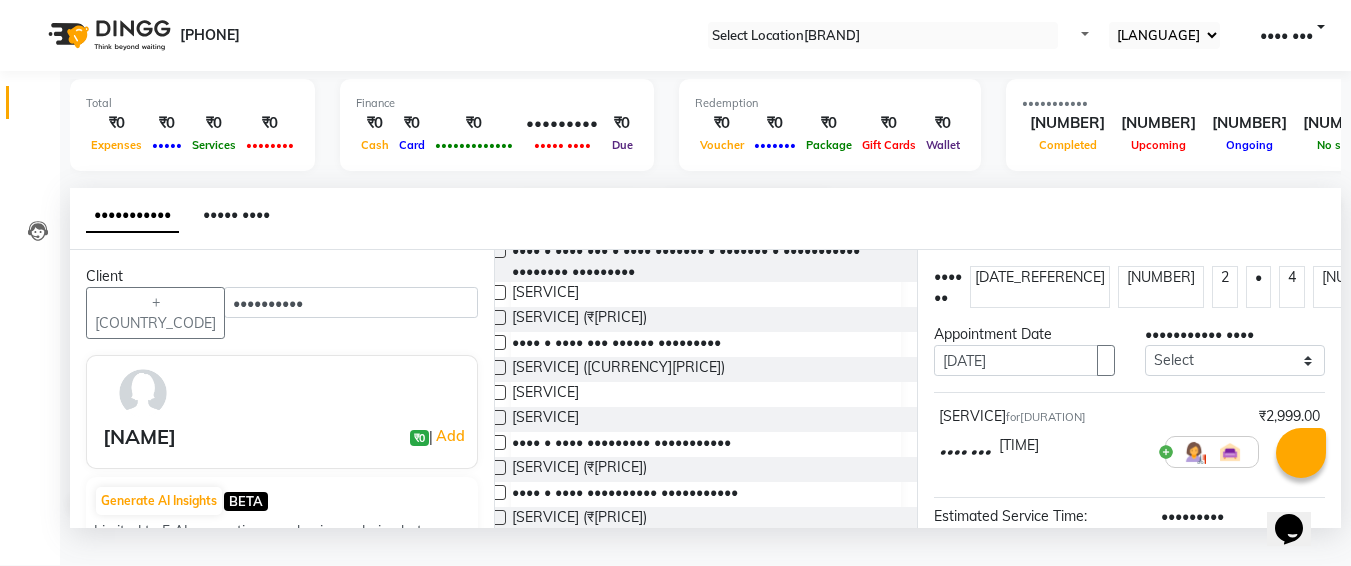 scroll, scrollTop: 284, scrollLeft: 0, axis: vertical 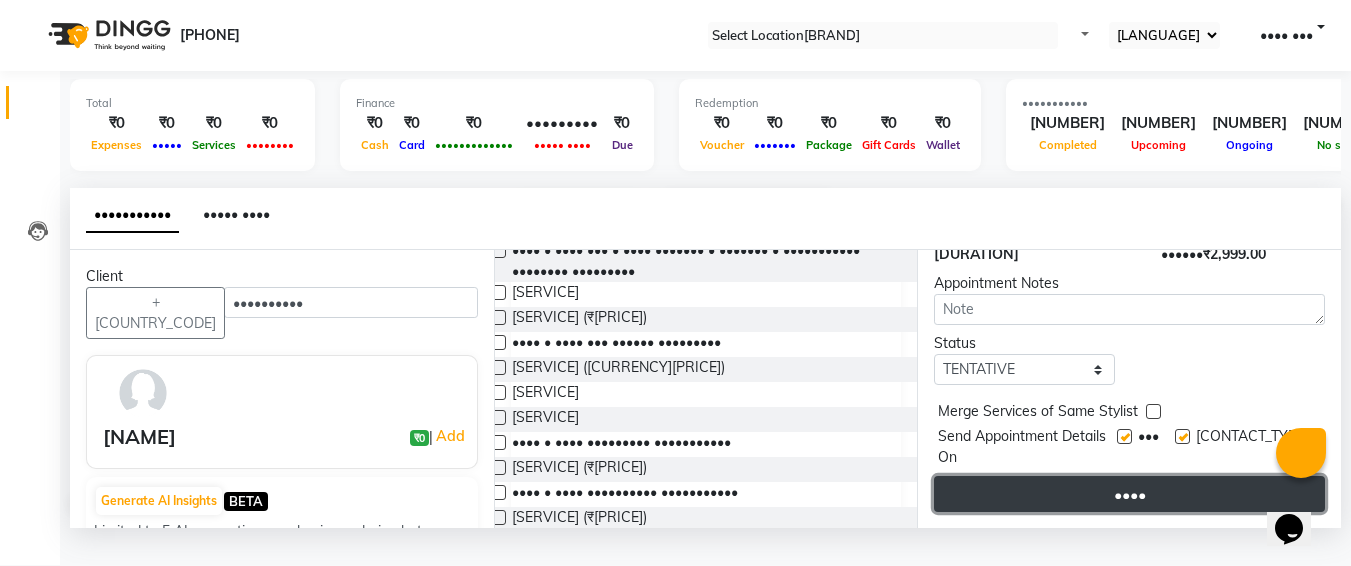 click on "••••" at bounding box center (1129, 494) 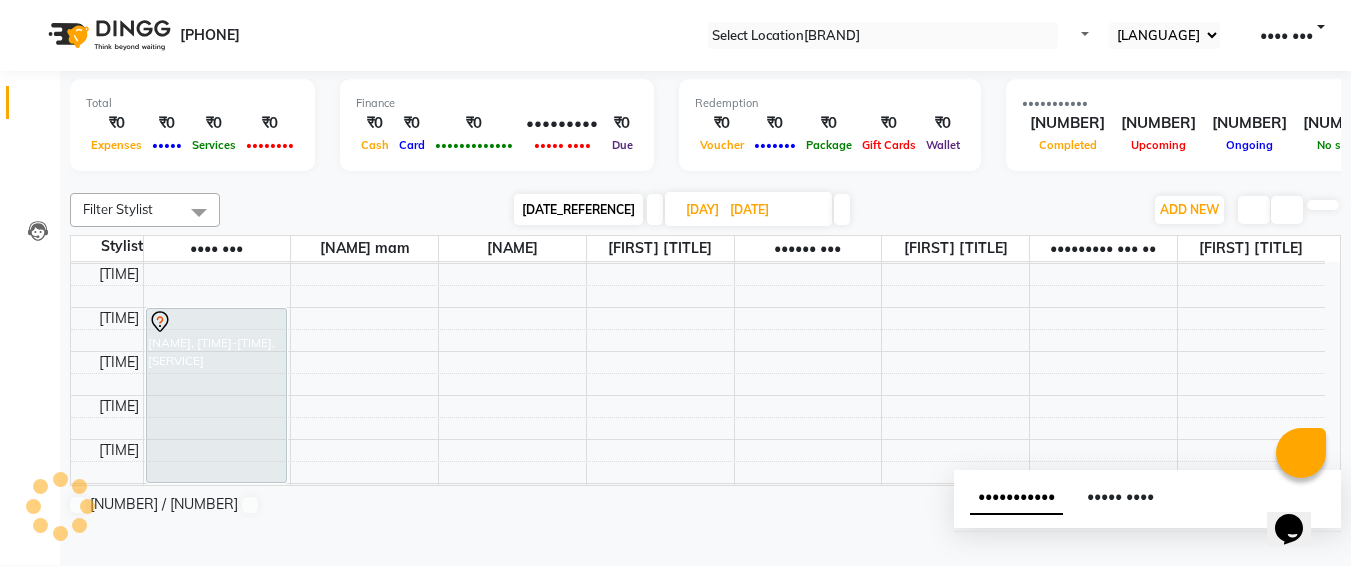 scroll, scrollTop: 0, scrollLeft: 0, axis: both 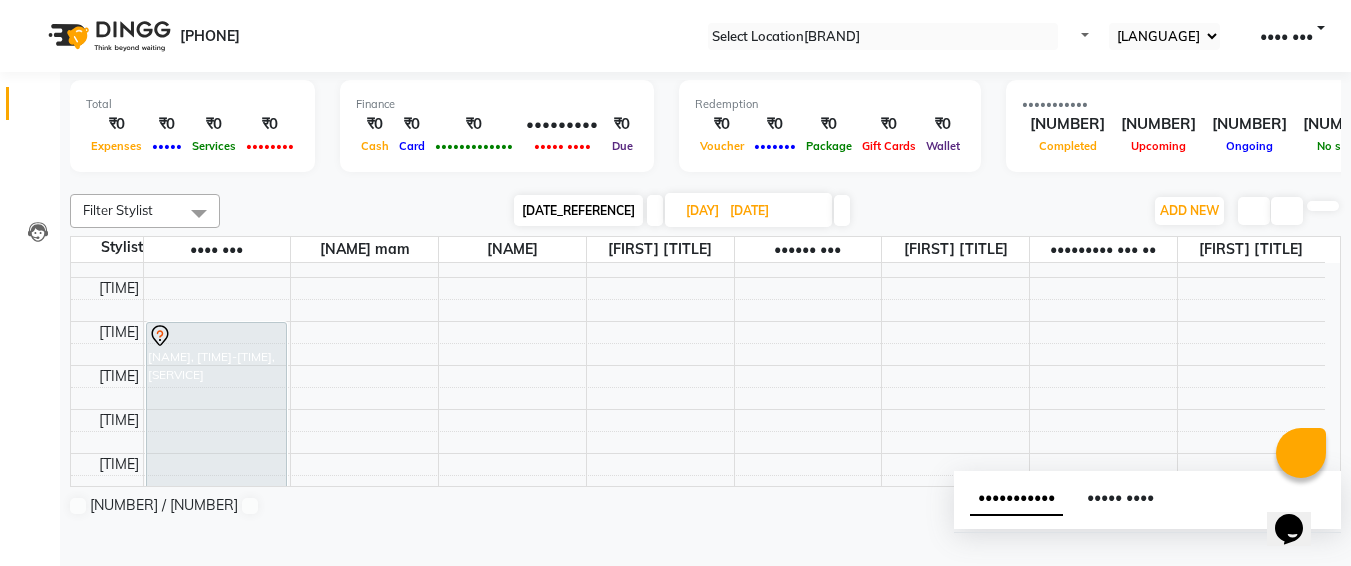 click on "[DATE]" at bounding box center [774, 211] 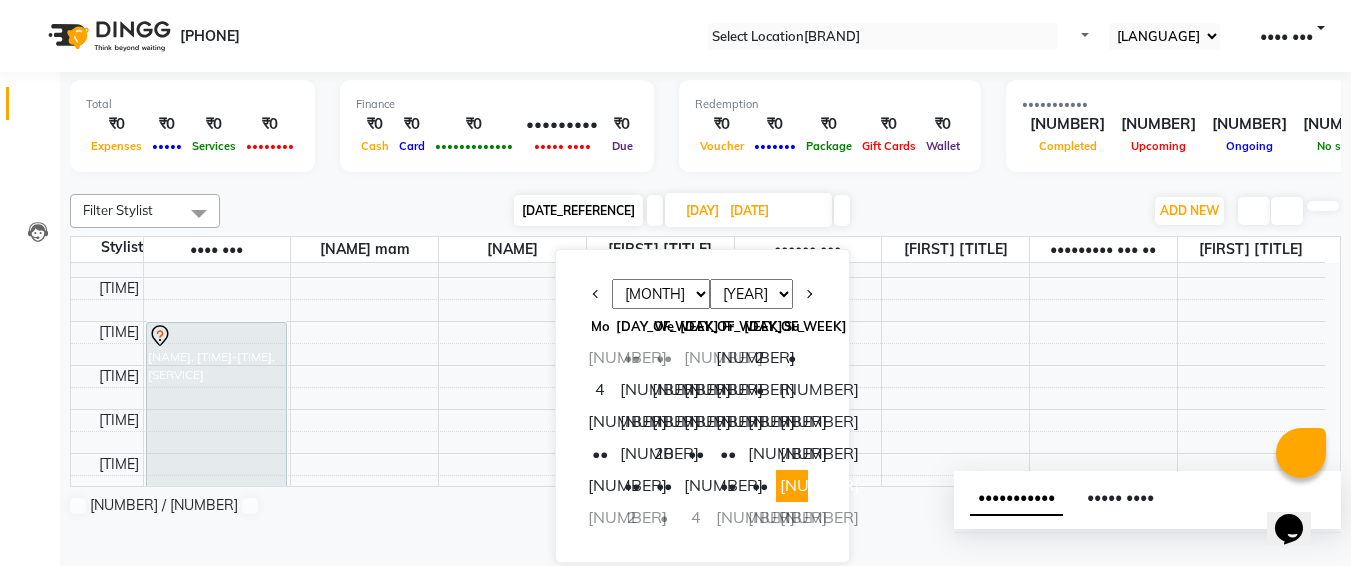 click on "[MONTH] [MONTH] [MONTH] [MONTH] [MONTH] [MONTH] [MONTH] [MONTH] [MONTH] [MONTH] [MONTH] [MONTH]" at bounding box center [661, 294] 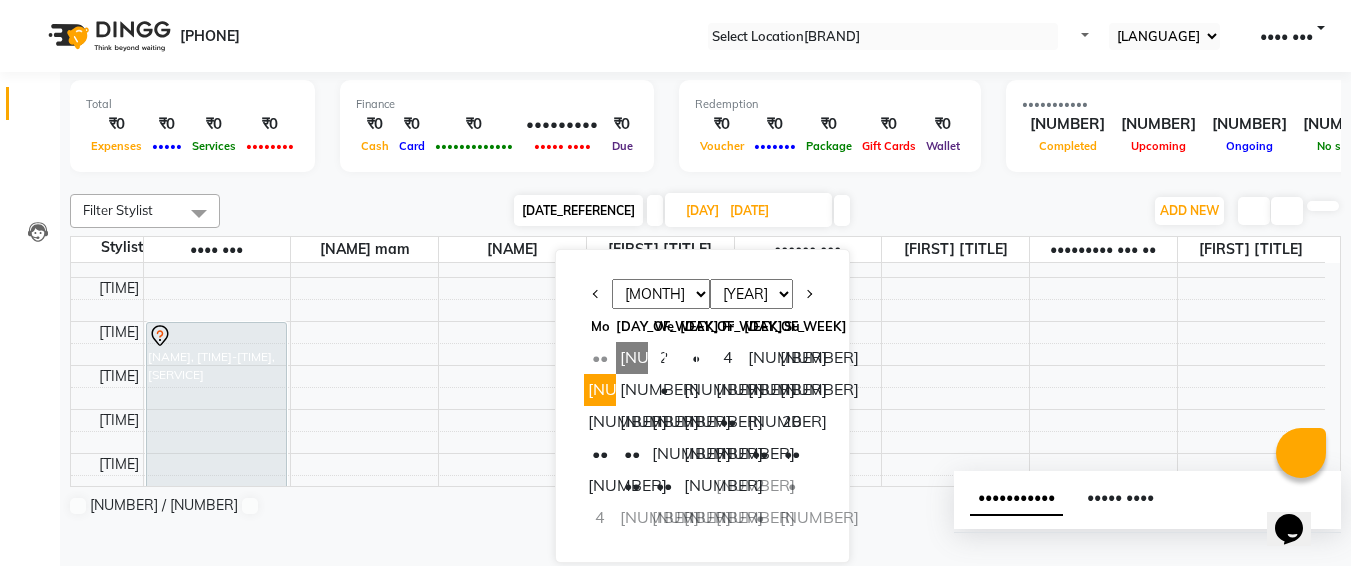 click on "[NUMBER]" at bounding box center [600, 390] 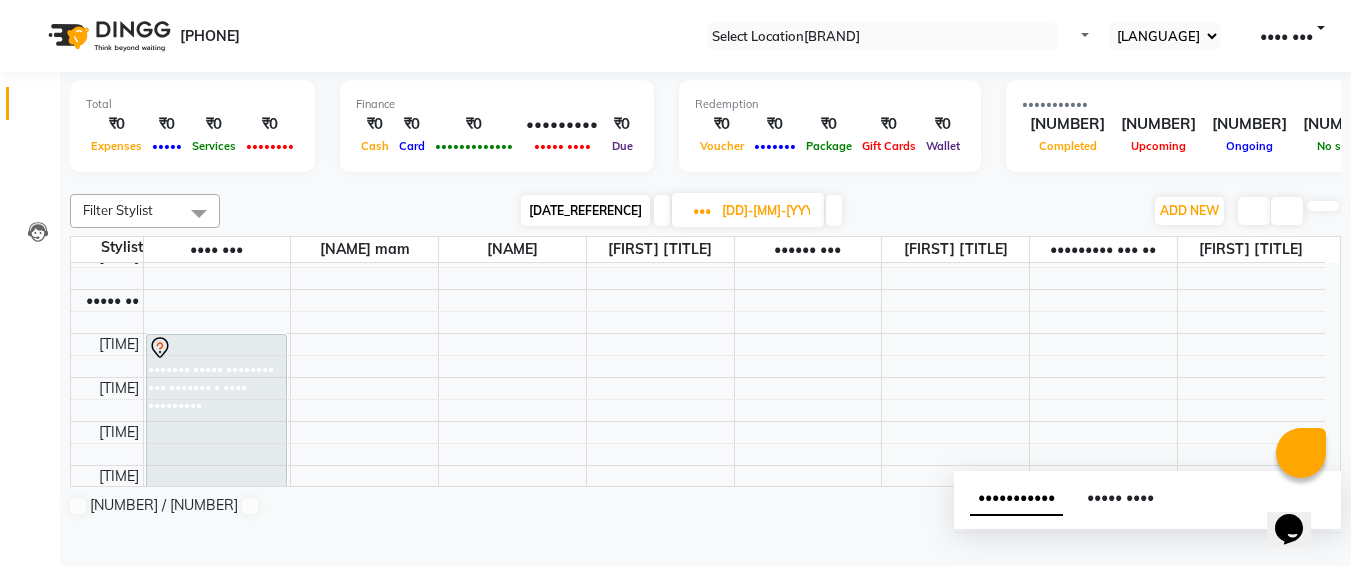 scroll, scrollTop: 104, scrollLeft: 0, axis: vertical 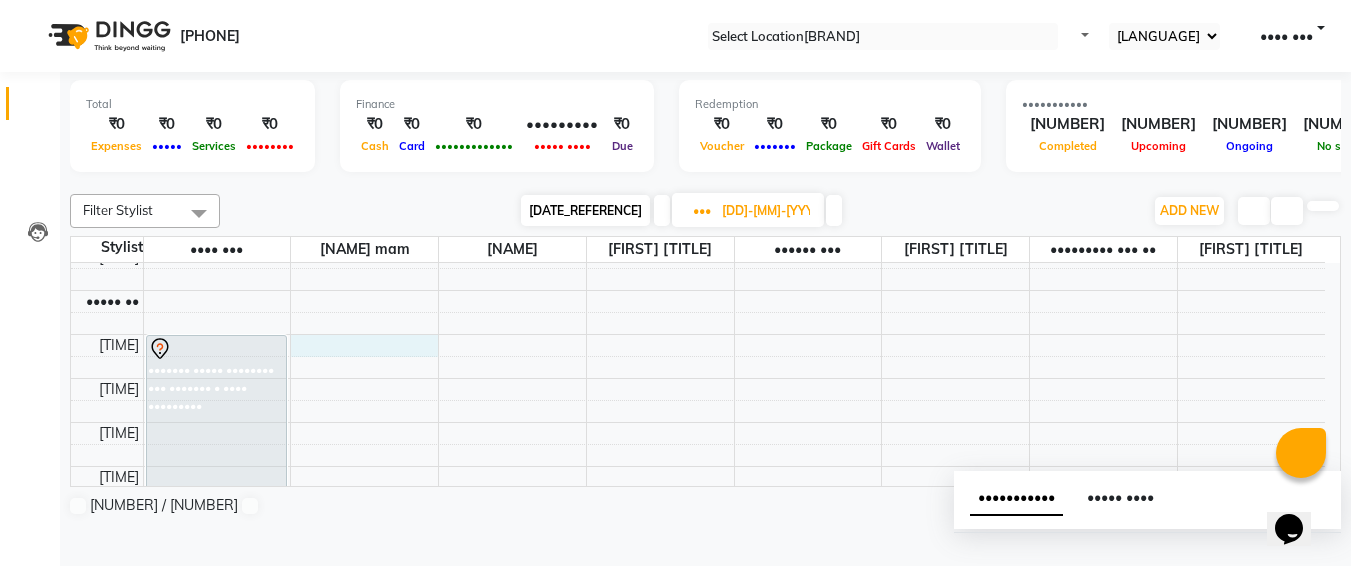 click on "•••• •• •••• •• ••••• •• ••••• •• ••••• •• ••••• •• ••••• •• ••••• •• •••• •• •••• •• •••• •• •••• •• •••• •• •••• •• •••• •• •••• •• •••• •• •••• •• •••• •• •••• •• •••• •• •••• •• •••• •• •••• •• •••• •• •••• ••             ••••••• ••••• •••••••• ••• ••••••• • •••• •••••••••" at bounding box center [698, 730] 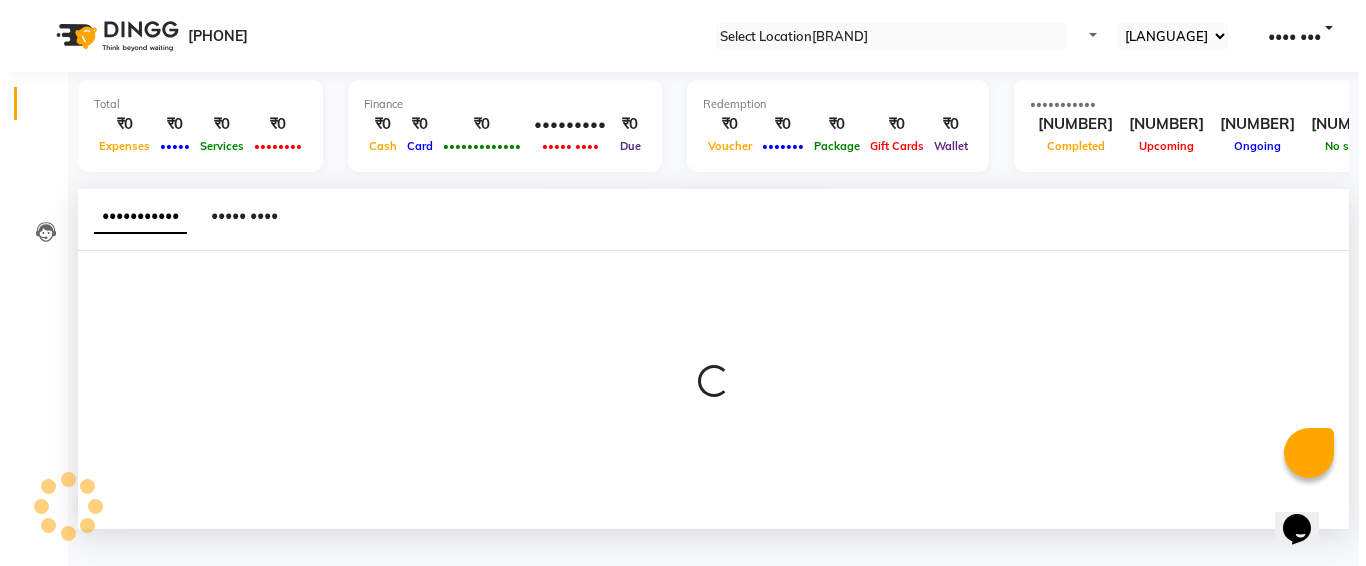 scroll, scrollTop: 1, scrollLeft: 0, axis: vertical 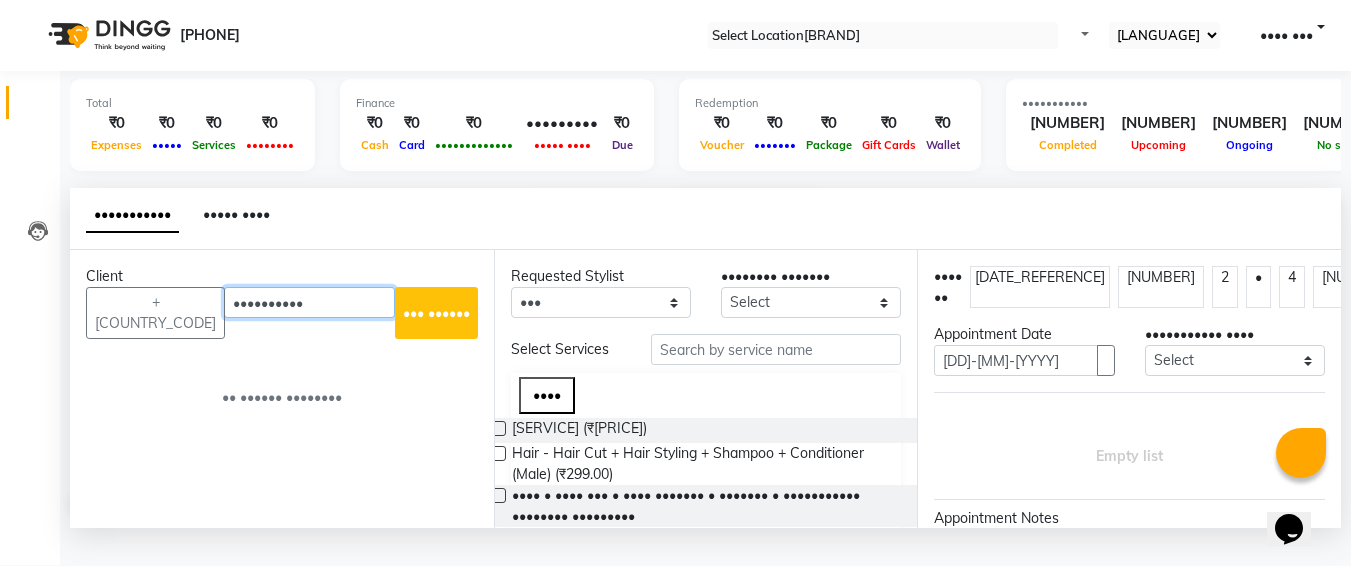 type on "••••••••••" 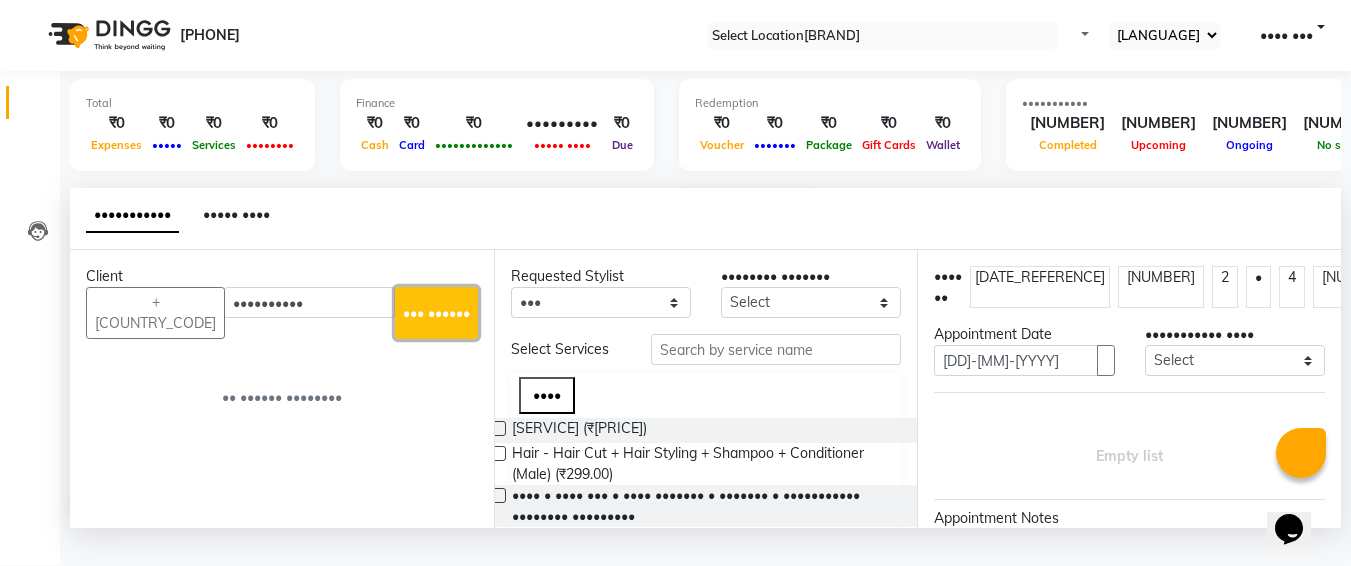 click on "••• ••••••" at bounding box center (436, 313) 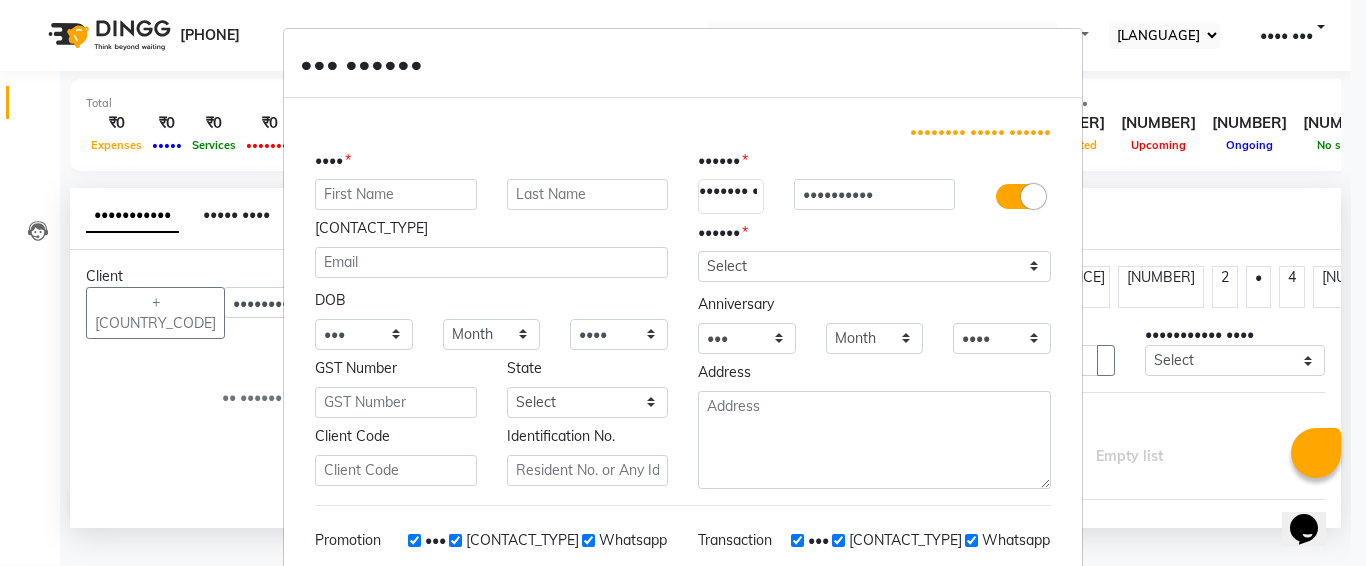 click at bounding box center (396, 194) 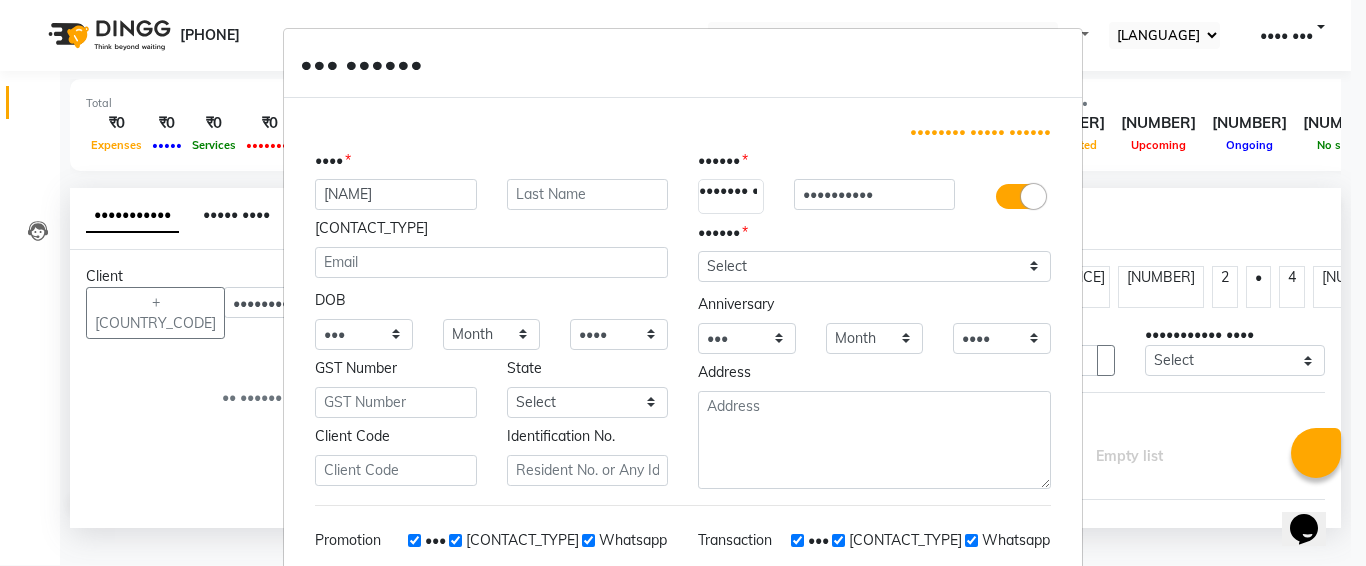 type on "[NAME]" 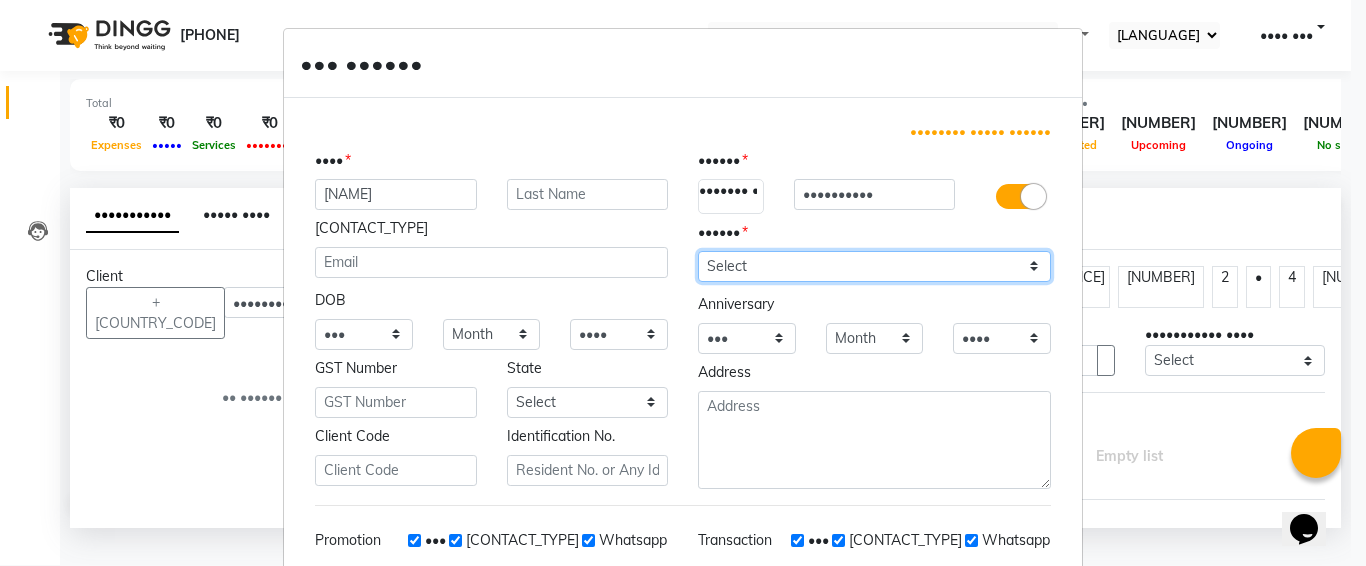 click on "Select [GENDER] [GENDER] [OTHER] [PREFER_NOT_TO_SAY]" at bounding box center [874, 266] 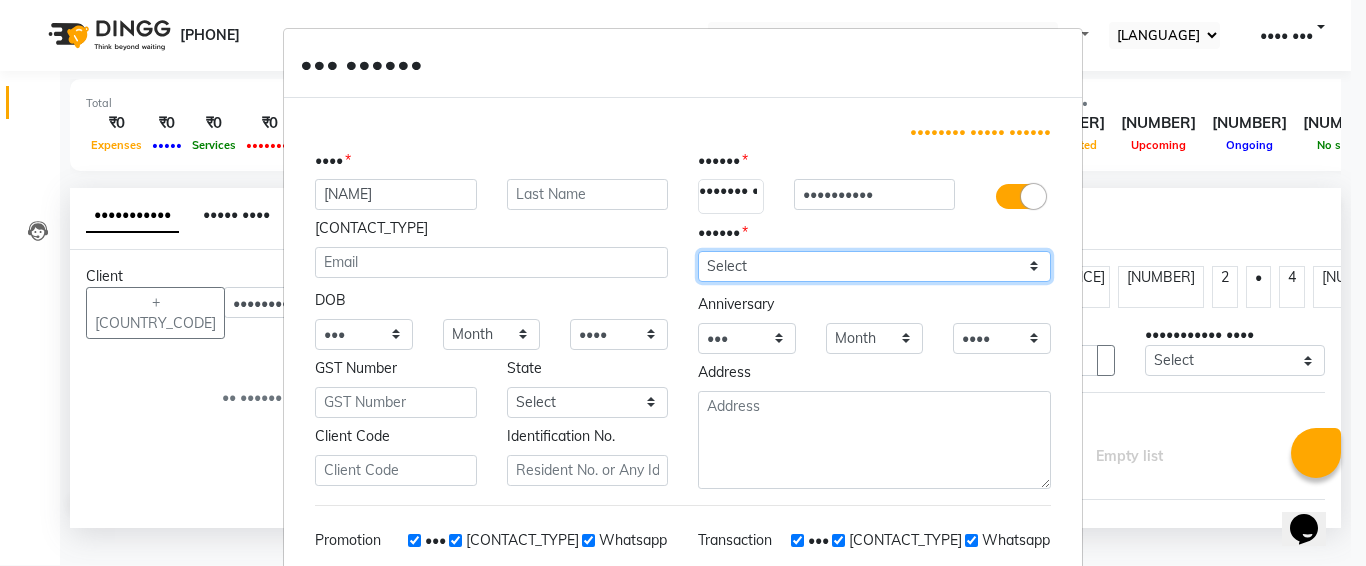 select on "female" 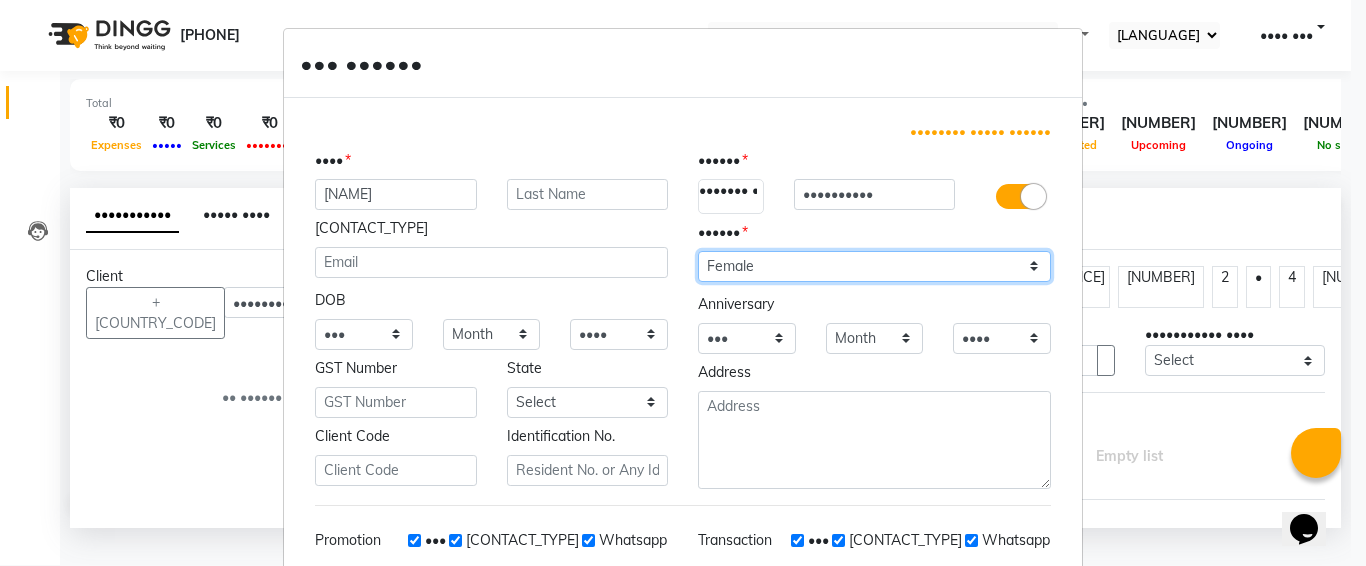 click on "Select [GENDER] [GENDER] [OTHER] [PREFER_NOT_TO_SAY]" at bounding box center (874, 266) 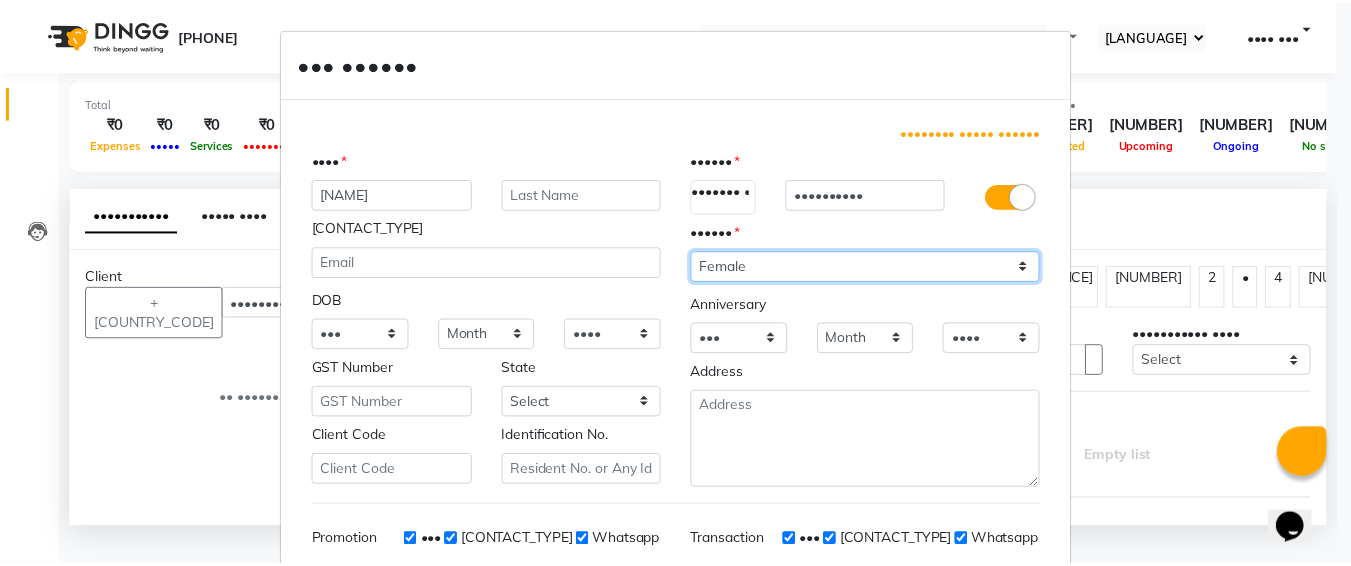 scroll, scrollTop: 283, scrollLeft: 0, axis: vertical 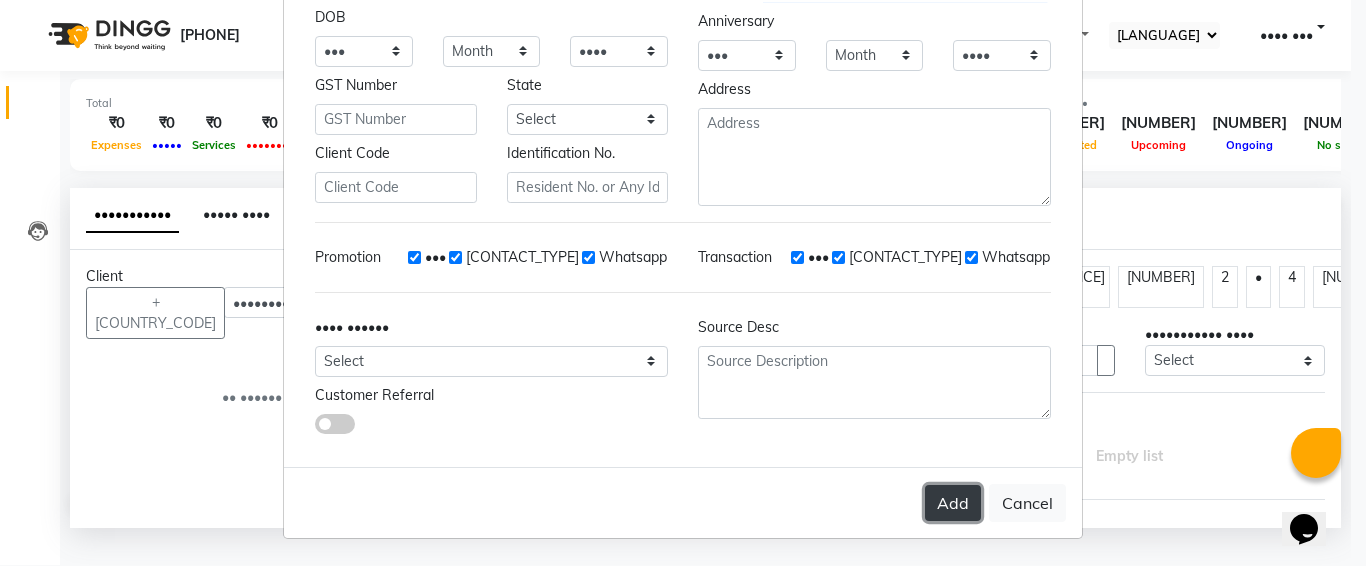 click on "Add" at bounding box center [953, 503] 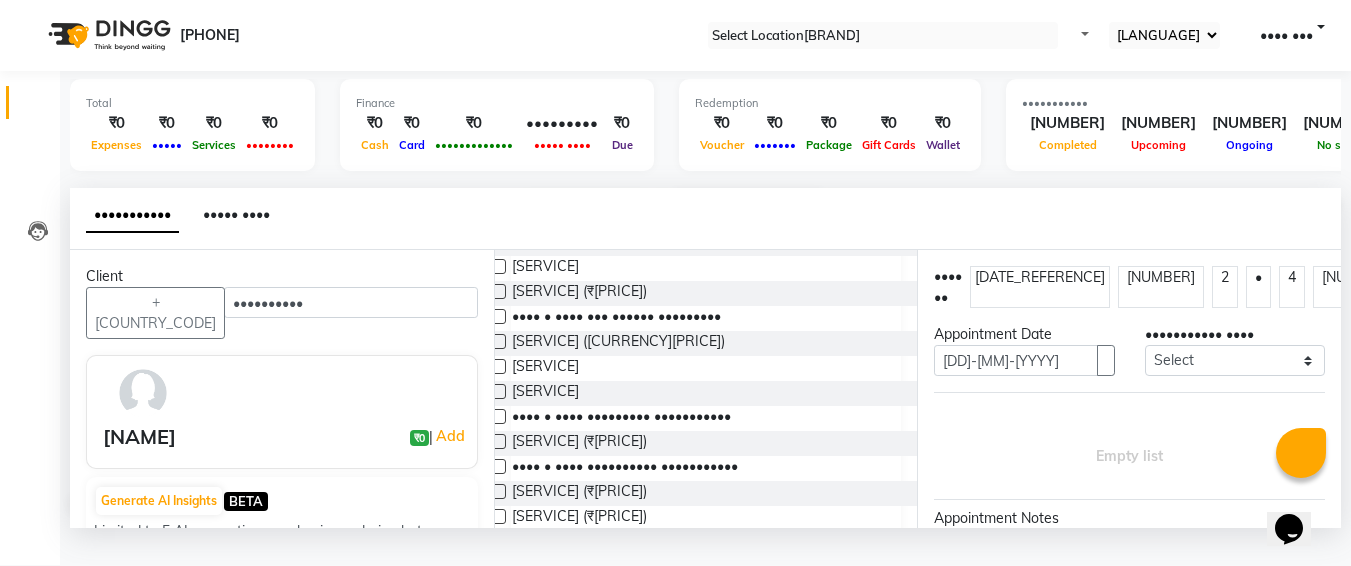 scroll, scrollTop: 273, scrollLeft: 0, axis: vertical 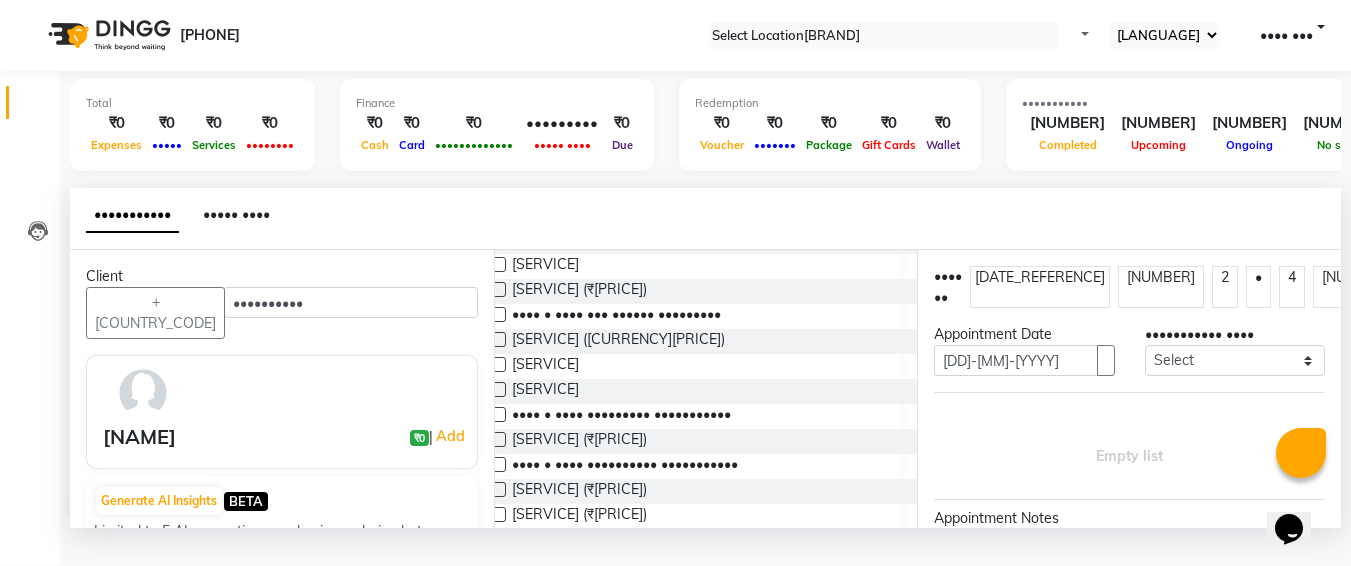 click at bounding box center [498, 389] 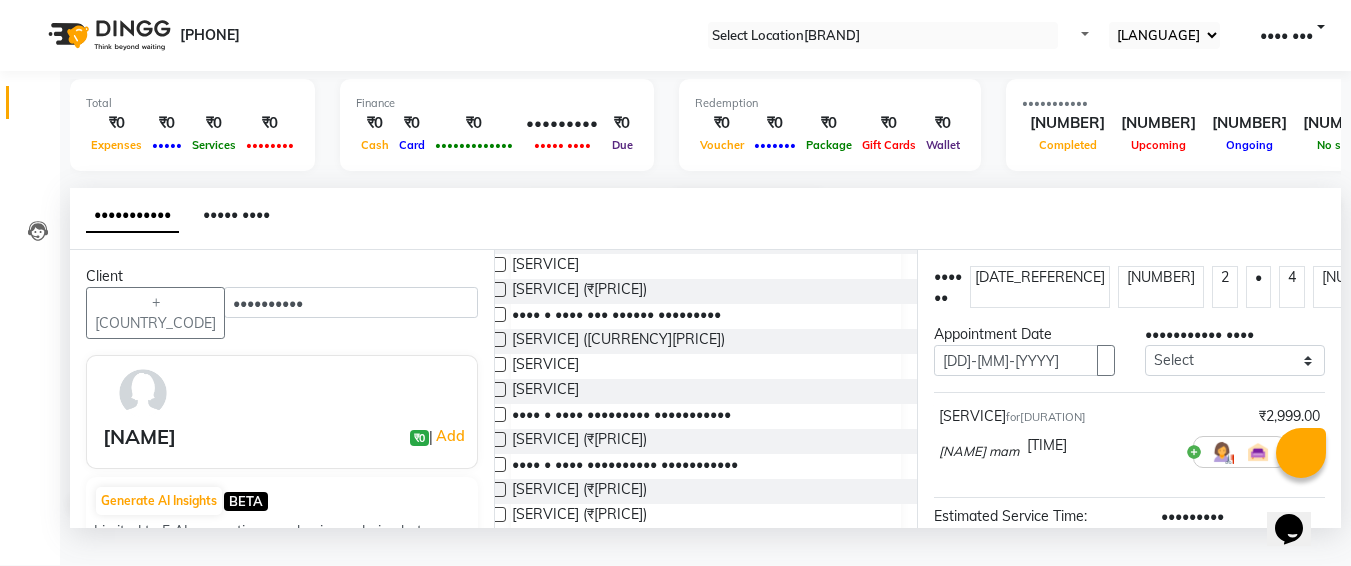 scroll, scrollTop: 287, scrollLeft: 0, axis: vertical 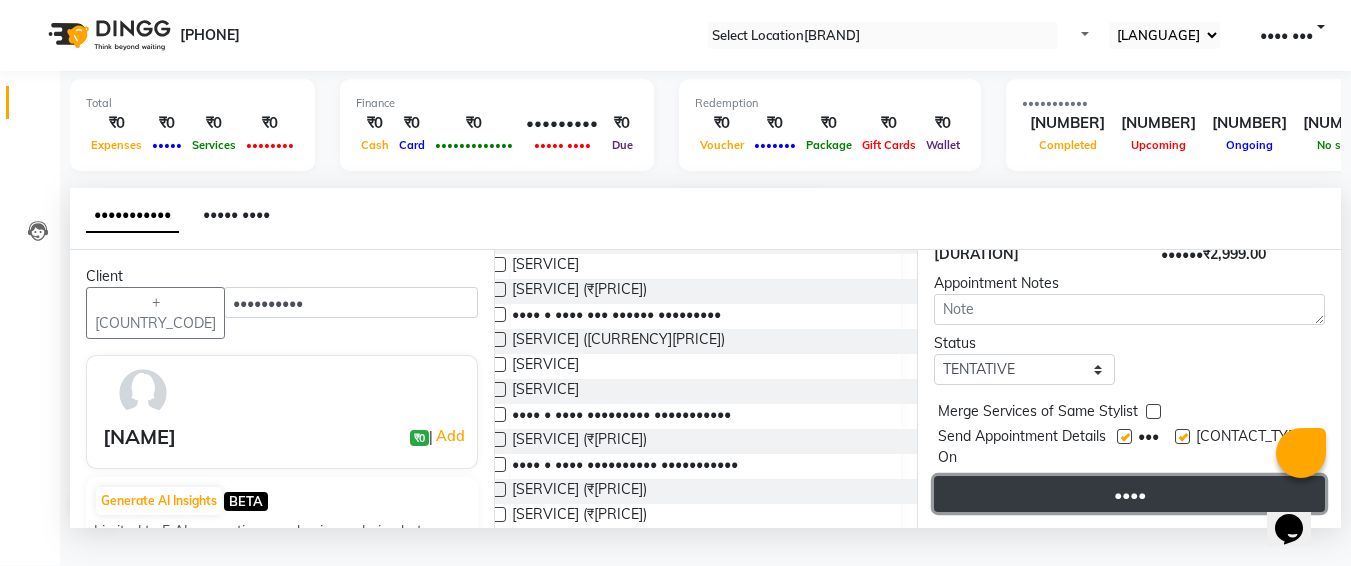 click on "••••" at bounding box center (1129, 494) 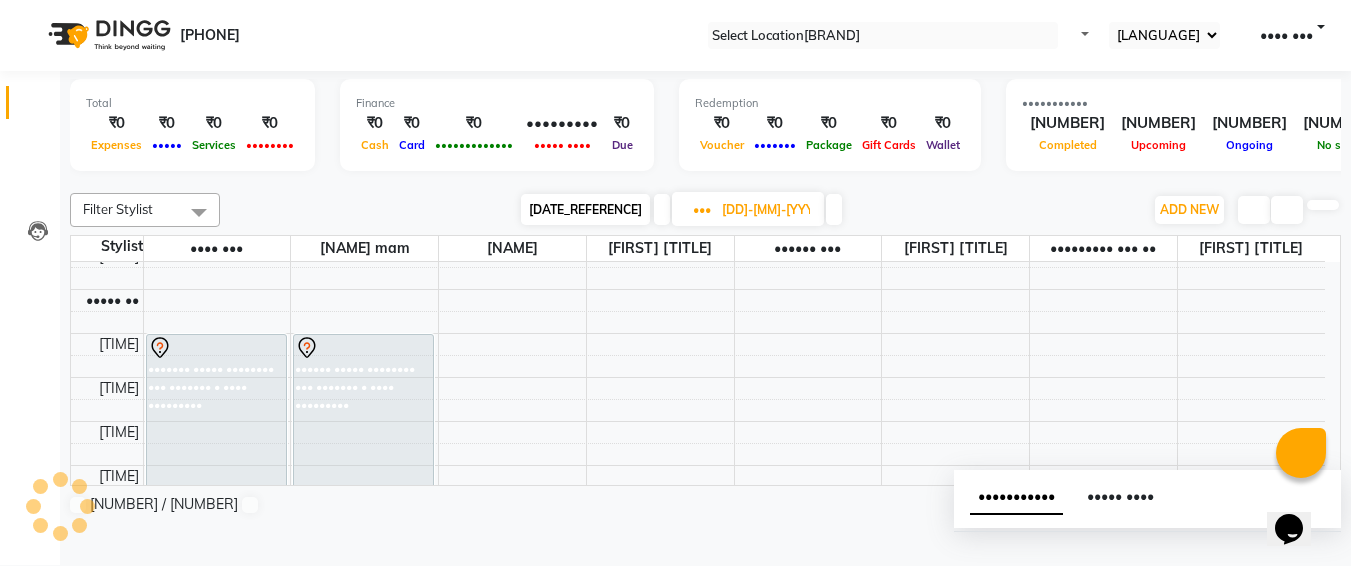 scroll, scrollTop: 0, scrollLeft: 0, axis: both 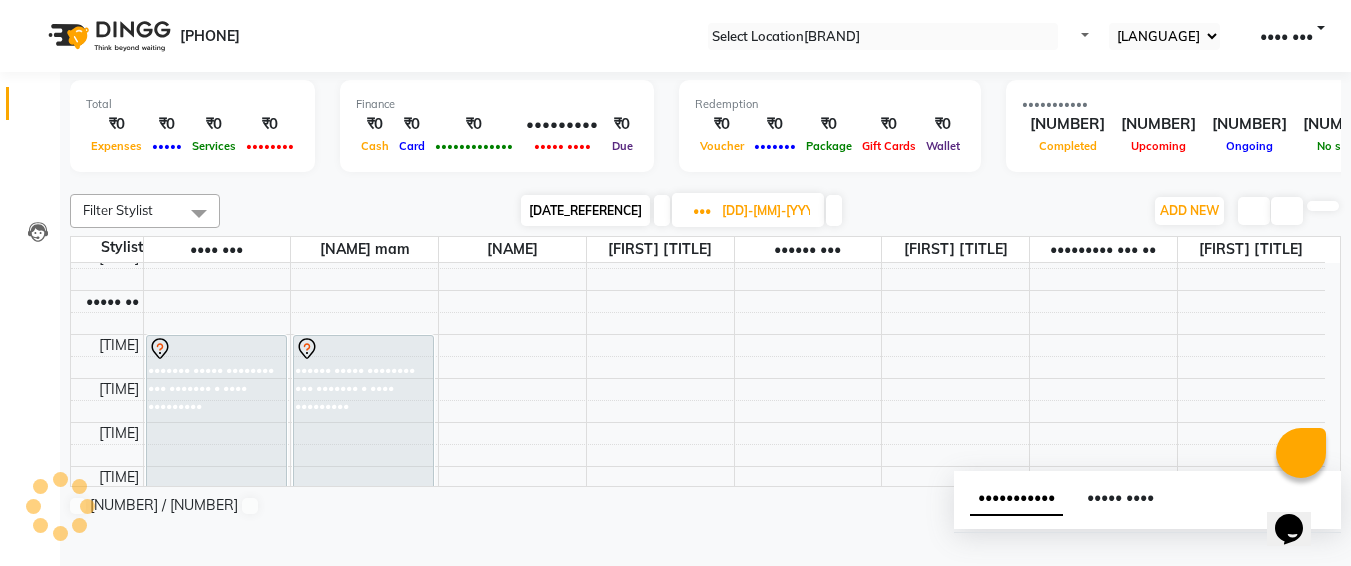 click on "[DD]-[MM]-[YYYY]" at bounding box center [766, 211] 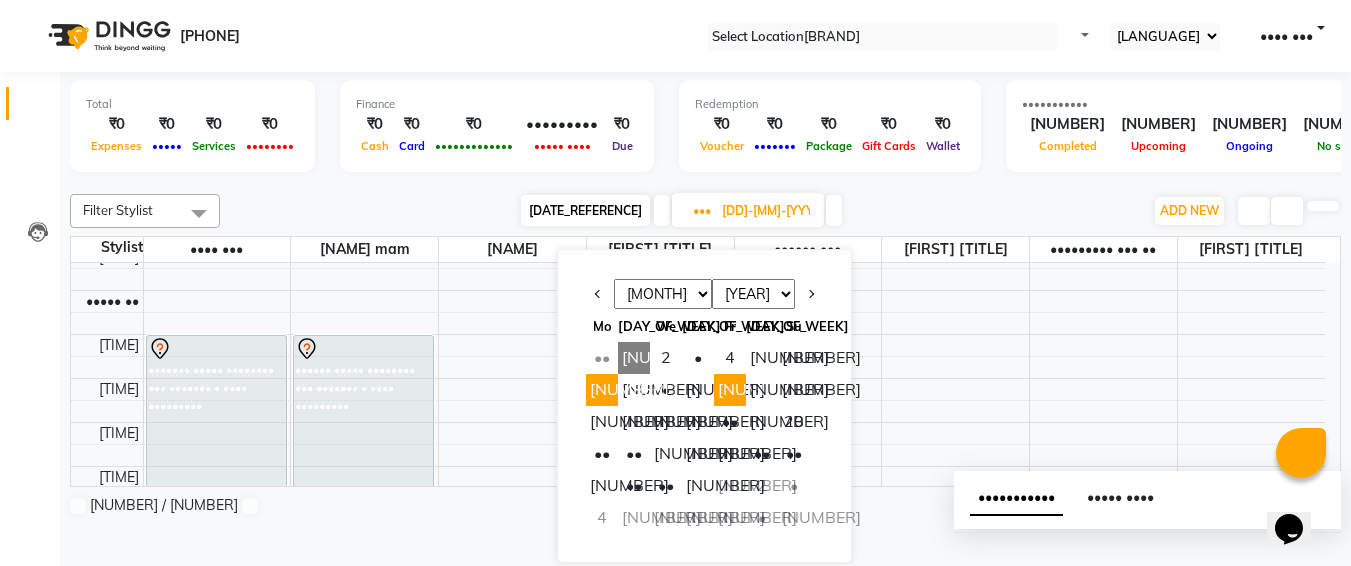 click on "[NUMBER]" at bounding box center [730, 390] 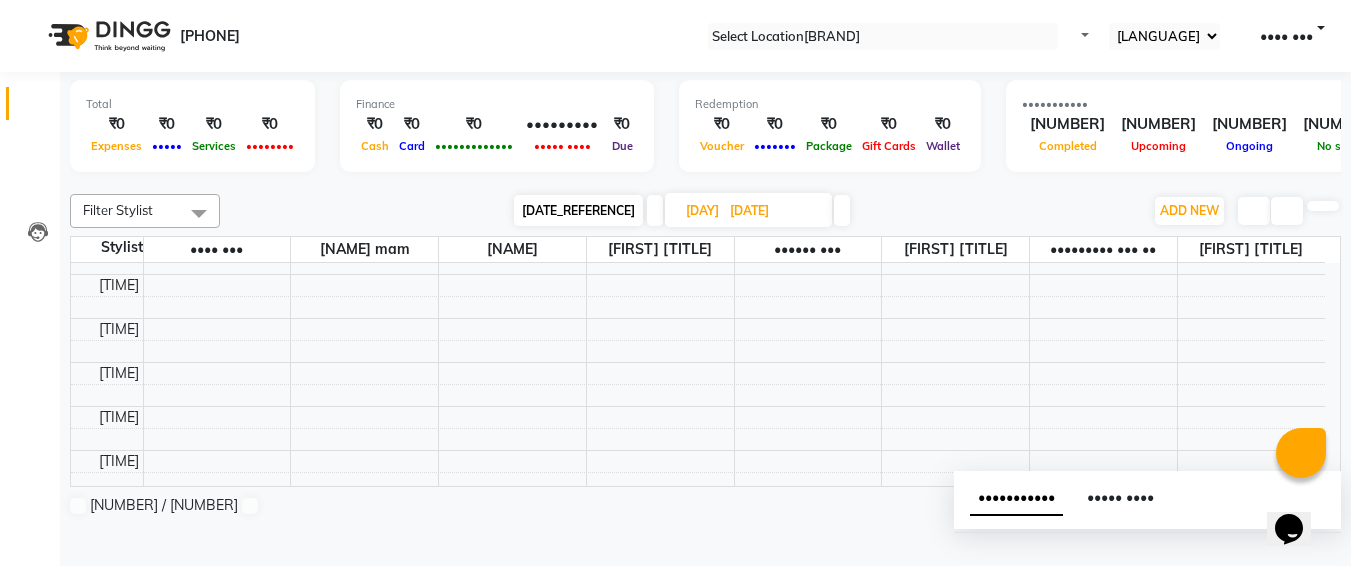 scroll, scrollTop: 159, scrollLeft: 0, axis: vertical 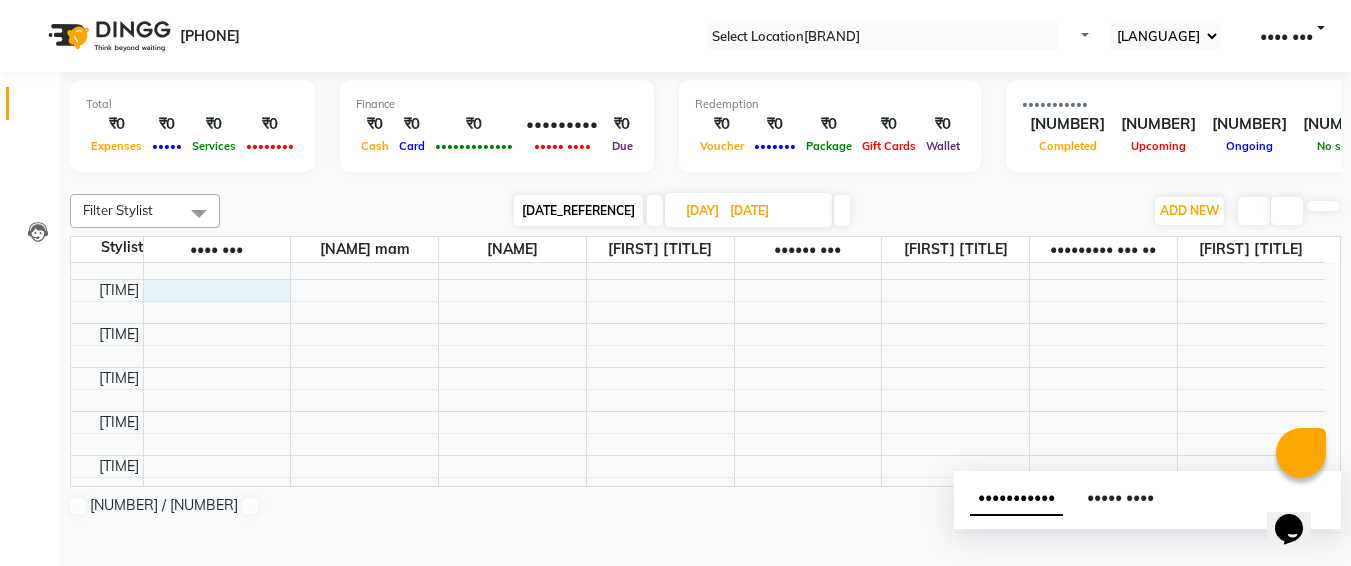 click on "[TIME] [TIME] [TIME] [TIME] [TIME] [TIME] [TIME] [TIME] [TIME] [TIME] [TIME] [TIME] [TIME] [TIME] [TIME] [TIME] [TIME] [TIME] [TIME] [TIME] [TIME] [TIME] [TIME] [TIME] [TIME] [TIME] [NAME], [TIME]-[TIME], [SERVICE] [NAME], [TIME]-[TIME], [SERVICE] [NAME], [TIME]-[TIME], [SERVICE] [NAME], [TIME]-[TIME], [SERVICE]" at bounding box center (698, 675) 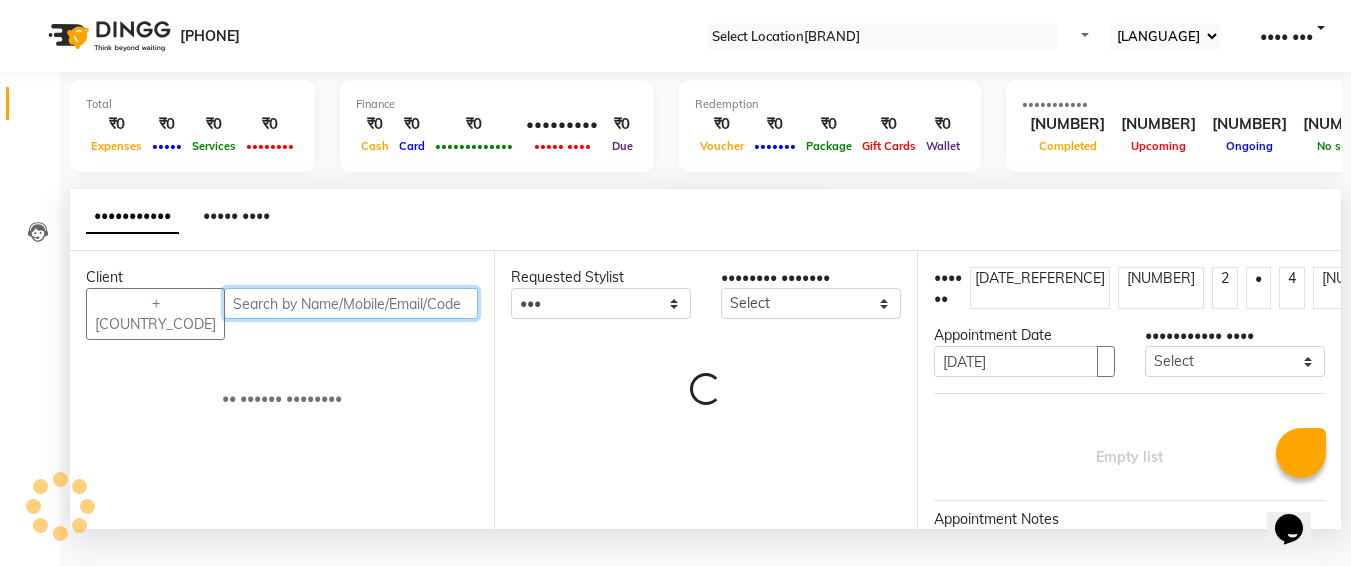 scroll, scrollTop: 1, scrollLeft: 0, axis: vertical 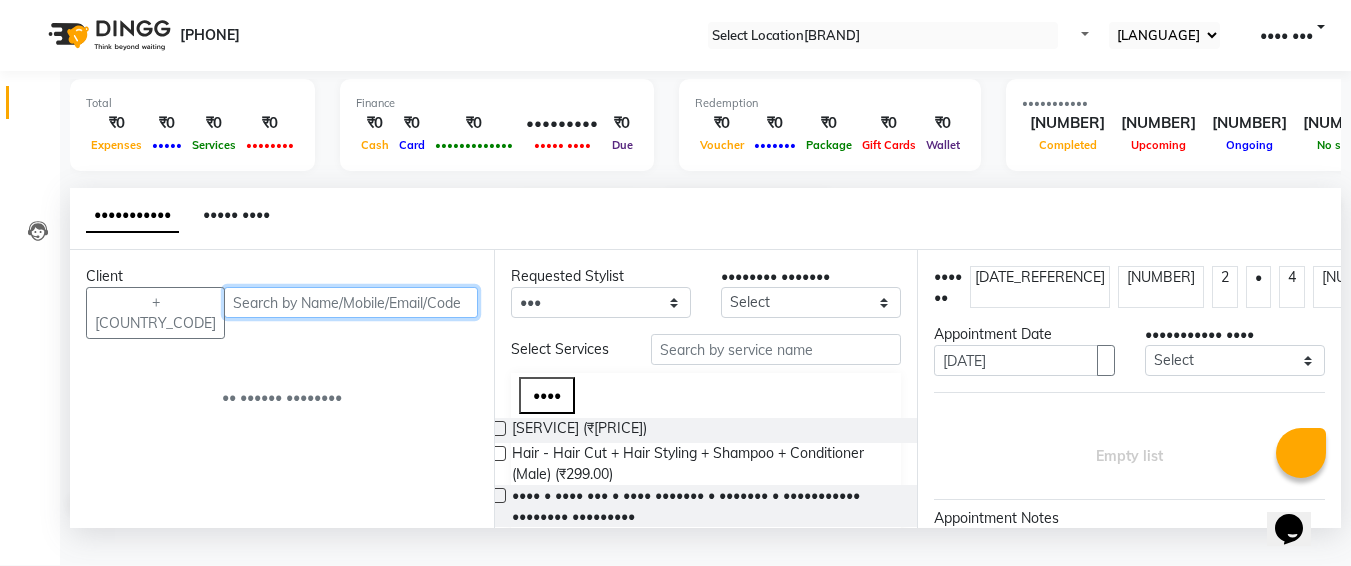 click at bounding box center (351, 302) 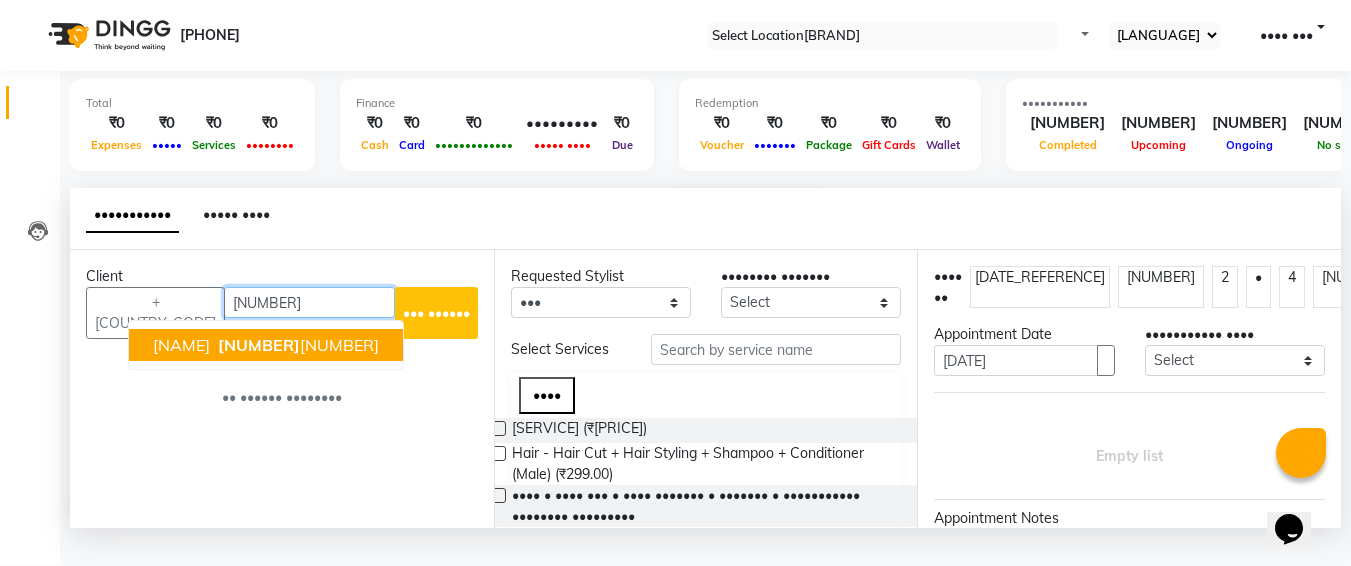 click on "[PHONE]" at bounding box center (296, 345) 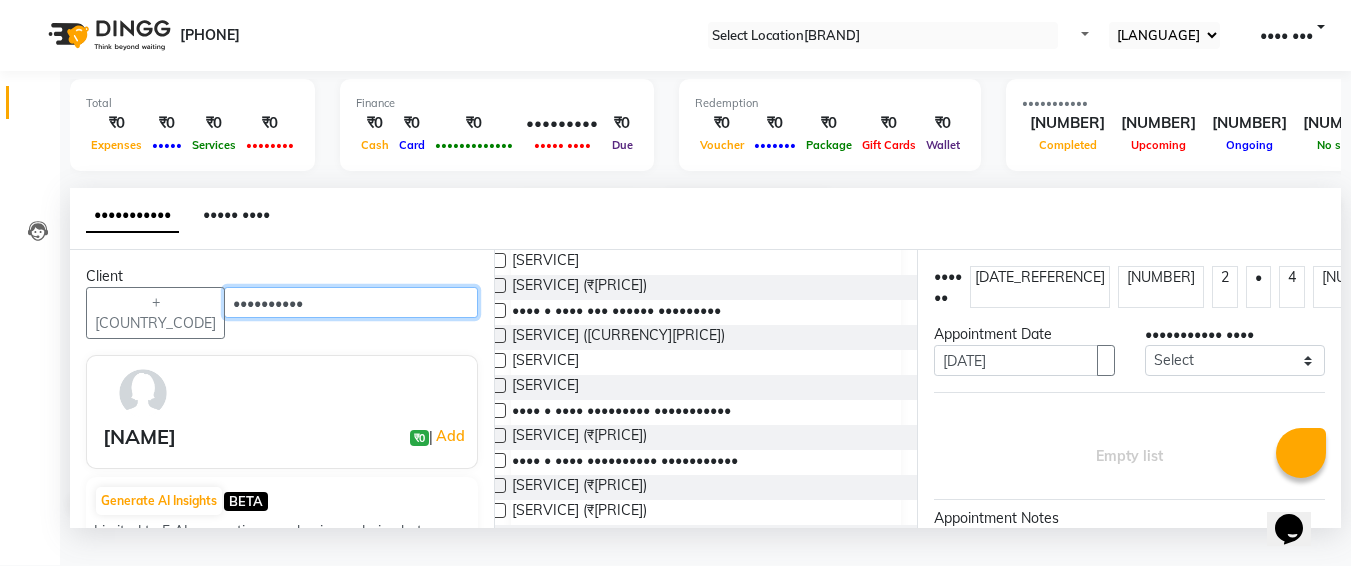 scroll, scrollTop: 281, scrollLeft: 0, axis: vertical 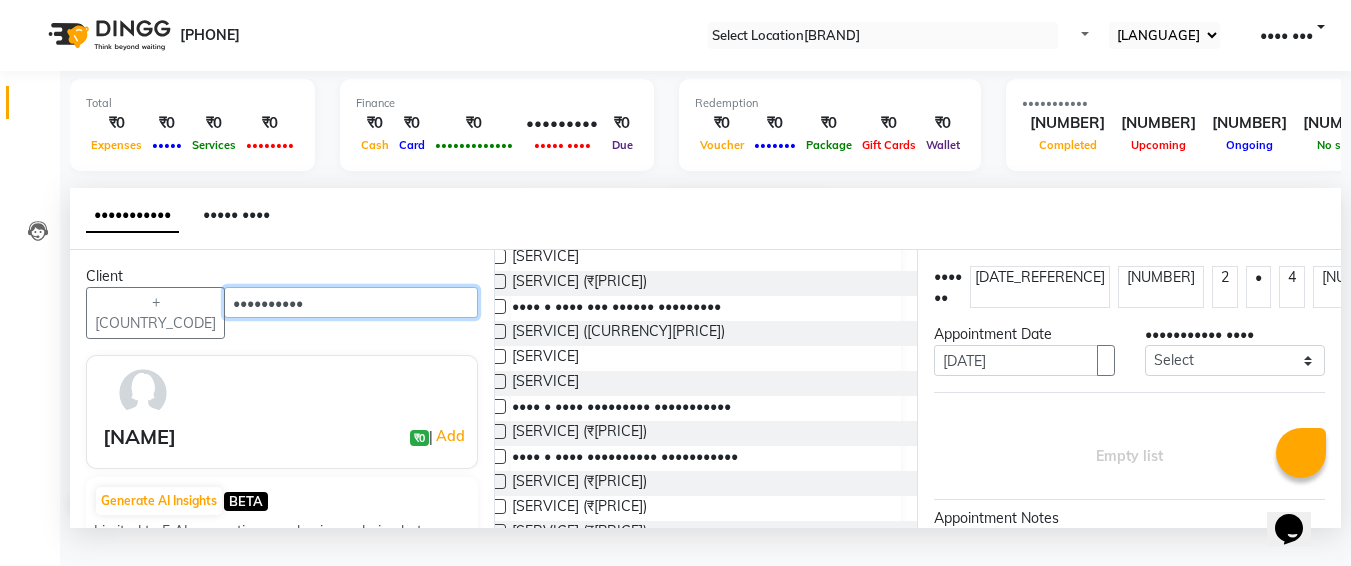 type on "••••••••••" 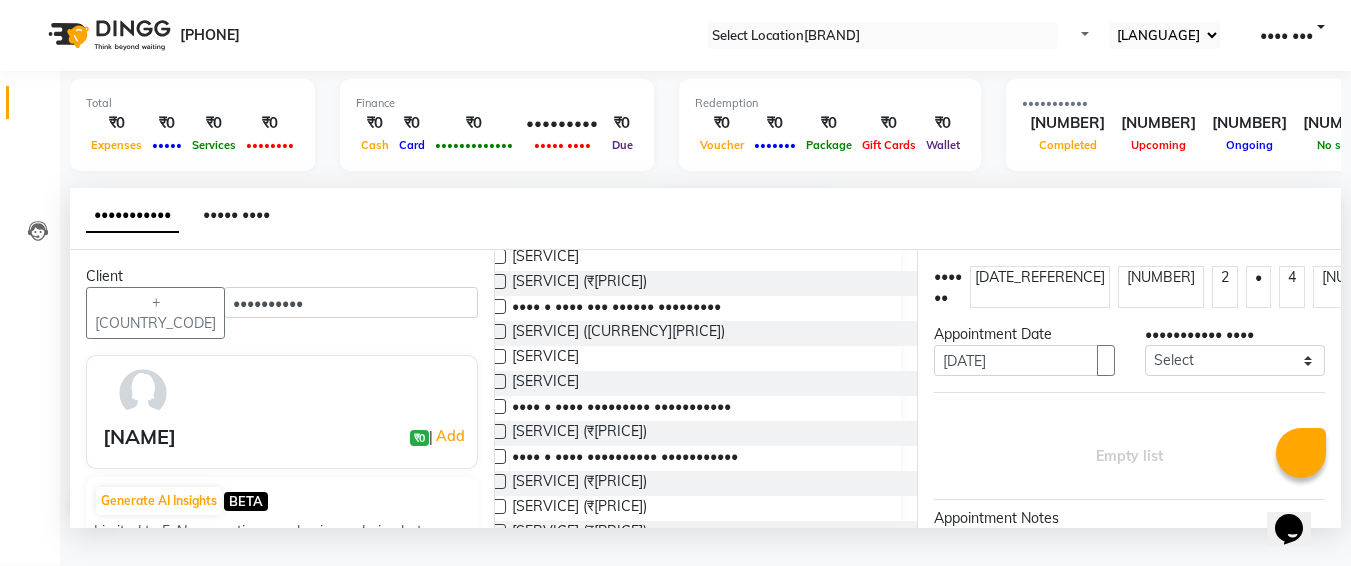 click at bounding box center [498, 381] 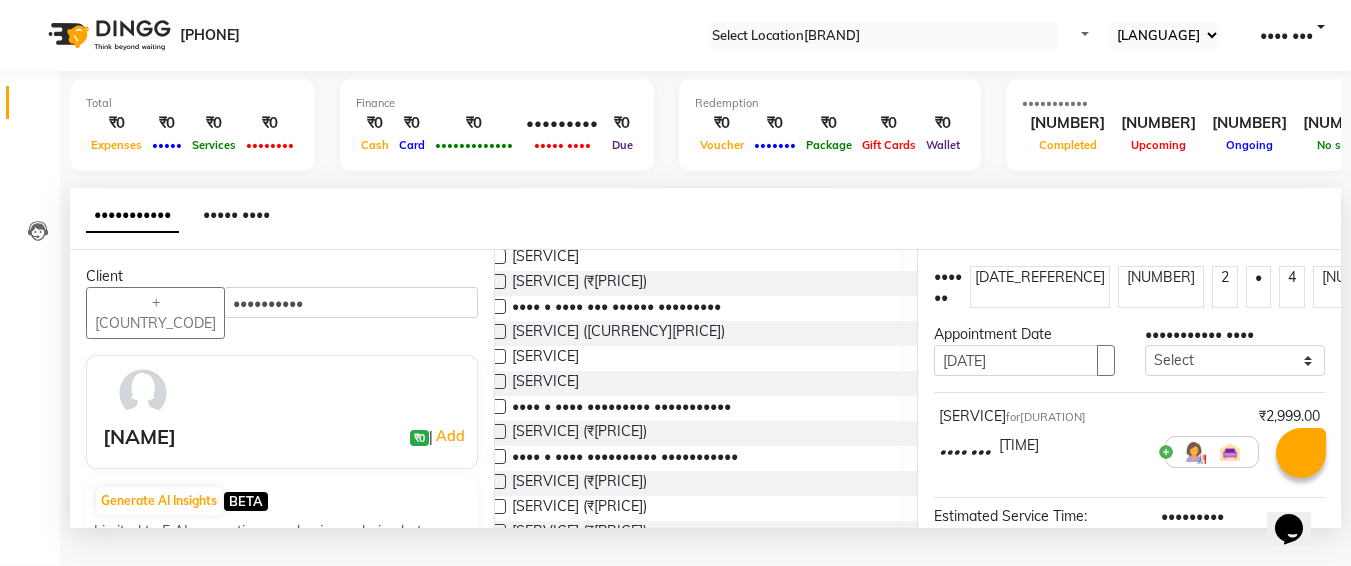 scroll, scrollTop: 284, scrollLeft: 16, axis: both 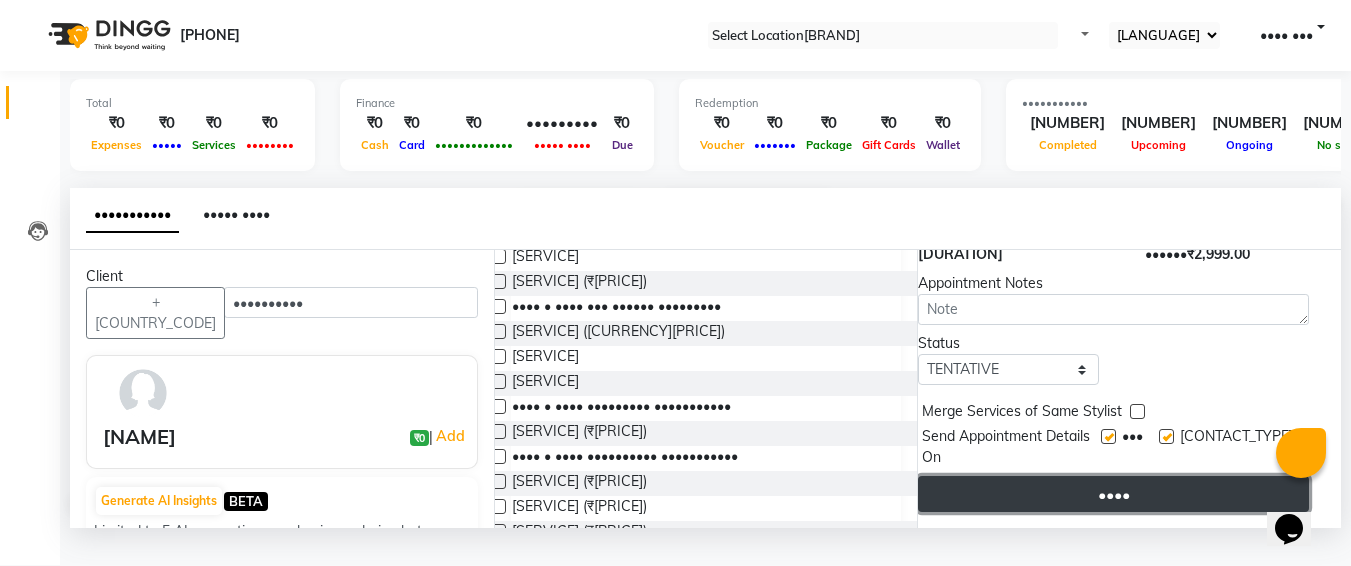 click on "••••" at bounding box center (1113, 494) 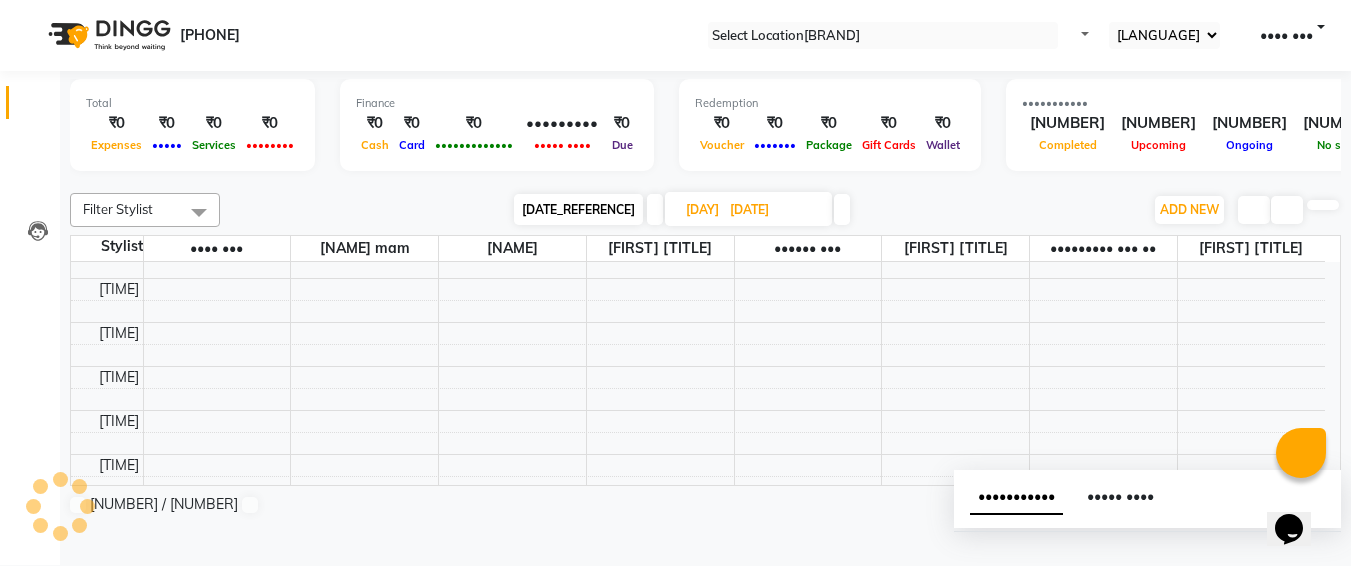 scroll, scrollTop: 0, scrollLeft: 0, axis: both 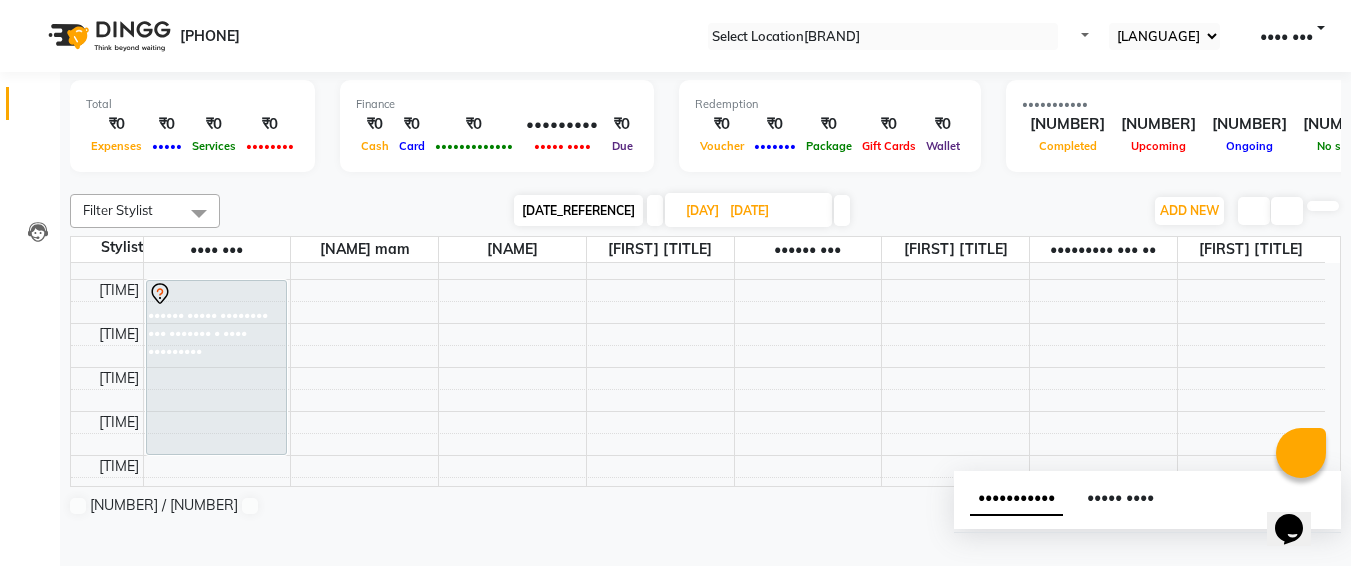 click on "[DAY] [DATE]" at bounding box center (748, 210) 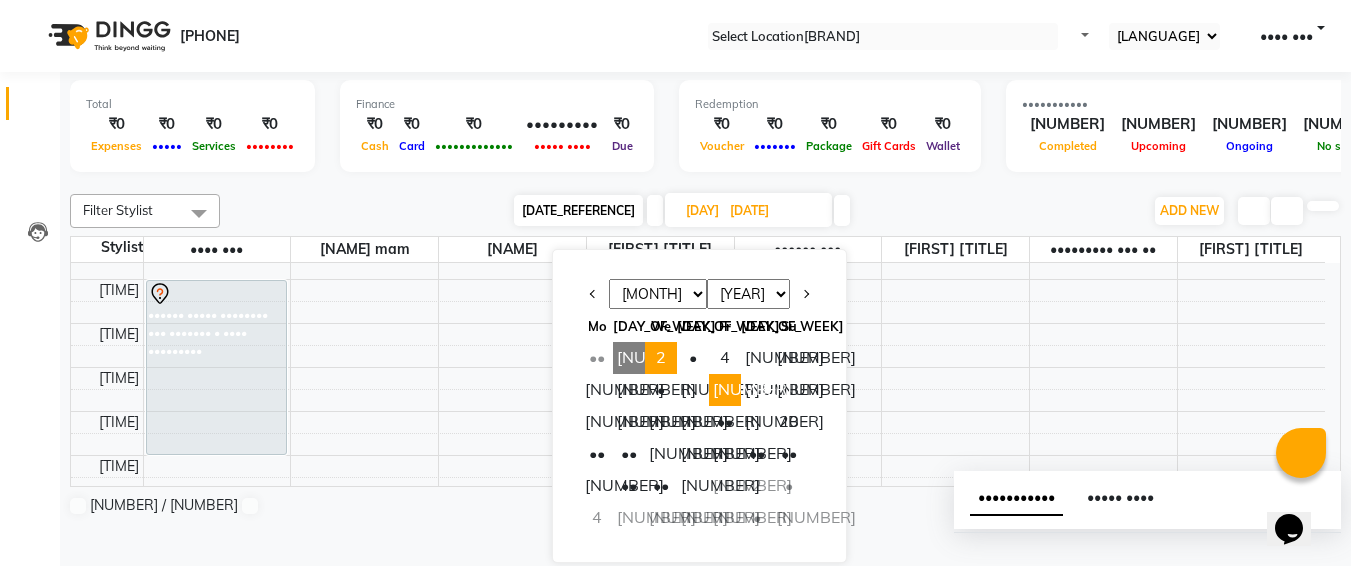 click on "2" at bounding box center [661, 358] 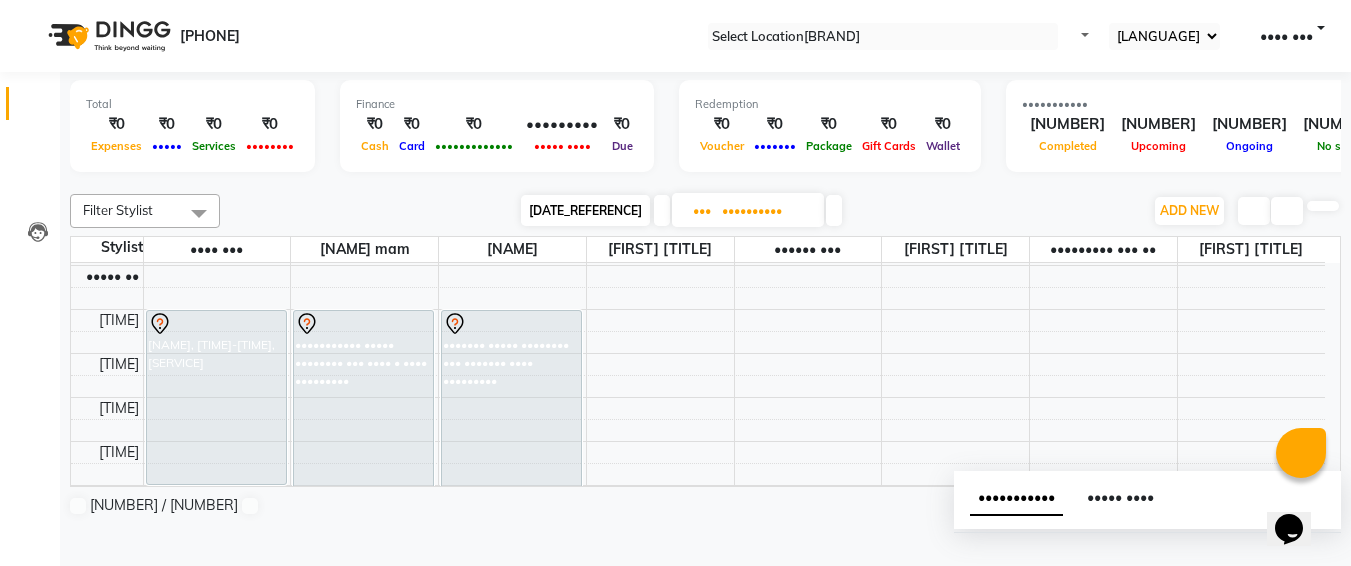 scroll, scrollTop: 130, scrollLeft: 0, axis: vertical 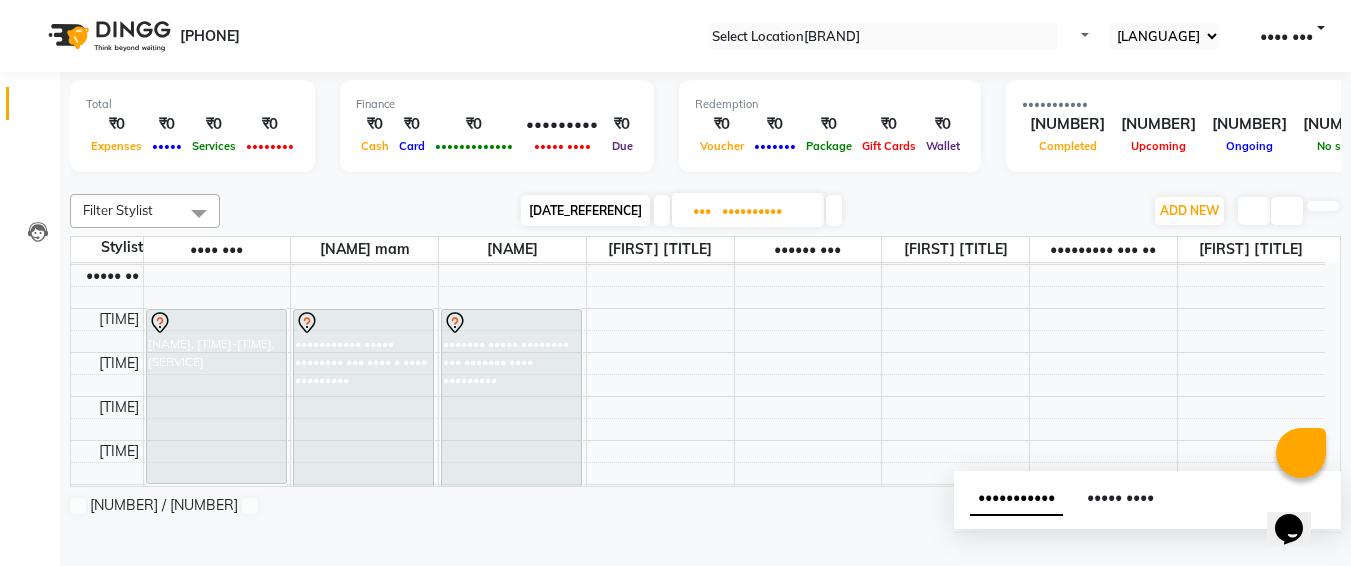 click on "[TIME] [TIME] [TIME] [TIME] [TIME] [TIME] [TIME] [TIME] [TIME] [TIME] [TIME] [TIME] [TIME] [TIME] [TIME] [TIME] [TIME] [TIME] [TIME] [TIME] [TIME] [TIME] [TIME] [TIME] [TIME] [TIME]             [NAME], [TIME]-[TIME], [SERVICE]             [NAME], [TIME]-[TIME], [SERVICE]             [NAME], [TIME]-[TIME], [SERVICE]" at bounding box center (698, 704) 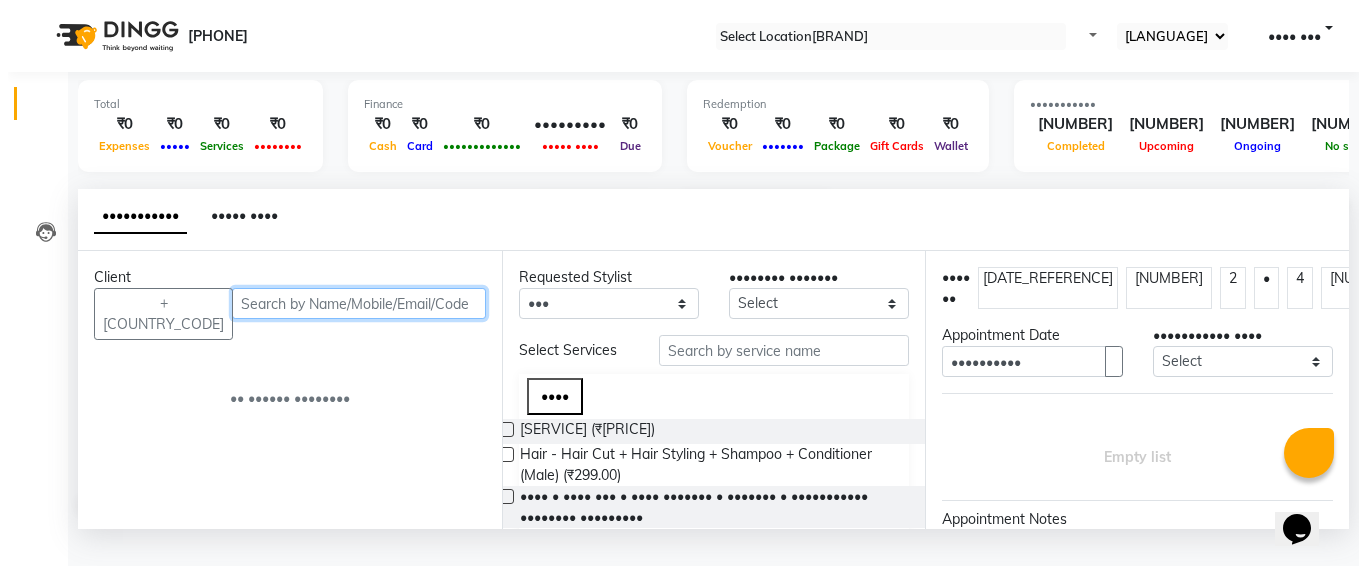 scroll, scrollTop: 1, scrollLeft: 0, axis: vertical 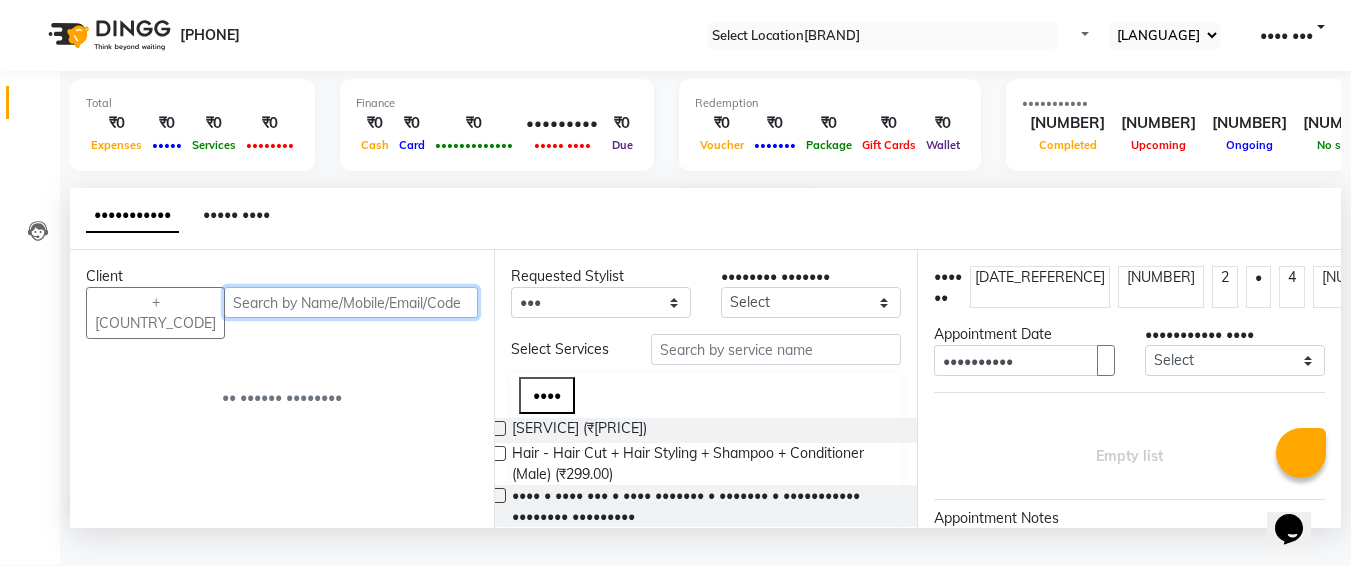 click at bounding box center (351, 302) 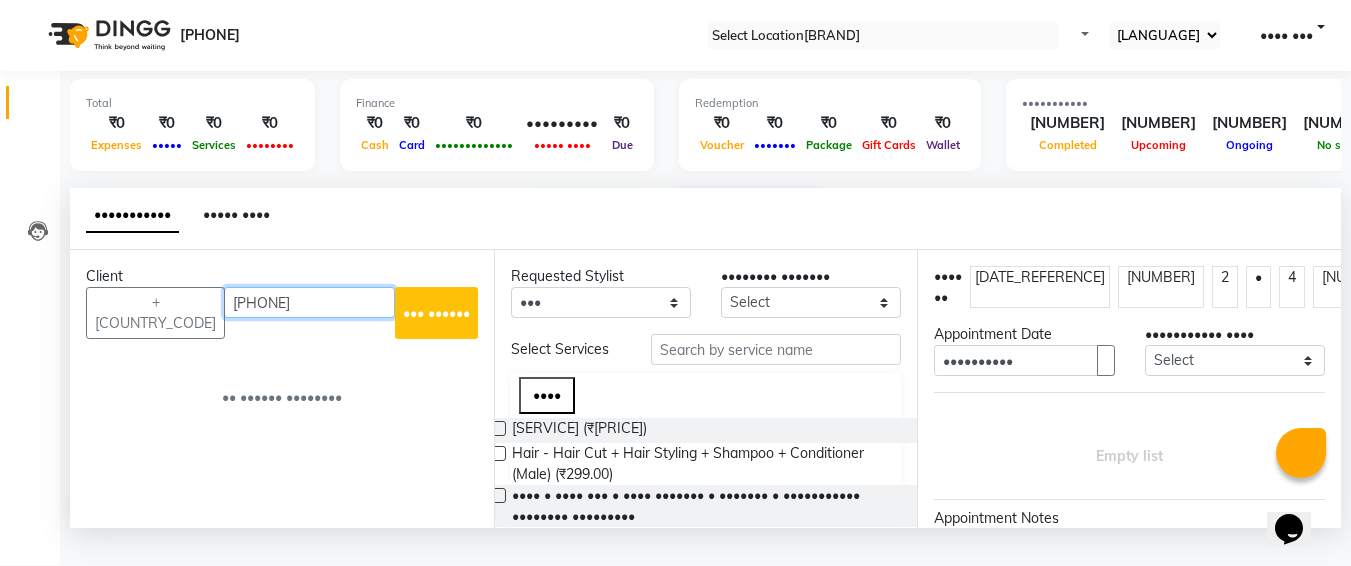 type on "[PHONE]" 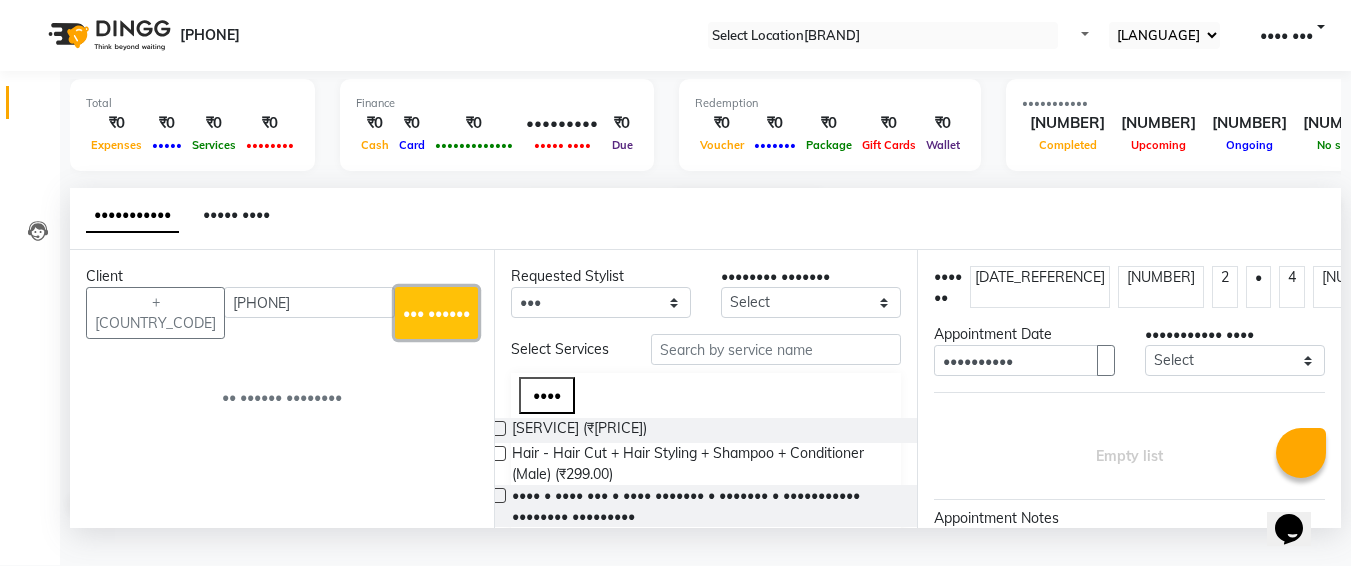 click on "••• ••••••" at bounding box center [436, 313] 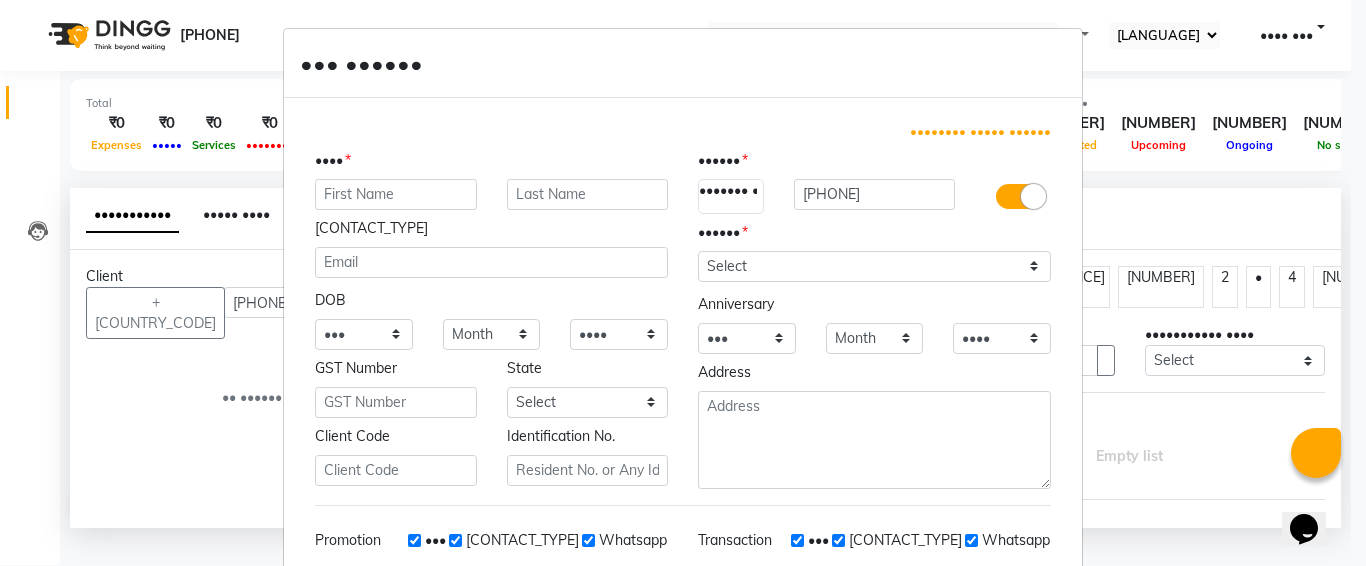 click at bounding box center [396, 194] 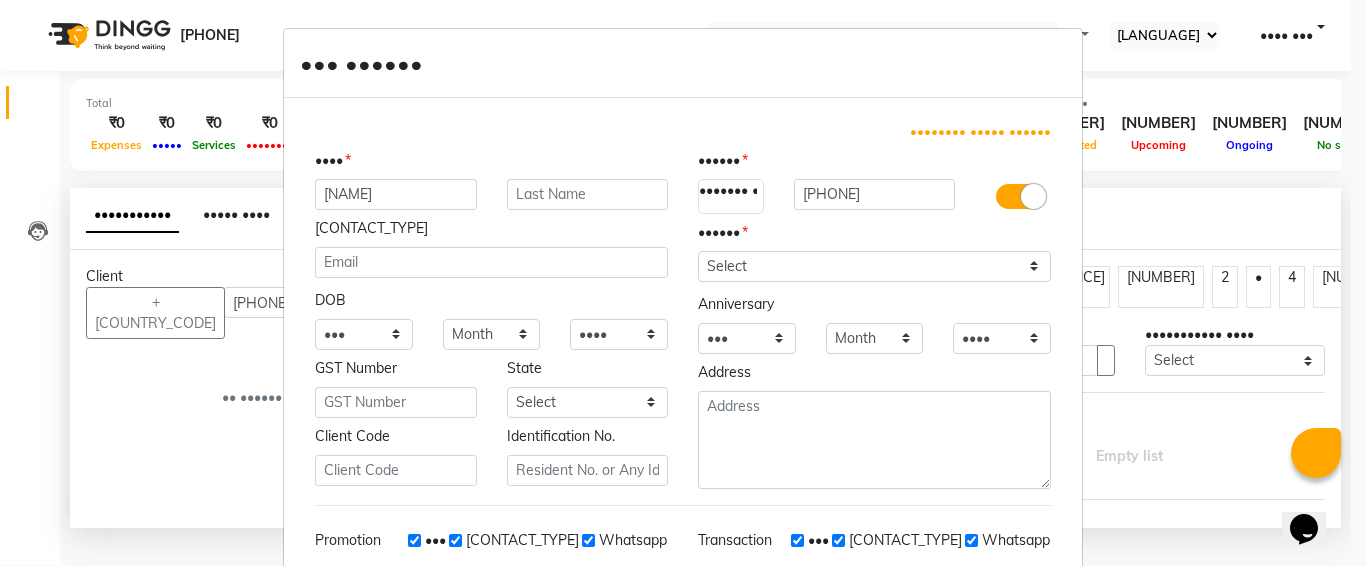 type on "[NAME]" 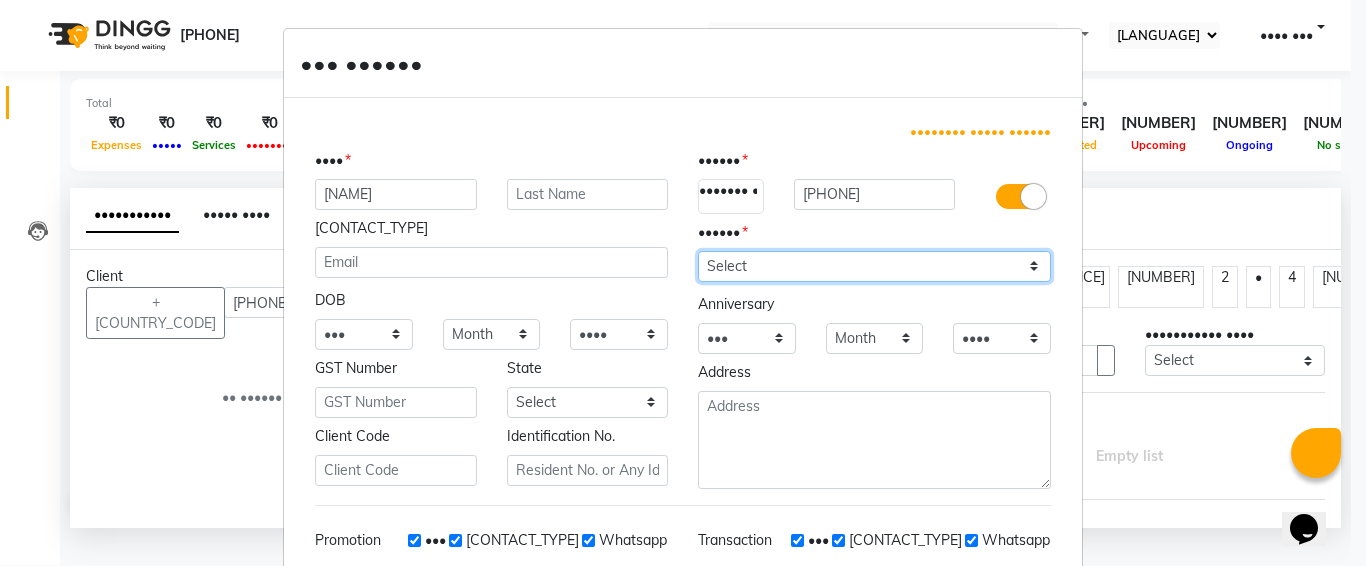 click on "Select [GENDER] [GENDER] [OTHER] [PREFER_NOT_TO_SAY]" at bounding box center [874, 266] 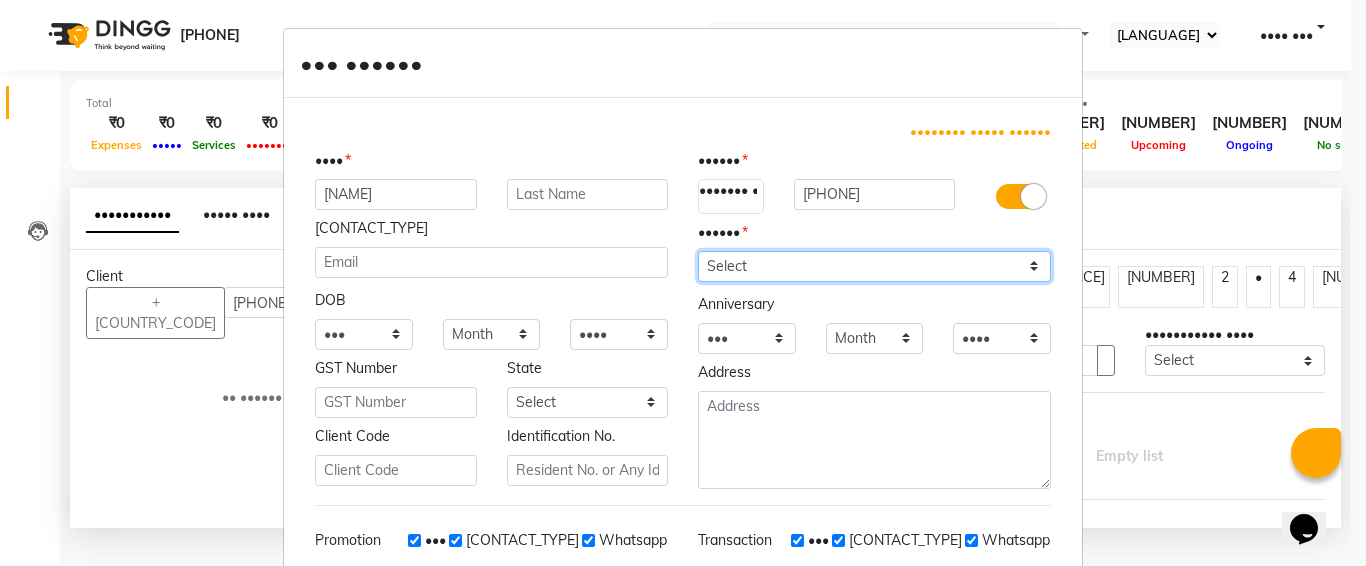 select on "female" 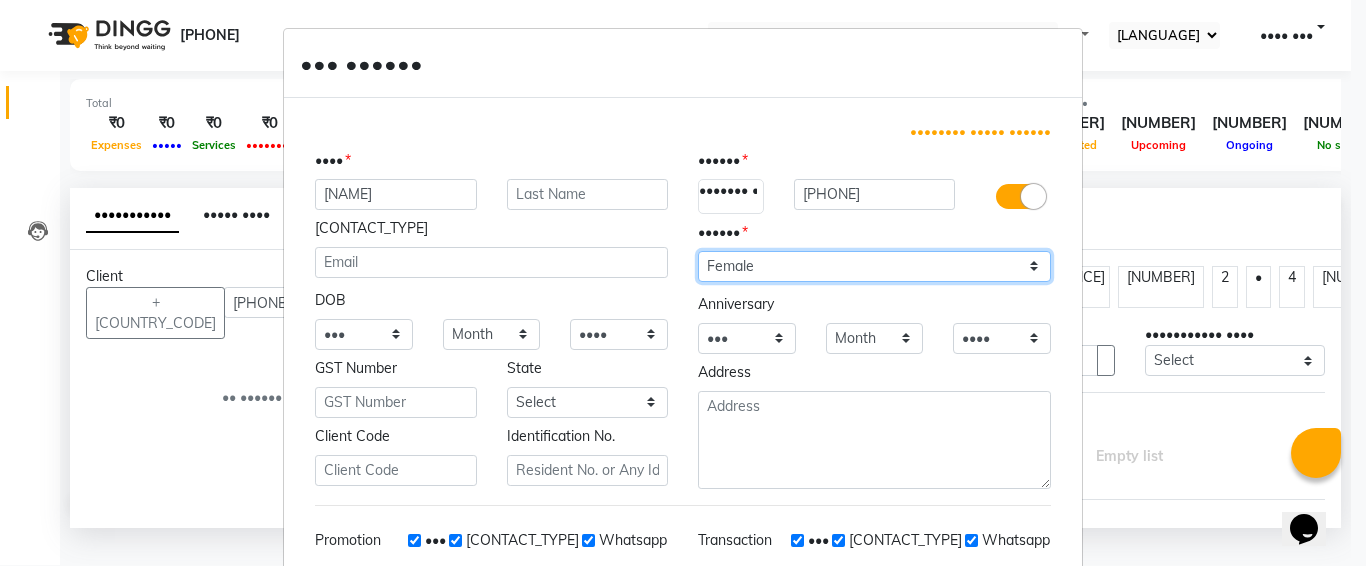 click on "Select [GENDER] [GENDER] [OTHER] [PREFER_NOT_TO_SAY]" at bounding box center [874, 266] 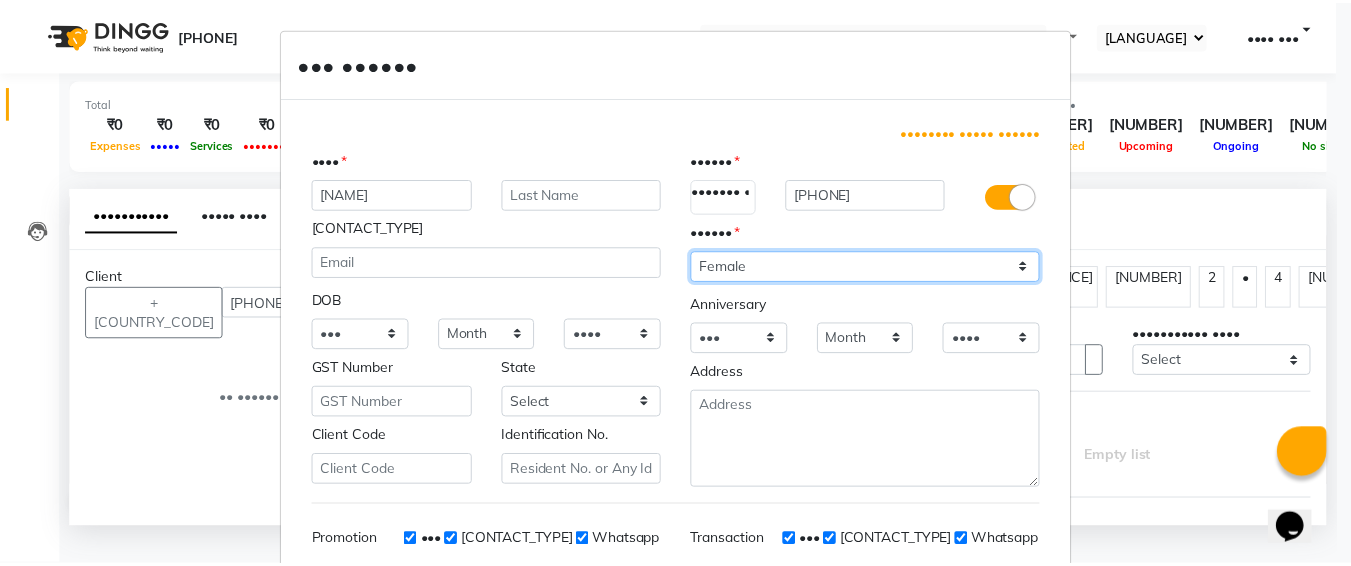 scroll, scrollTop: 283, scrollLeft: 0, axis: vertical 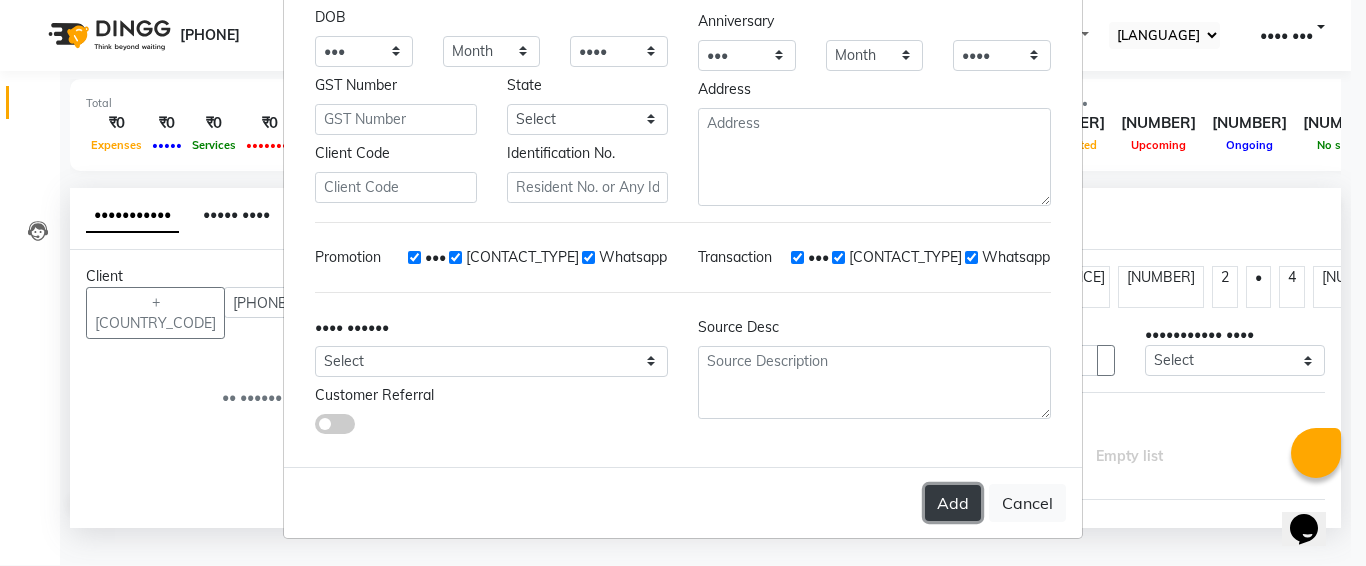 click on "Add" at bounding box center [953, 503] 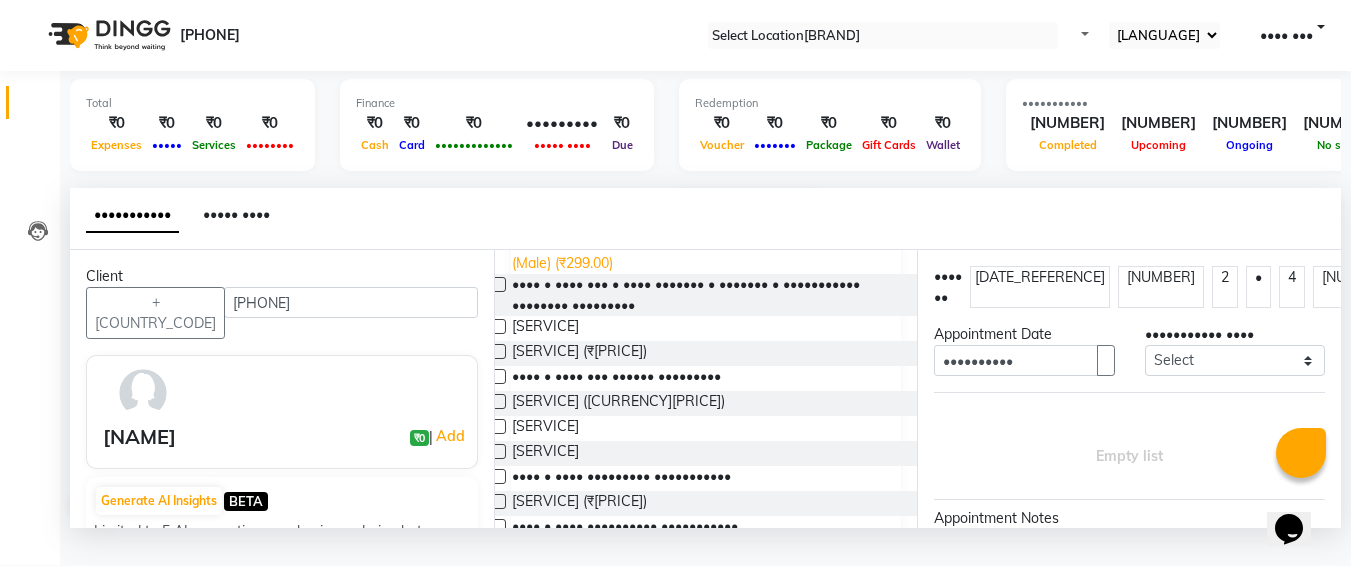 scroll, scrollTop: 250, scrollLeft: 0, axis: vertical 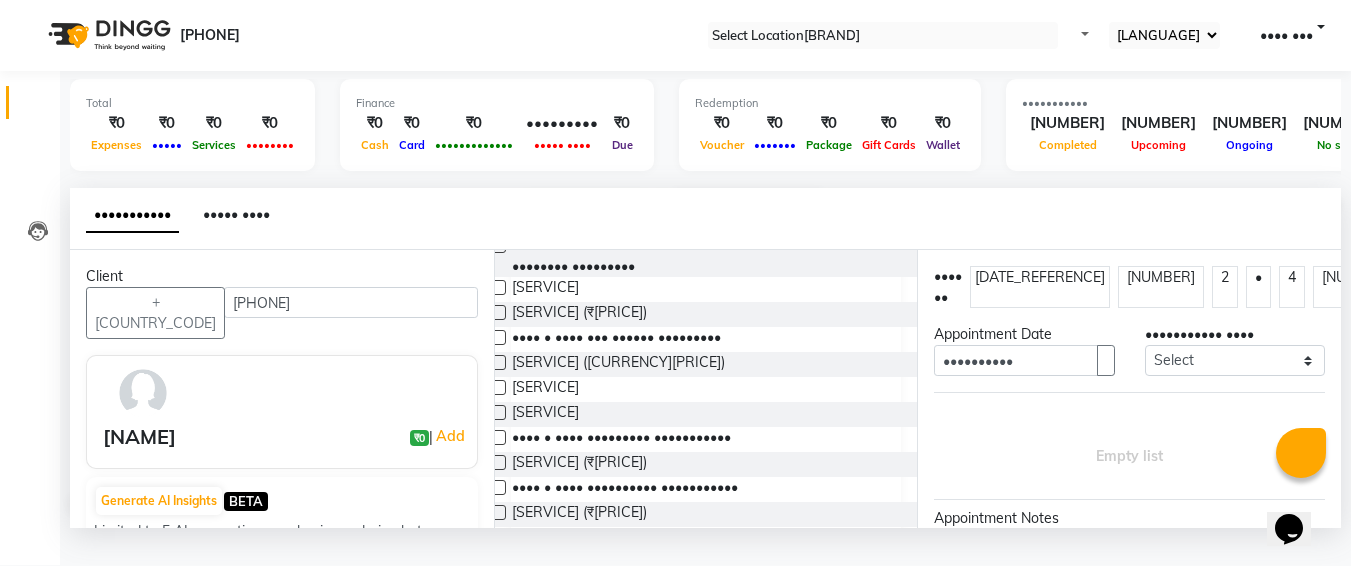 click at bounding box center [498, 412] 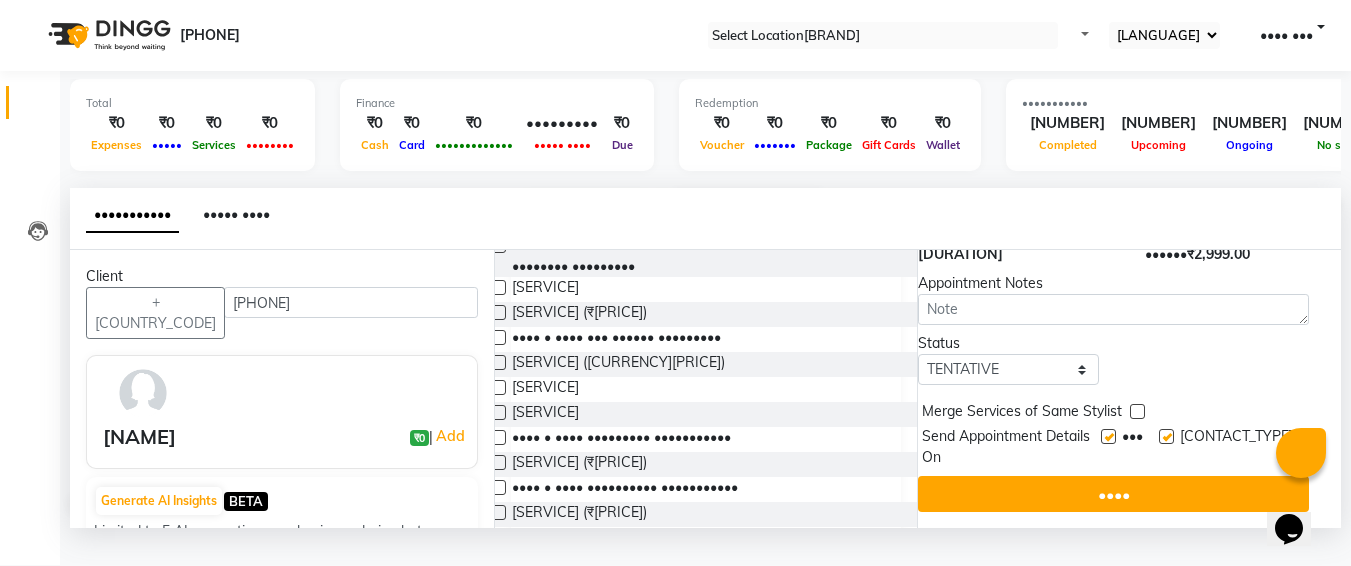scroll, scrollTop: 284, scrollLeft: 17, axis: both 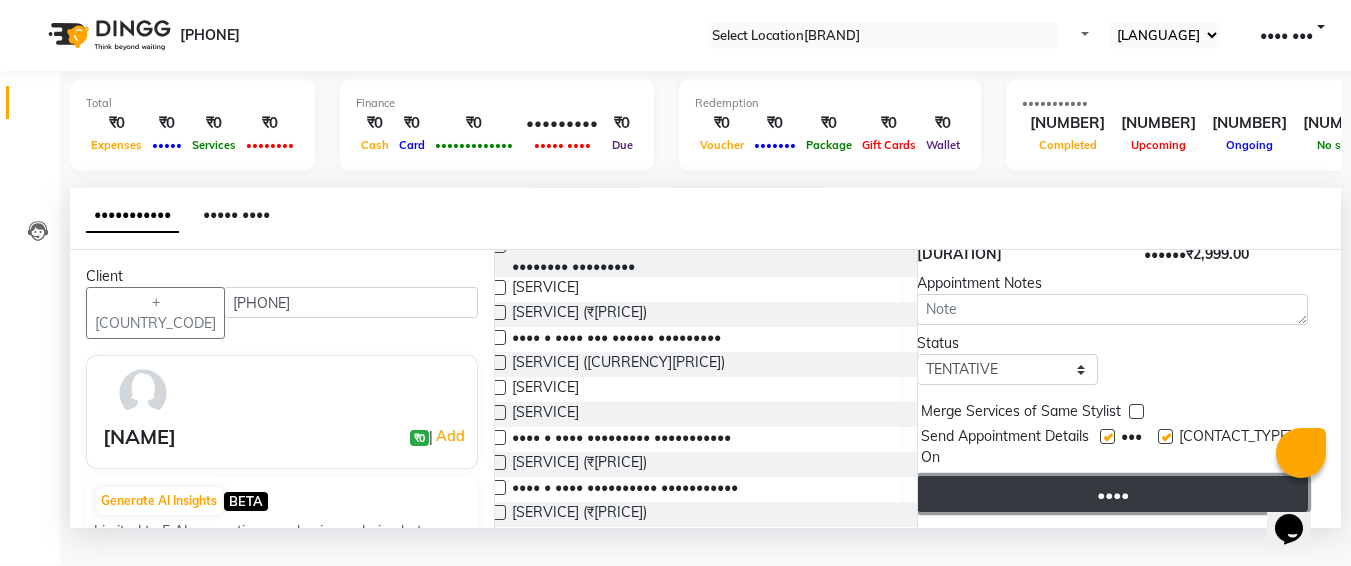 click on "••••" at bounding box center [1112, 494] 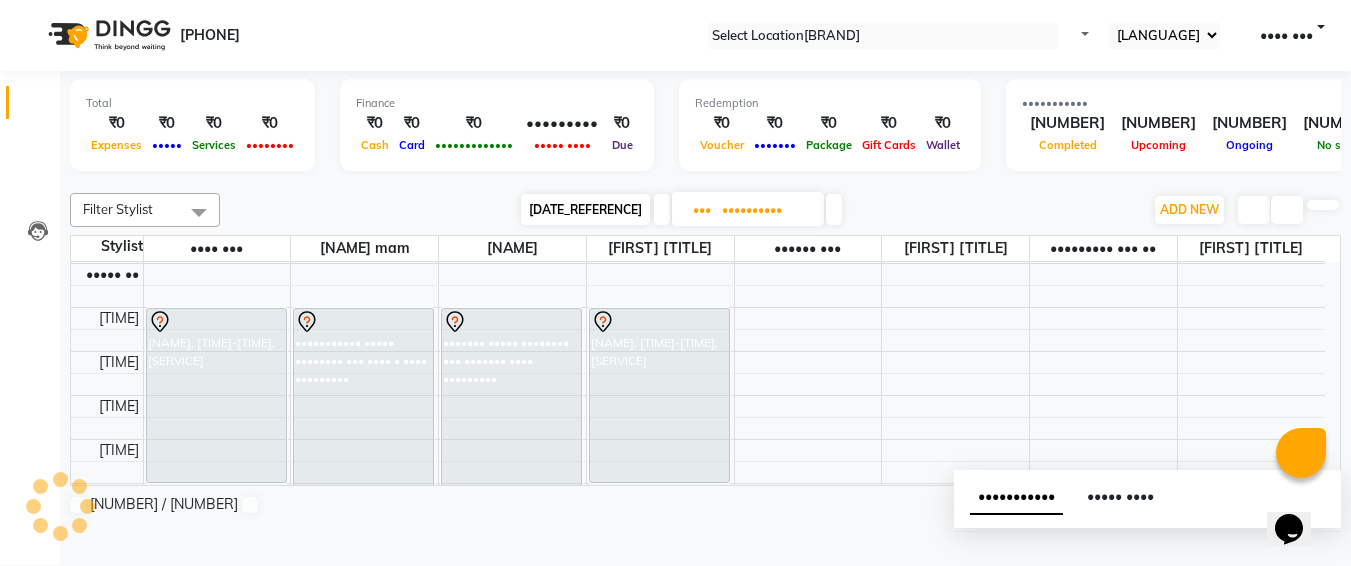 scroll, scrollTop: 0, scrollLeft: 0, axis: both 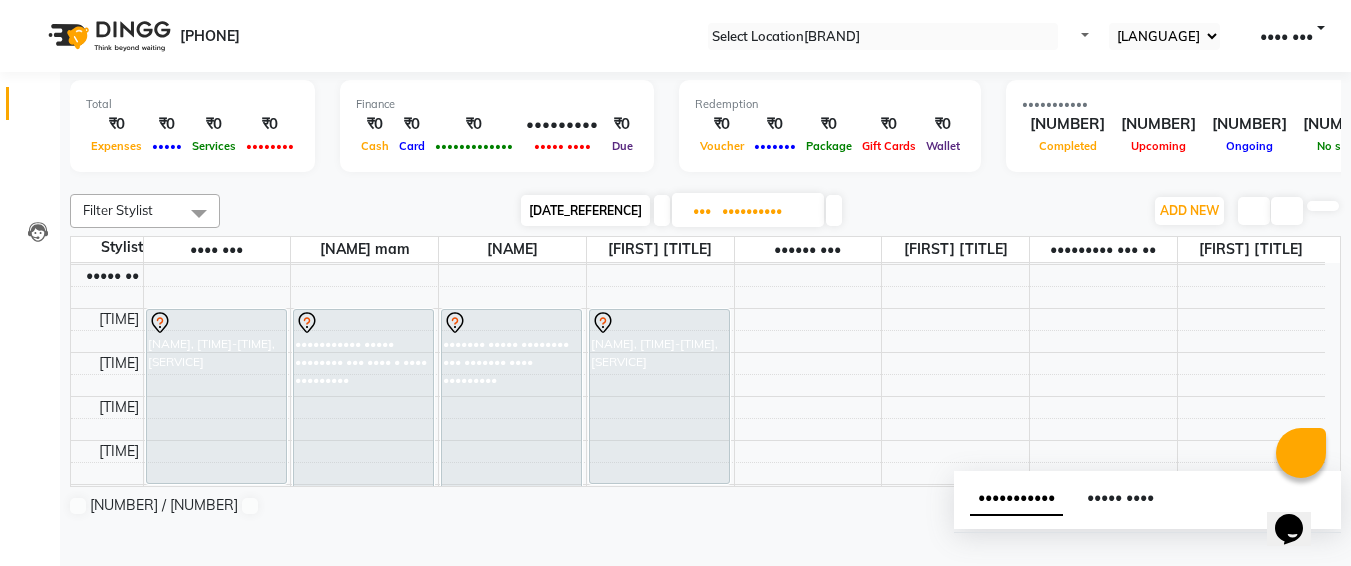 click on "••••••••••" at bounding box center (766, 211) 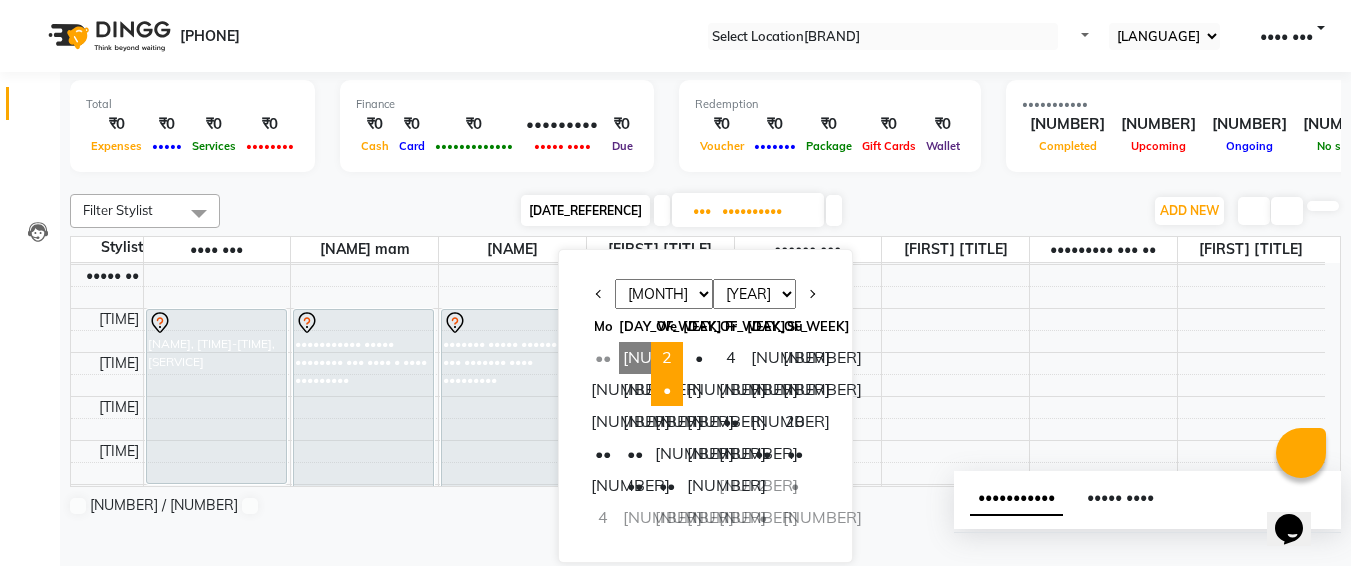 click on "•" at bounding box center [667, 390] 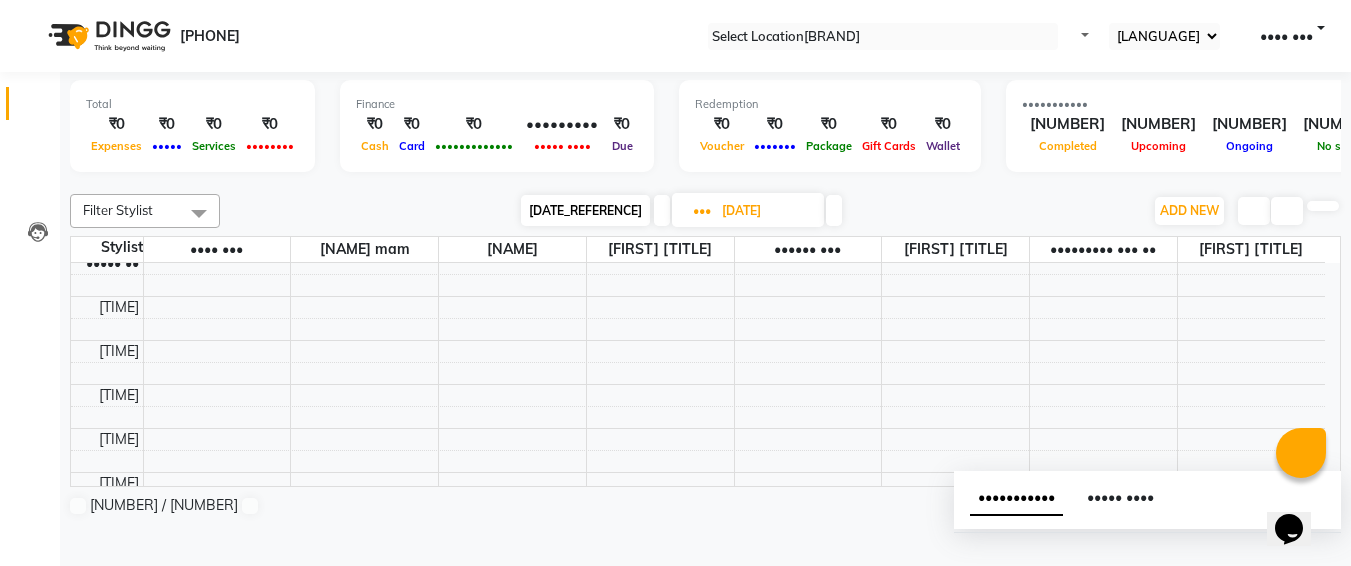 scroll, scrollTop: 0, scrollLeft: 0, axis: both 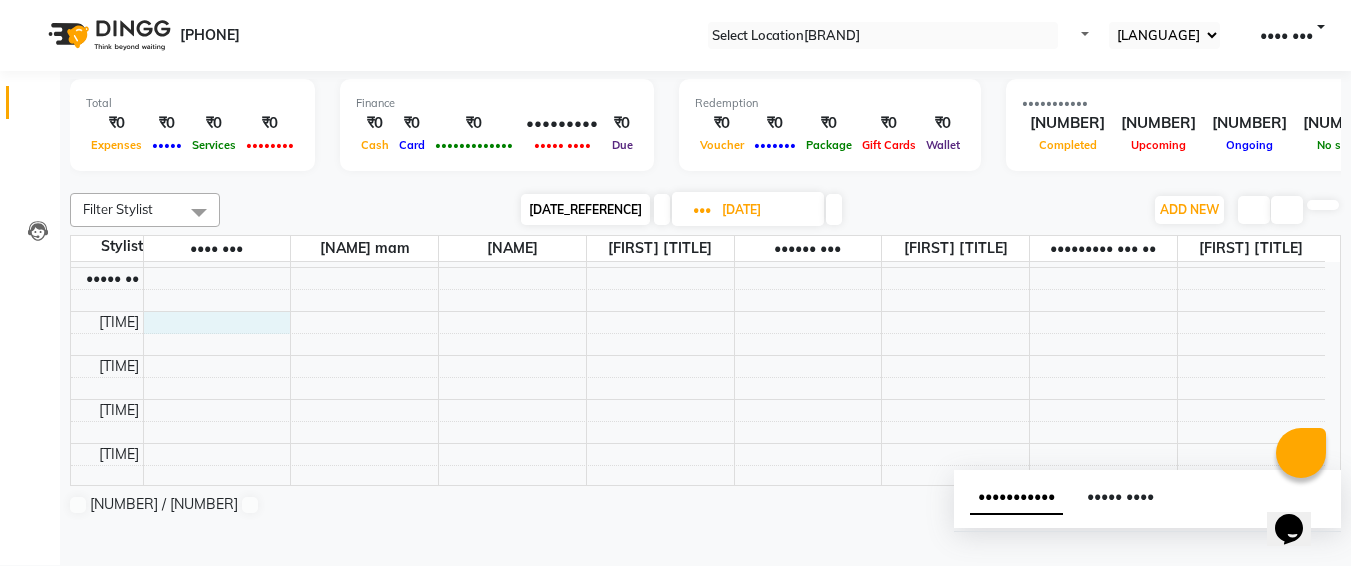 click on "[TIME] [TIME] [TIME] [TIME] [TIME] [TIME] [TIME] [TIME] [TIME] [TIME] [TIME] [TIME] [TIME] [TIME] [TIME] [TIME] [TIME] [TIME] [TIME] [TIME] [TIME] [TIME] [TIME] [TIME] [TIME] [TIME] [NAME], [TIME]-[TIME], [SERVICE] [NAME], [TIME]-[TIME], [SERVICE] [NAME], [TIME]-[TIME], [SERVICE] [NAME], [TIME]-[TIME], [SERVICE]" at bounding box center [698, 707] 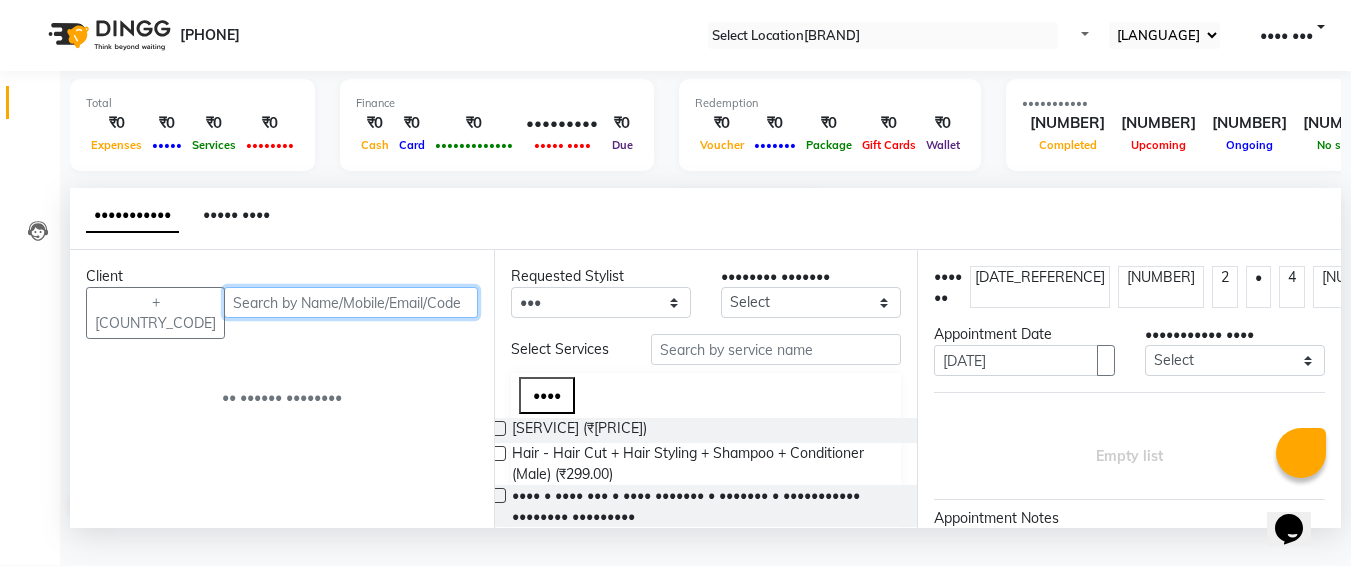 click at bounding box center [351, 302] 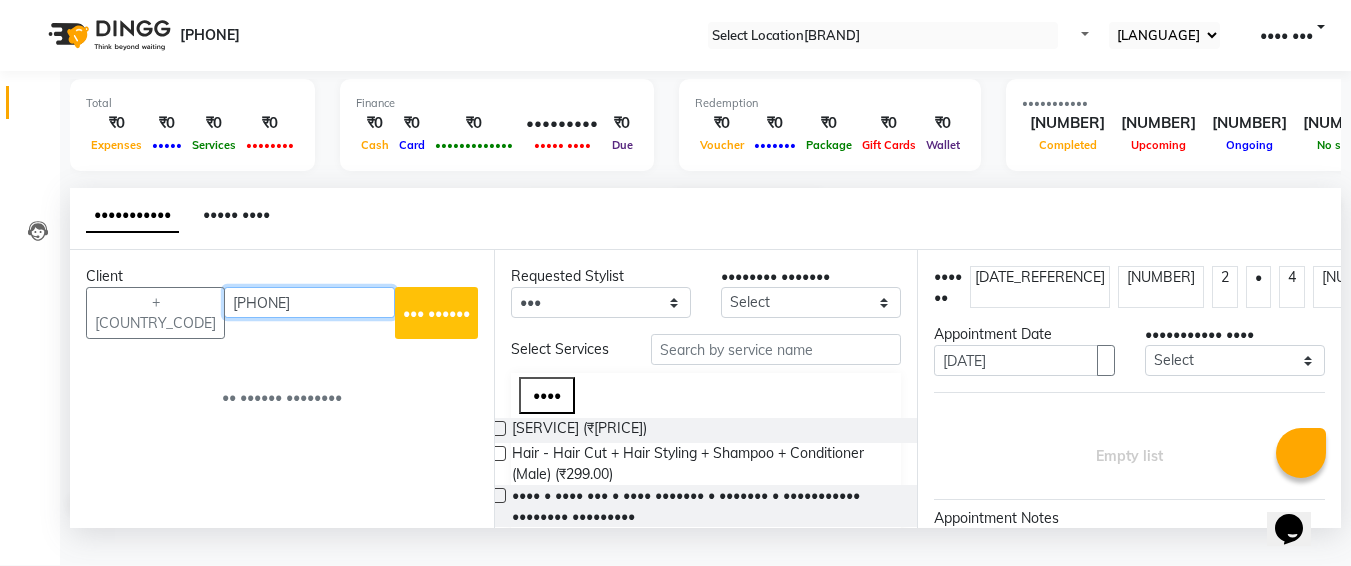 type on "[PHONE]" 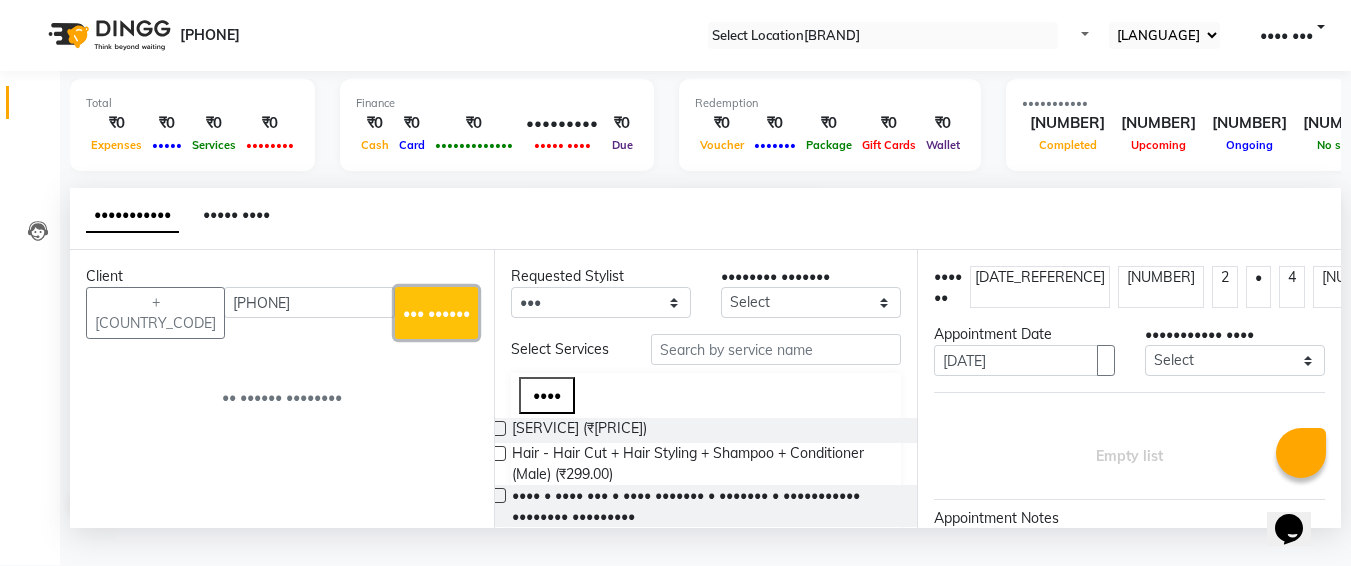 click on "••• ••••••" at bounding box center (436, 313) 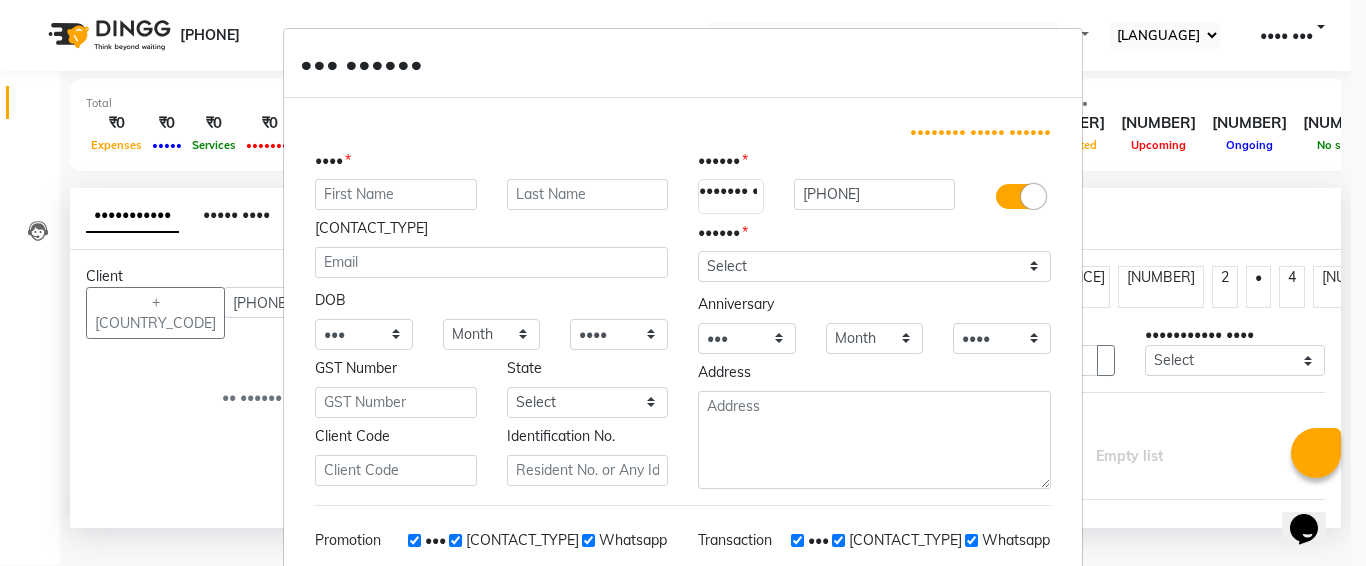 click at bounding box center (396, 194) 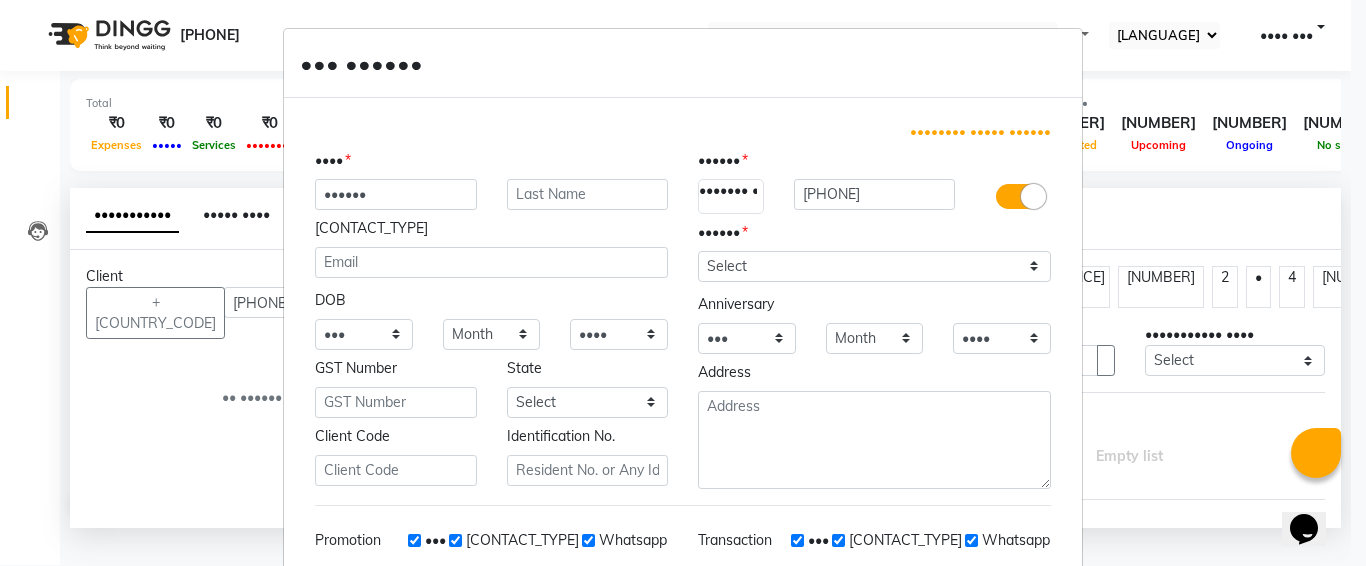 type on "••••••" 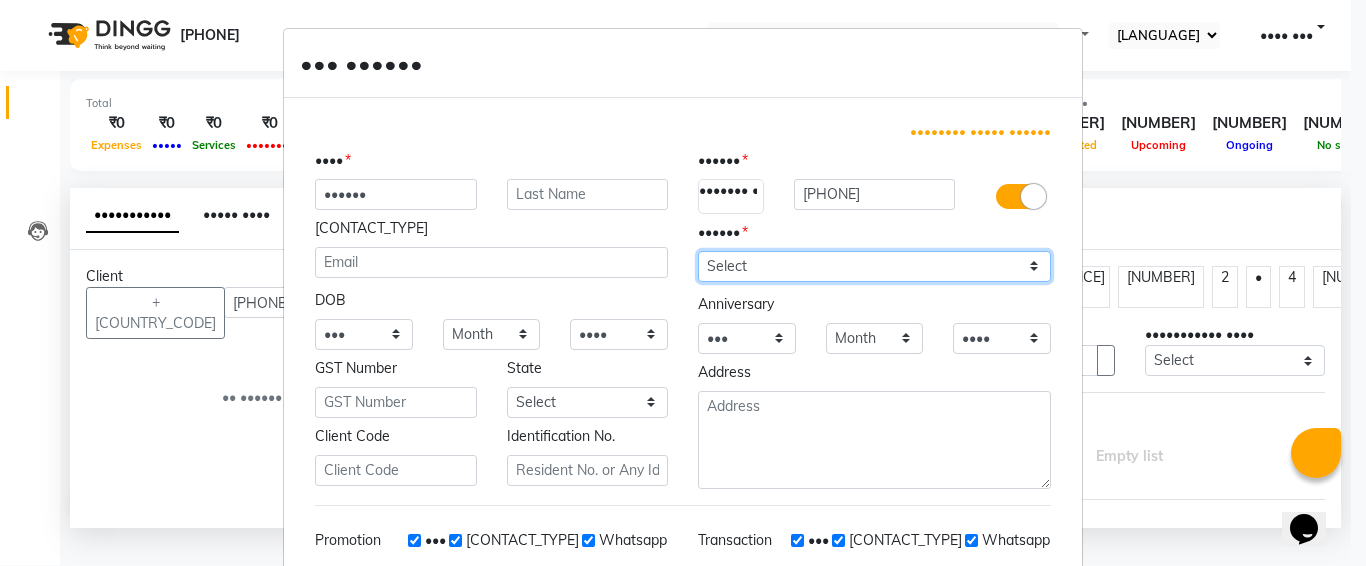 click on "Select [GENDER] [GENDER] [OTHER] [PREFER_NOT_TO_SAY]" at bounding box center [874, 266] 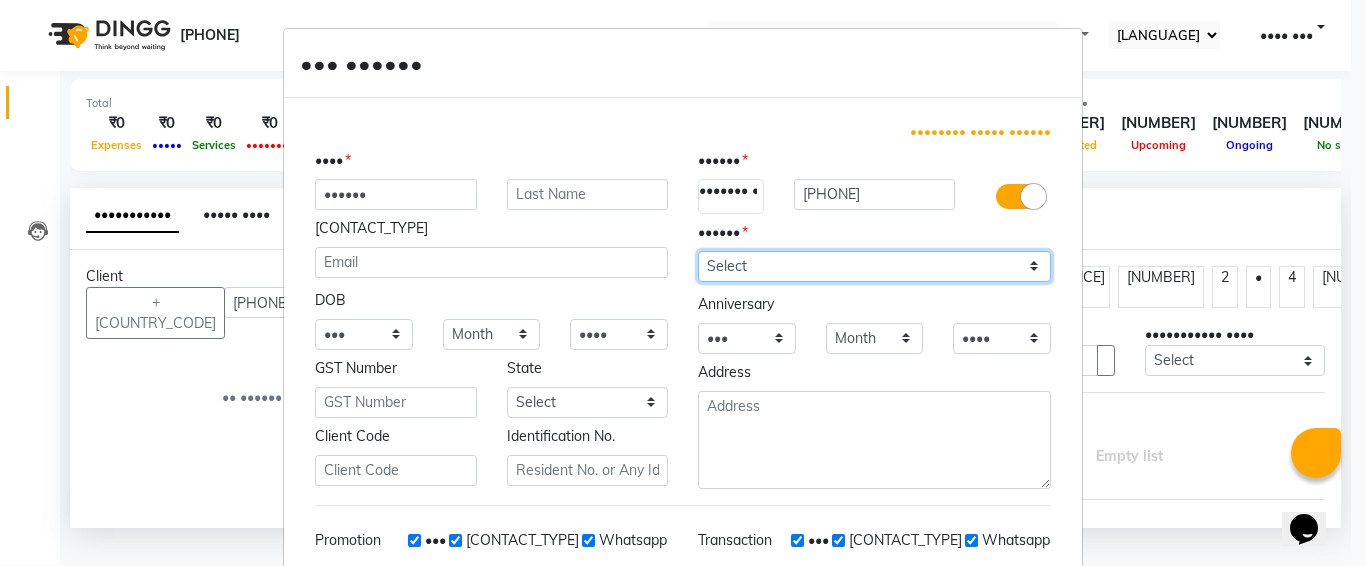 select on "female" 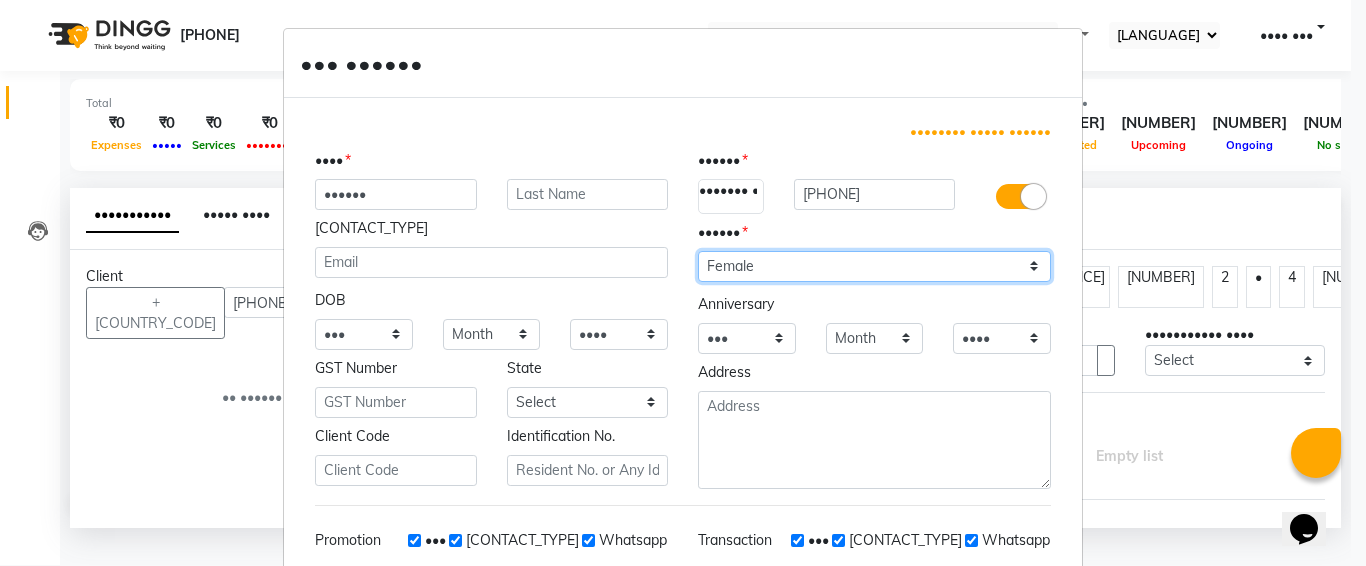 click on "Select [GENDER] [GENDER] [OTHER] [PREFER_NOT_TO_SAY]" at bounding box center (874, 266) 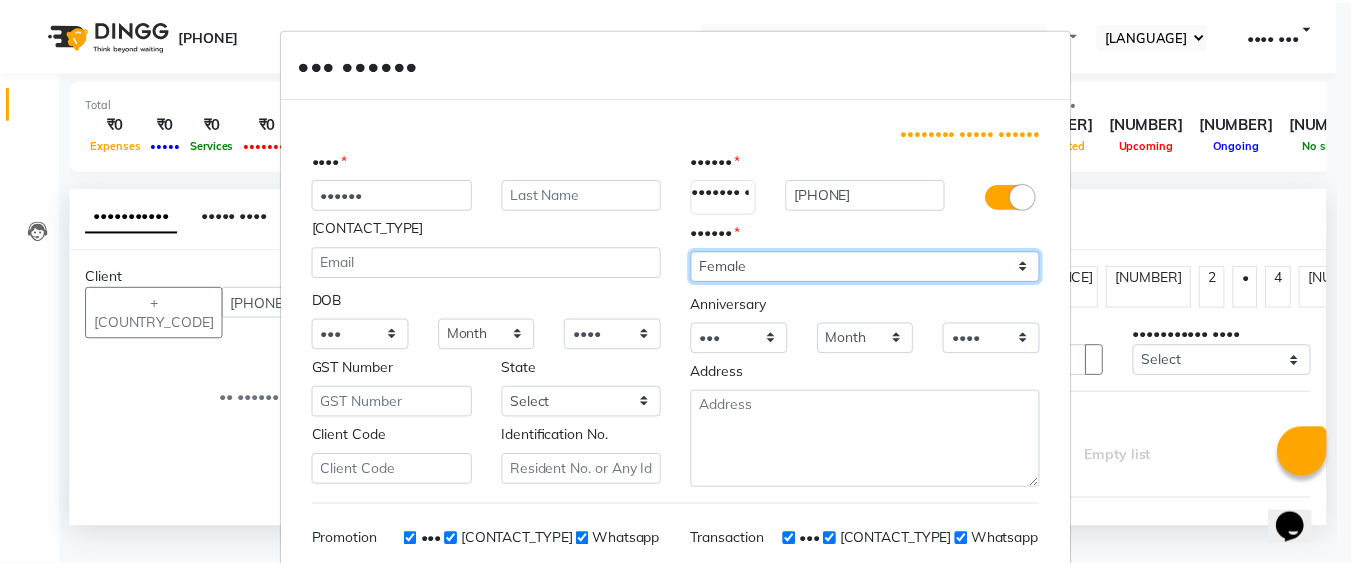 scroll, scrollTop: 283, scrollLeft: 0, axis: vertical 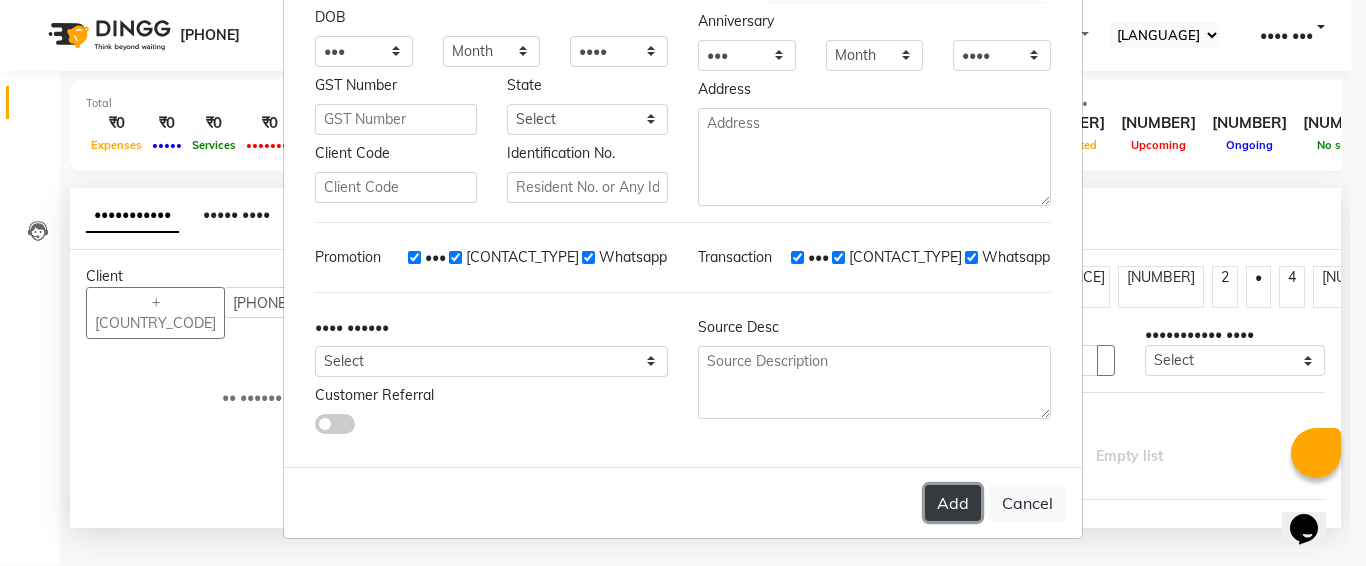click on "Add" at bounding box center [953, 503] 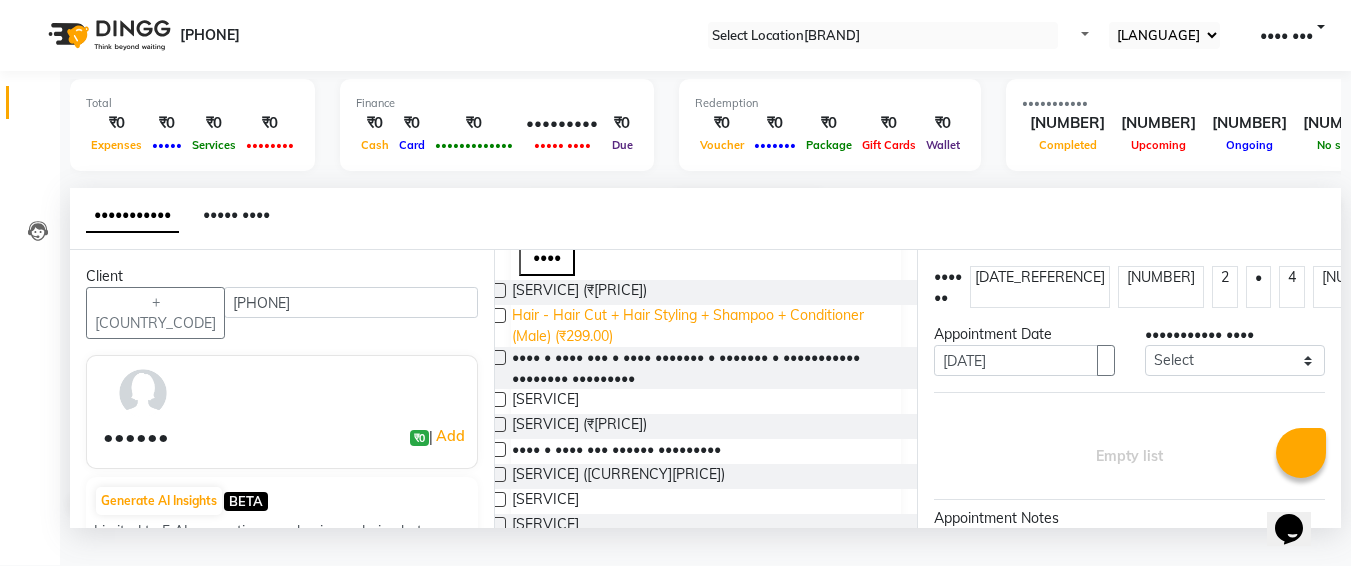 scroll, scrollTop: 196, scrollLeft: 0, axis: vertical 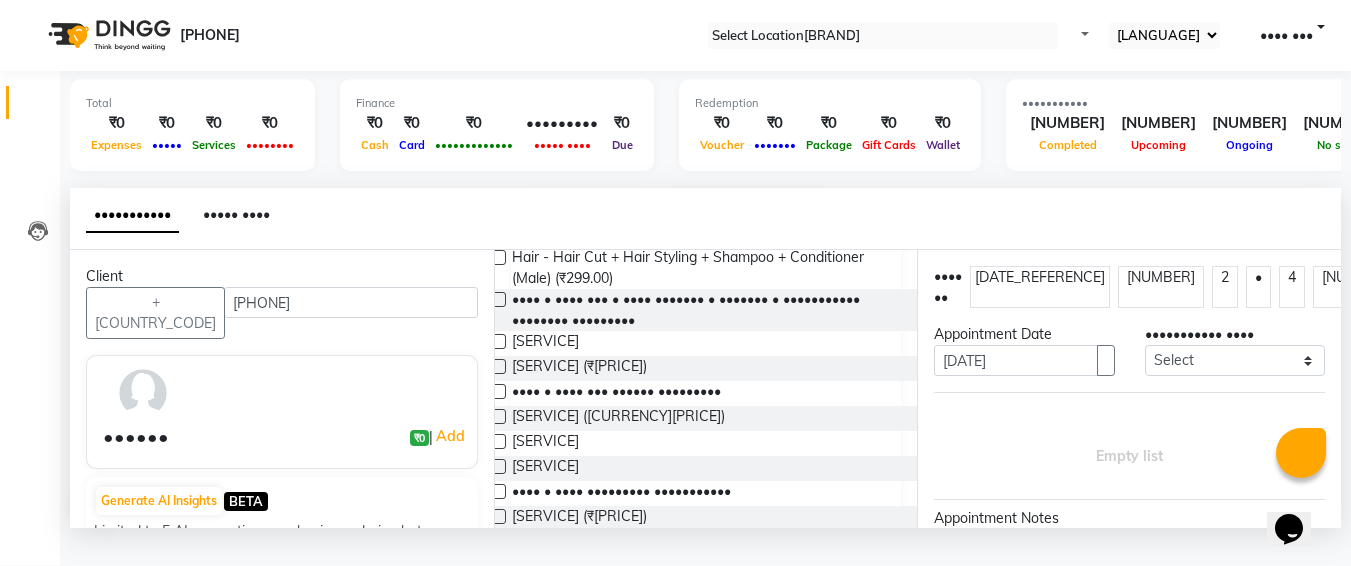 click at bounding box center (498, 466) 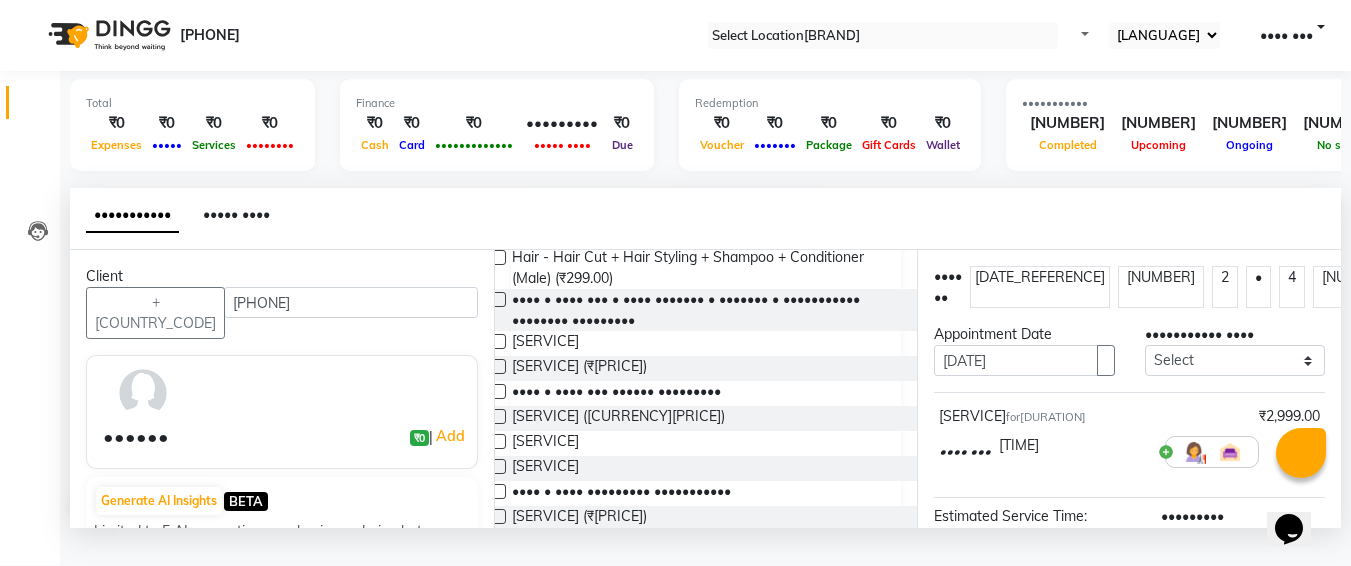 scroll, scrollTop: 284, scrollLeft: 0, axis: vertical 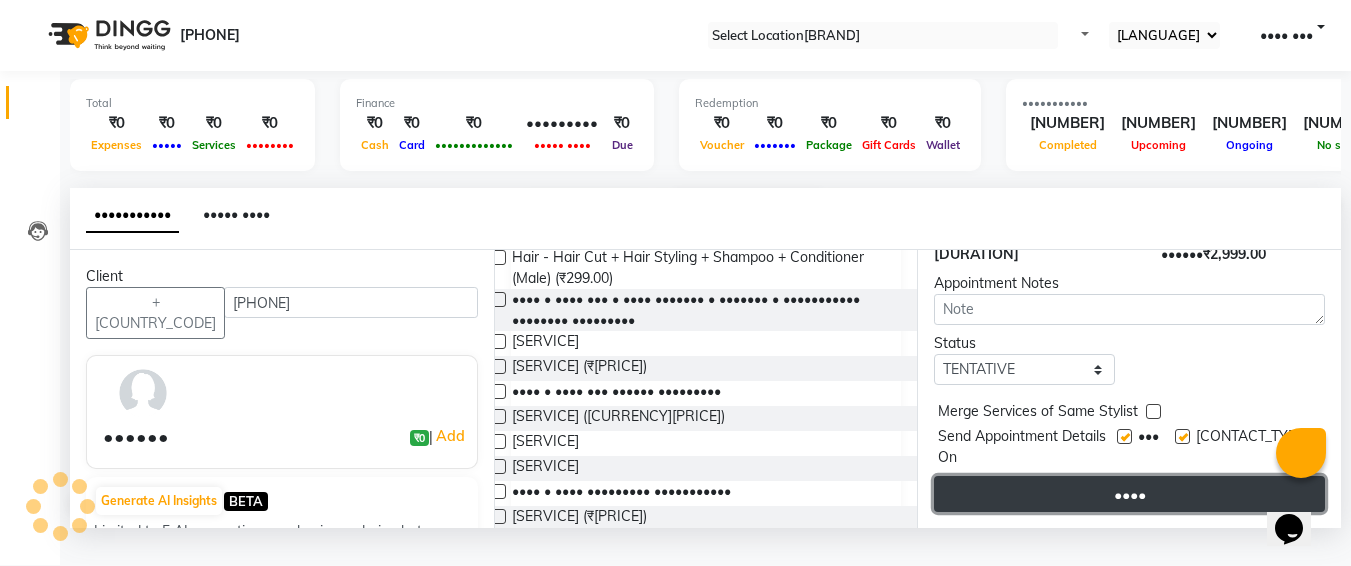 click on "••••" at bounding box center (1129, 494) 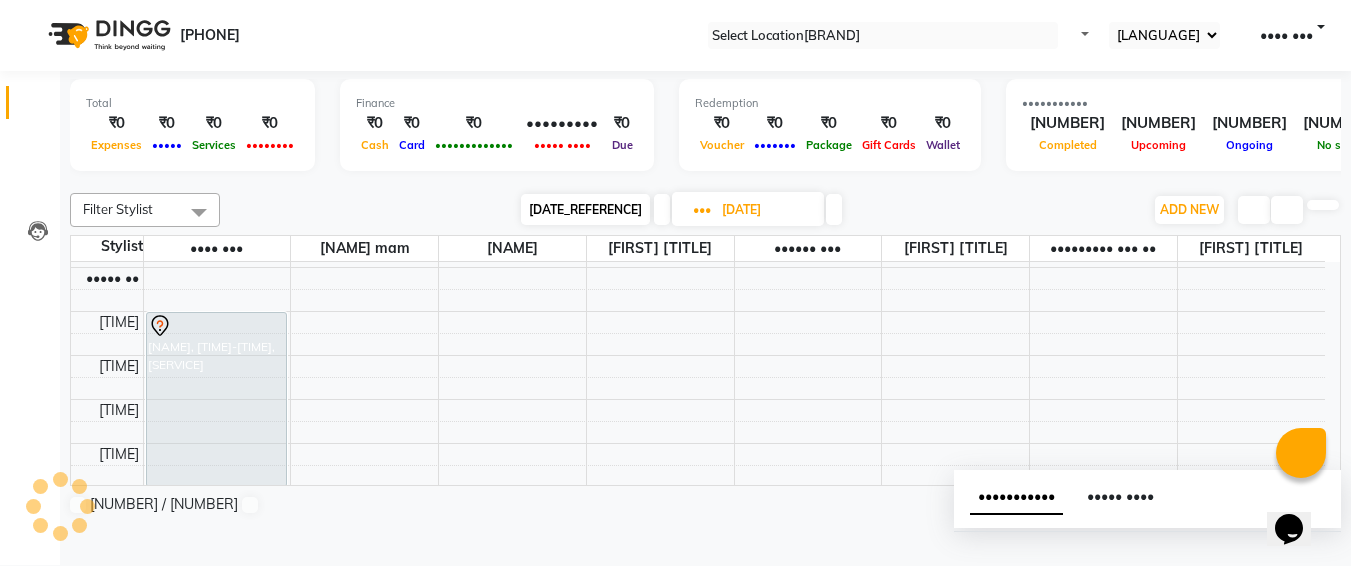 scroll, scrollTop: 0, scrollLeft: 0, axis: both 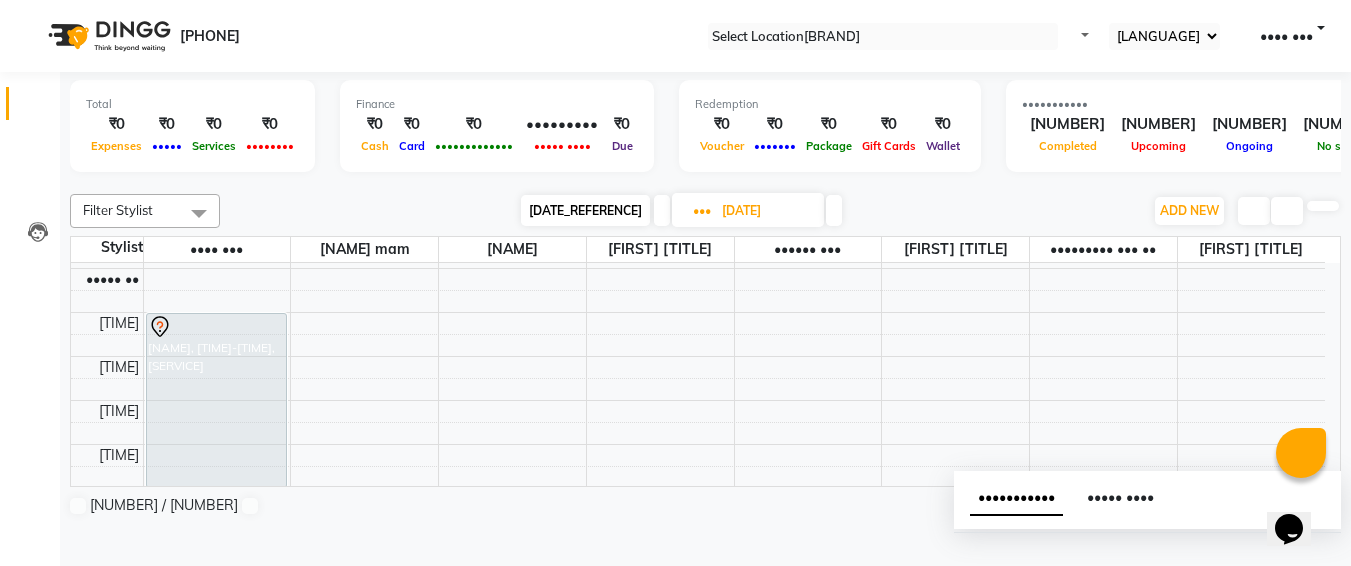 click on "[DATE]" at bounding box center [766, 211] 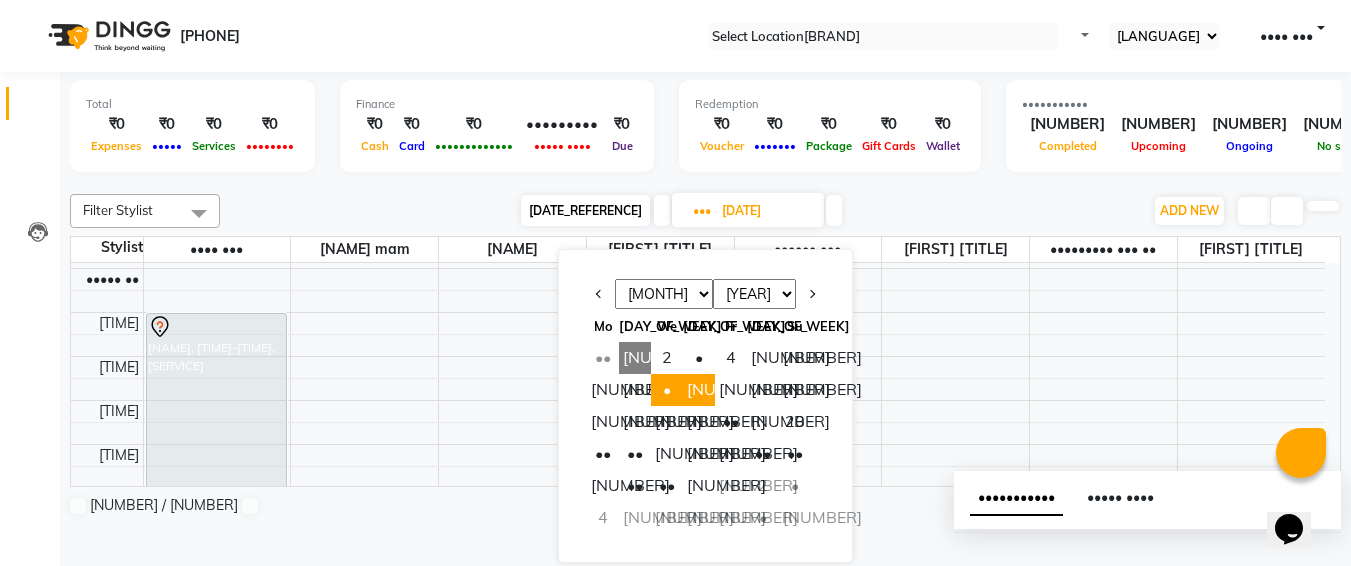 click on "[NUMBER]" at bounding box center [699, 390] 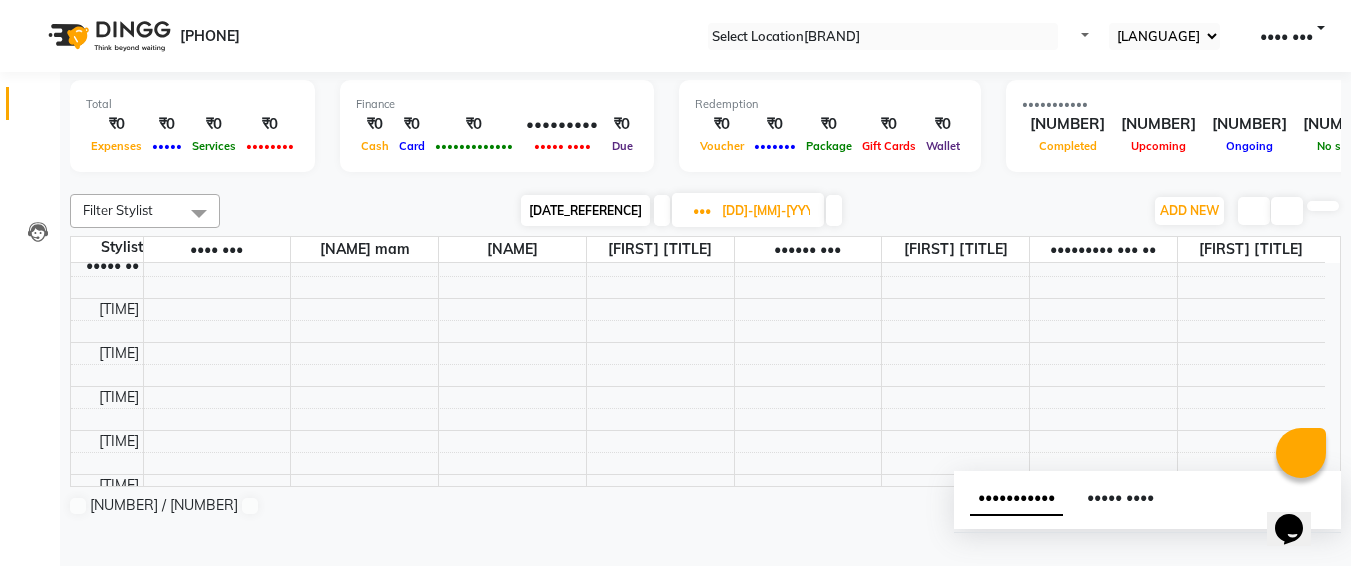scroll, scrollTop: 139, scrollLeft: 0, axis: vertical 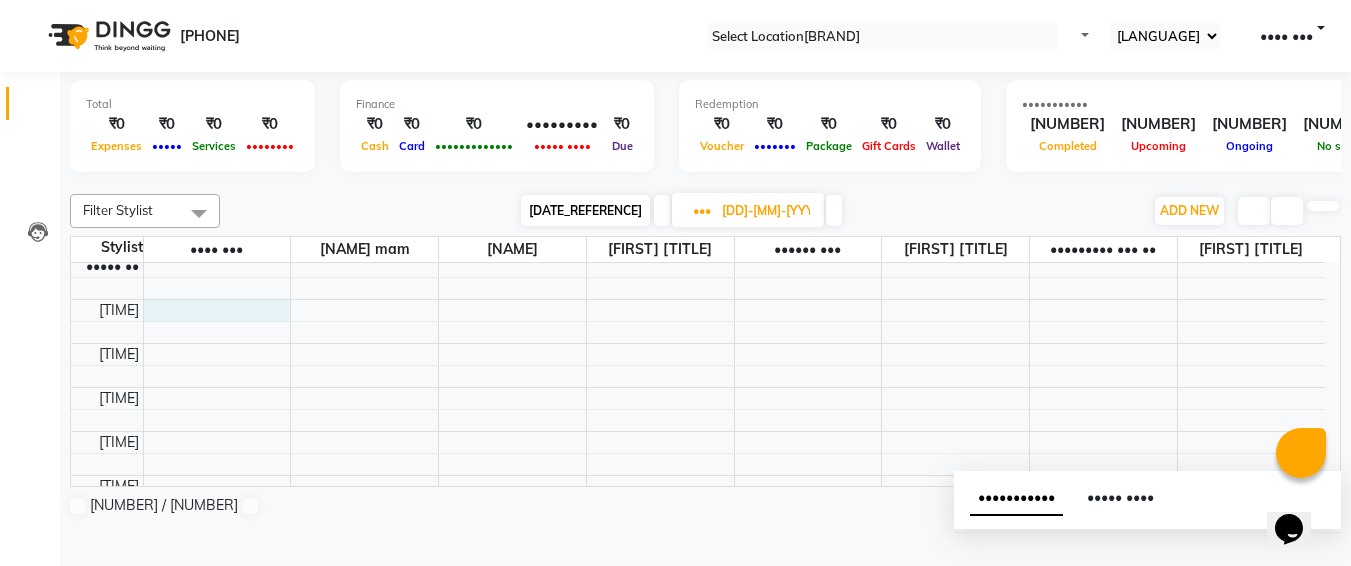click on "[TIME] [TIME] [TIME] [TIME] [TIME] [TIME] [TIME] [TIME] [TIME] [TIME] [TIME] [TIME] [TIME] [TIME] [TIME] [TIME] [TIME] [TIME] [TIME] [TIME] [TIME] [TIME] [TIME] [TIME] [TIME] [TIME] [NAME], [TIME]-[TIME], [SERVICE] [NAME], [TIME]-[TIME], [SERVICE] [NAME], [TIME]-[TIME], [SERVICE] [NAME], [TIME]-[TIME], [SERVICE]" at bounding box center [698, 695] 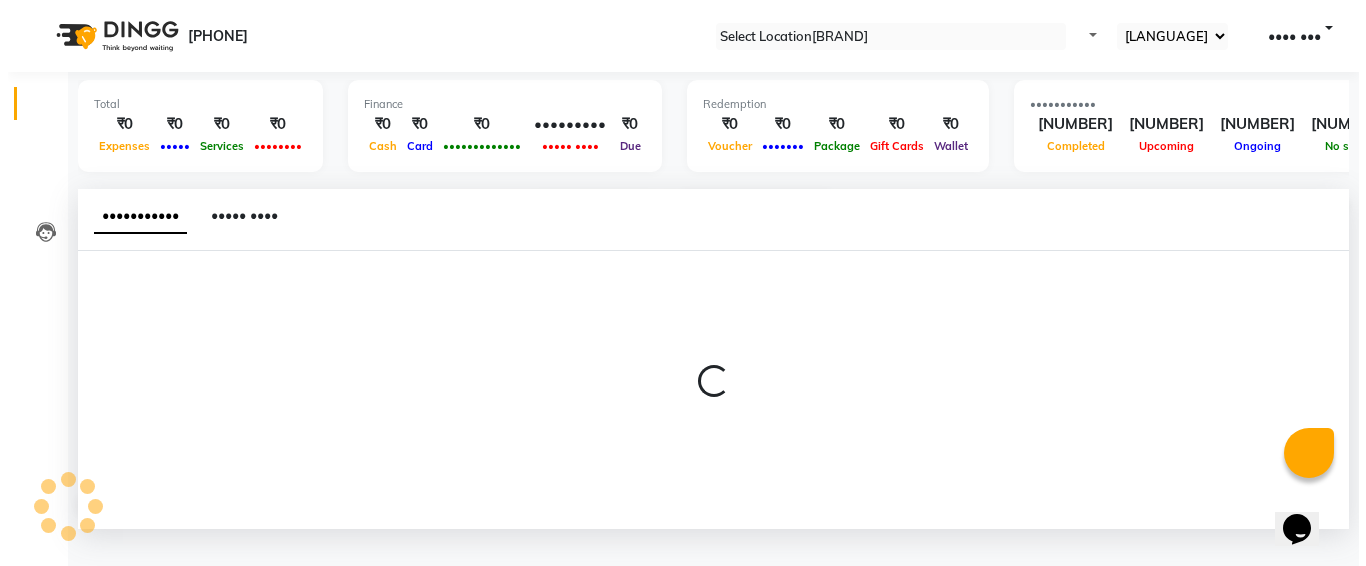 scroll, scrollTop: 1, scrollLeft: 0, axis: vertical 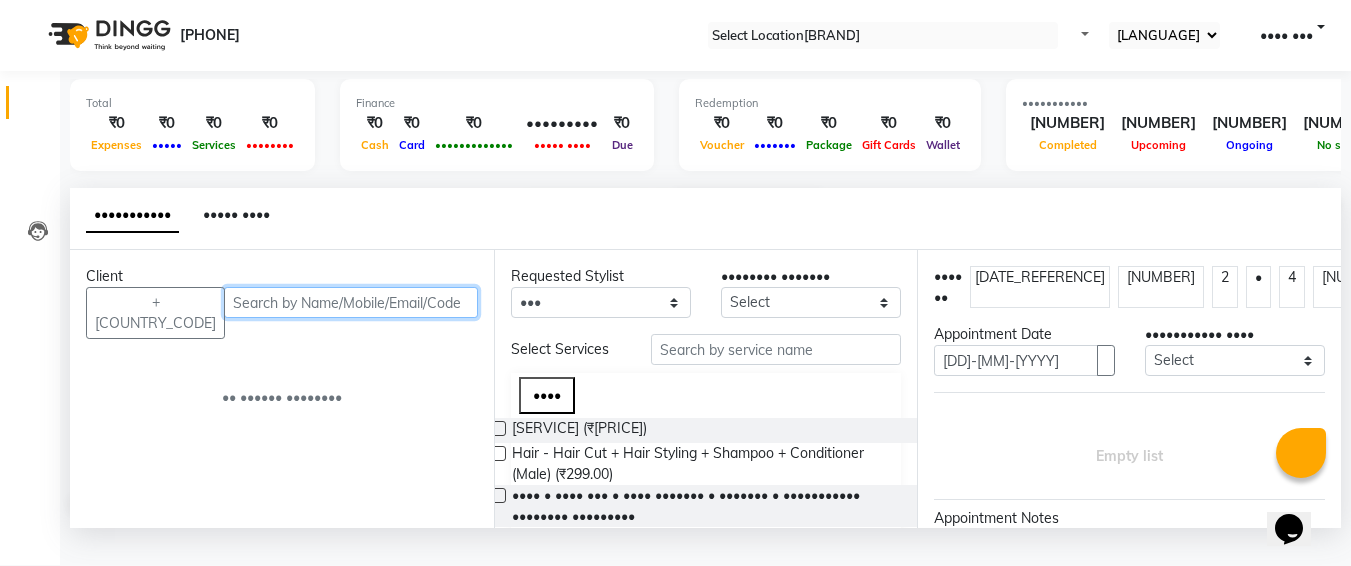 click at bounding box center (351, 302) 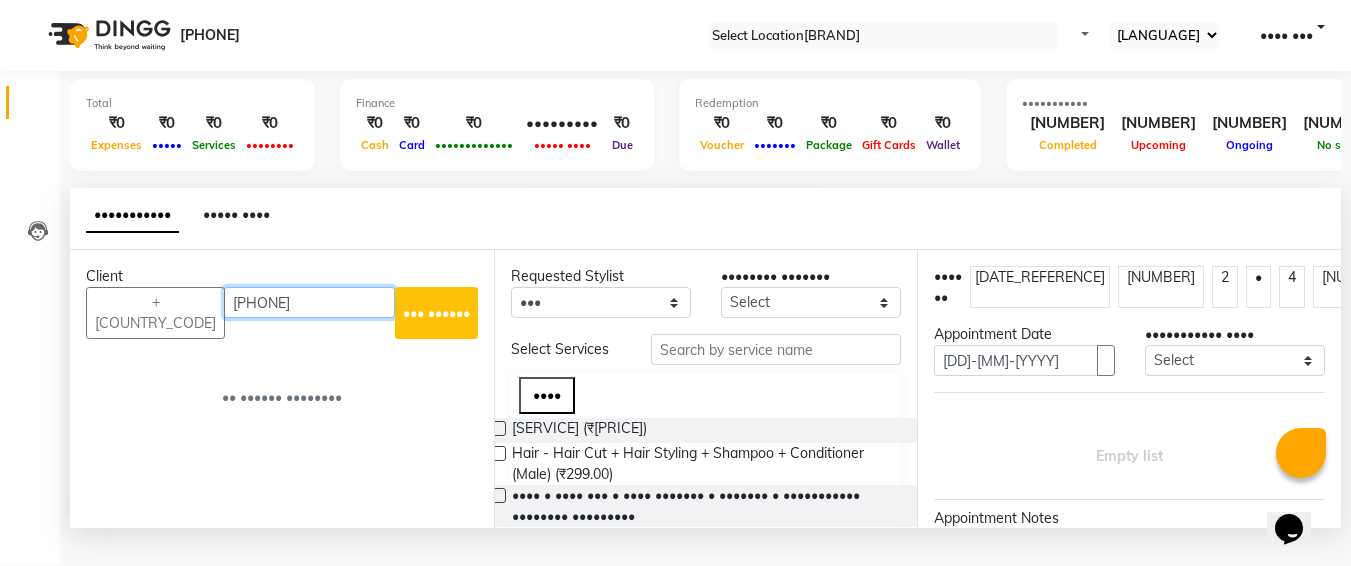 type on "[PHONE]" 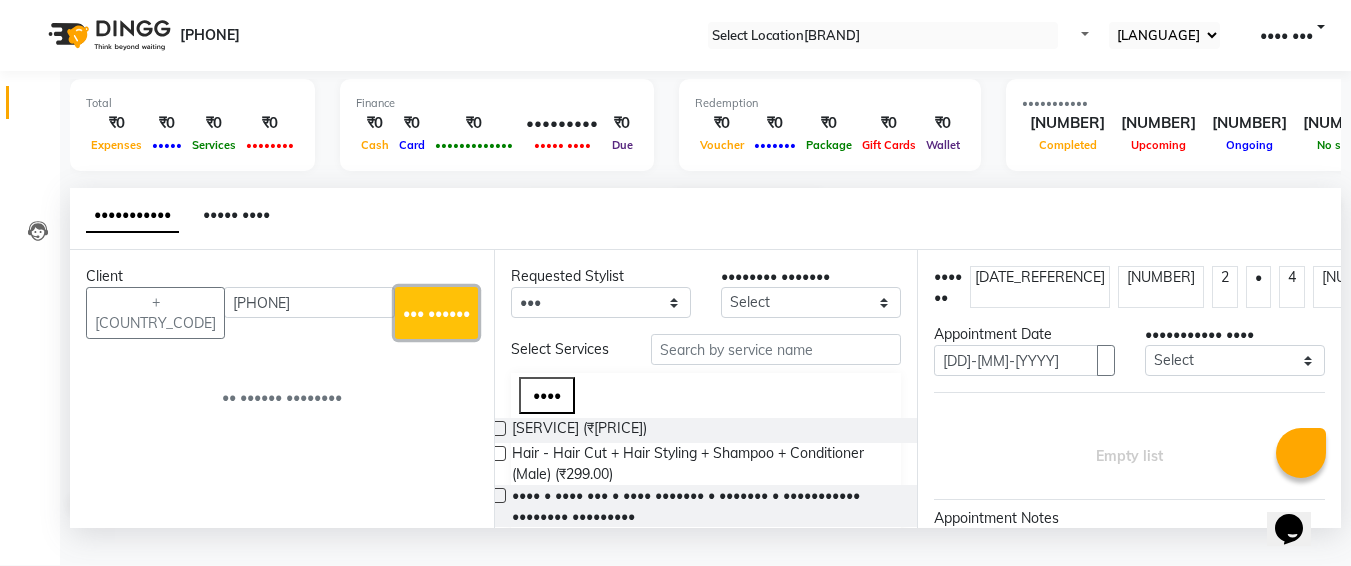 click on "••• ••••••" at bounding box center [436, 313] 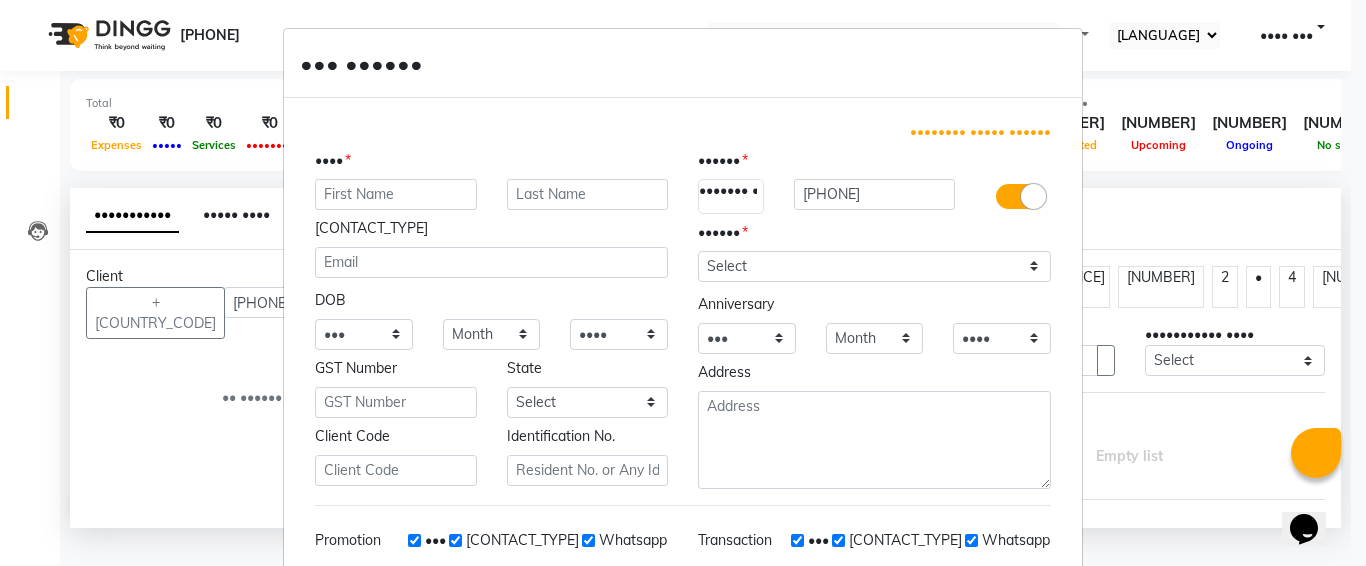 click at bounding box center [396, 194] 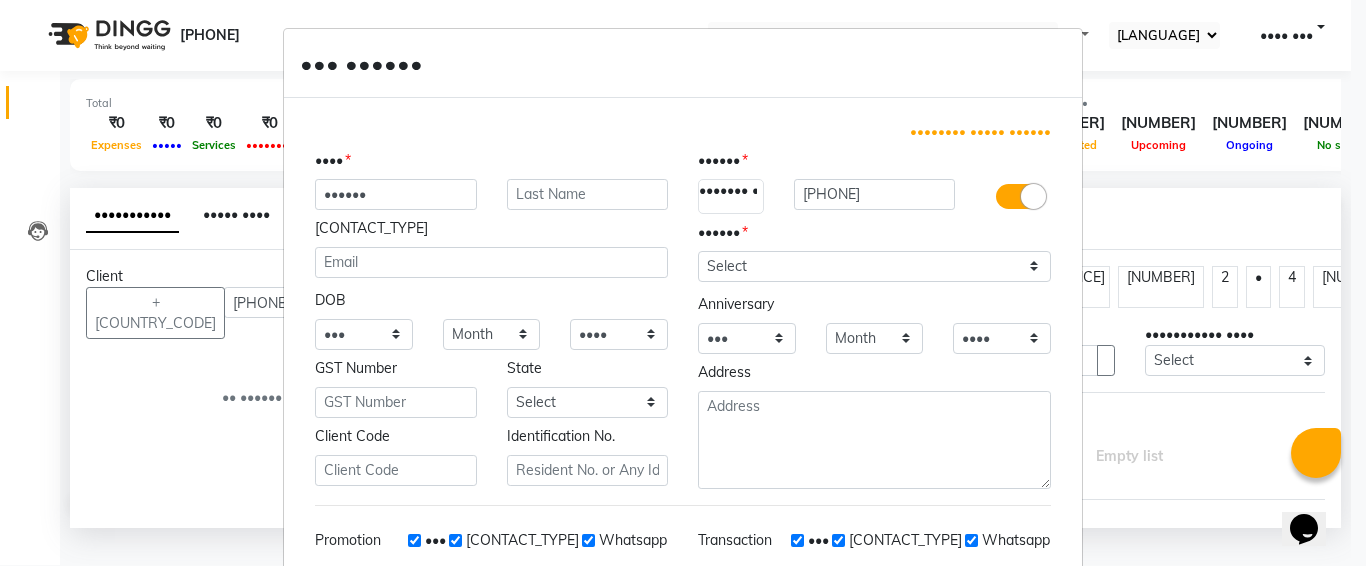 type on "••••••" 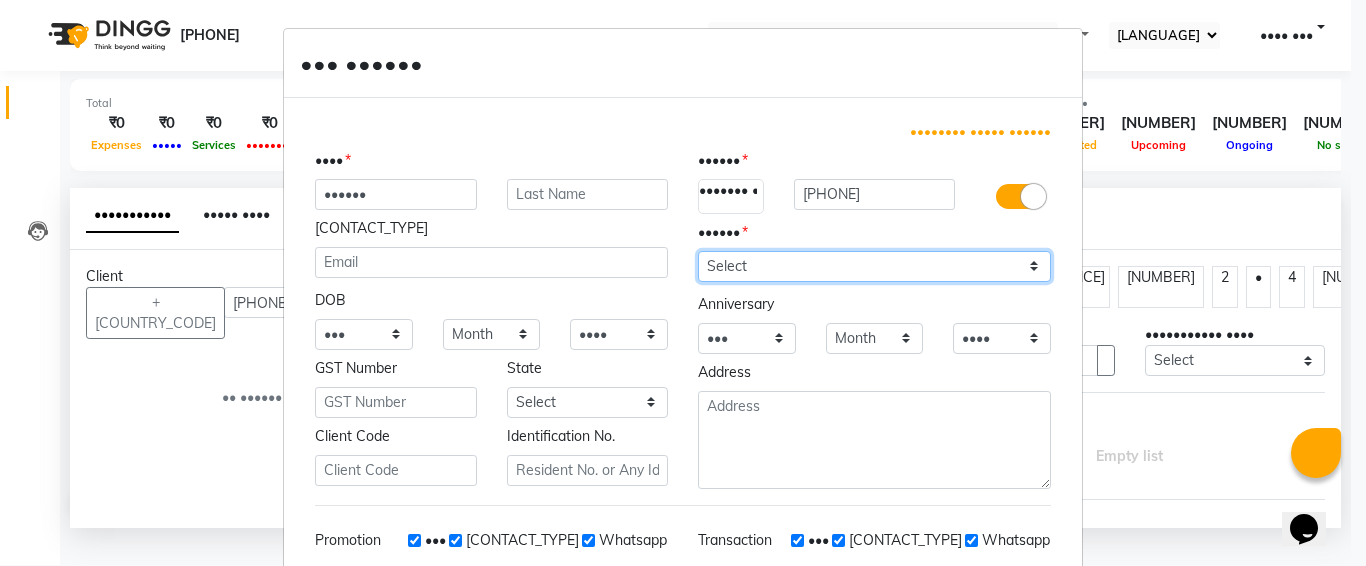 click on "Select [GENDER] [GENDER] [OTHER] [PREFER_NOT_TO_SAY]" at bounding box center (874, 266) 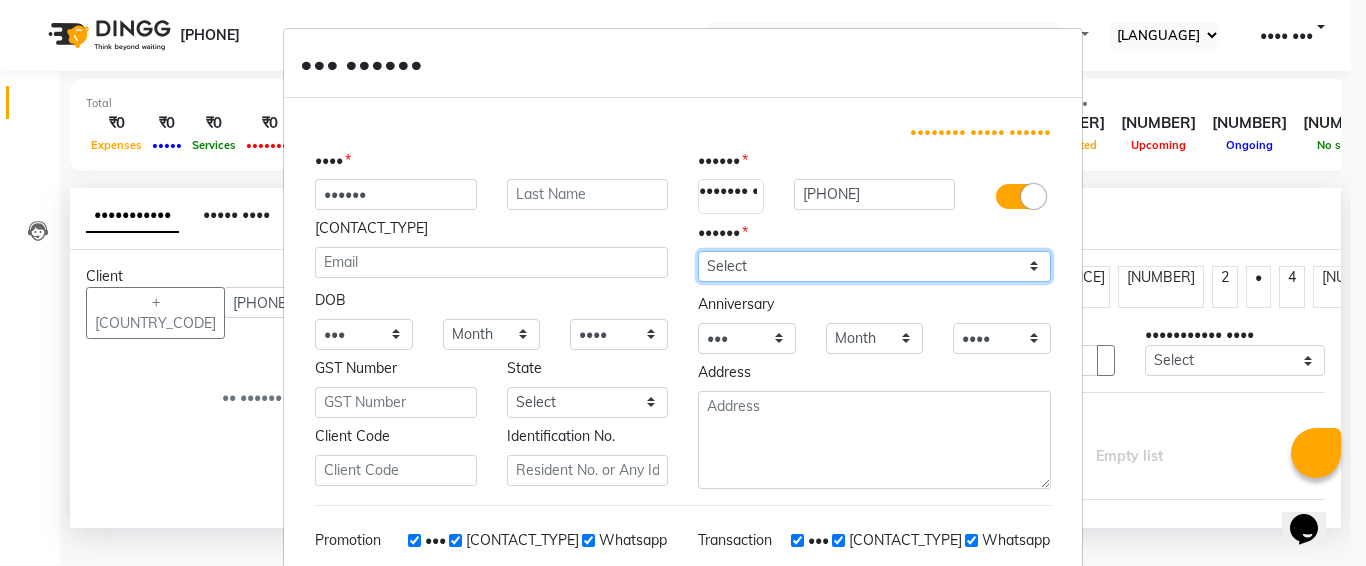 select on "female" 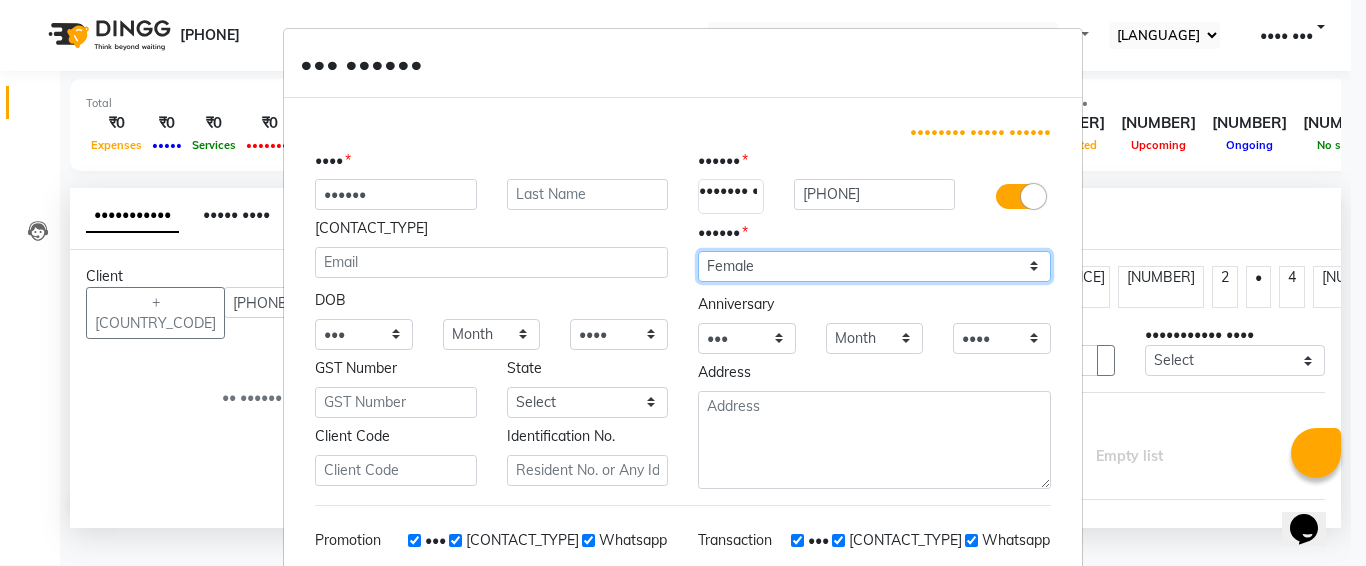 click on "Select [GENDER] [GENDER] [OTHER] [PREFER_NOT_TO_SAY]" at bounding box center (874, 266) 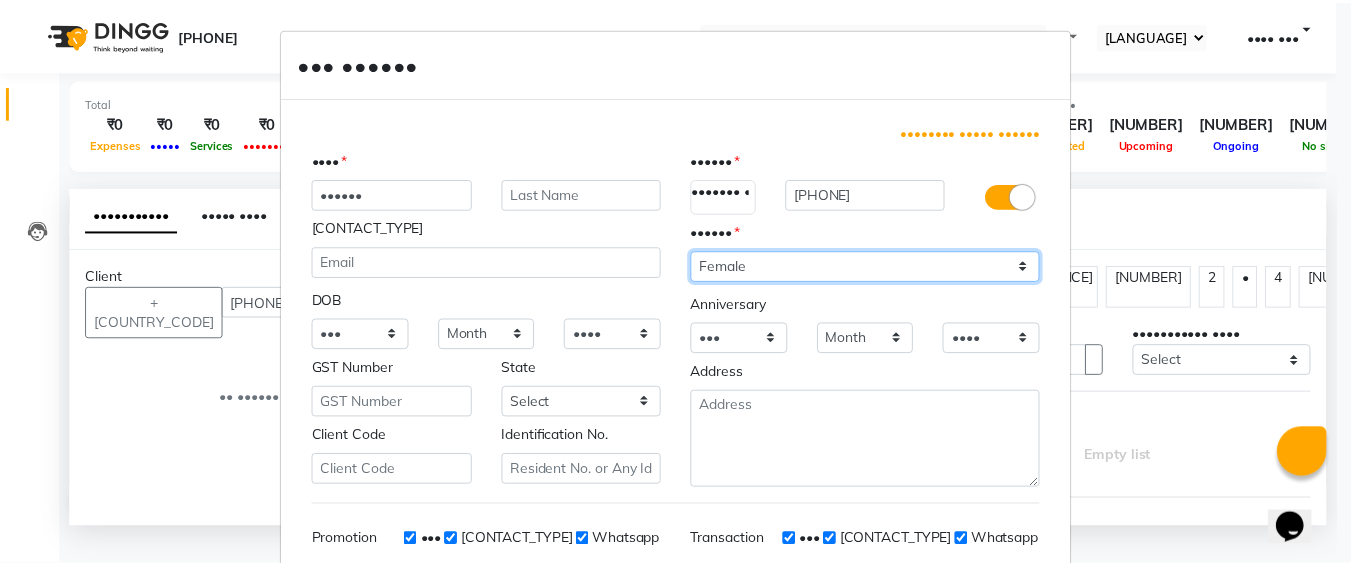 scroll, scrollTop: 283, scrollLeft: 0, axis: vertical 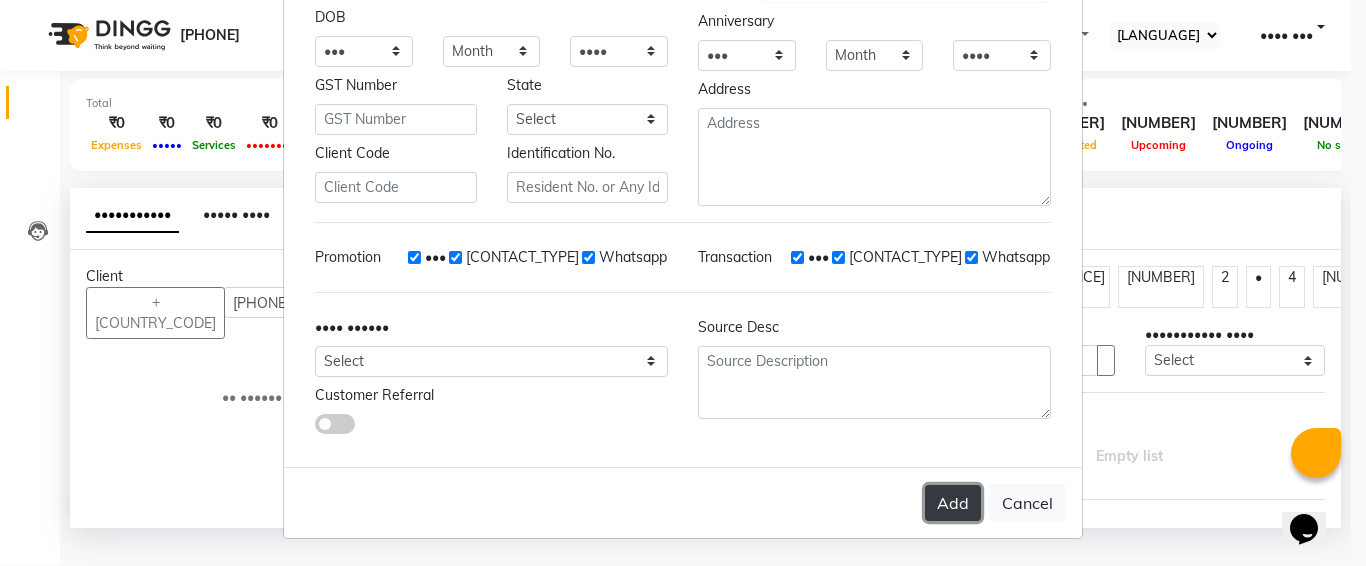 click on "Add" at bounding box center [953, 503] 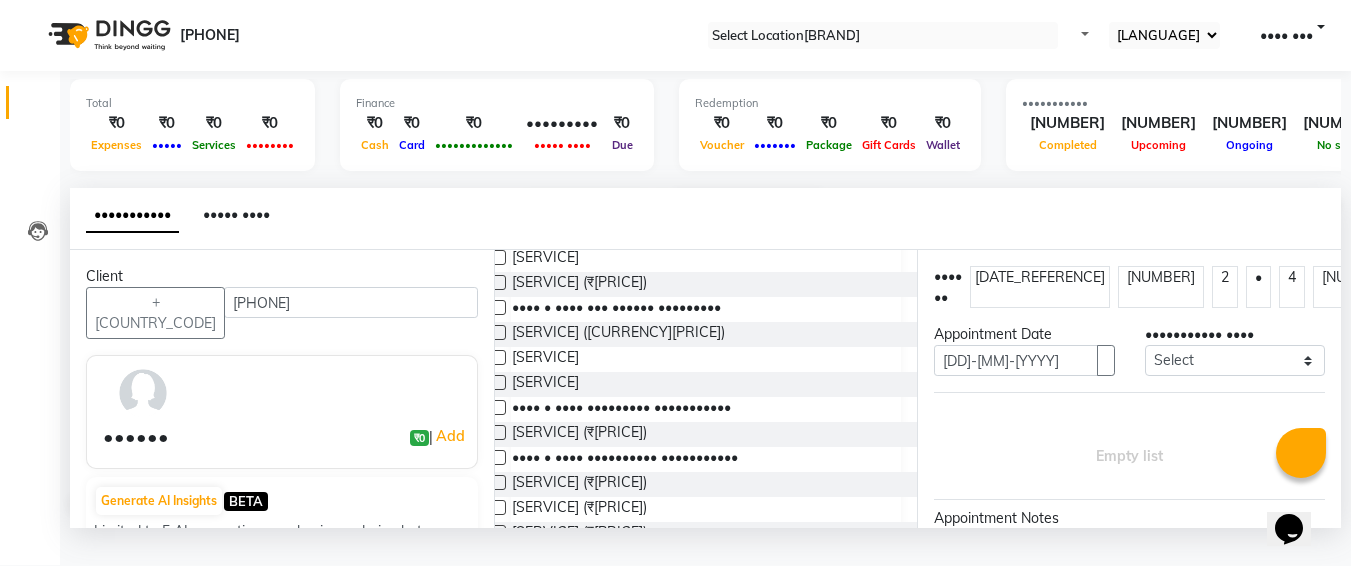 scroll, scrollTop: 281, scrollLeft: 0, axis: vertical 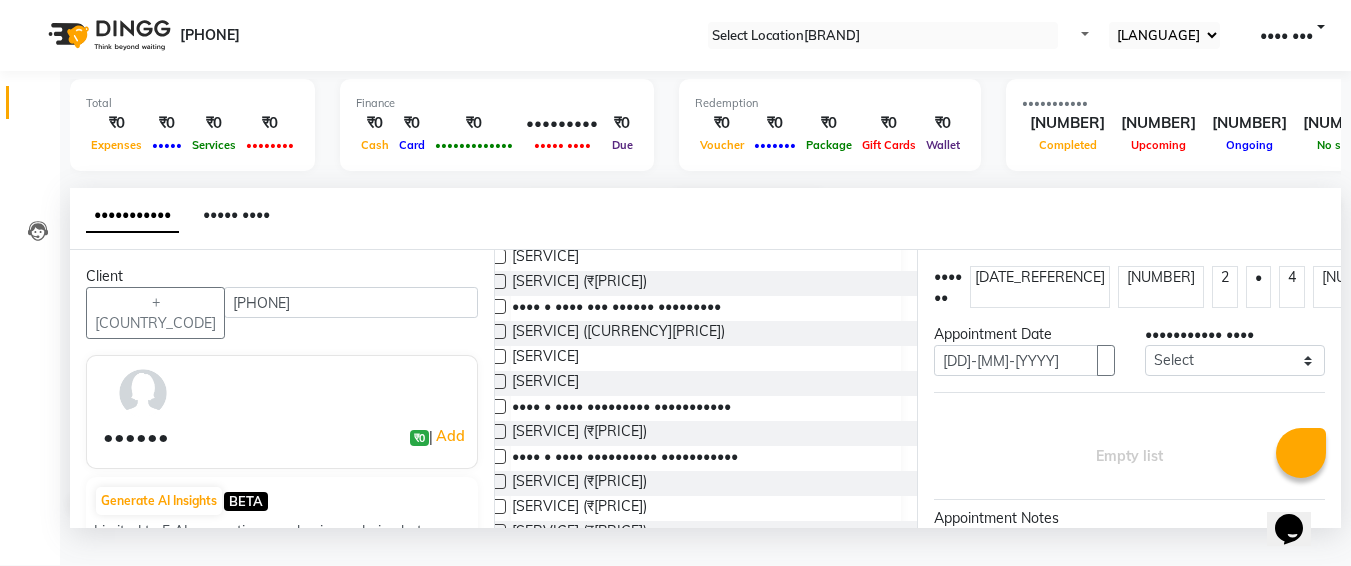 click at bounding box center (498, 381) 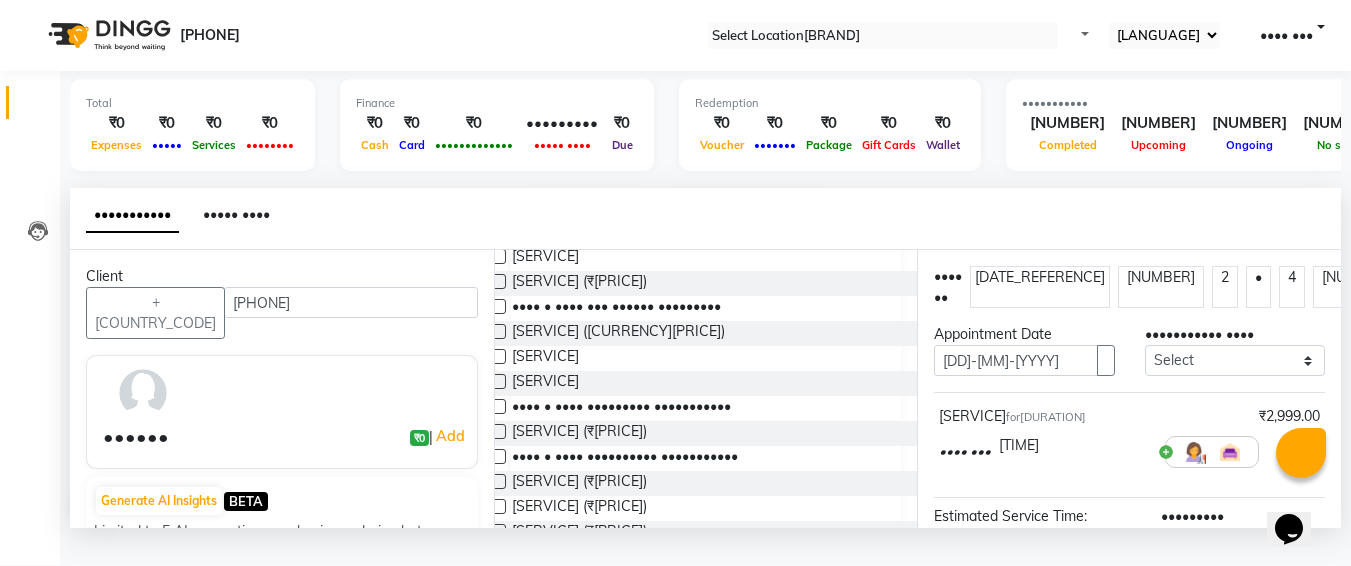 scroll, scrollTop: 284, scrollLeft: 0, axis: vertical 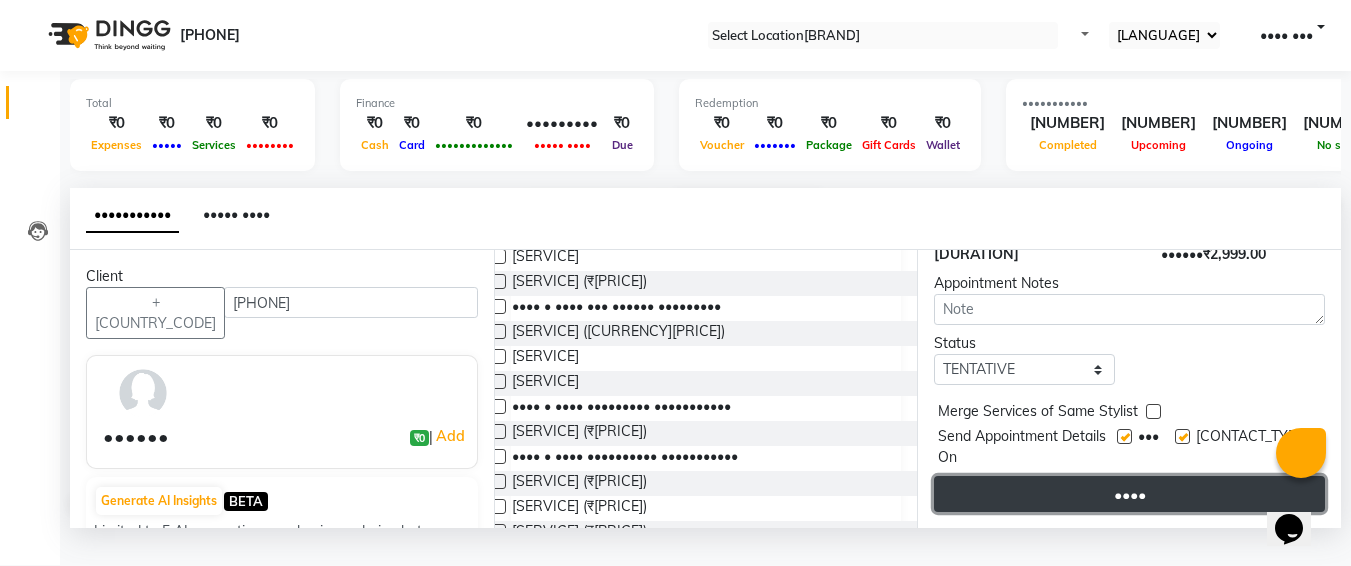 click on "••••" at bounding box center (1129, 494) 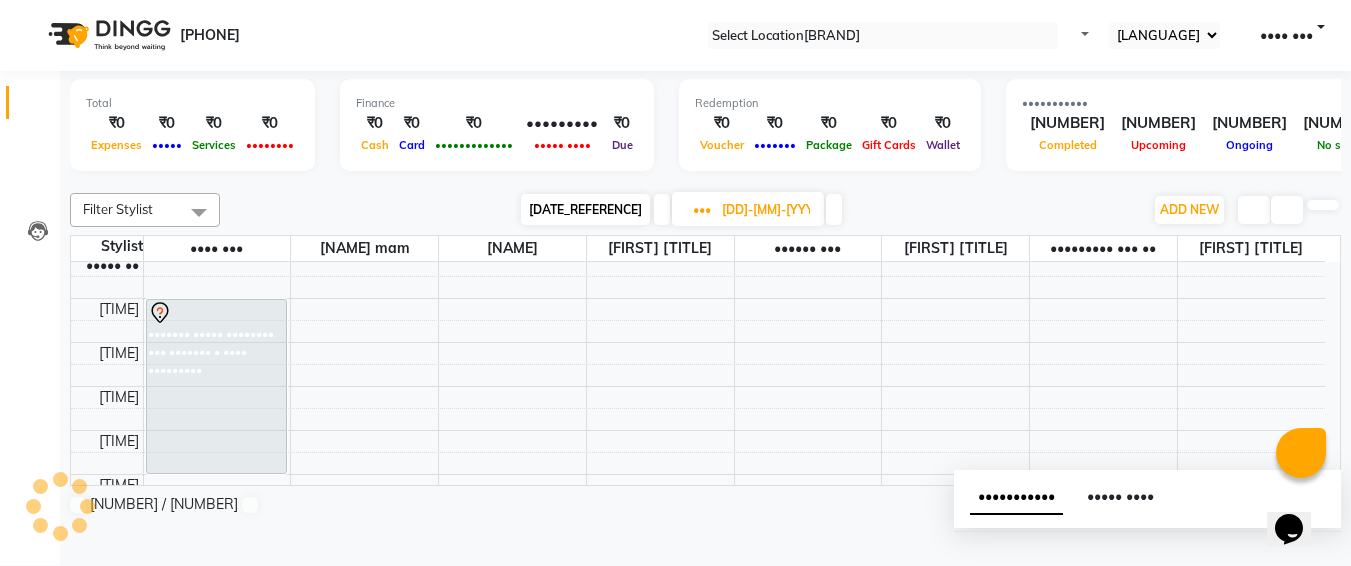 scroll, scrollTop: 0, scrollLeft: 0, axis: both 